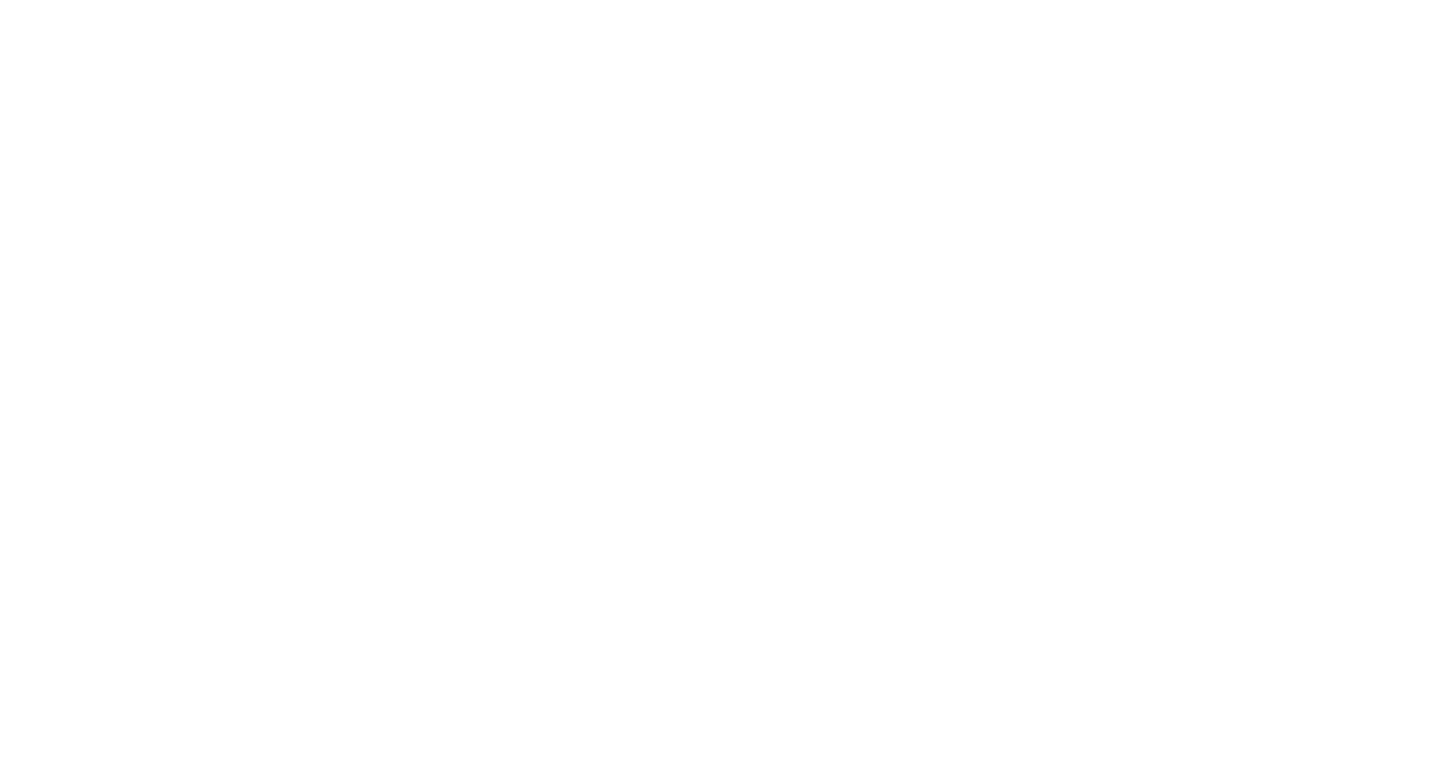 scroll, scrollTop: 0, scrollLeft: 0, axis: both 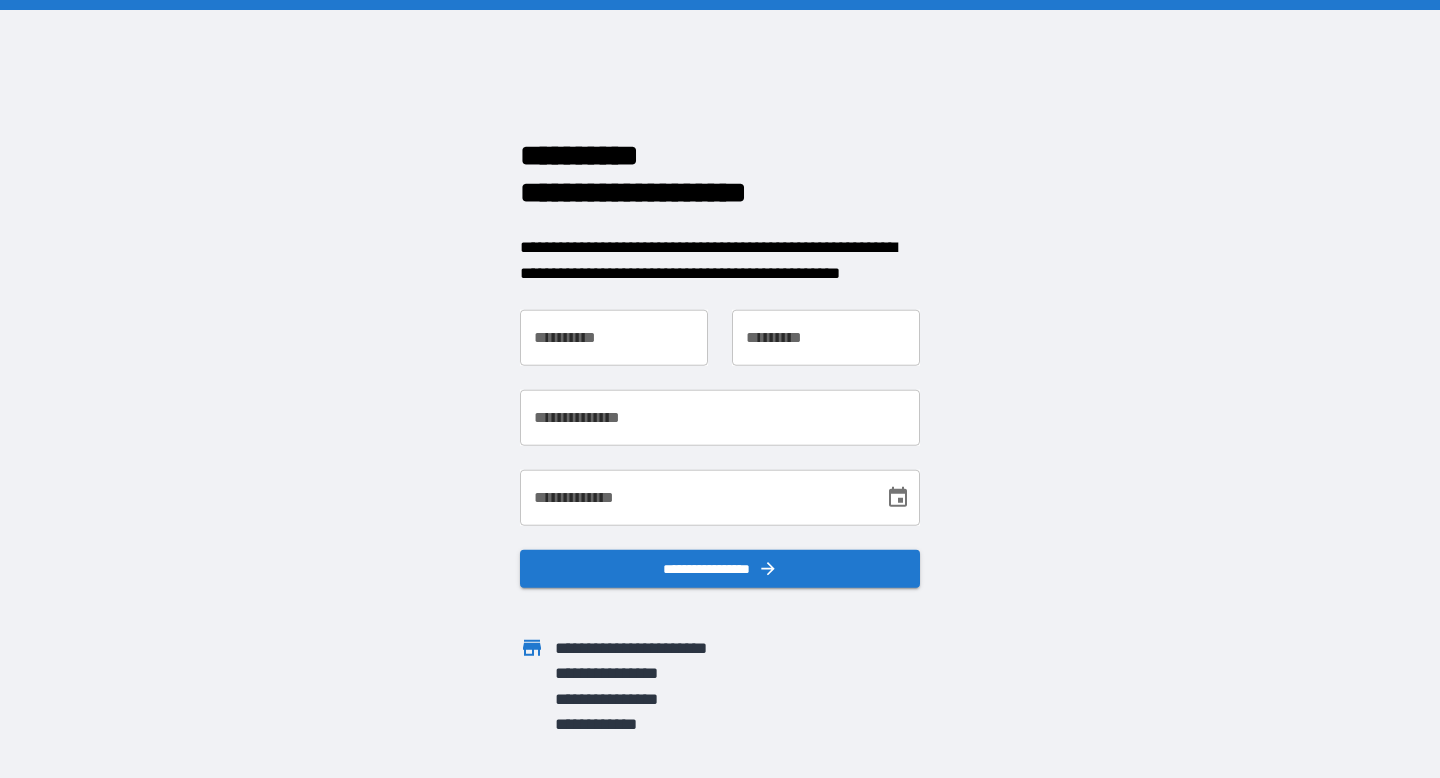 click on "**********" at bounding box center (614, 338) 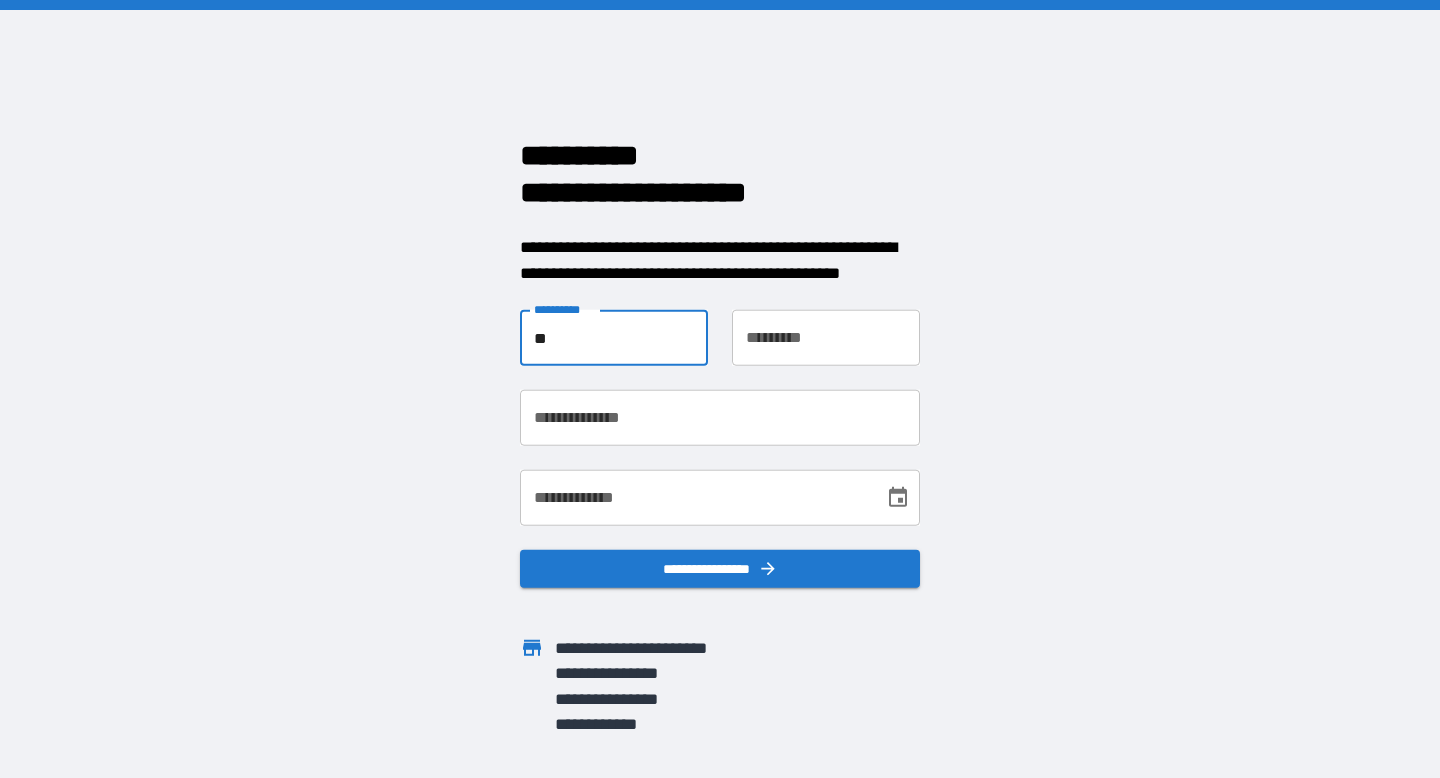 type on "*" 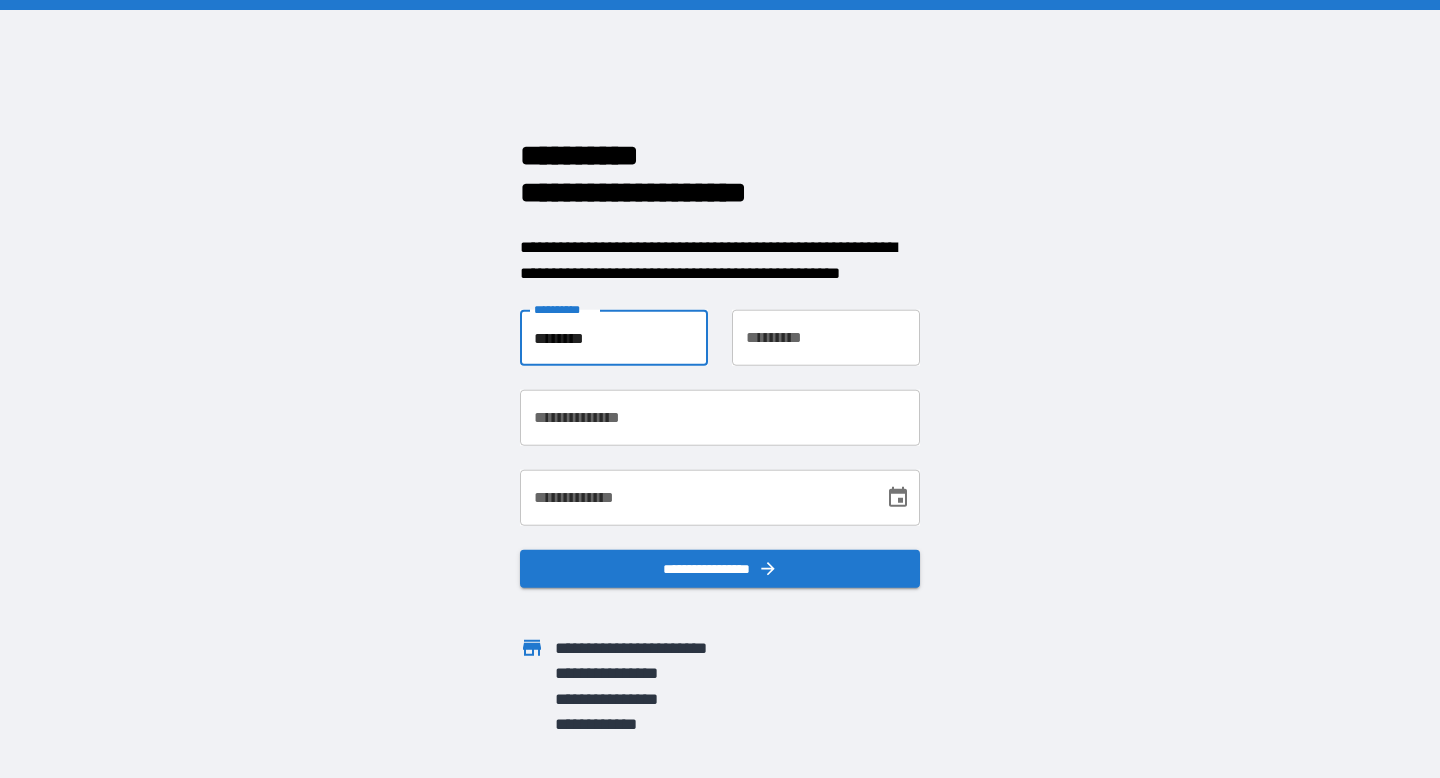 type on "********" 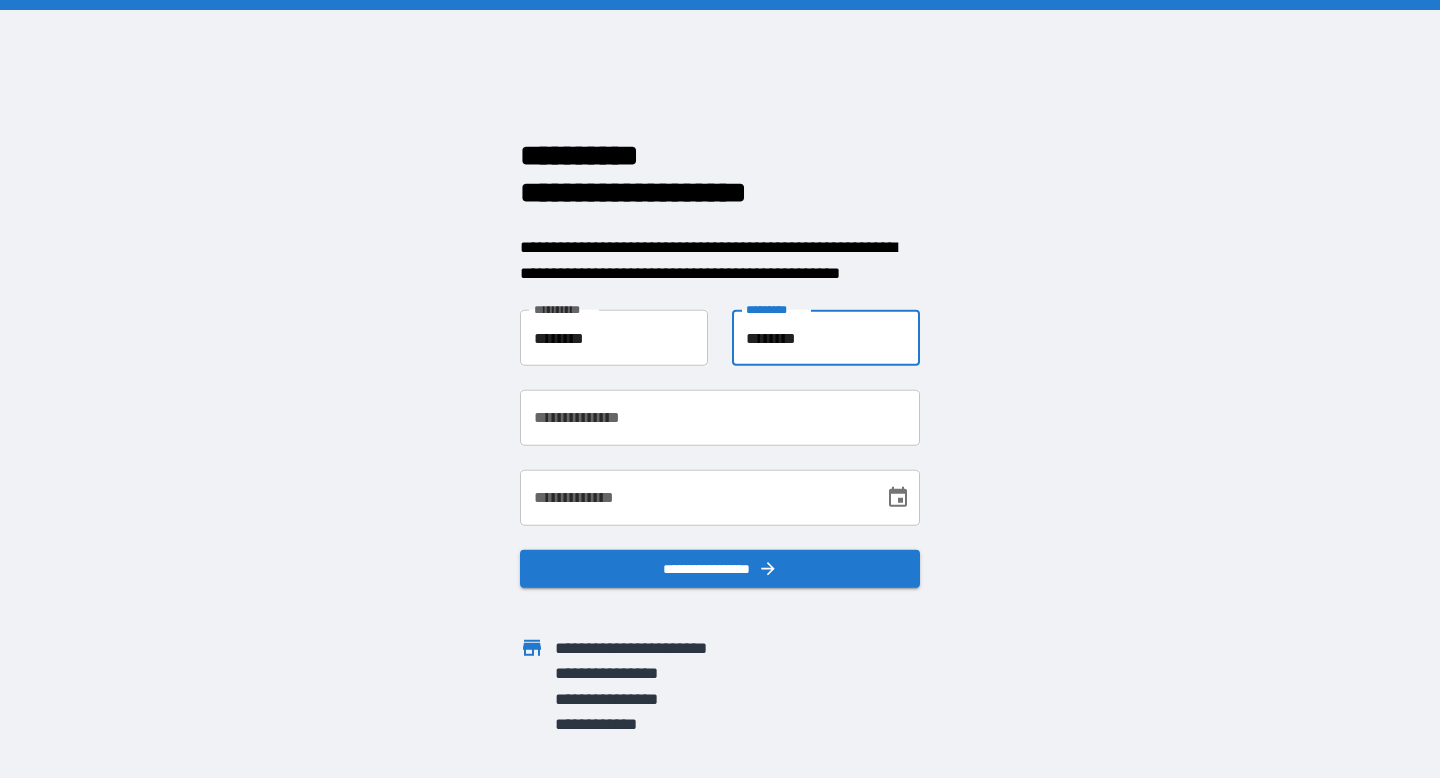 type on "********" 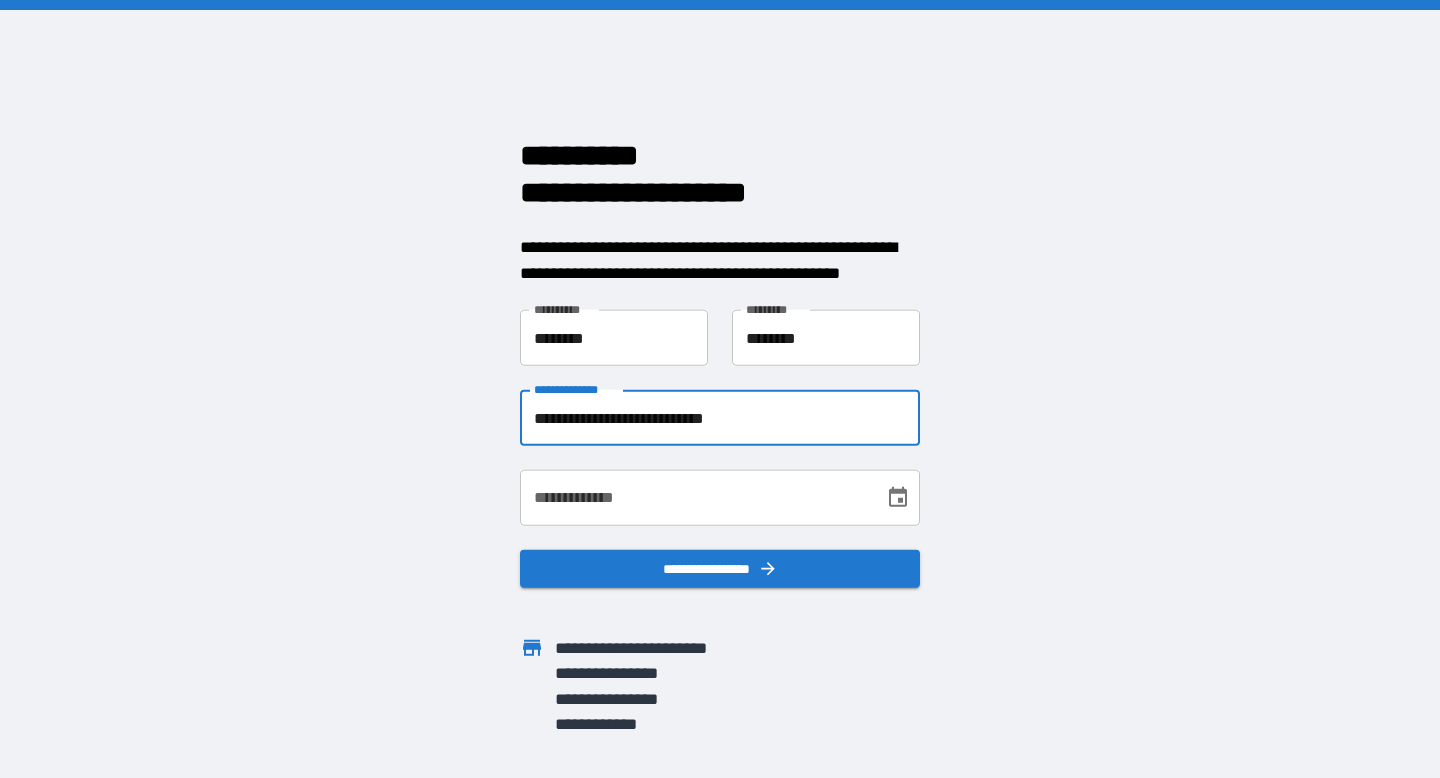 type on "**********" 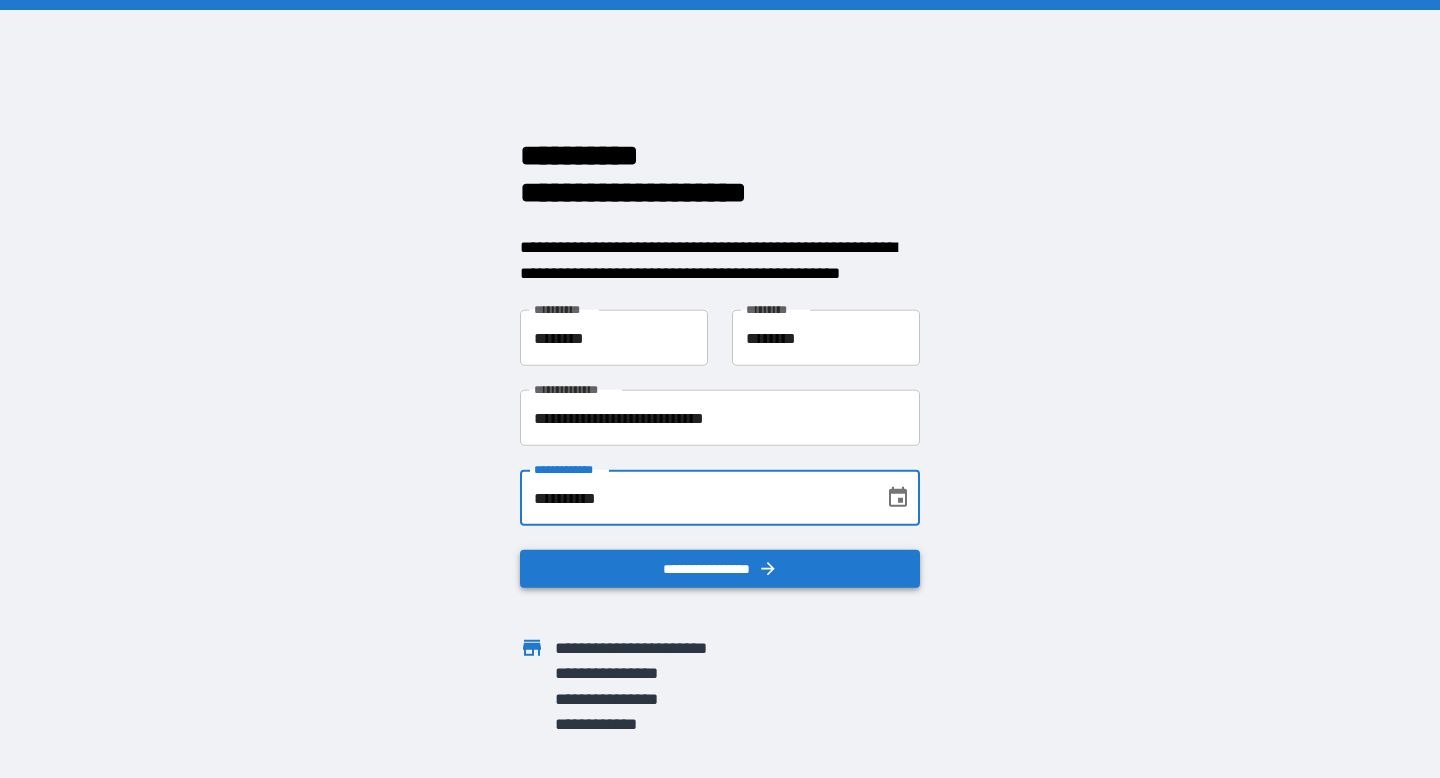 type on "**********" 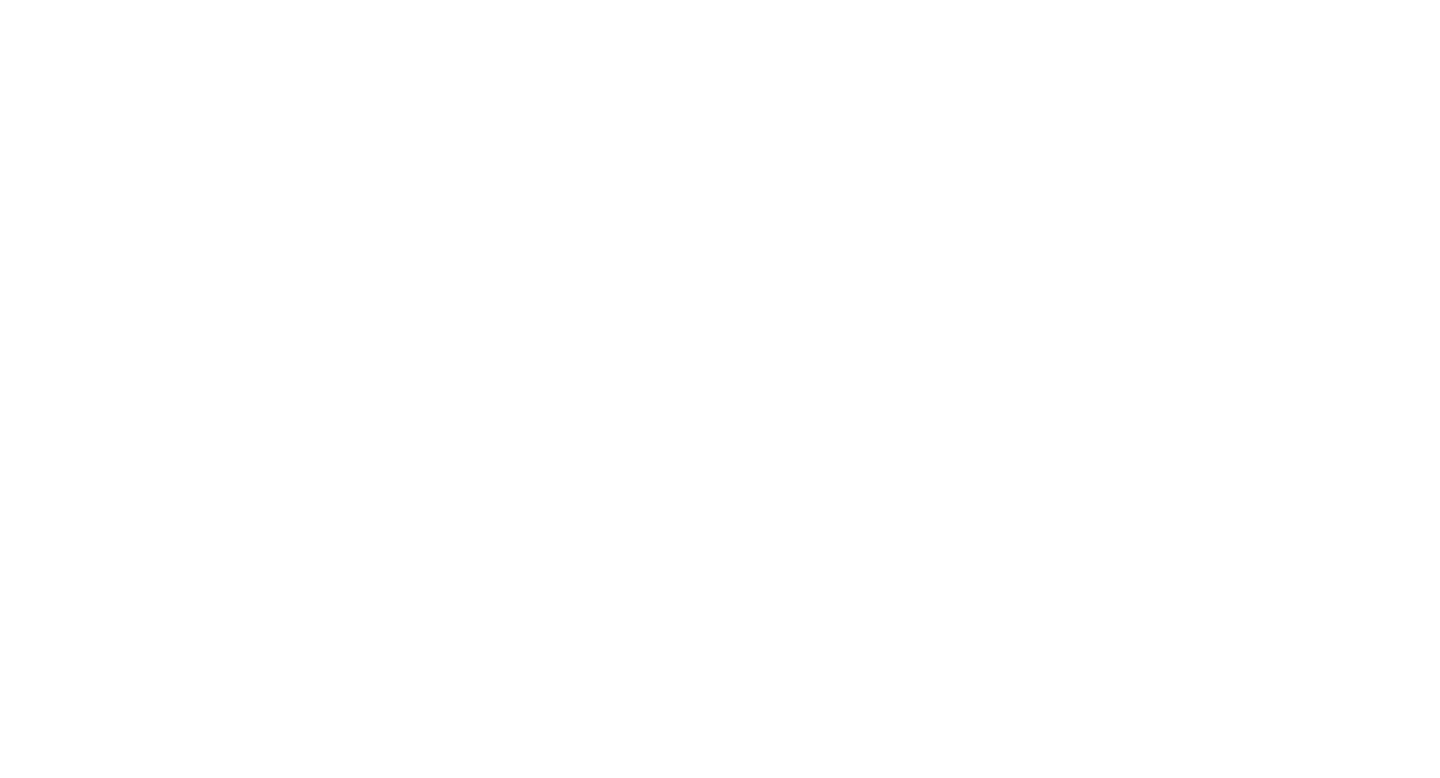 scroll, scrollTop: 0, scrollLeft: 0, axis: both 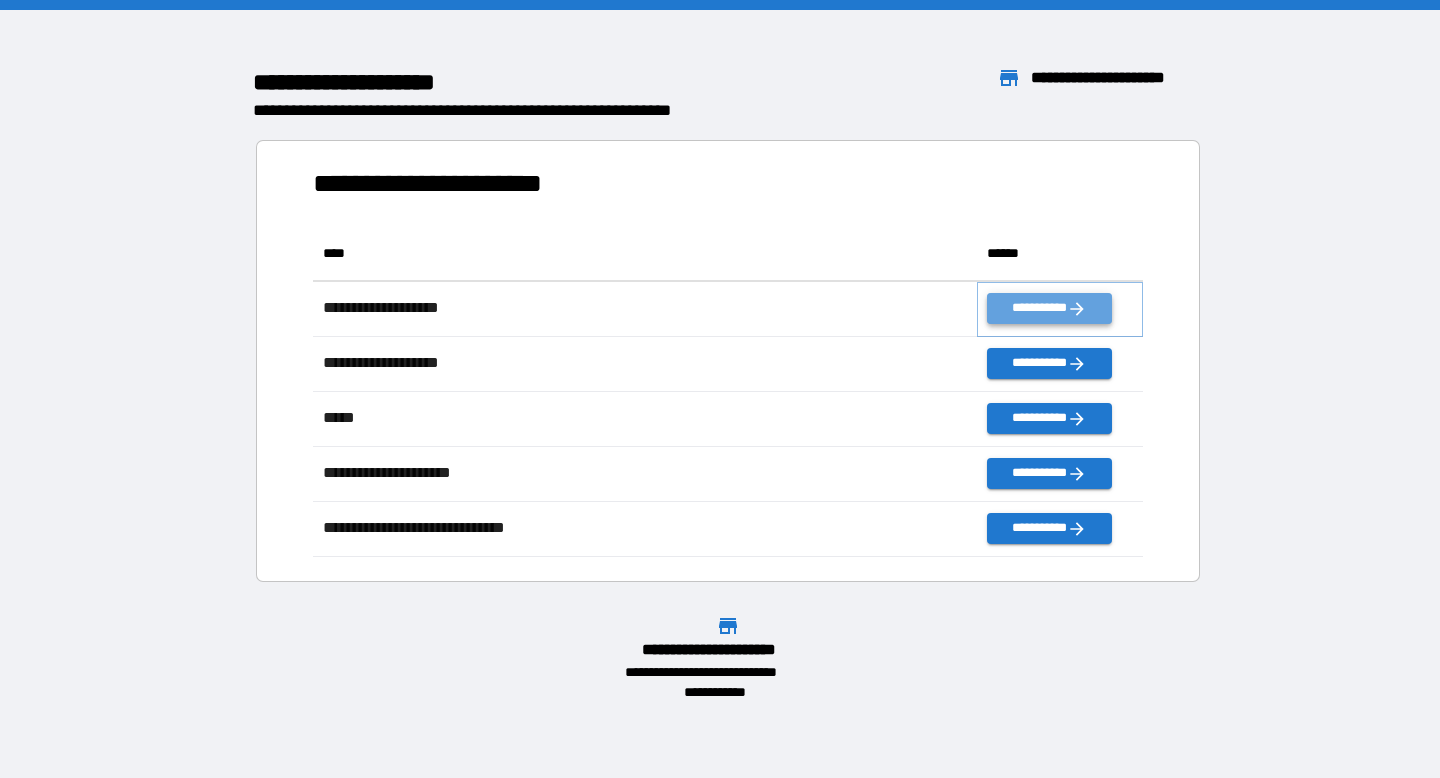 click on "**********" at bounding box center [1049, 308] 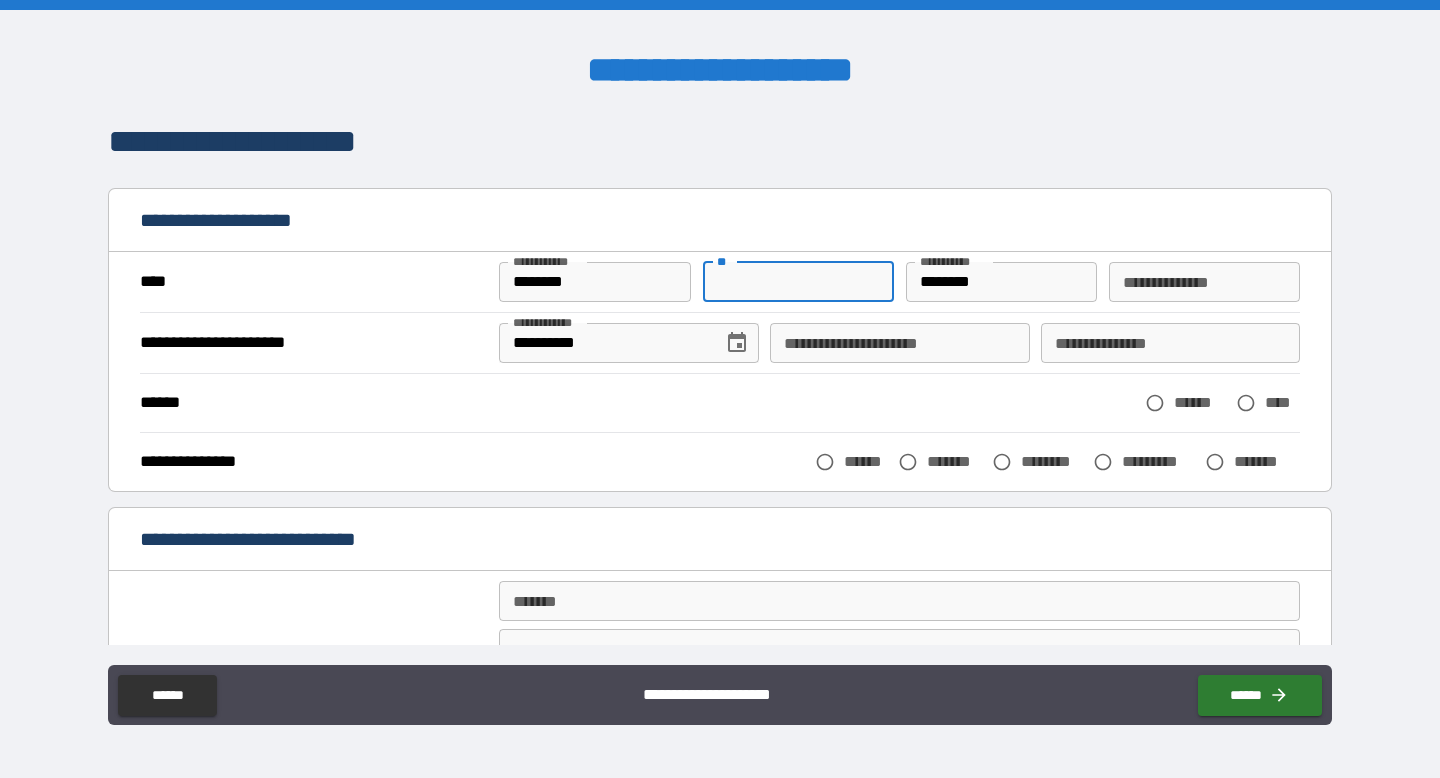 click on "**" at bounding box center [799, 282] 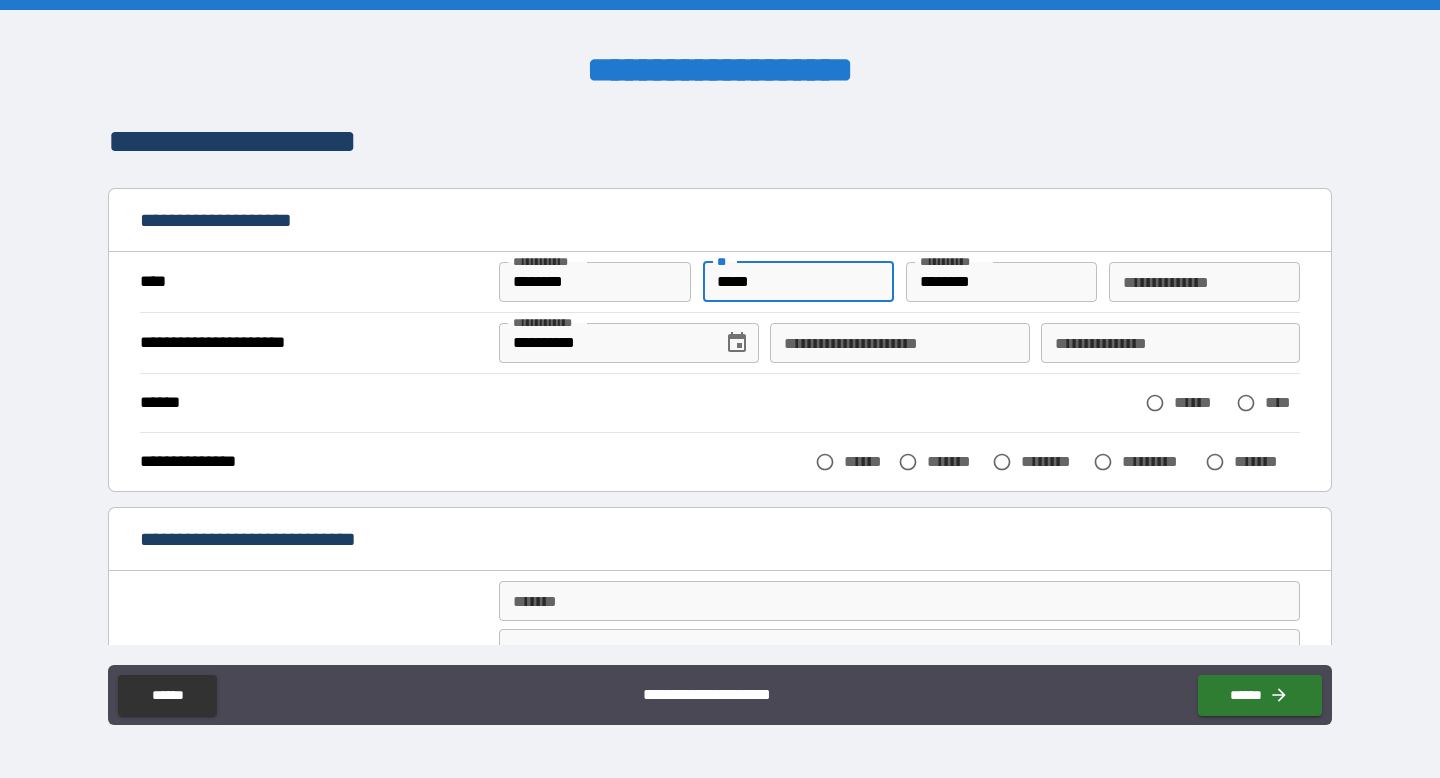 type on "*****" 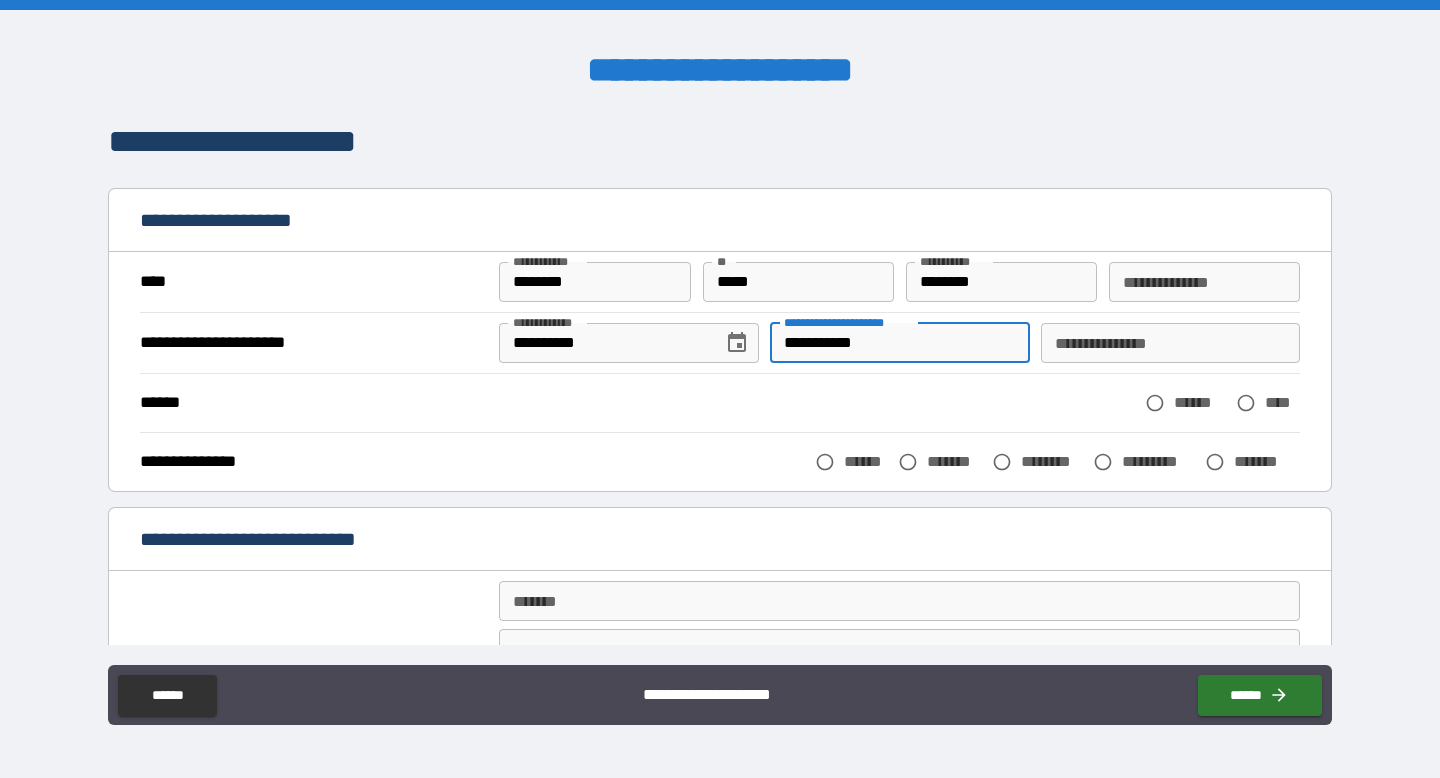 type on "**********" 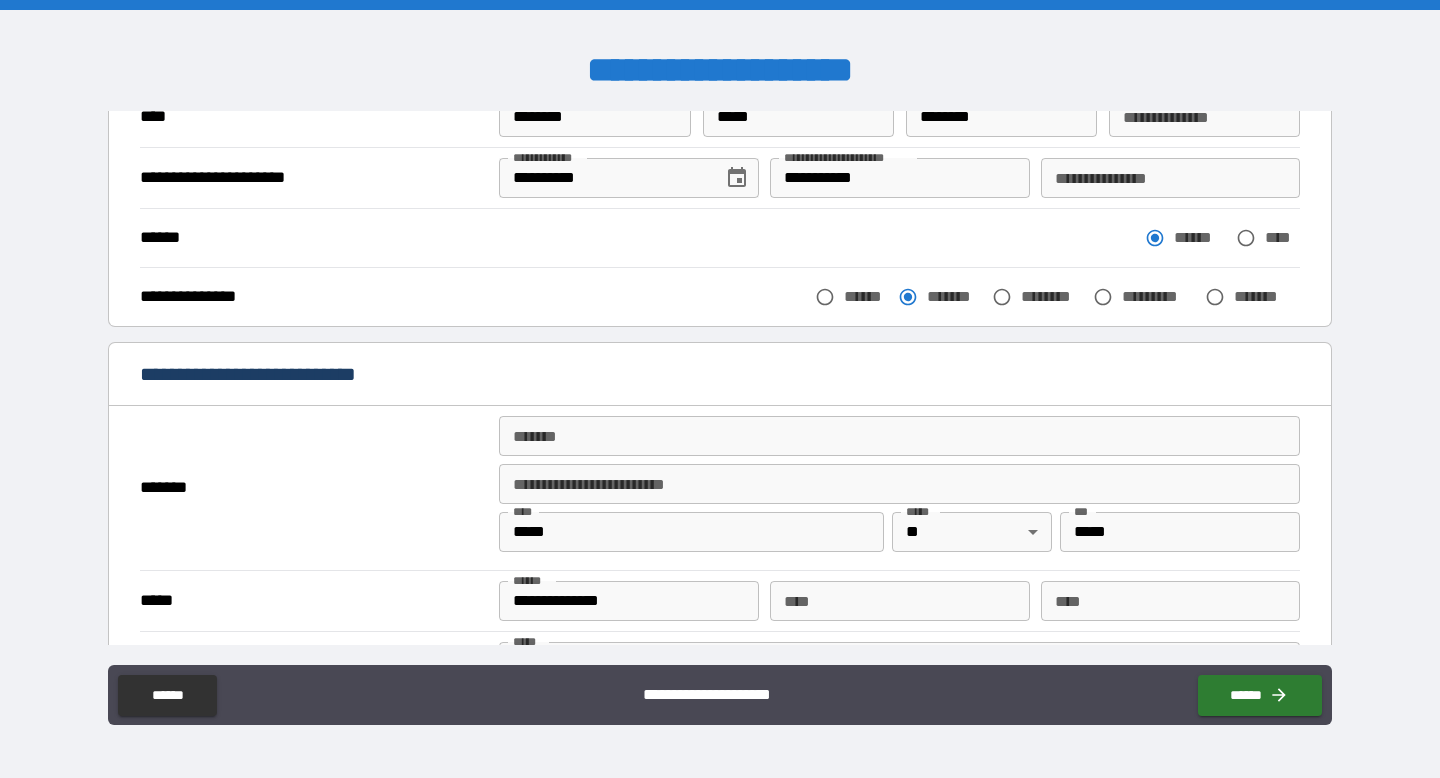 scroll, scrollTop: 171, scrollLeft: 0, axis: vertical 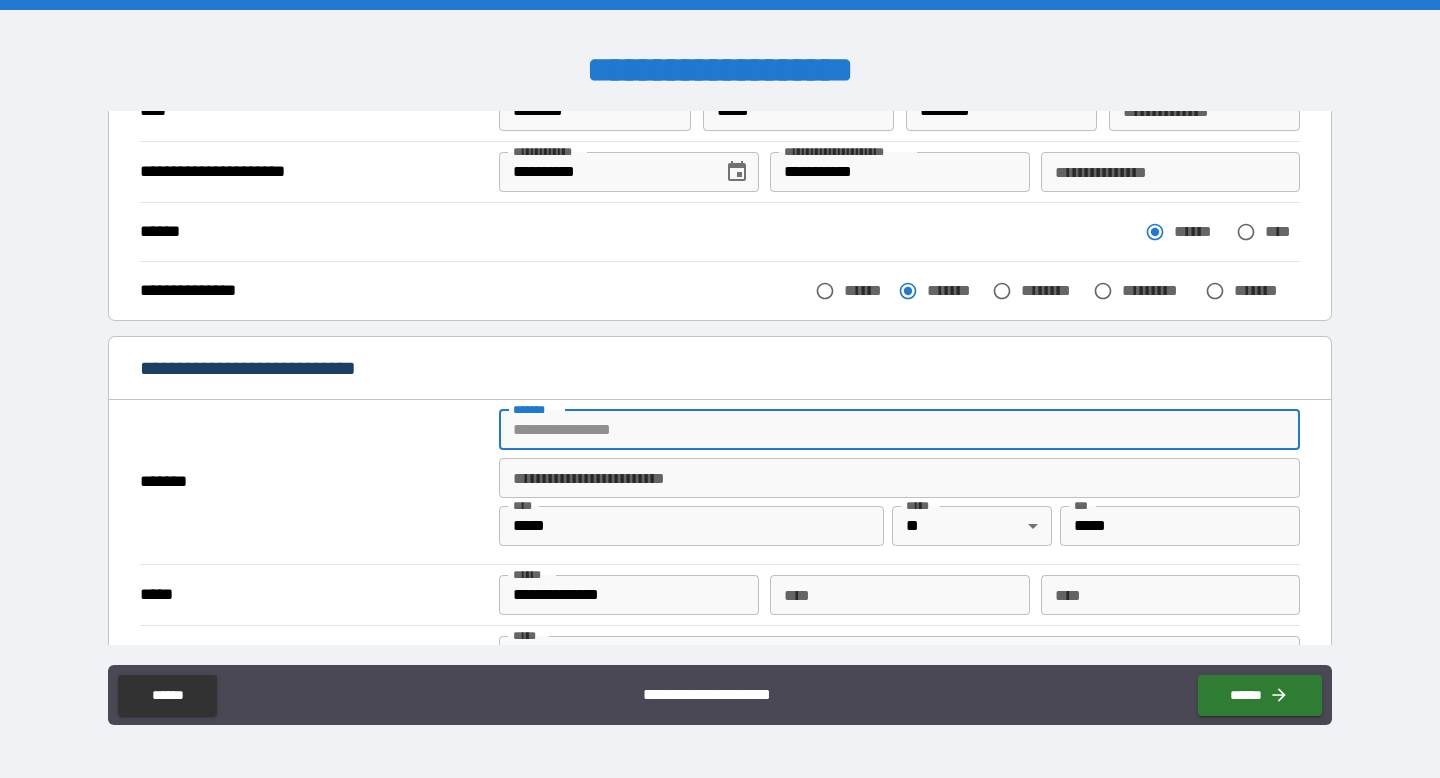 click on "*******" at bounding box center [899, 430] 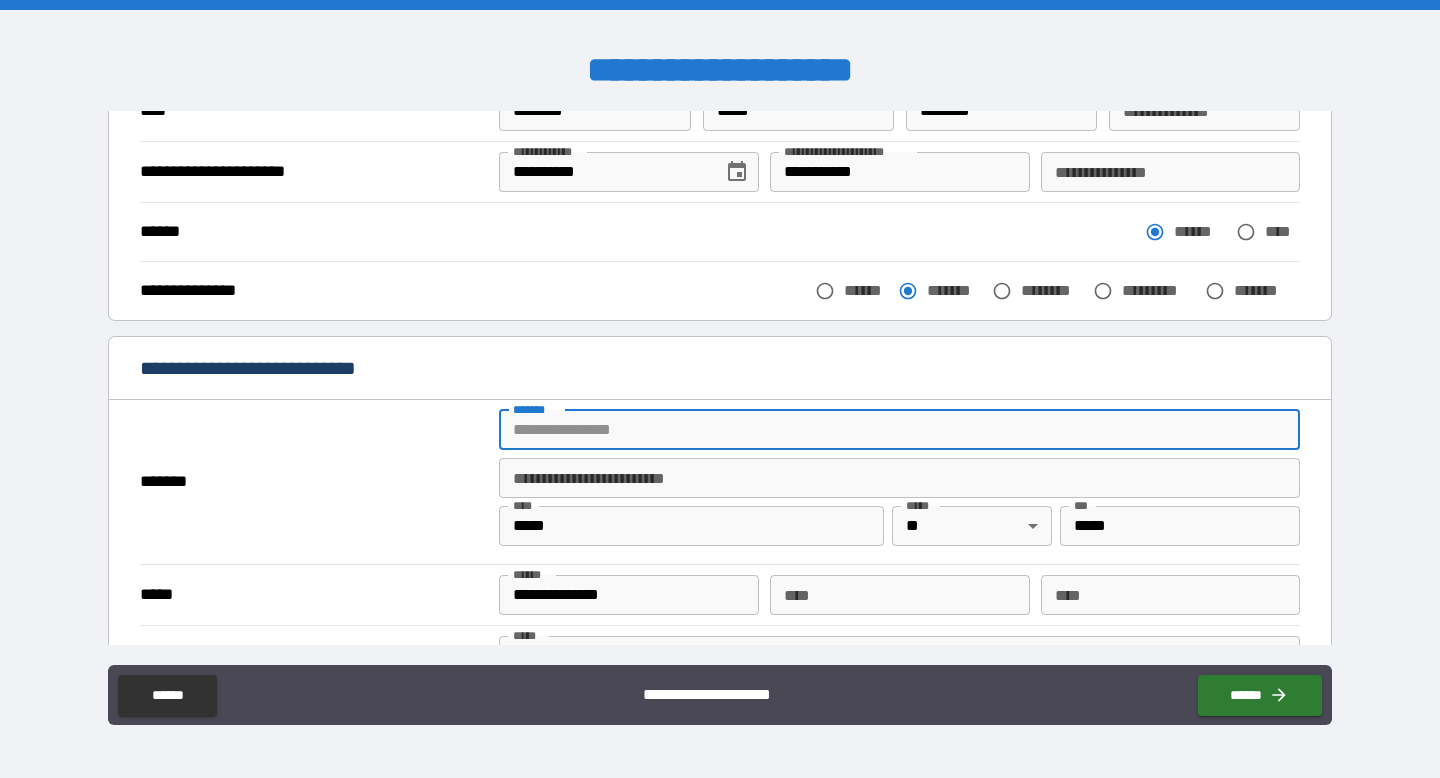 type on "**********" 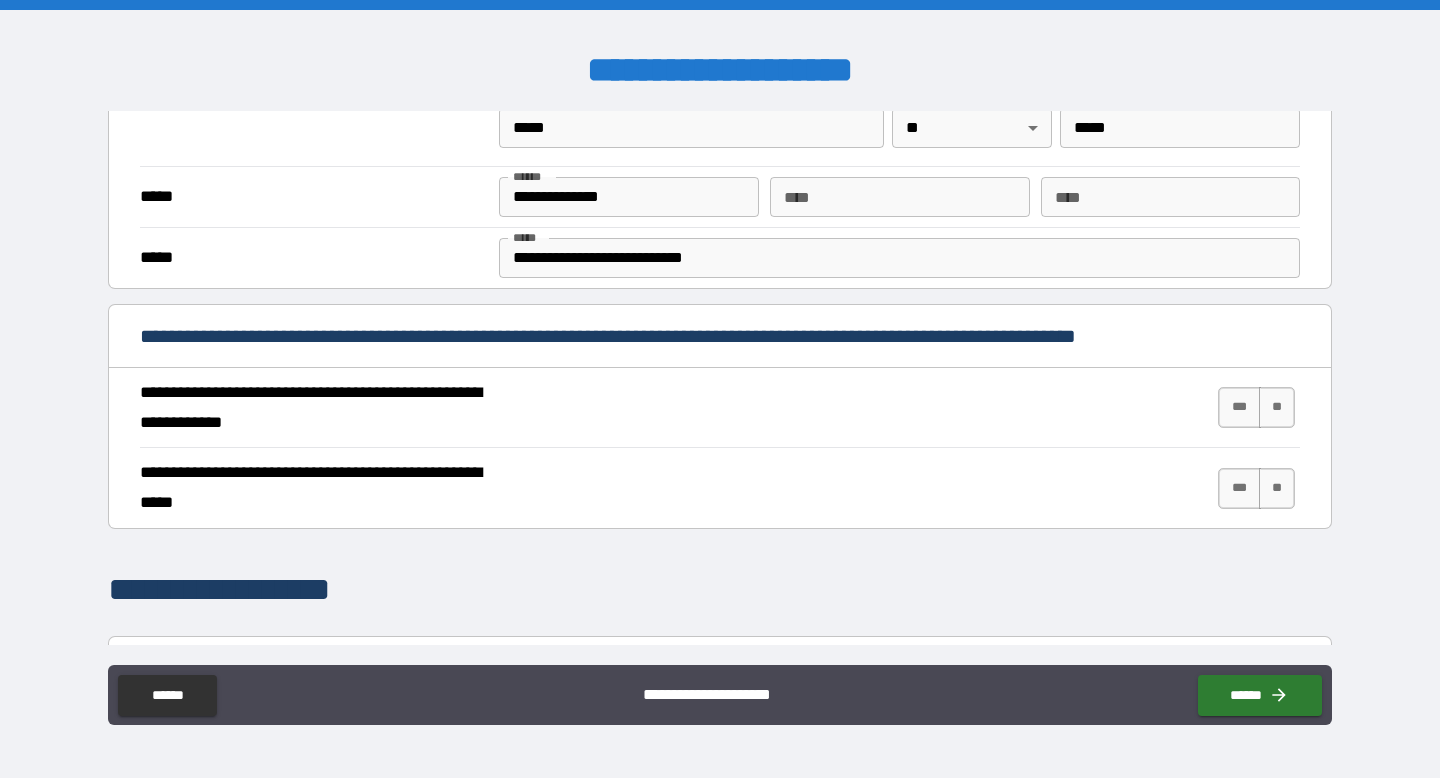scroll, scrollTop: 572, scrollLeft: 0, axis: vertical 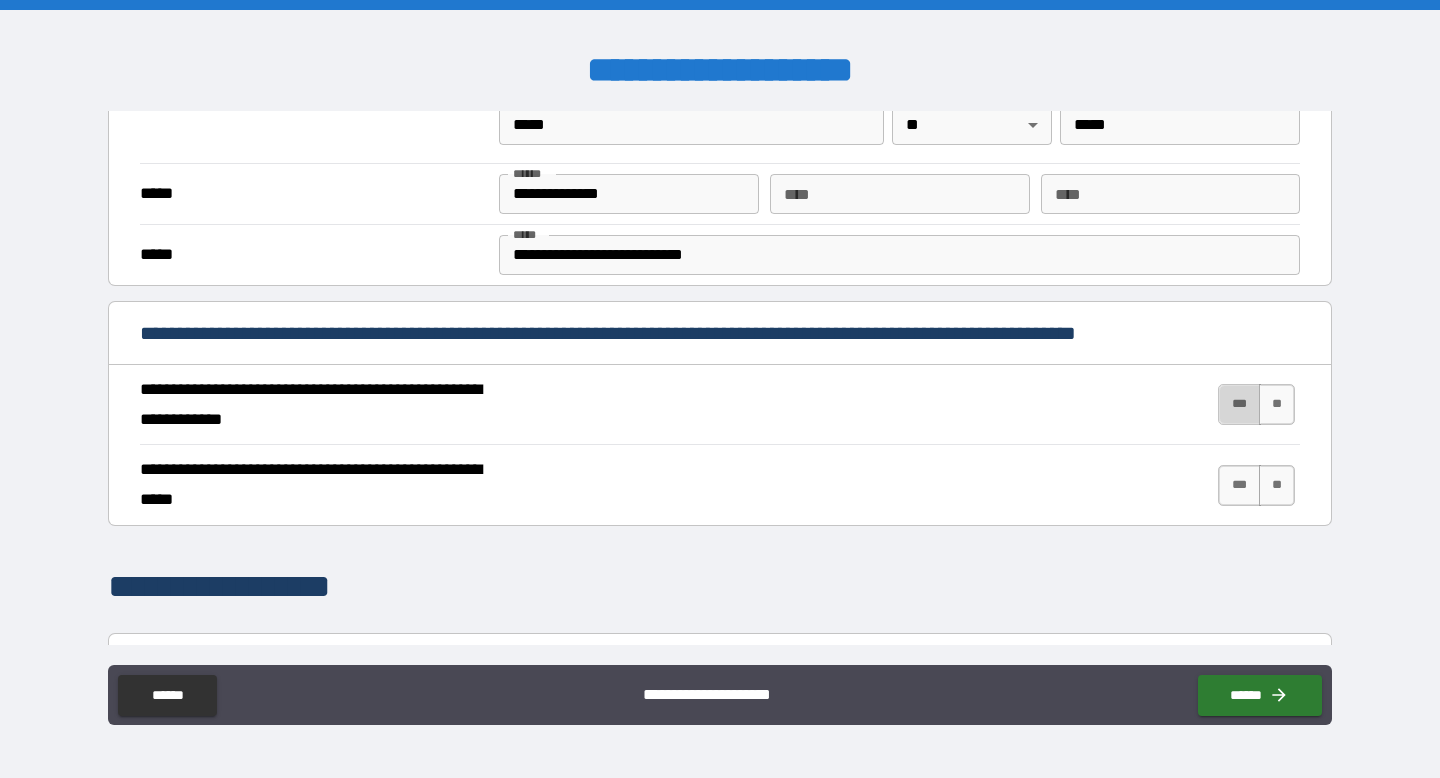 click on "***" at bounding box center (1239, 404) 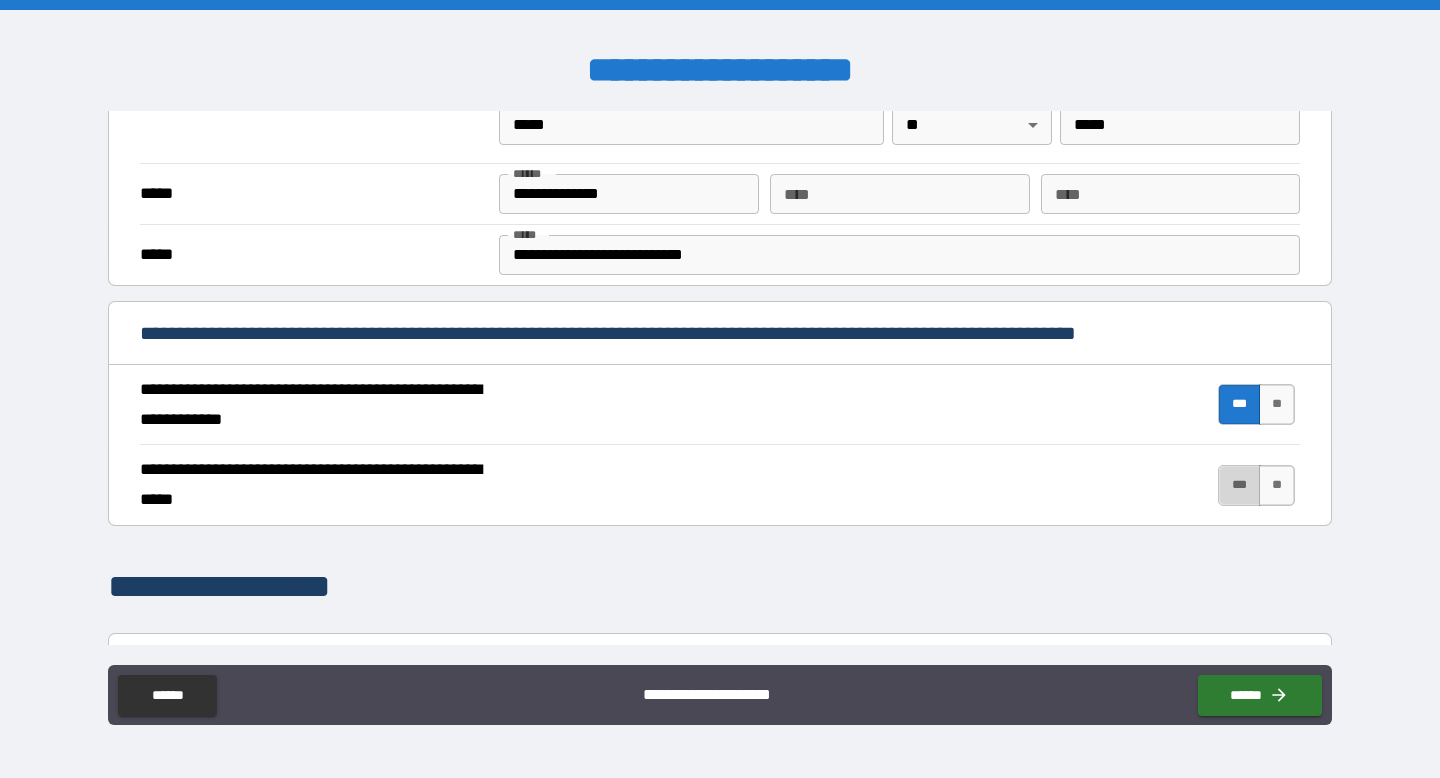 click on "***" at bounding box center (1239, 485) 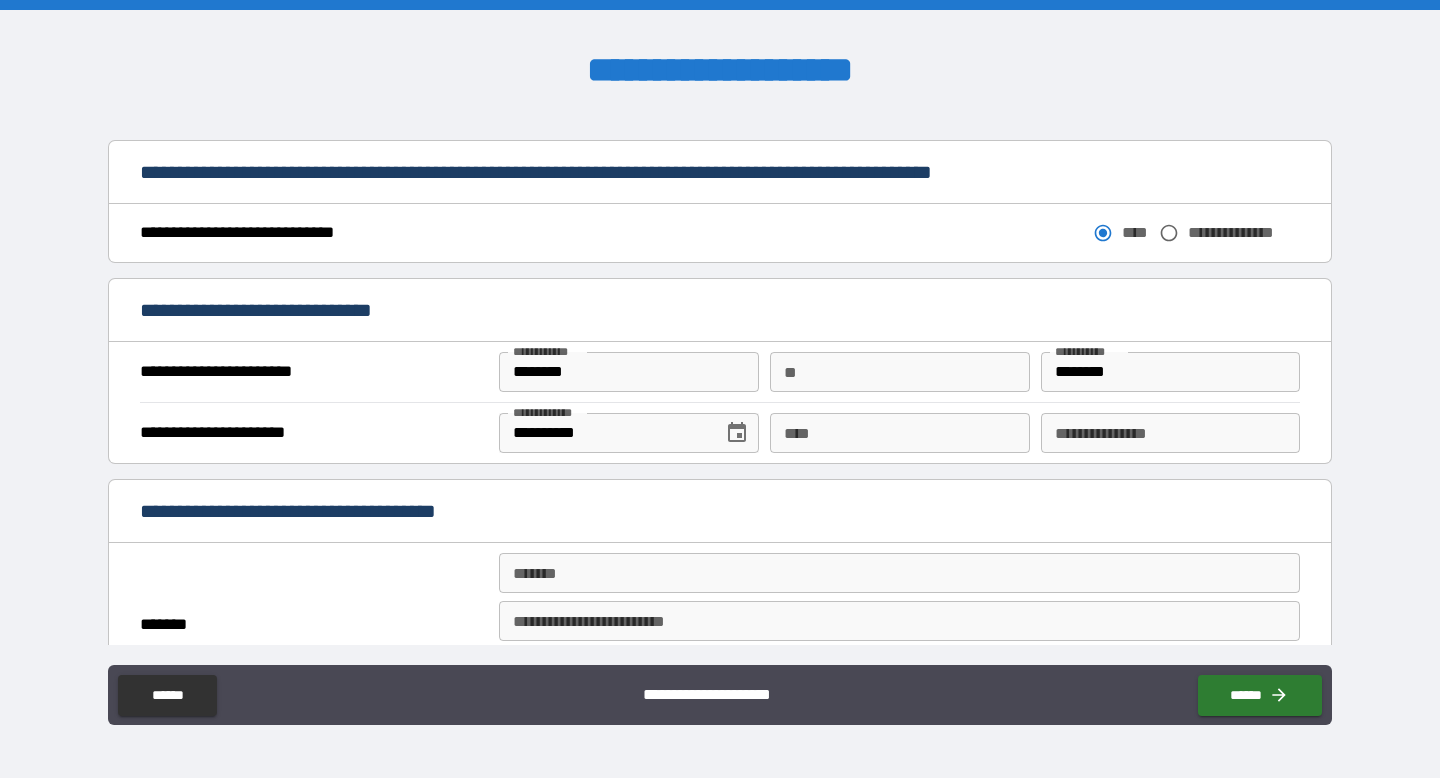 scroll, scrollTop: 1072, scrollLeft: 0, axis: vertical 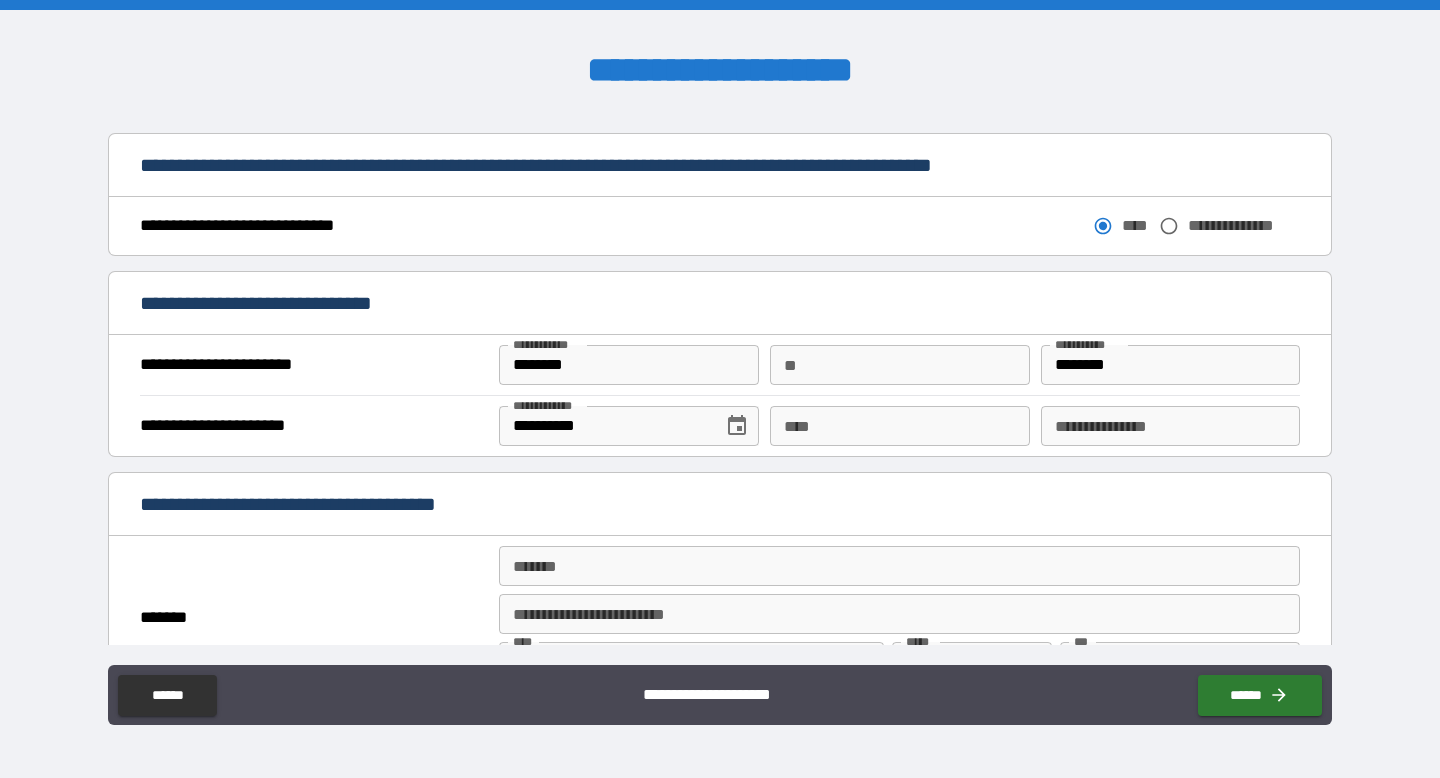 click on "****" at bounding box center [899, 426] 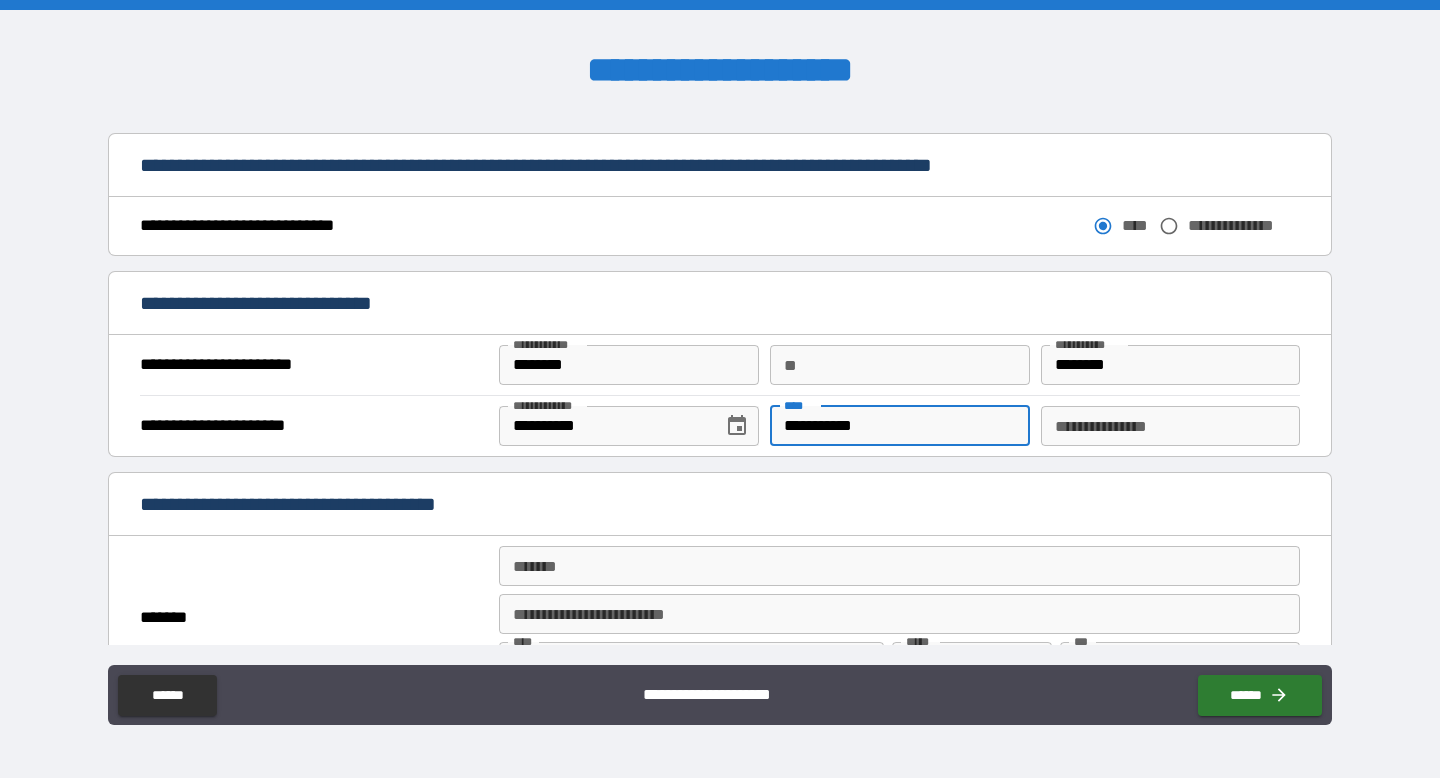 type on "**********" 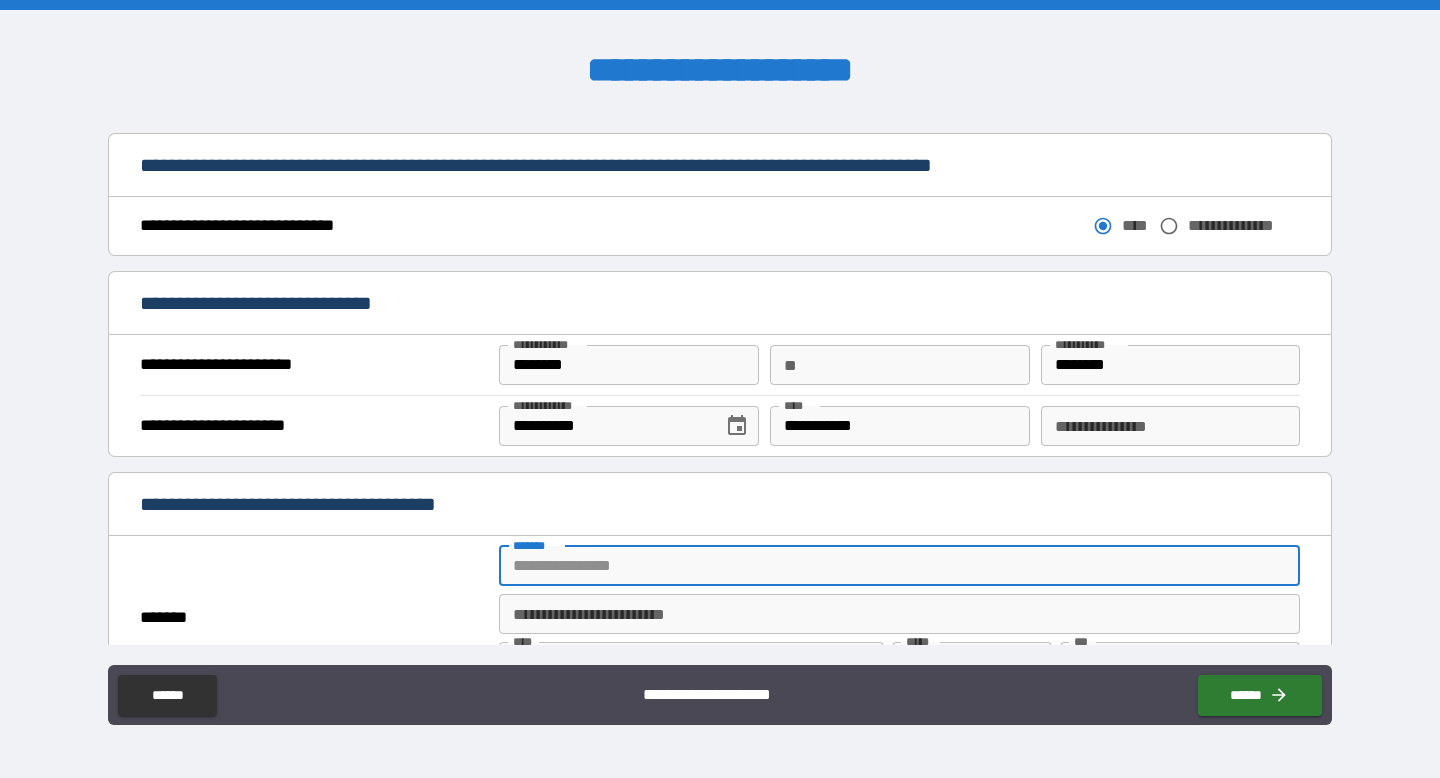 type on "**********" 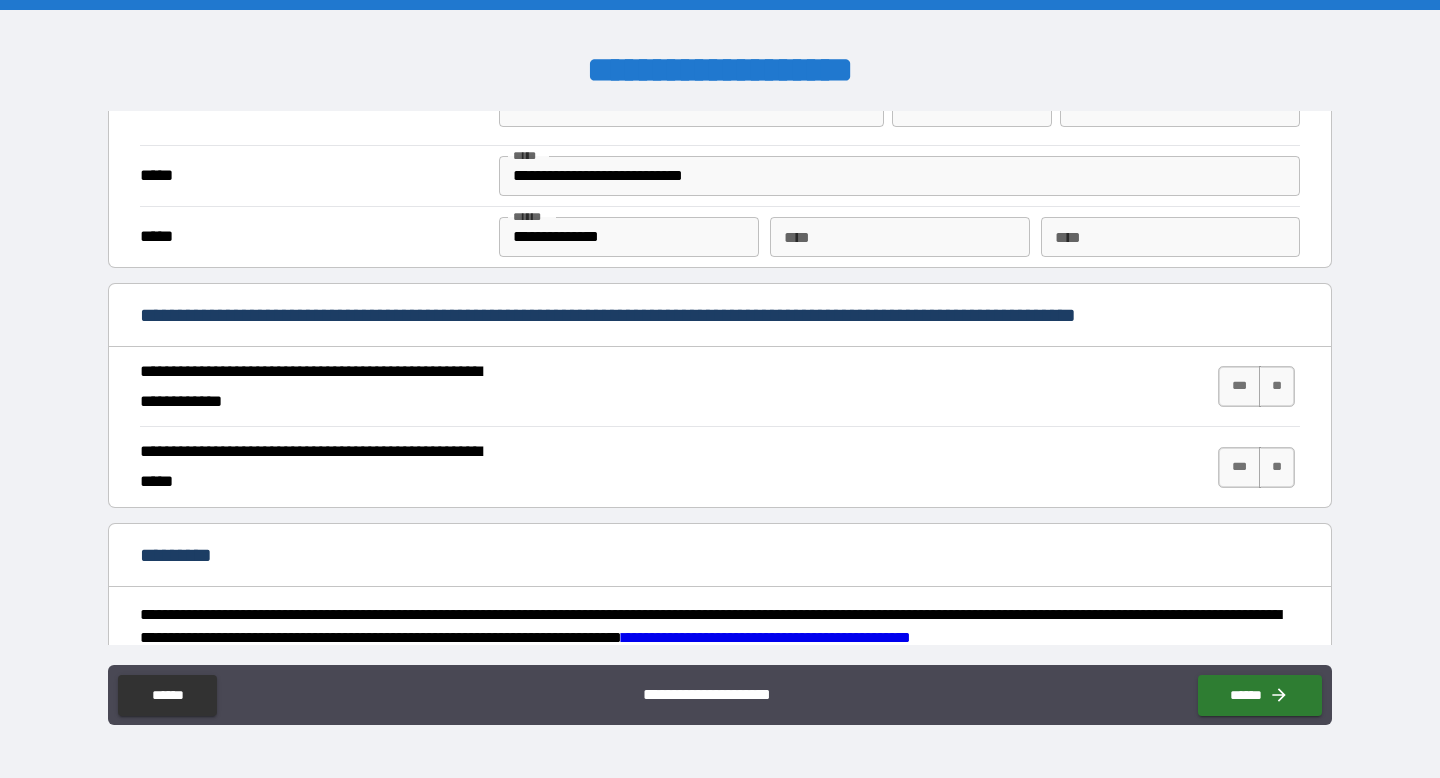 scroll, scrollTop: 1644, scrollLeft: 0, axis: vertical 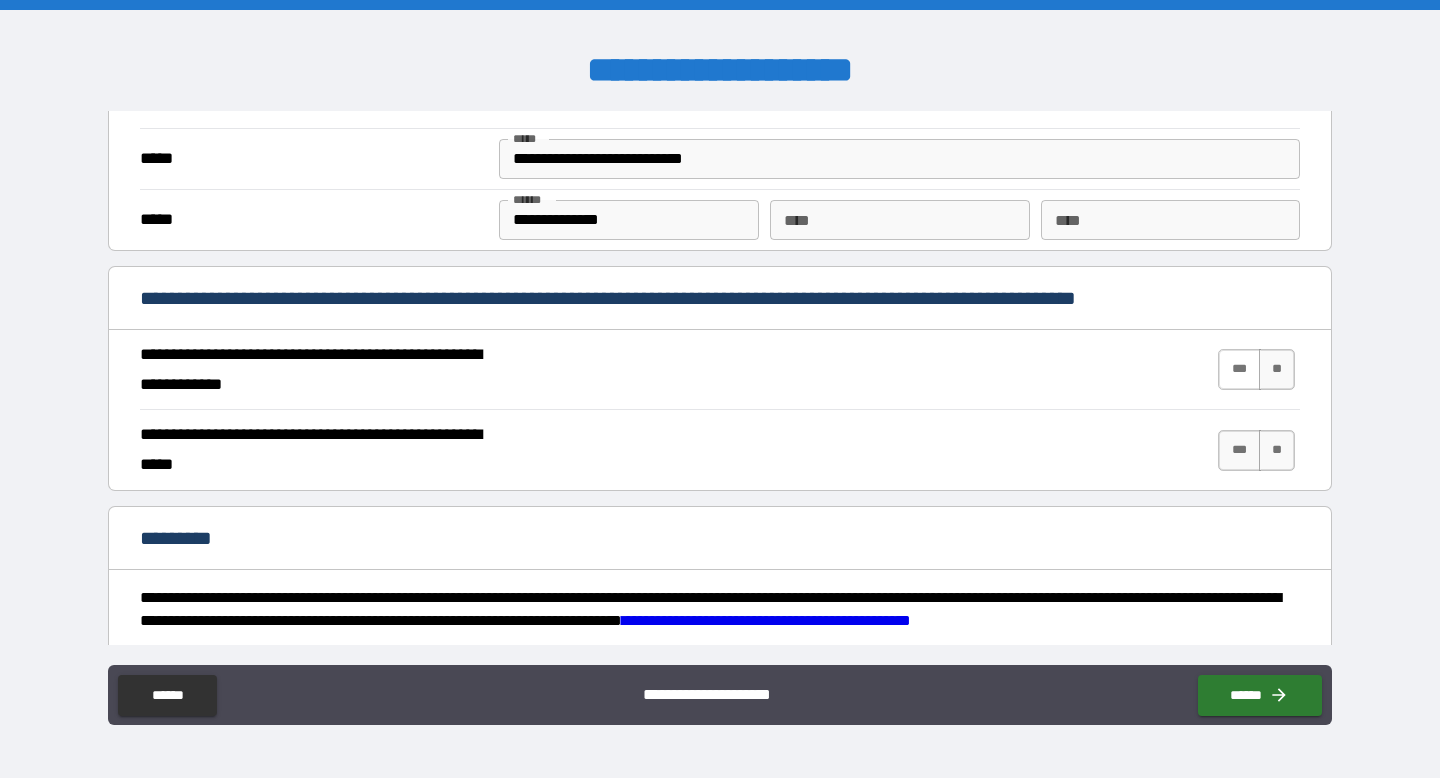 click on "***" at bounding box center [1239, 369] 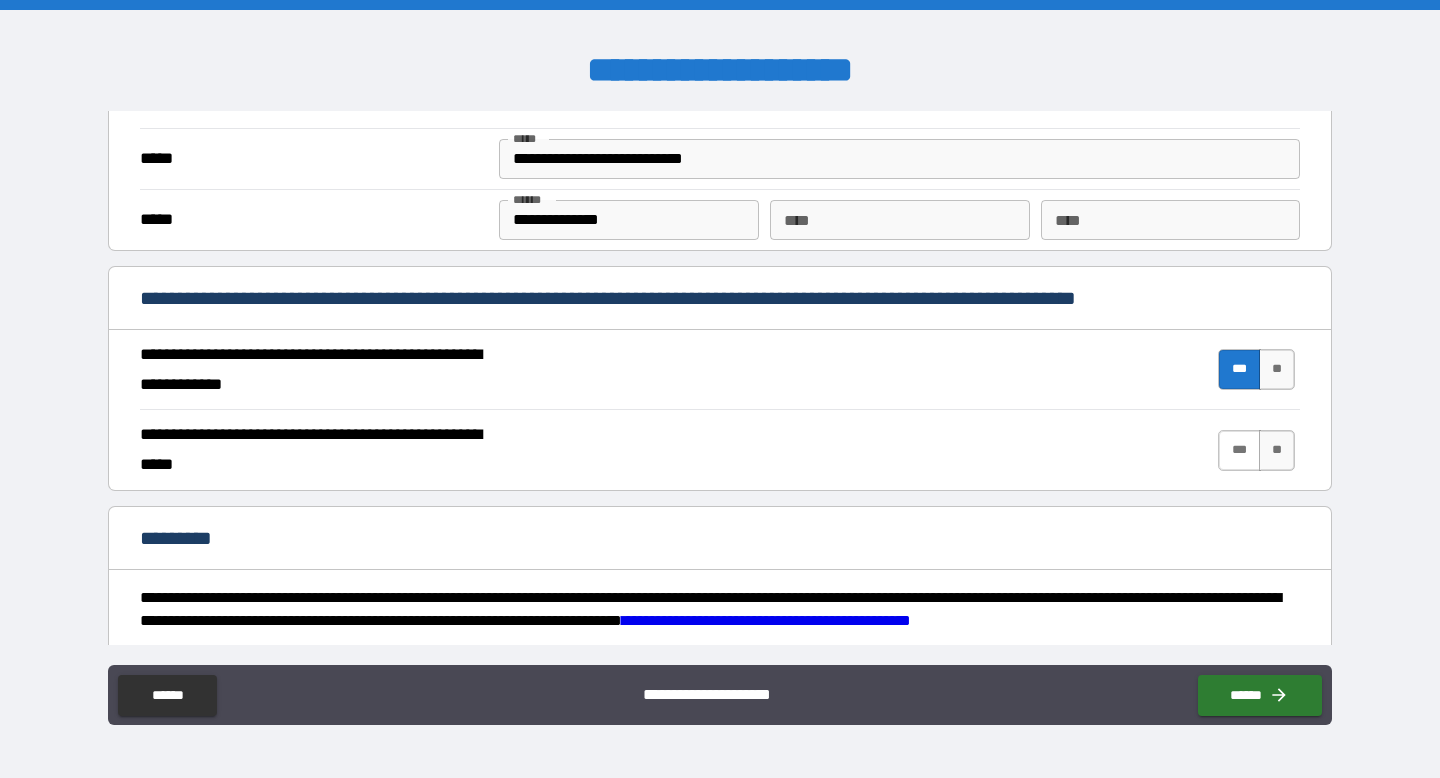 click on "***" at bounding box center [1239, 450] 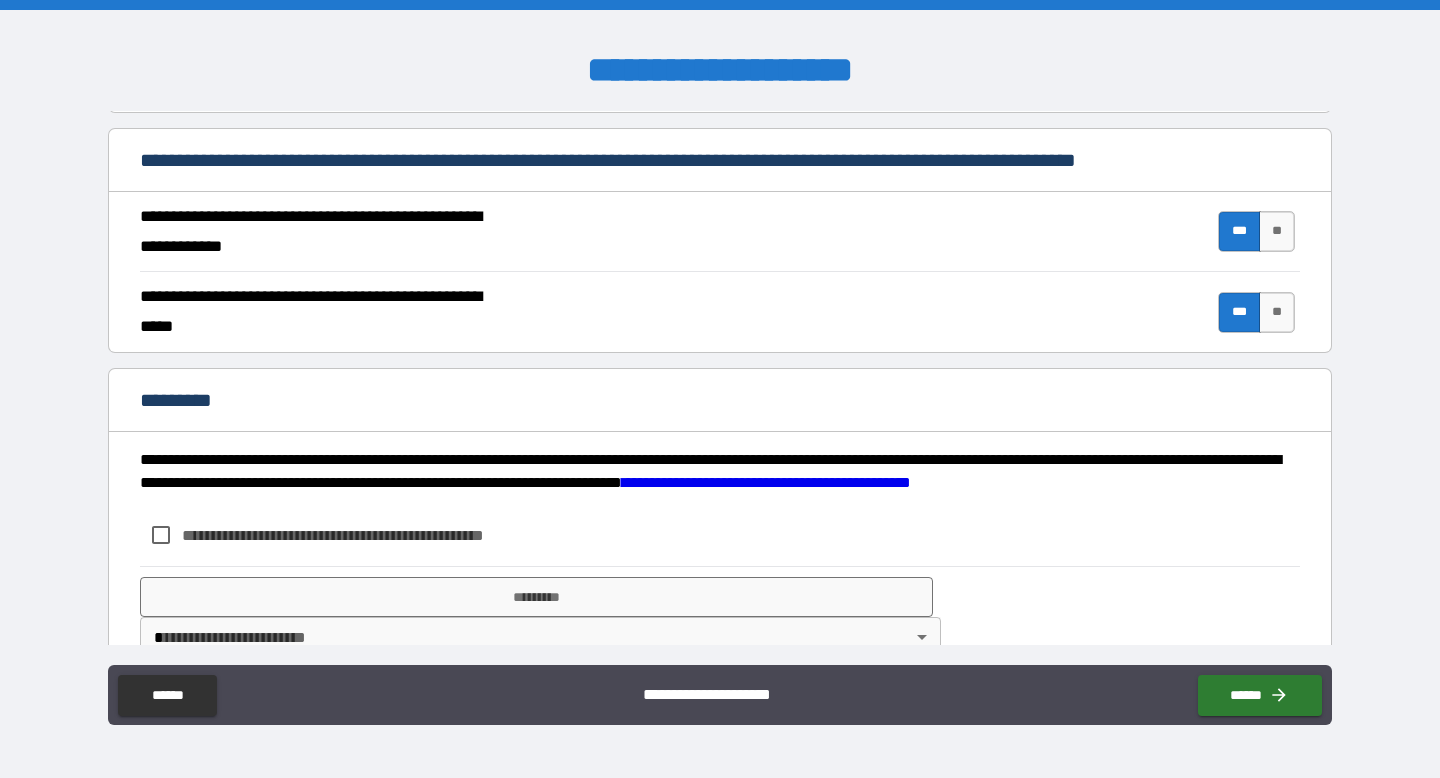 scroll, scrollTop: 1825, scrollLeft: 0, axis: vertical 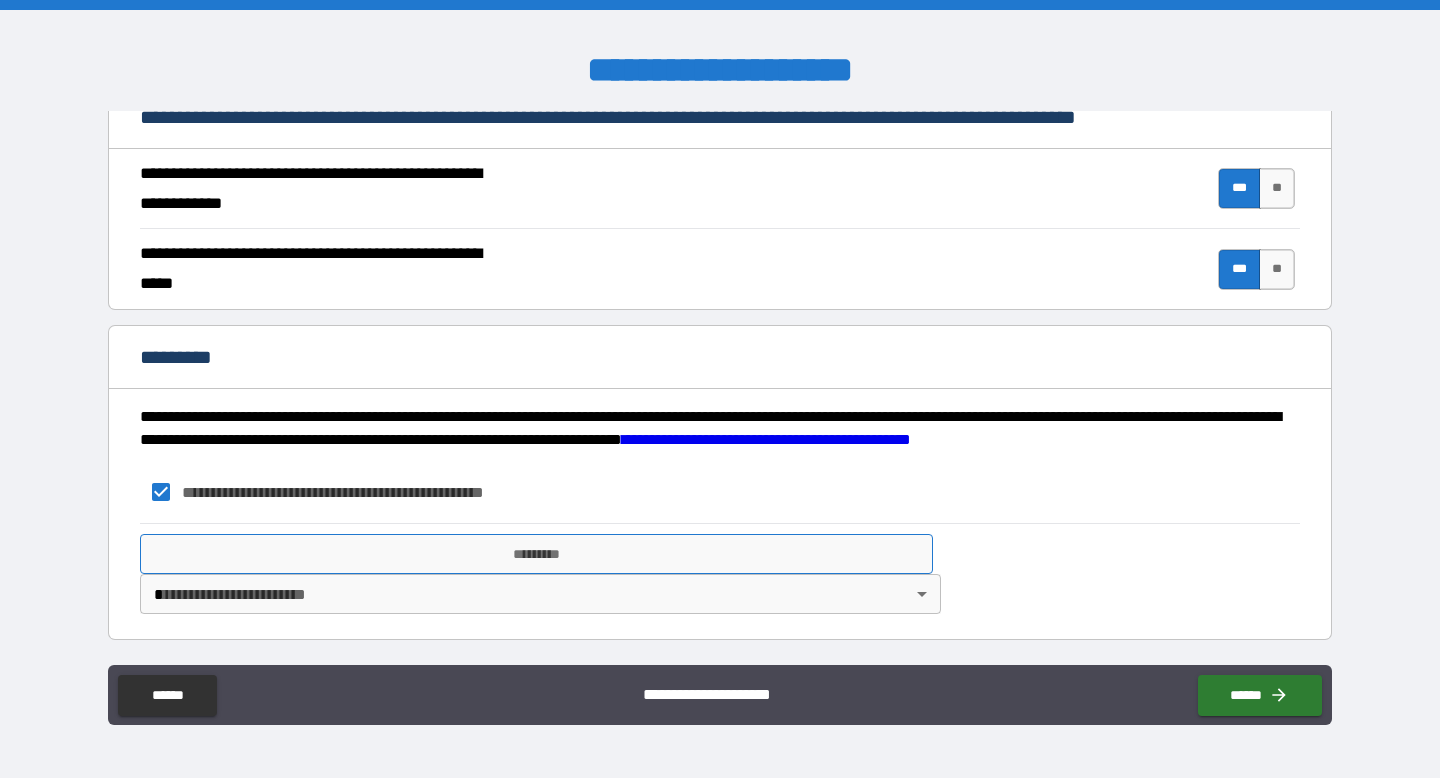 click on "*********" at bounding box center [536, 554] 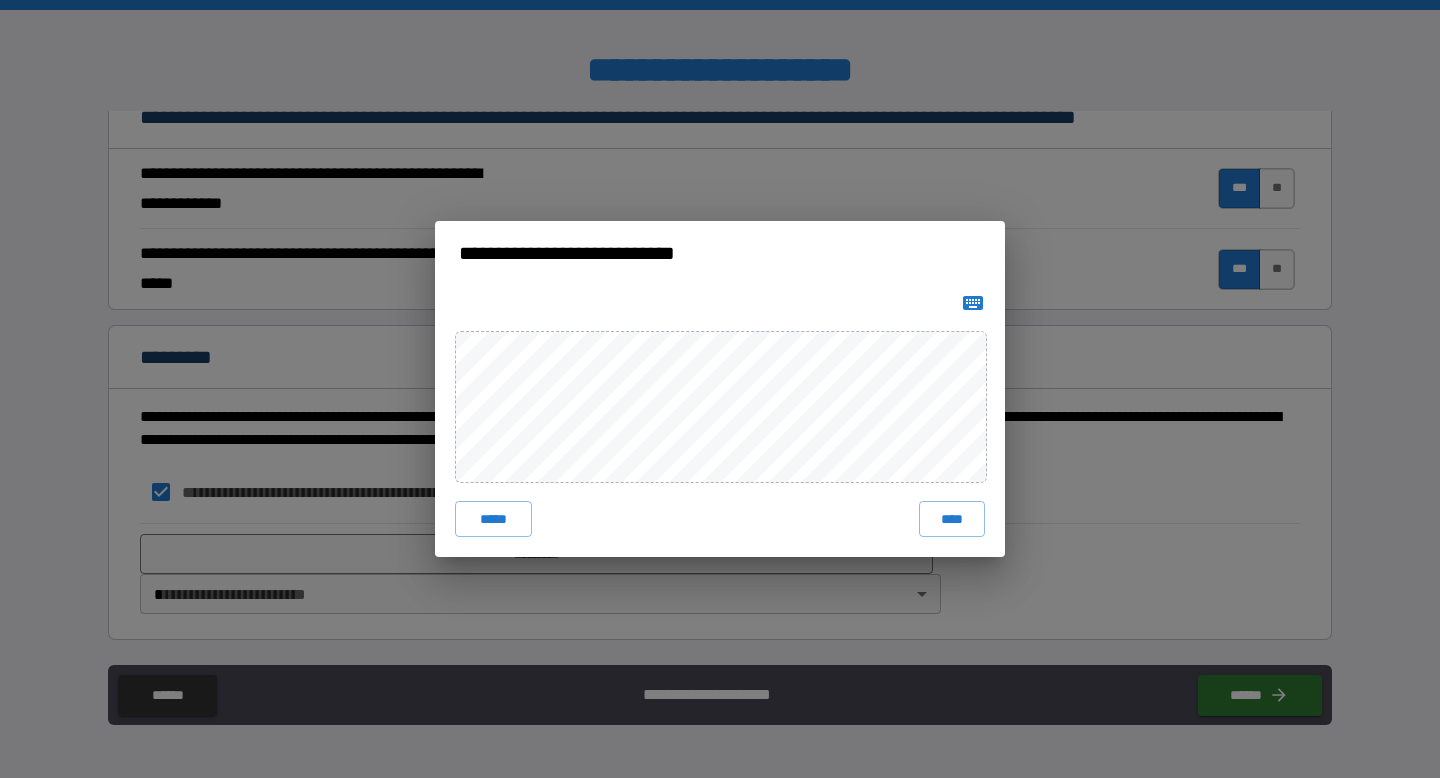 click 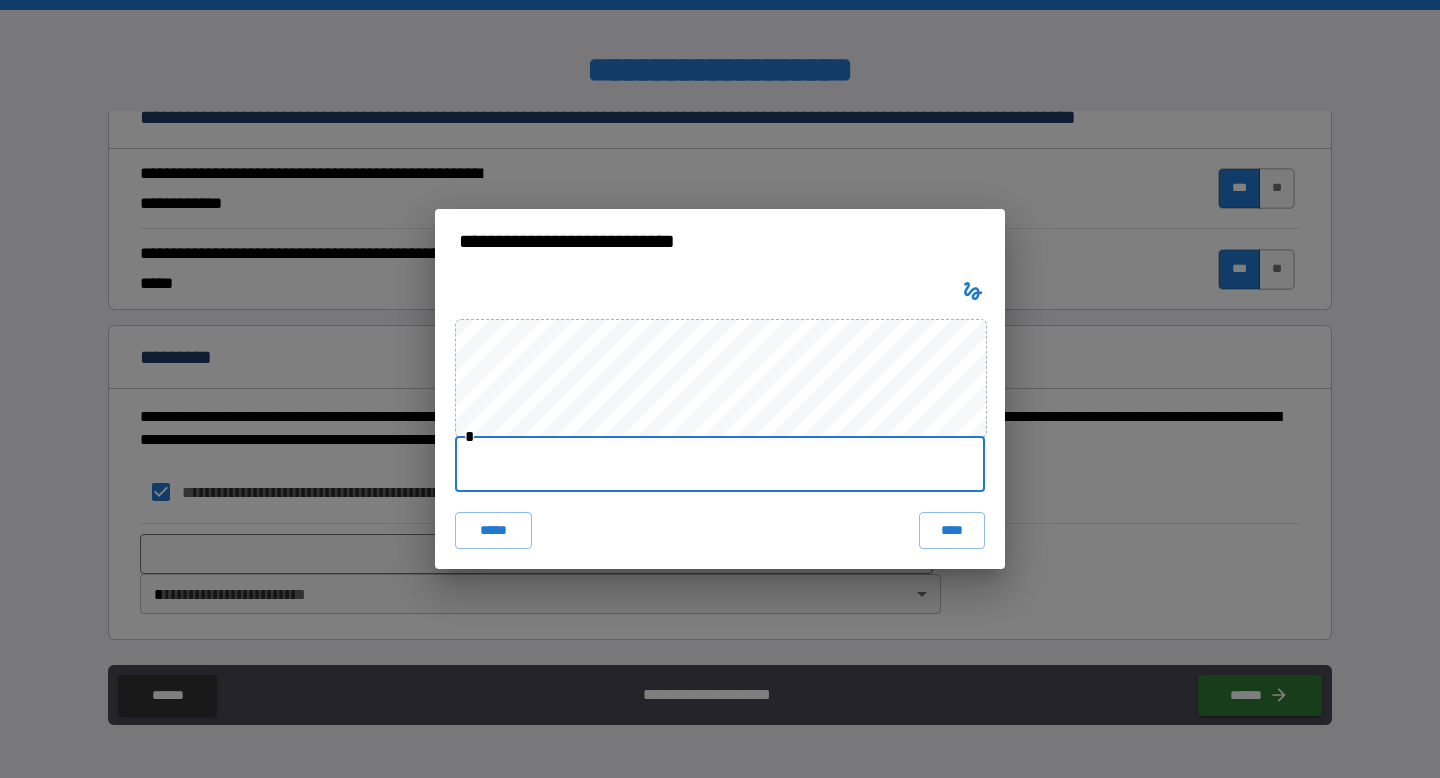 click at bounding box center (720, 464) 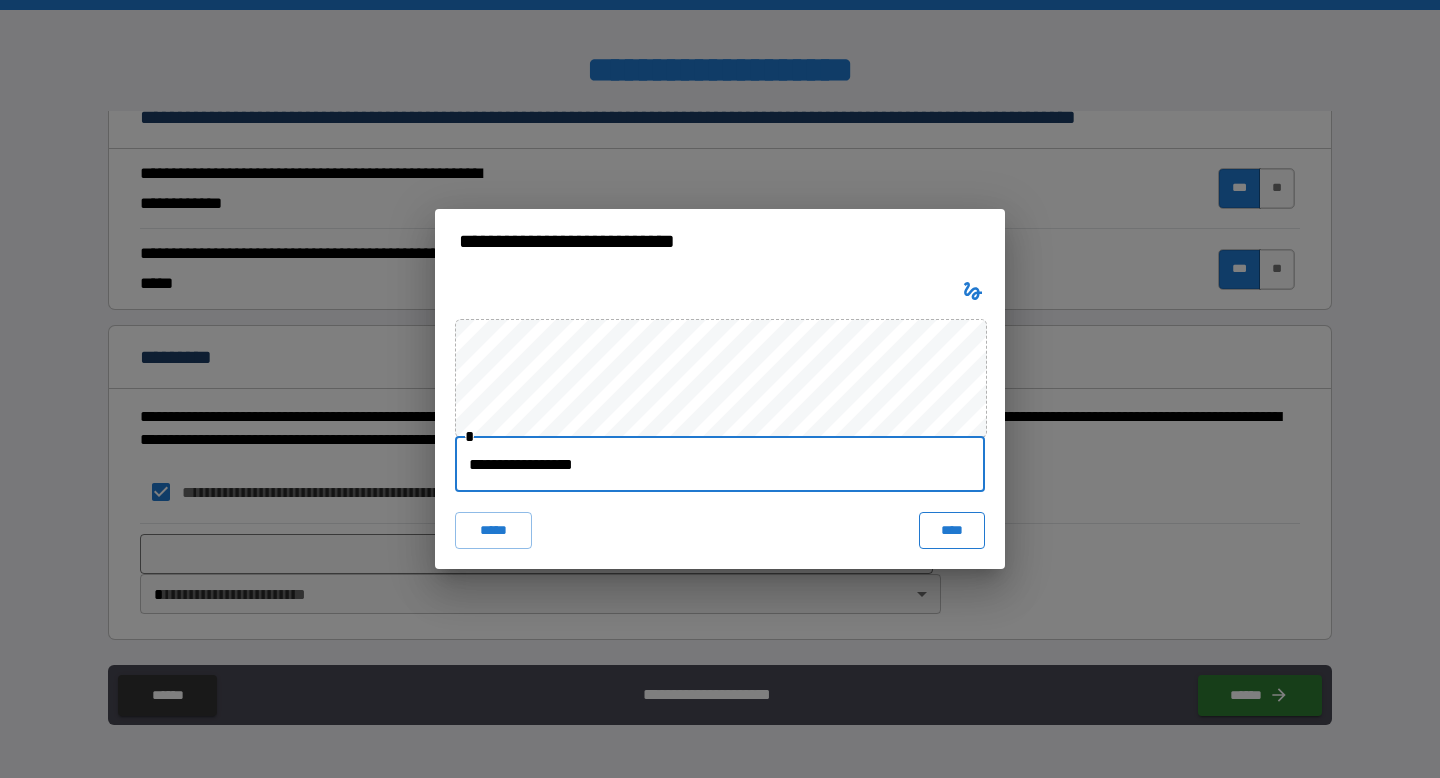 type on "**********" 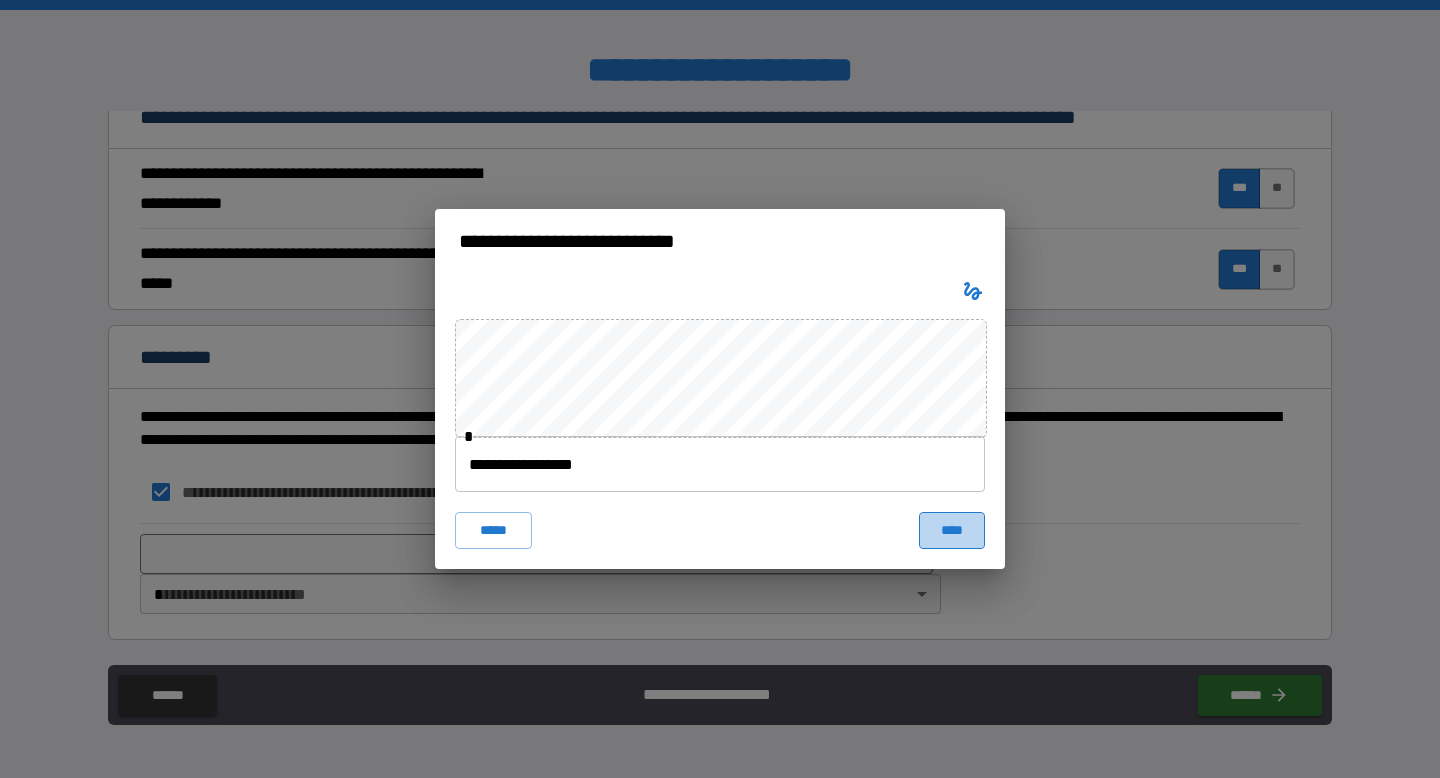 click on "****" at bounding box center [952, 530] 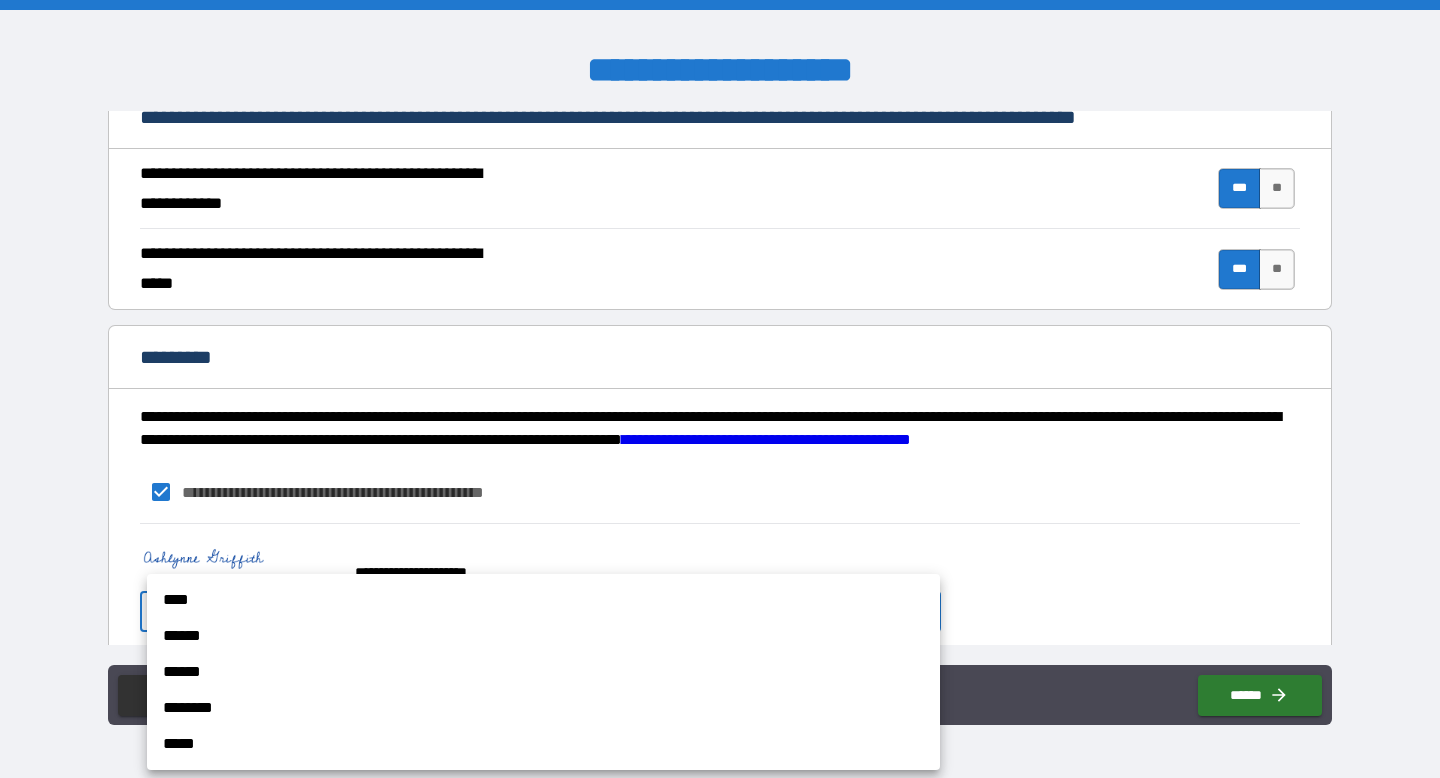 click on "**********" at bounding box center [720, 389] 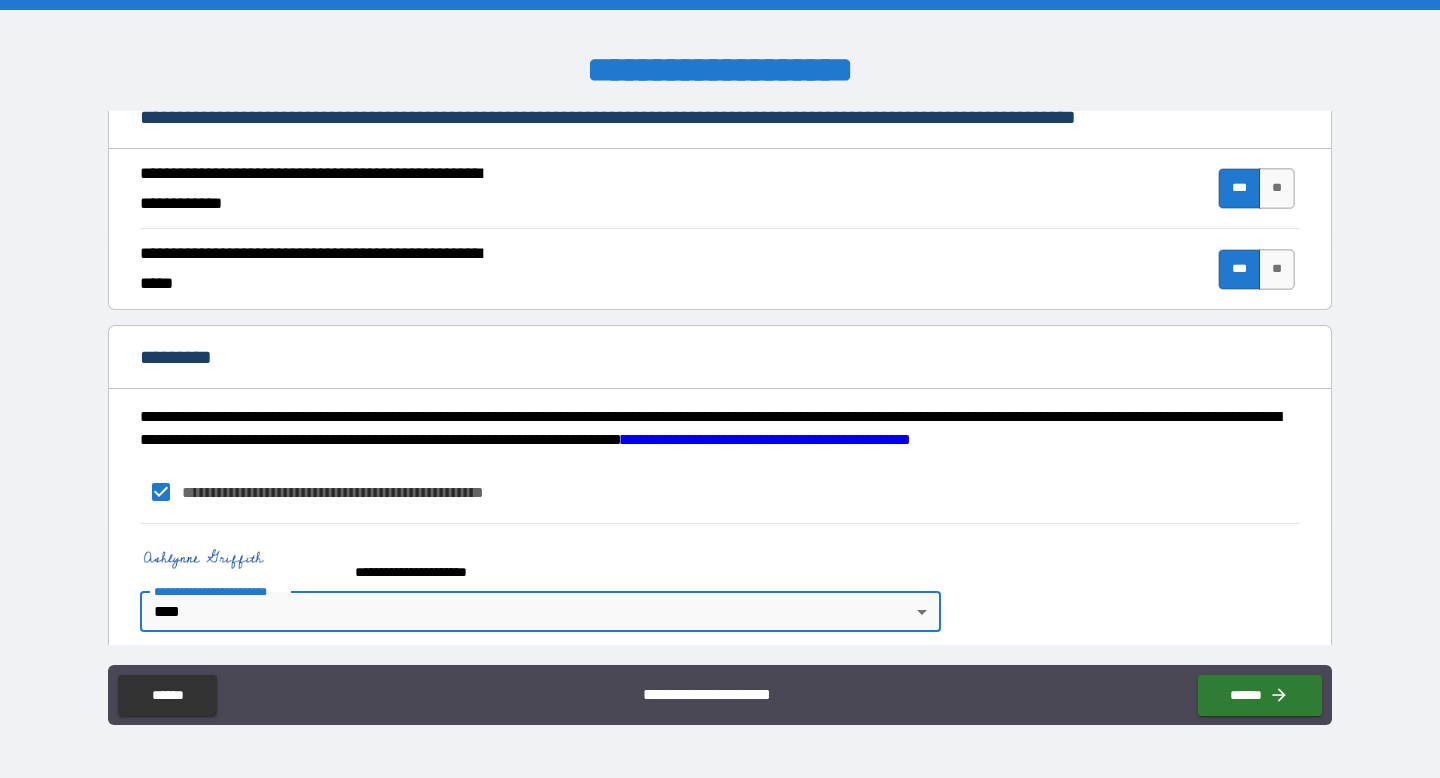 scroll, scrollTop: 1843, scrollLeft: 0, axis: vertical 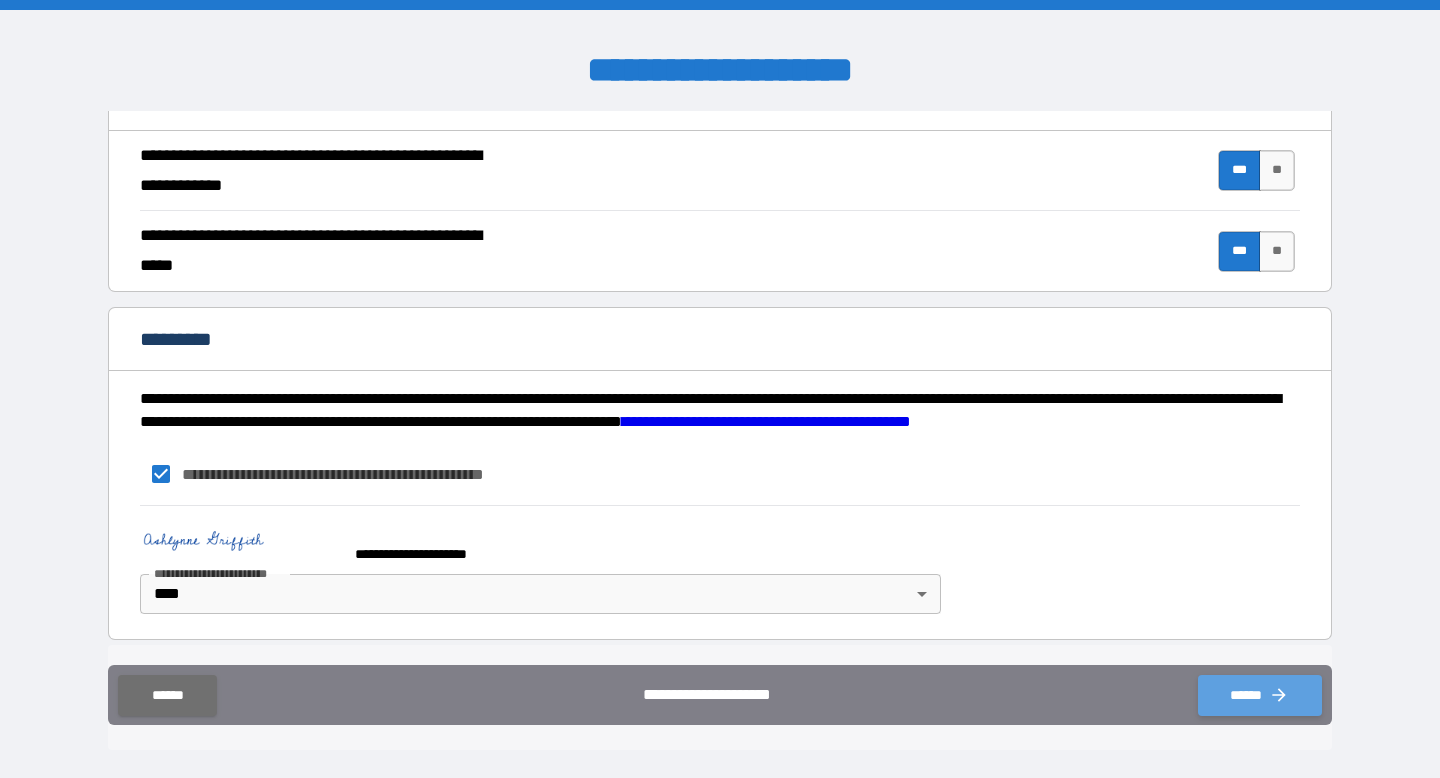 click on "******" at bounding box center (1260, 695) 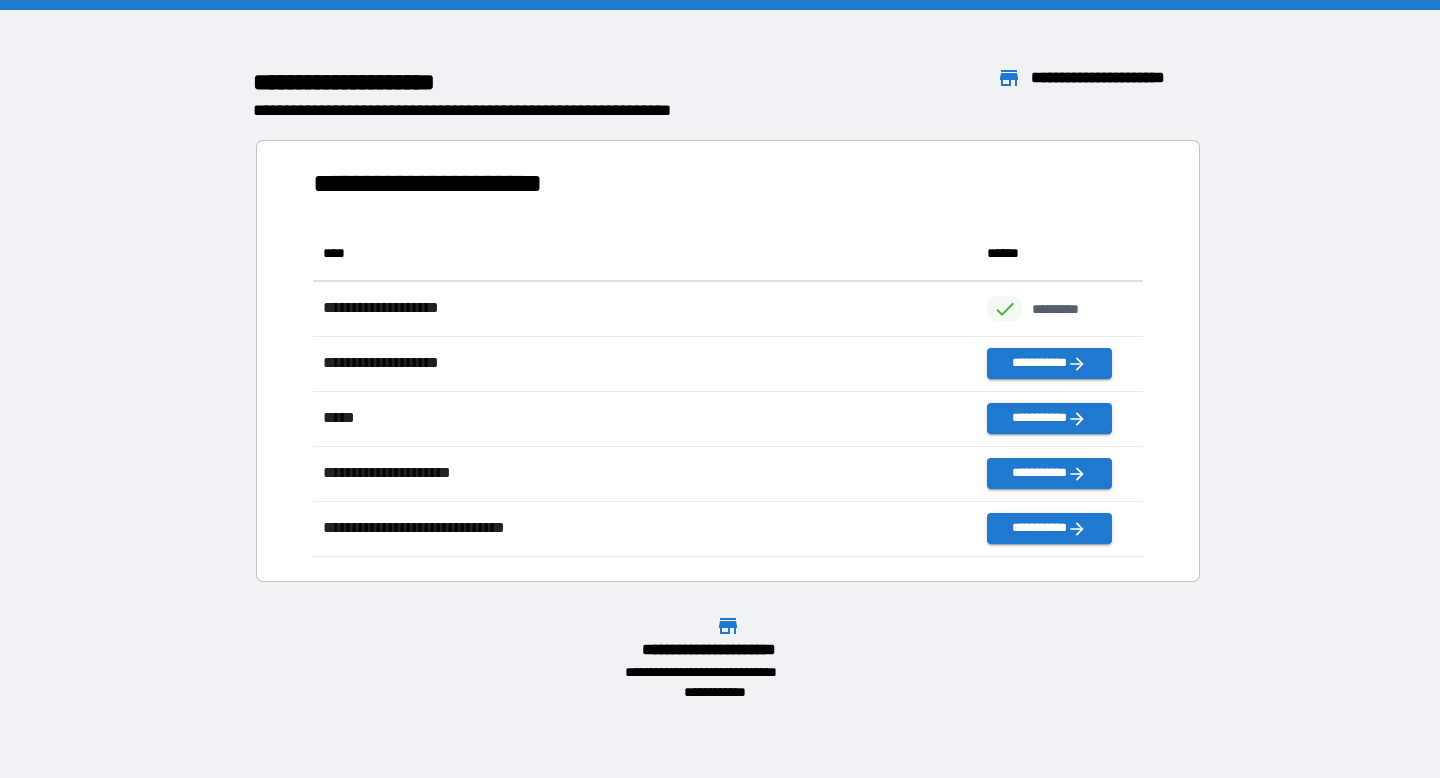 scroll, scrollTop: 1, scrollLeft: 1, axis: both 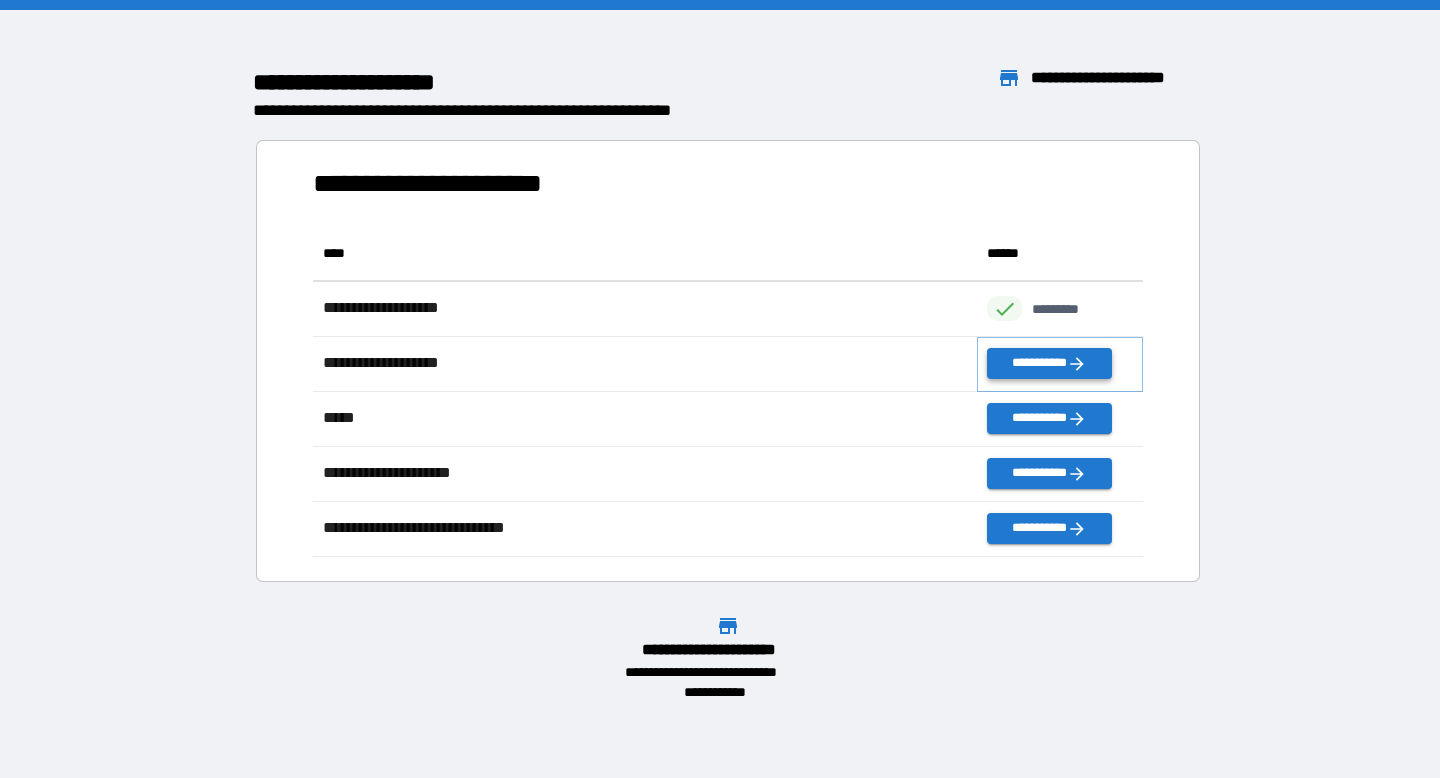 click on "**********" at bounding box center [1049, 363] 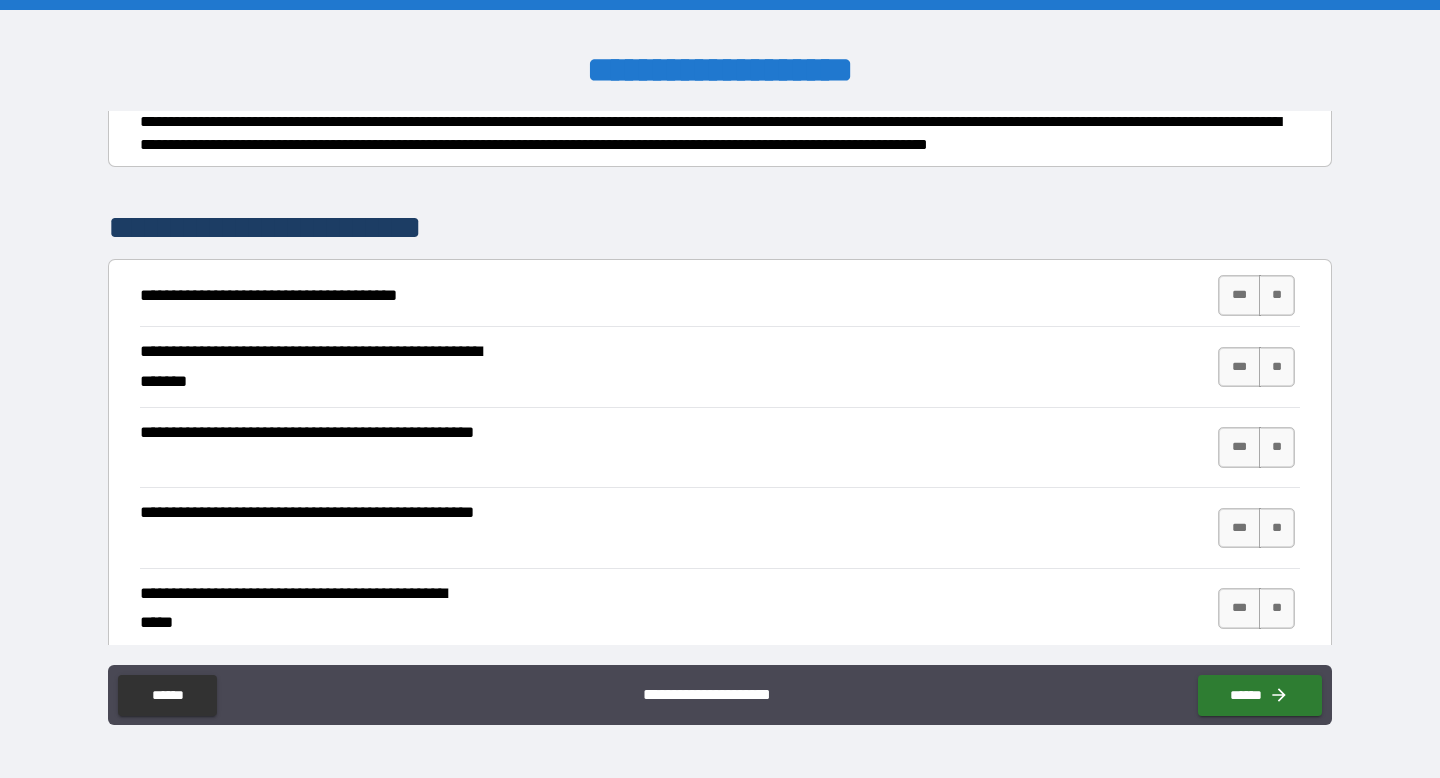scroll, scrollTop: 255, scrollLeft: 0, axis: vertical 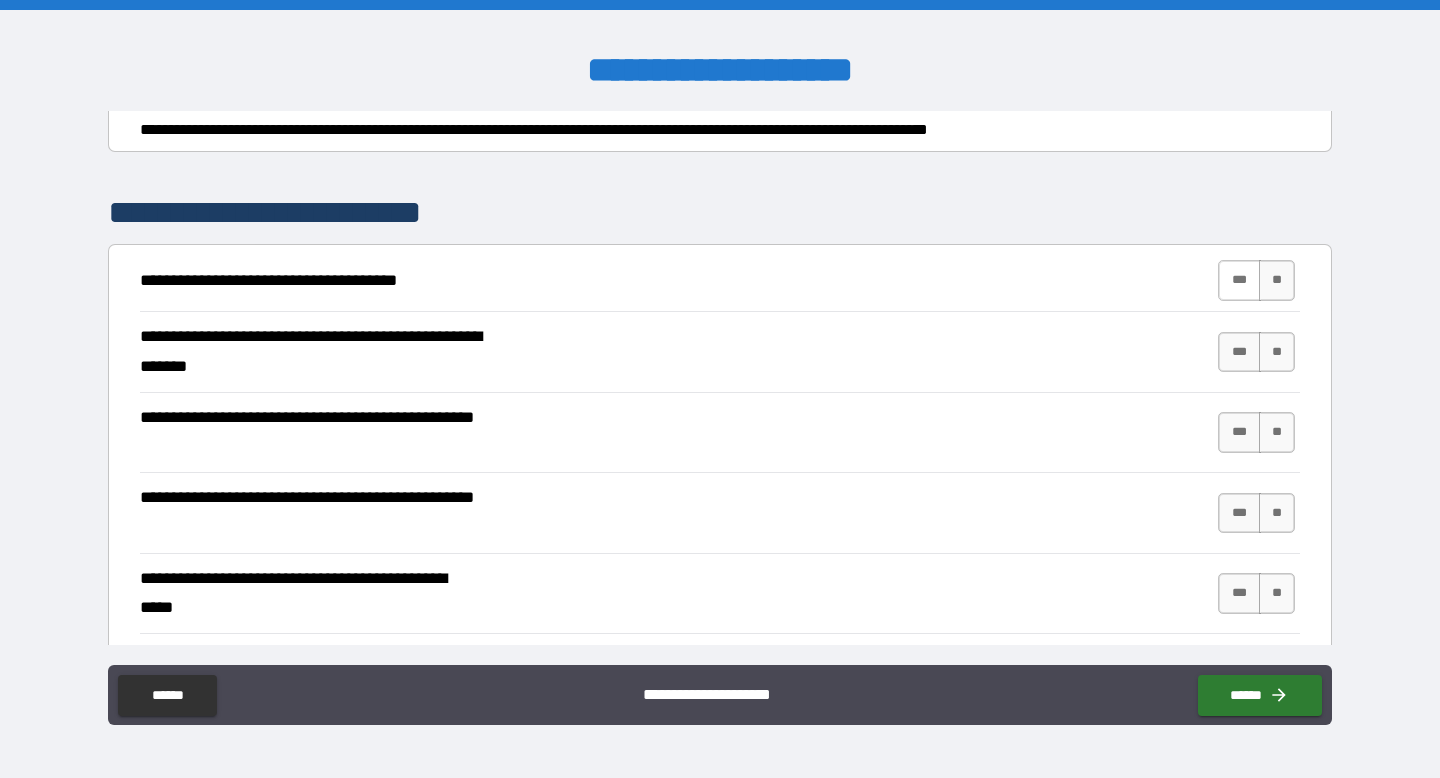 click on "***" at bounding box center [1239, 280] 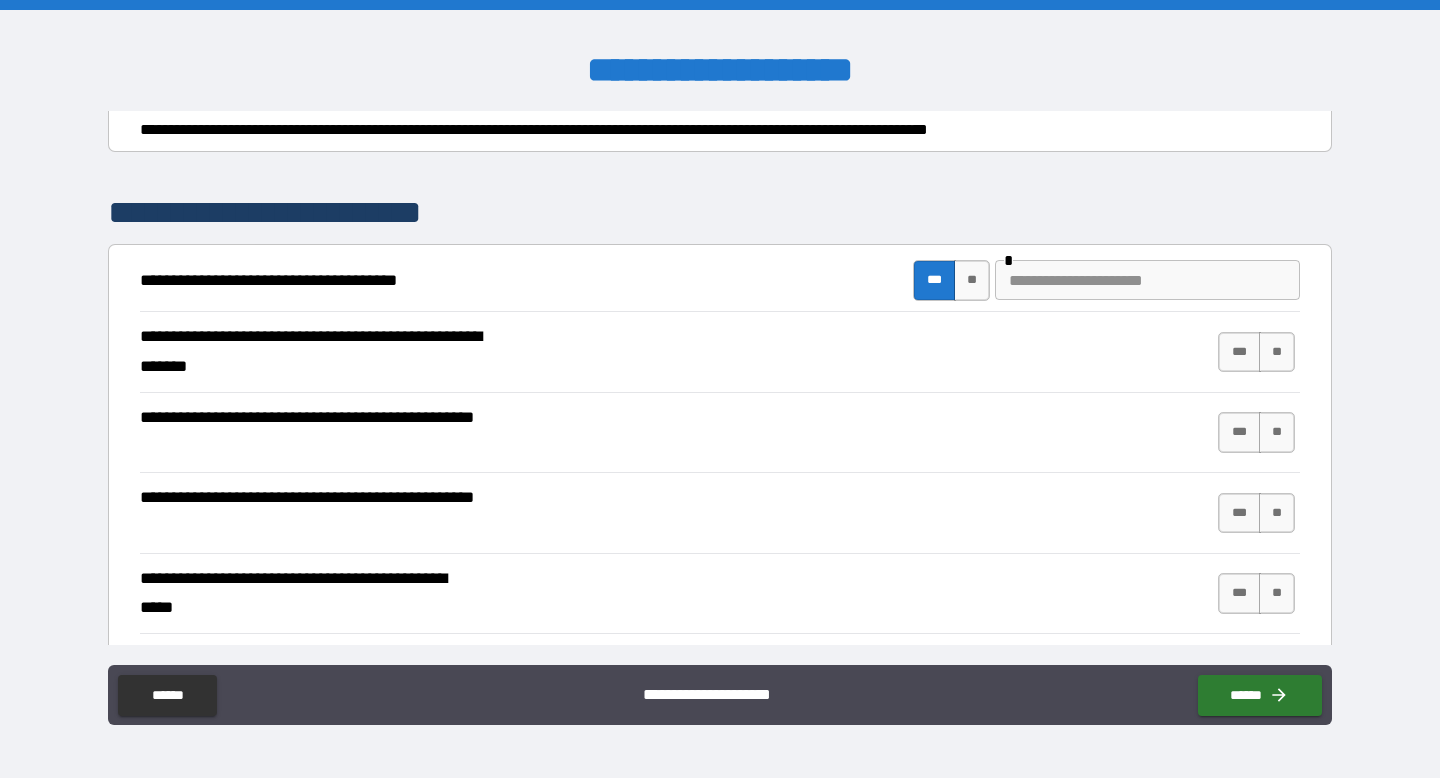click at bounding box center [1147, 280] 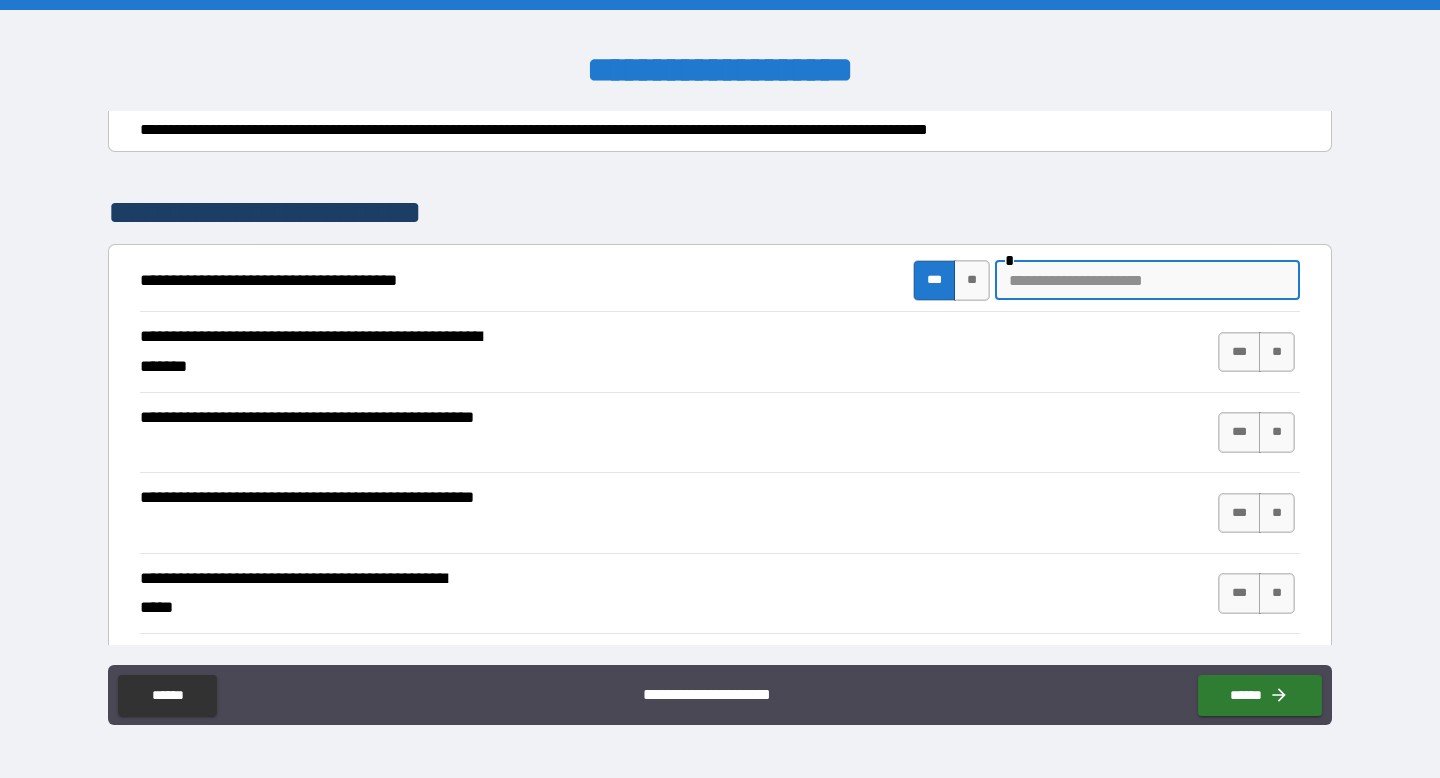 type on "*" 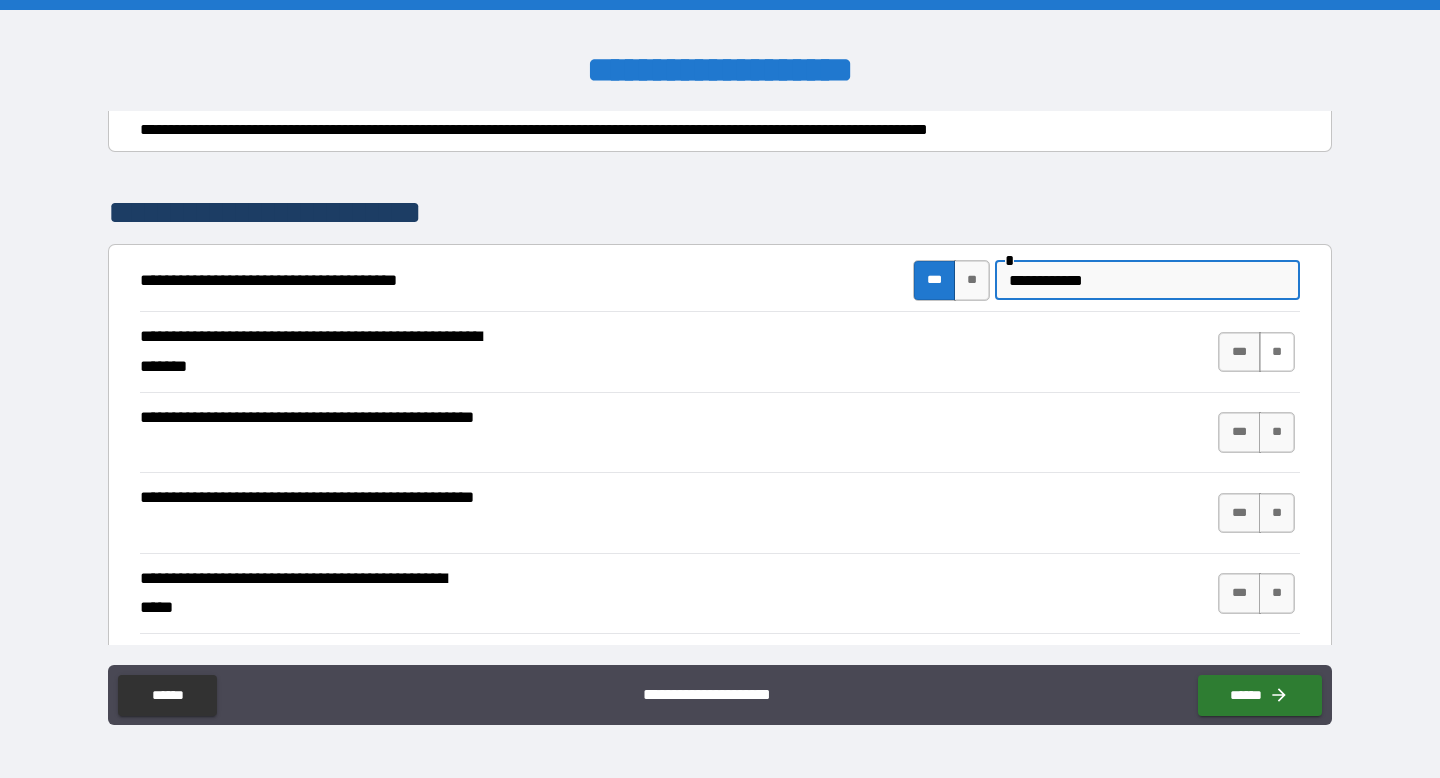 type on "**********" 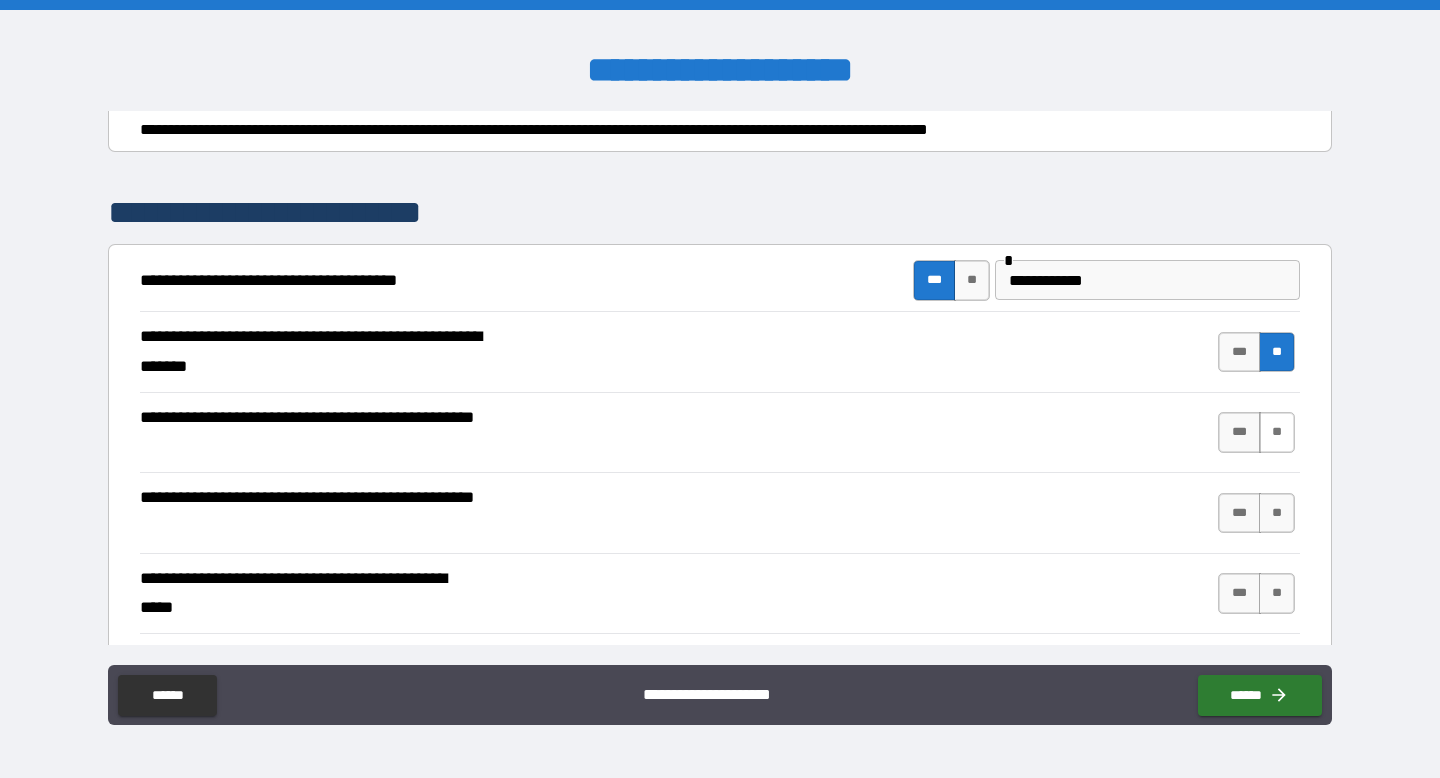 click on "**" at bounding box center [1277, 432] 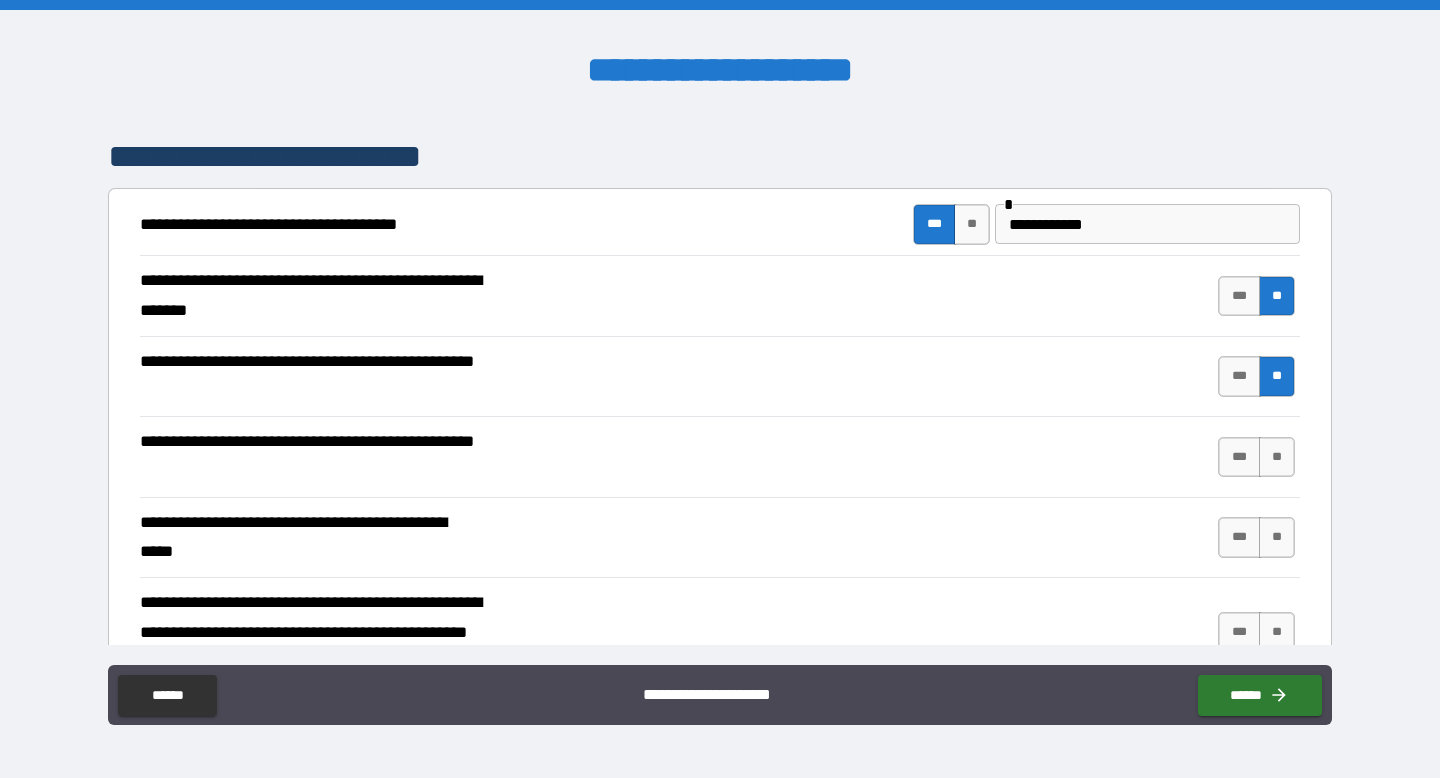 scroll, scrollTop: 312, scrollLeft: 0, axis: vertical 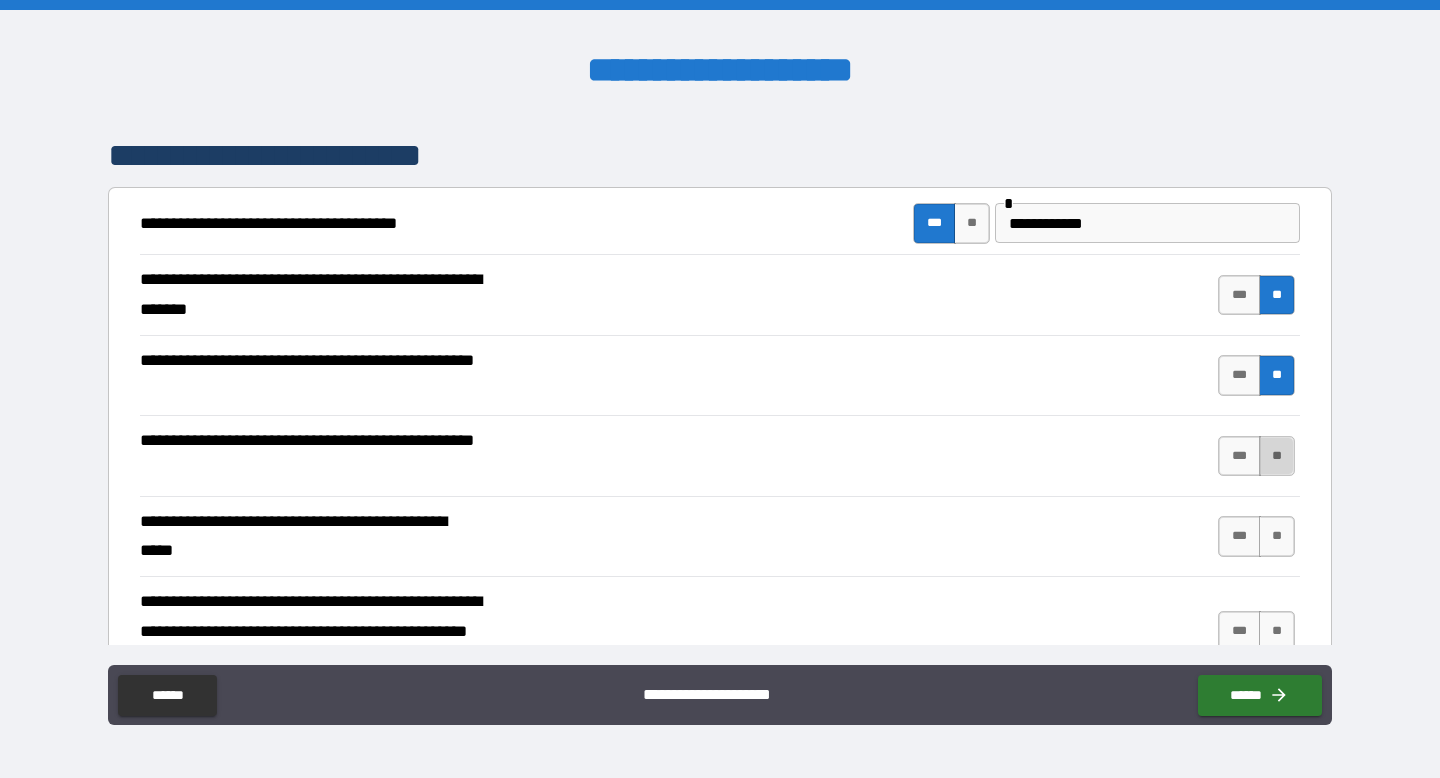 click on "**" at bounding box center (1277, 456) 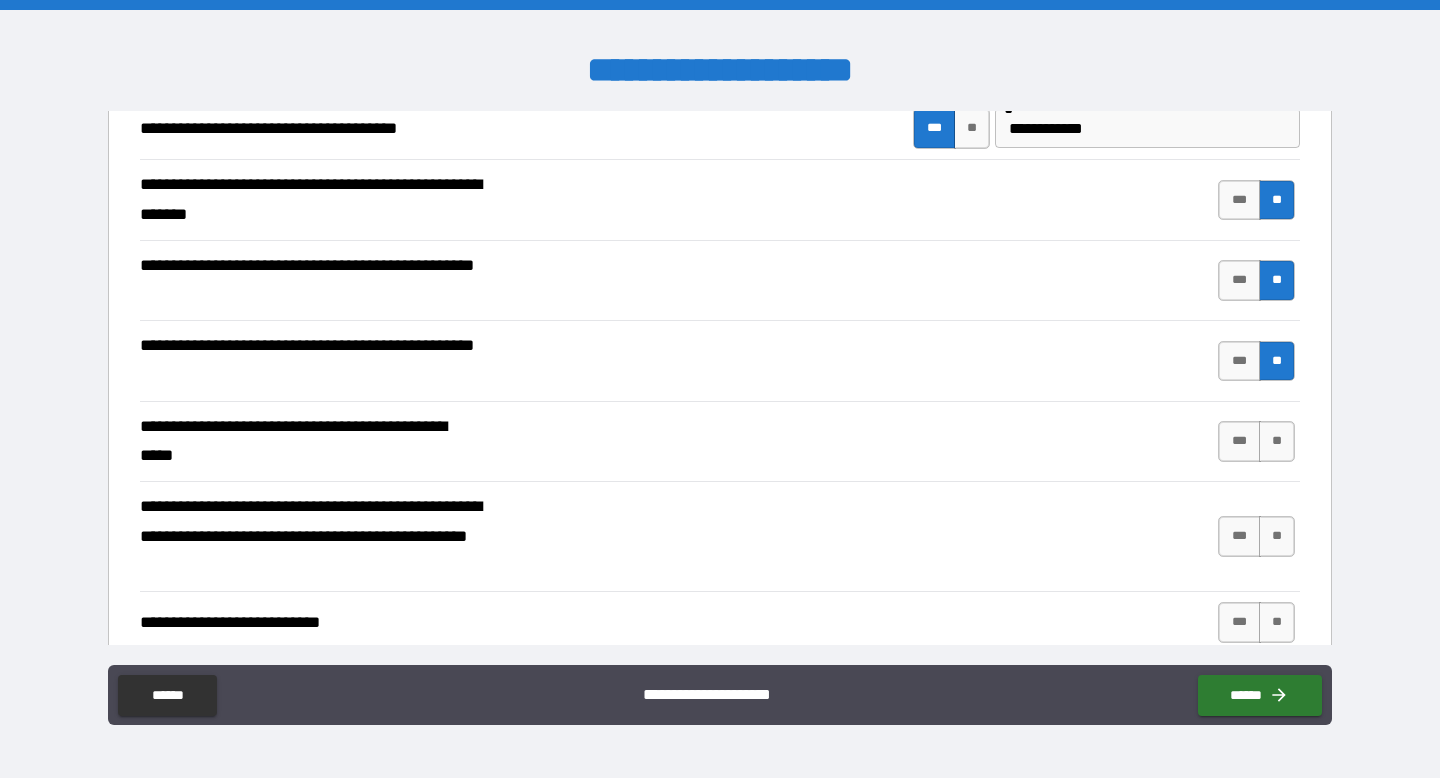 scroll, scrollTop: 410, scrollLeft: 0, axis: vertical 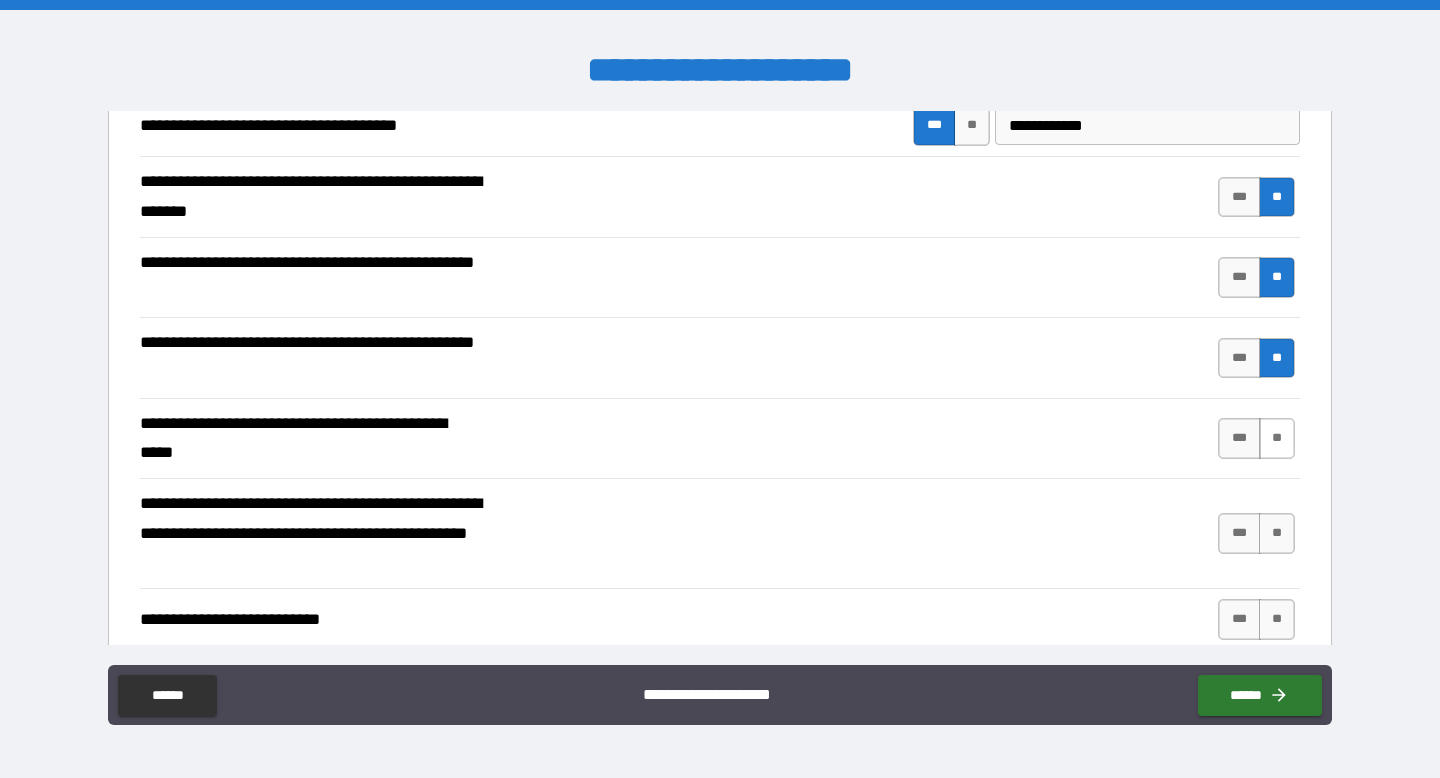 click on "**" at bounding box center [1277, 438] 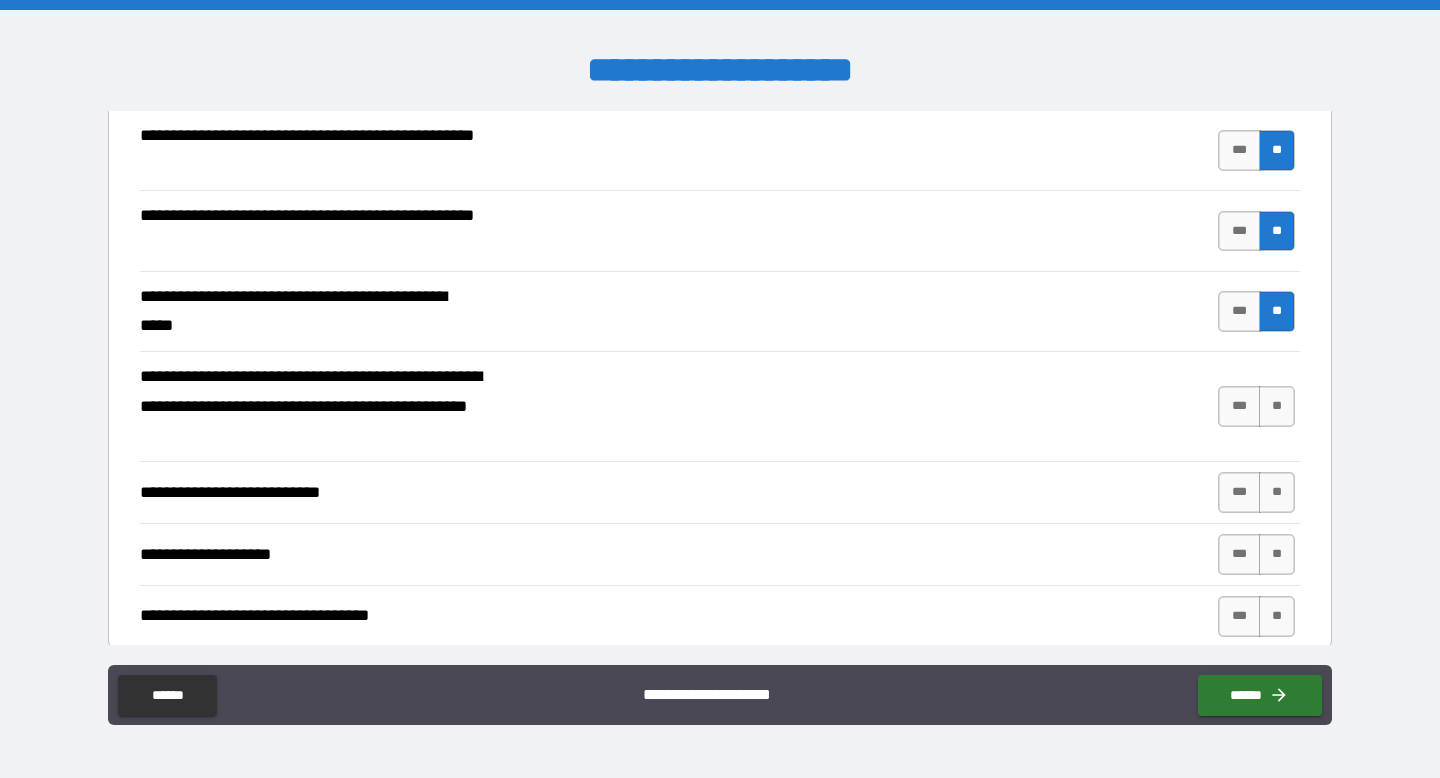 scroll, scrollTop: 544, scrollLeft: 0, axis: vertical 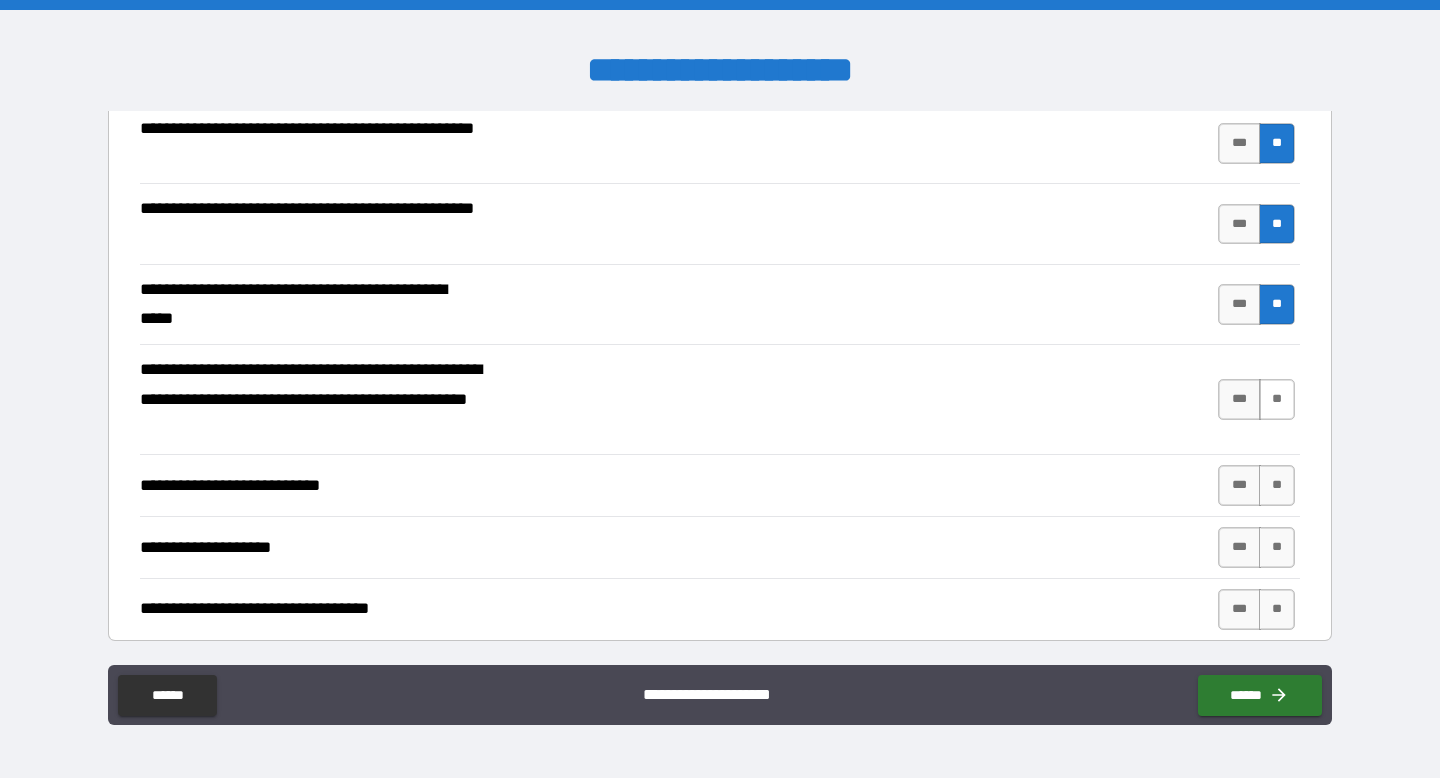 click on "**" at bounding box center (1277, 399) 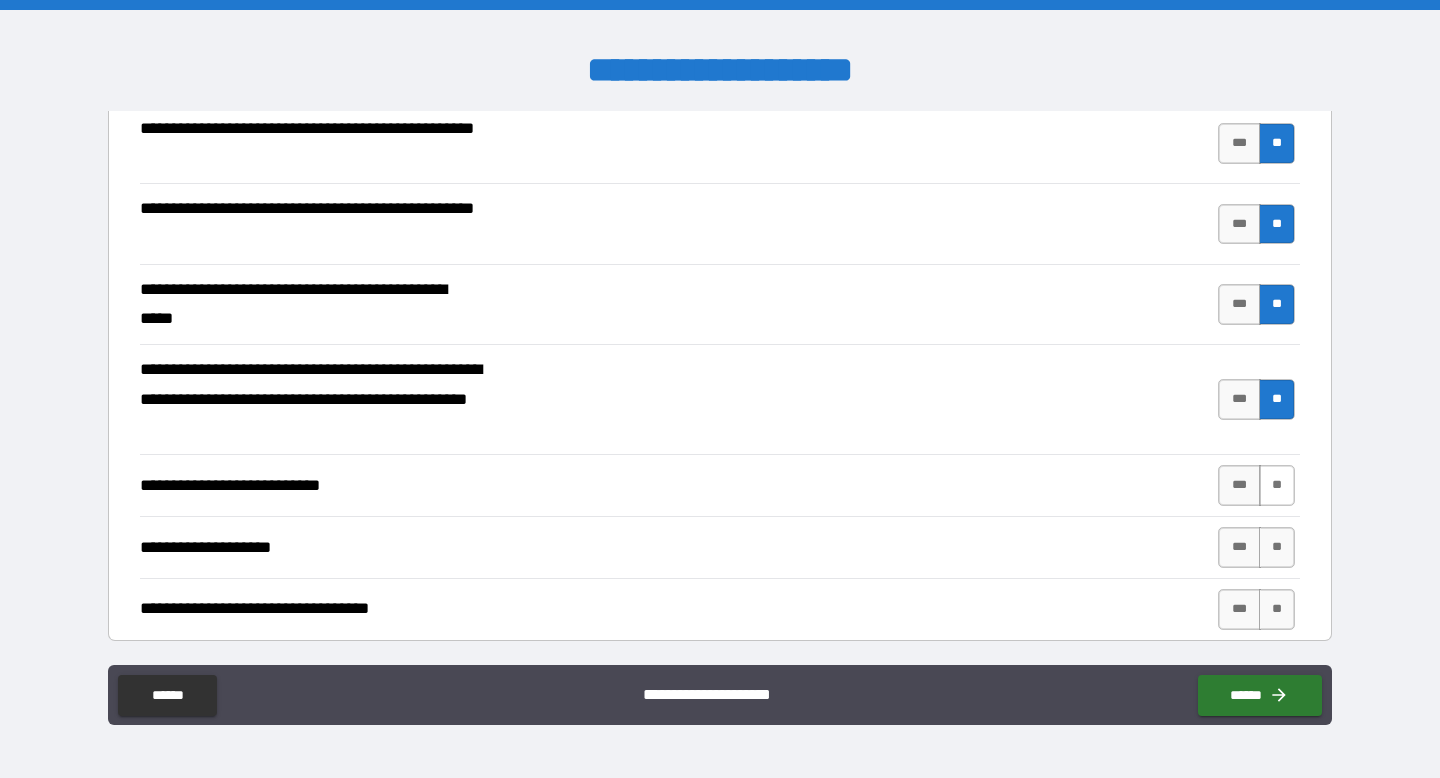 click on "**" at bounding box center (1277, 485) 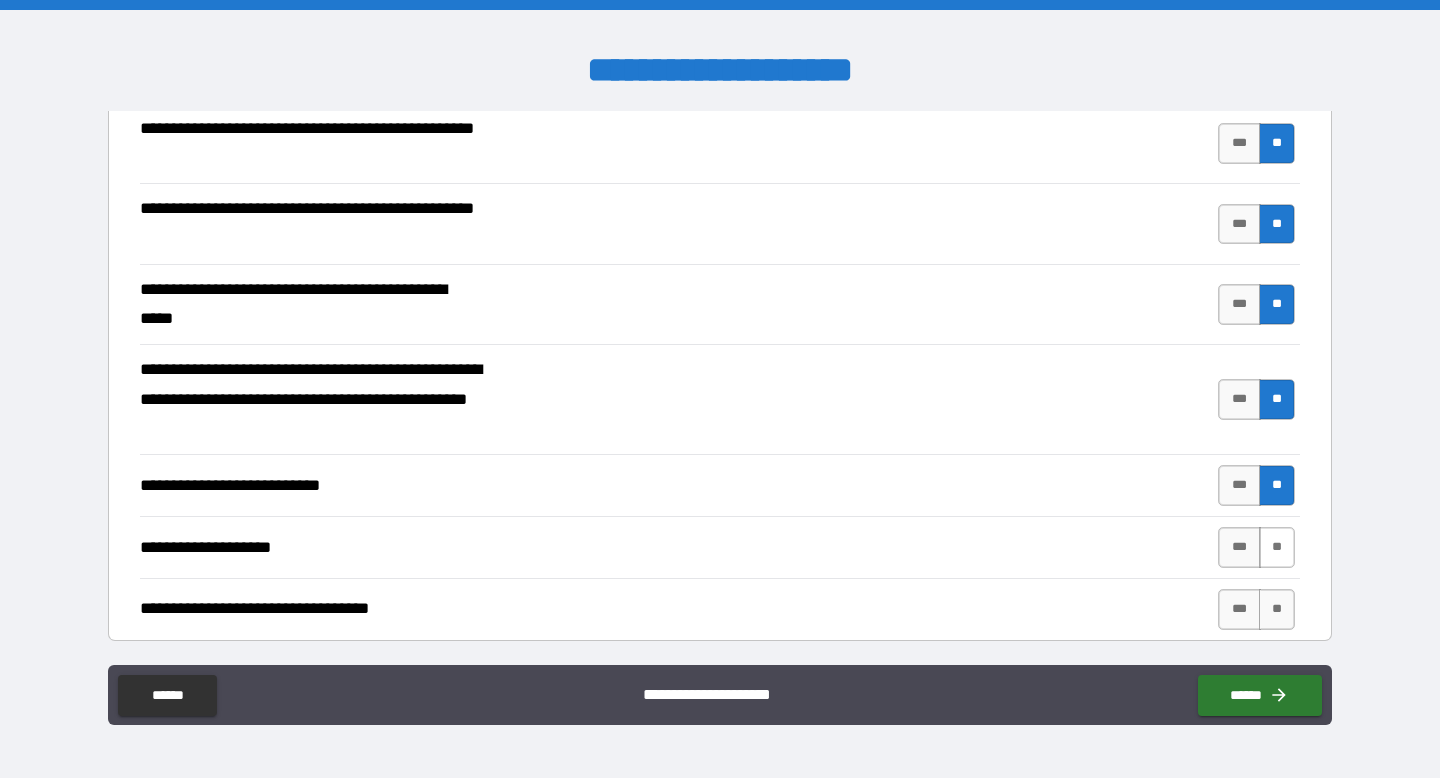 click on "**" at bounding box center (1277, 547) 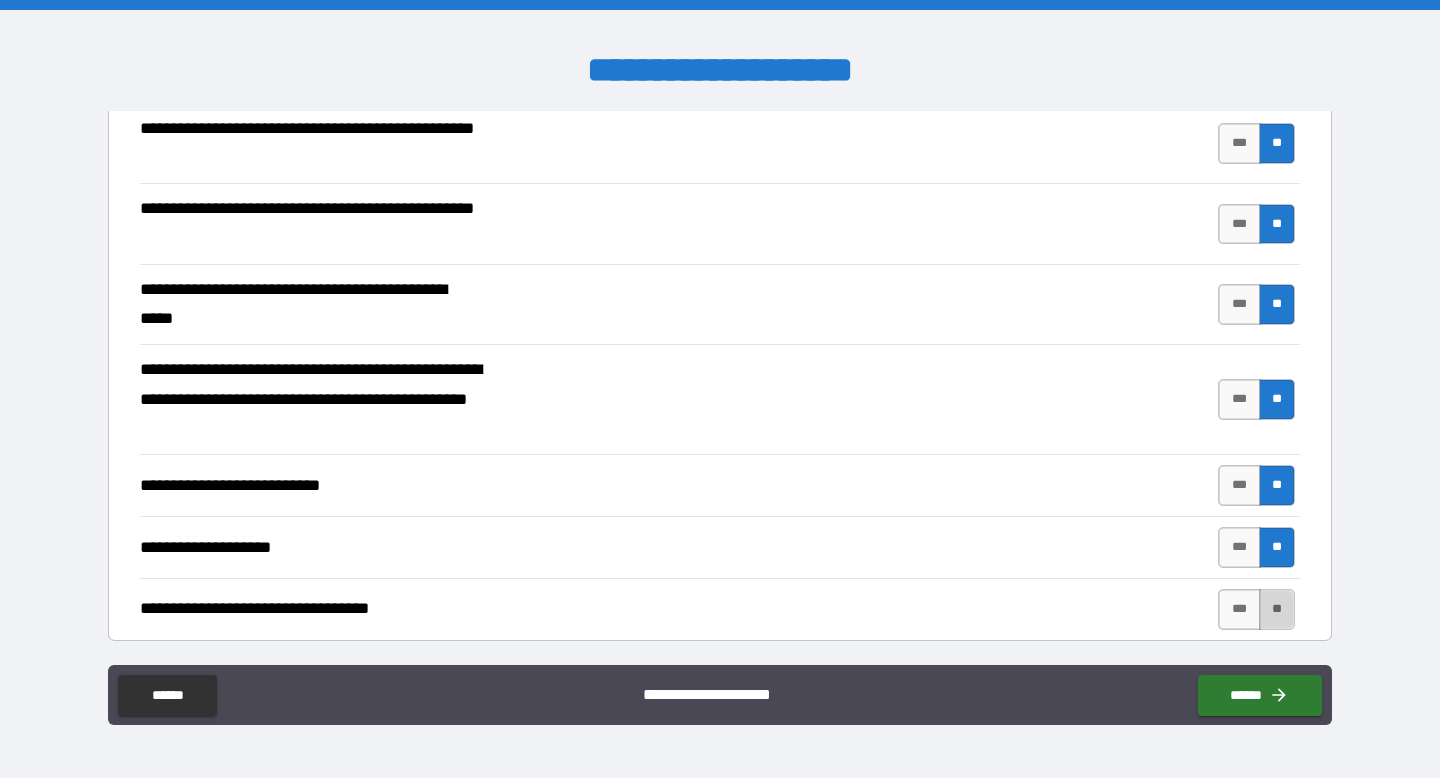 click on "**" at bounding box center (1277, 609) 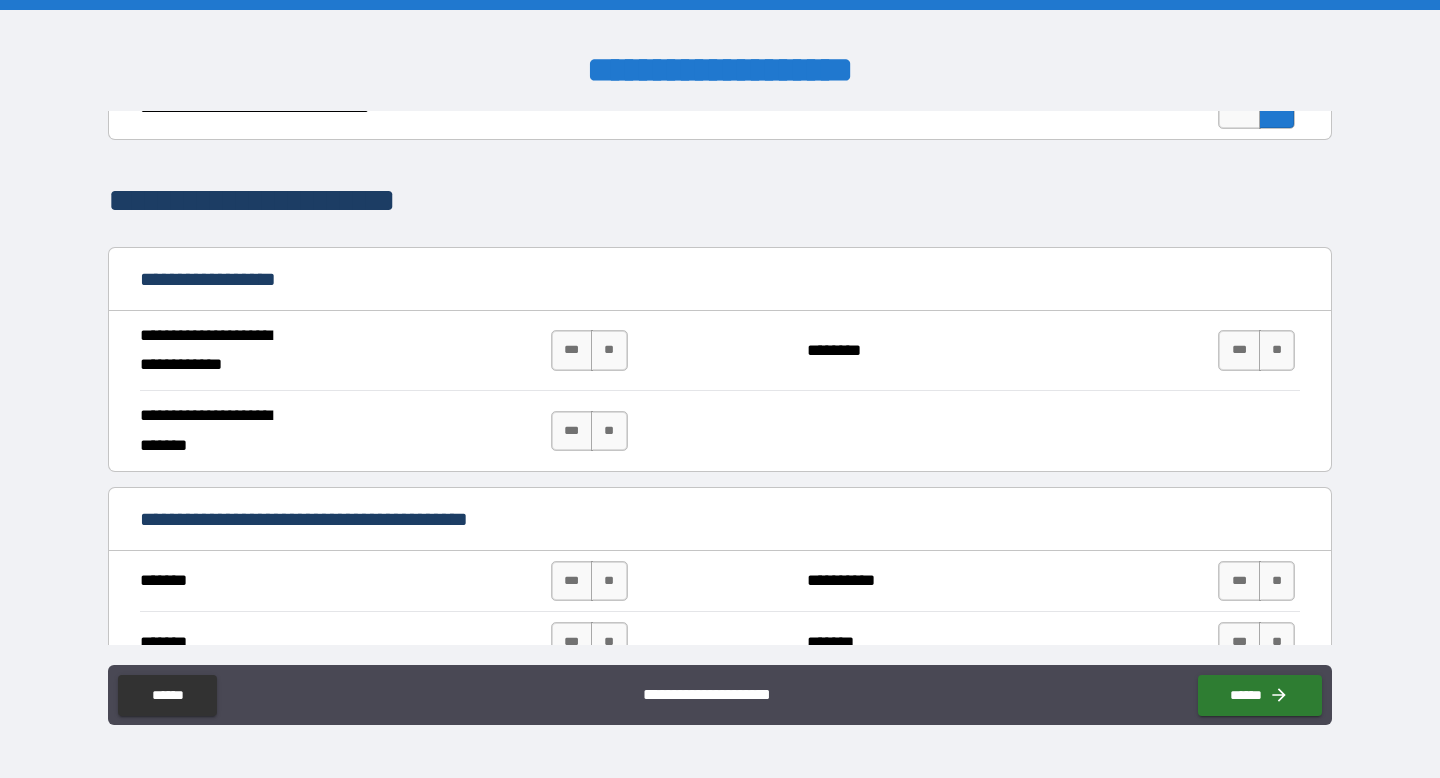 scroll, scrollTop: 1046, scrollLeft: 0, axis: vertical 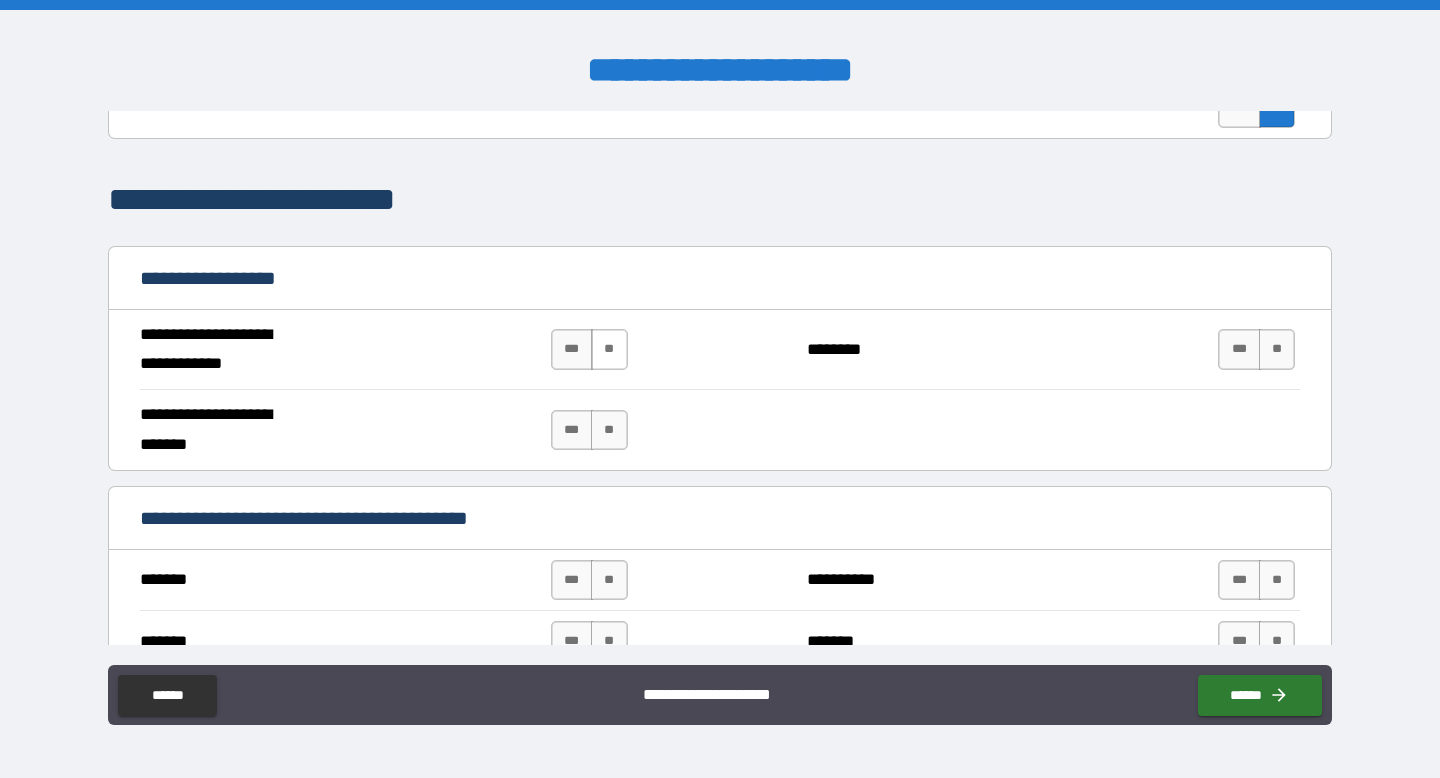 click on "**" at bounding box center (609, 349) 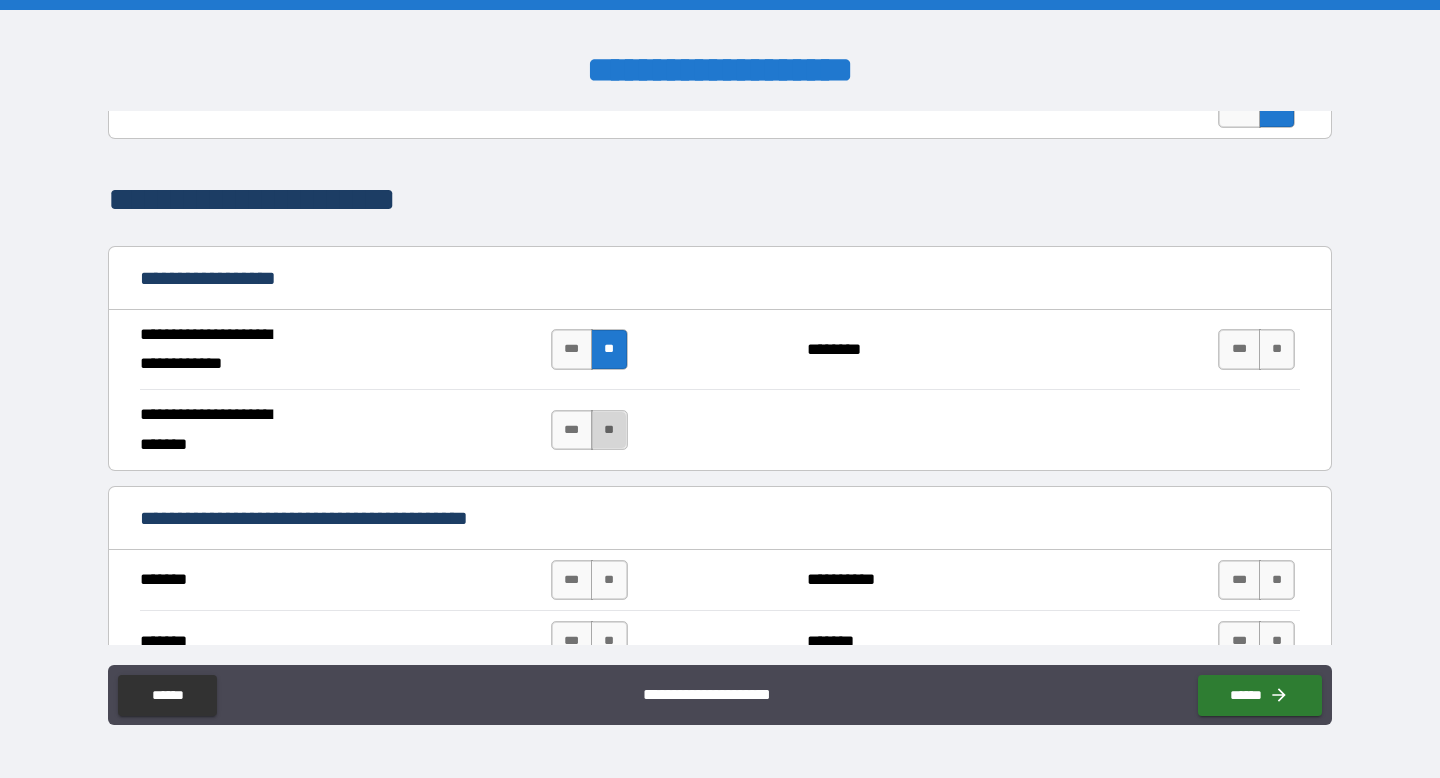 click on "**" at bounding box center [609, 430] 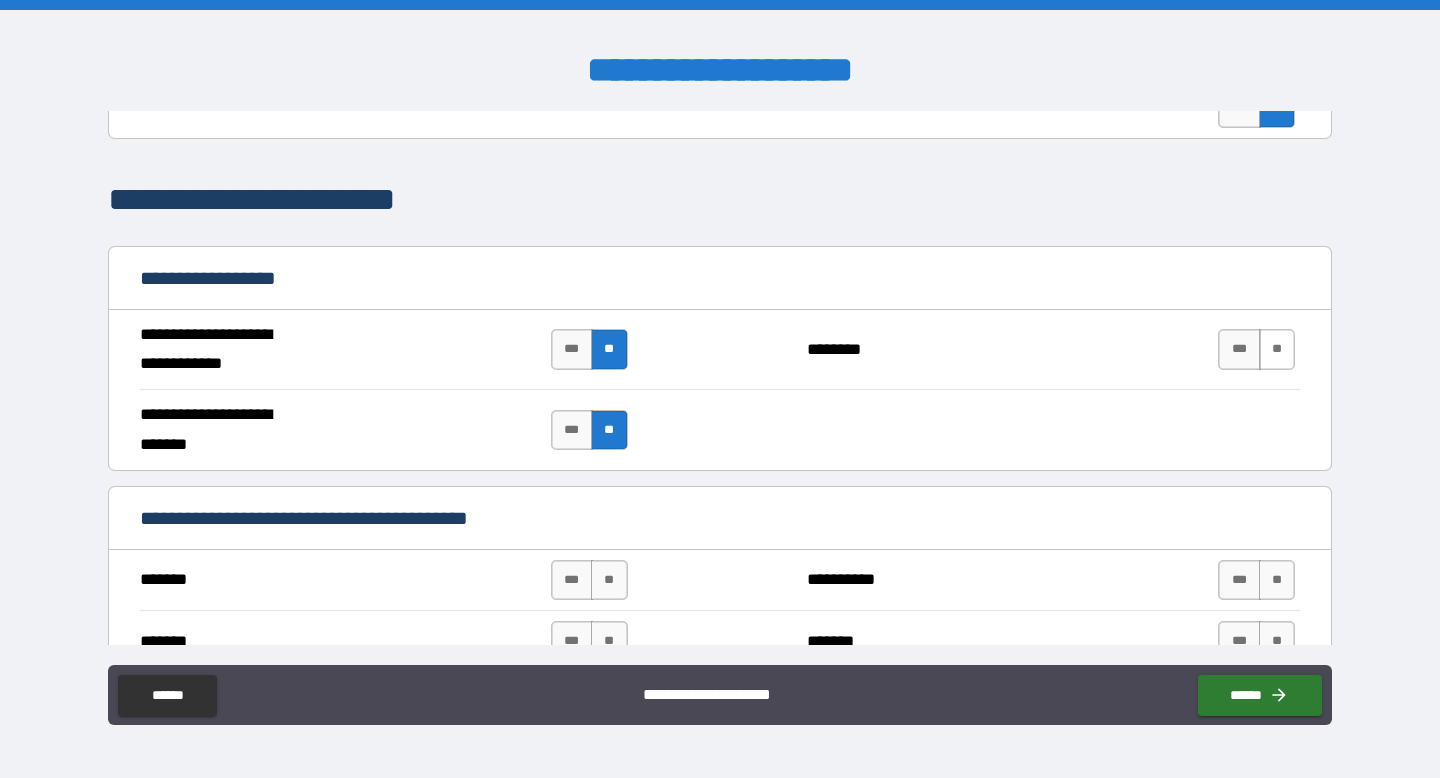 click on "**" at bounding box center (1277, 349) 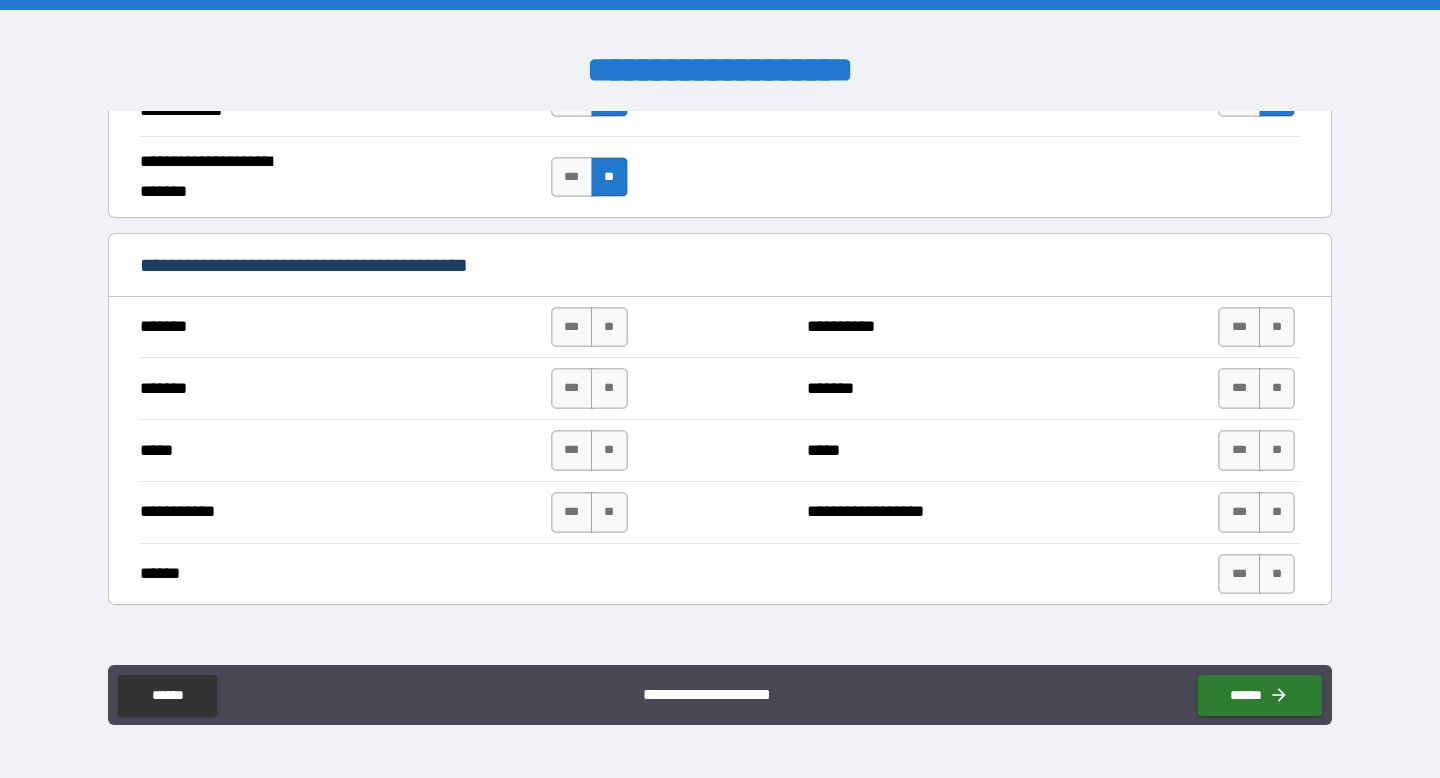 scroll, scrollTop: 1323, scrollLeft: 0, axis: vertical 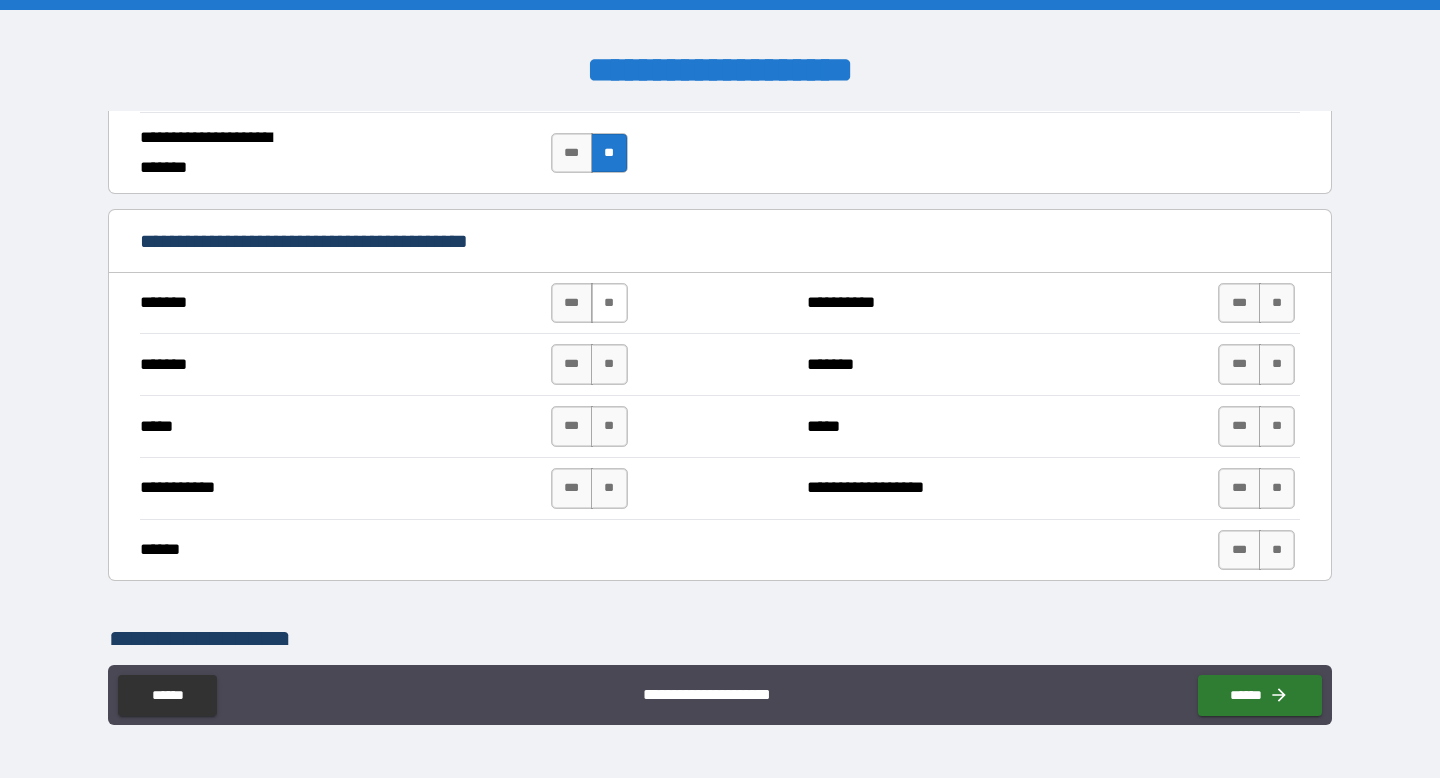 click on "**" at bounding box center [609, 303] 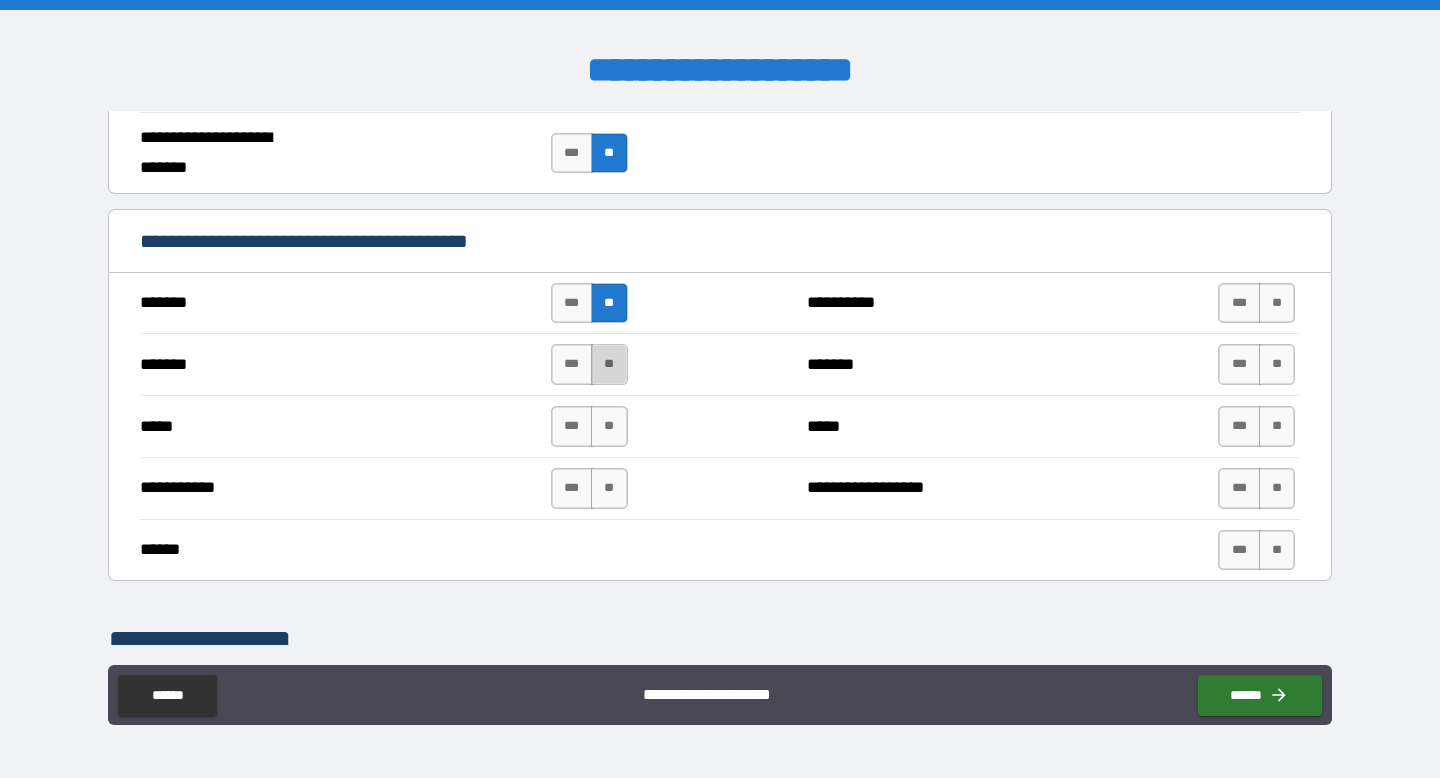 click on "**" at bounding box center (609, 364) 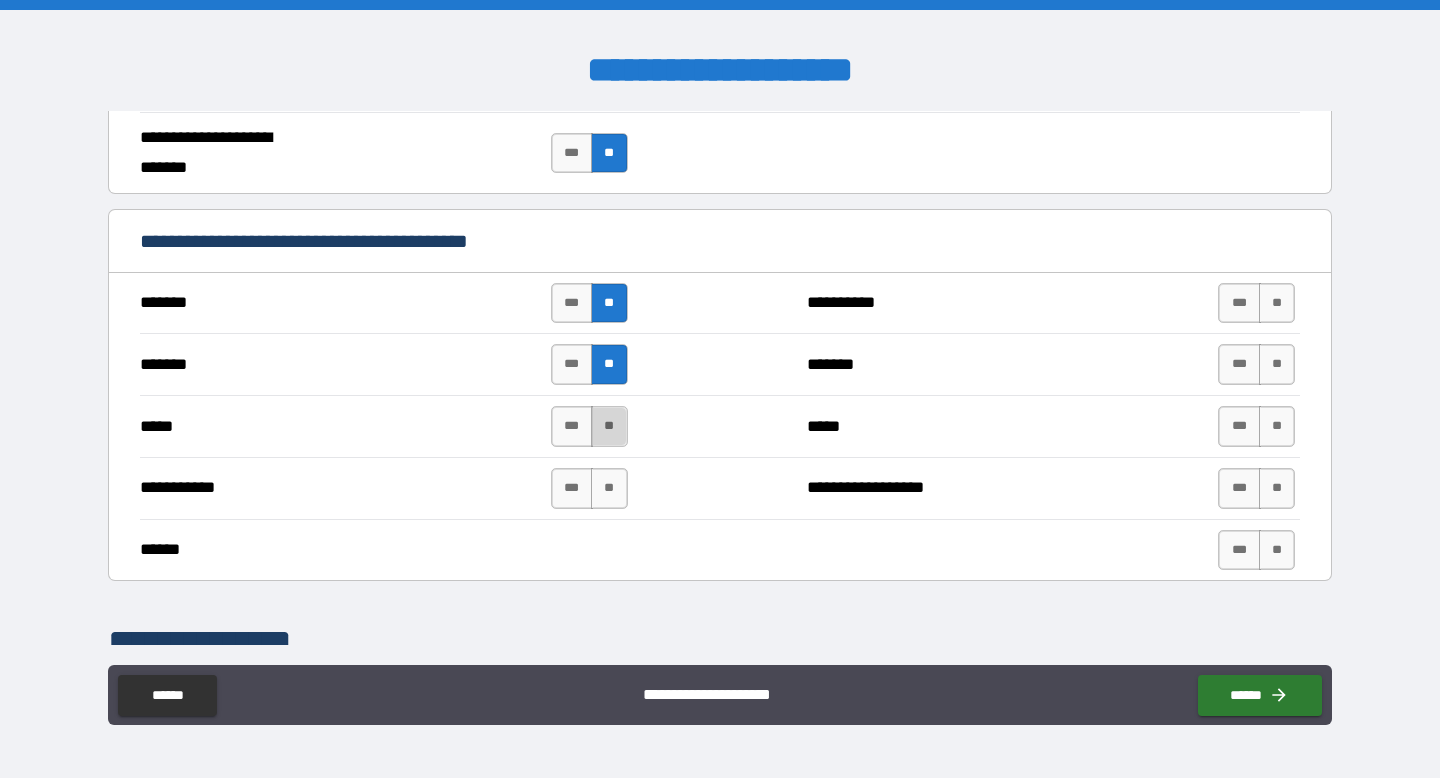 click on "**" at bounding box center [609, 426] 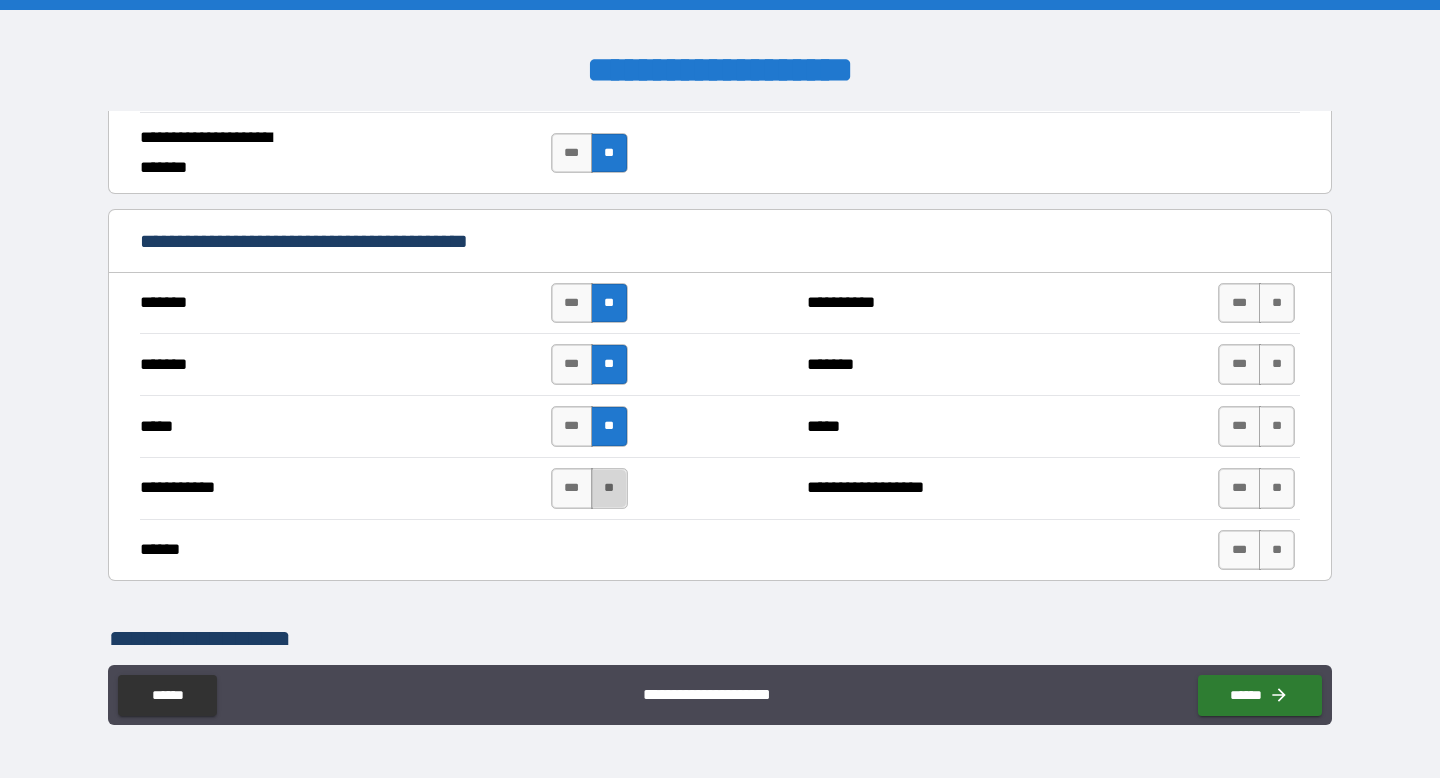 click on "**" at bounding box center [609, 488] 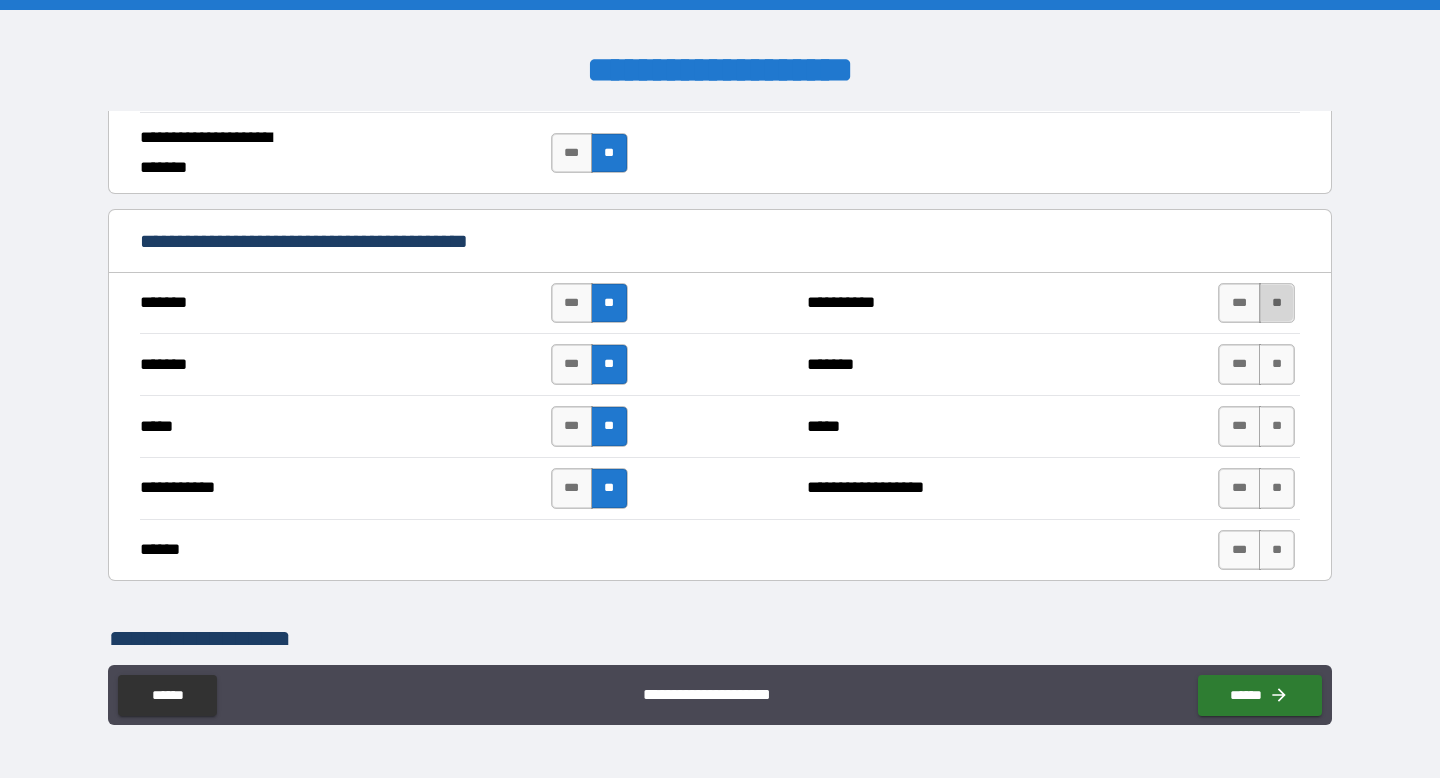 click on "**" at bounding box center (1277, 303) 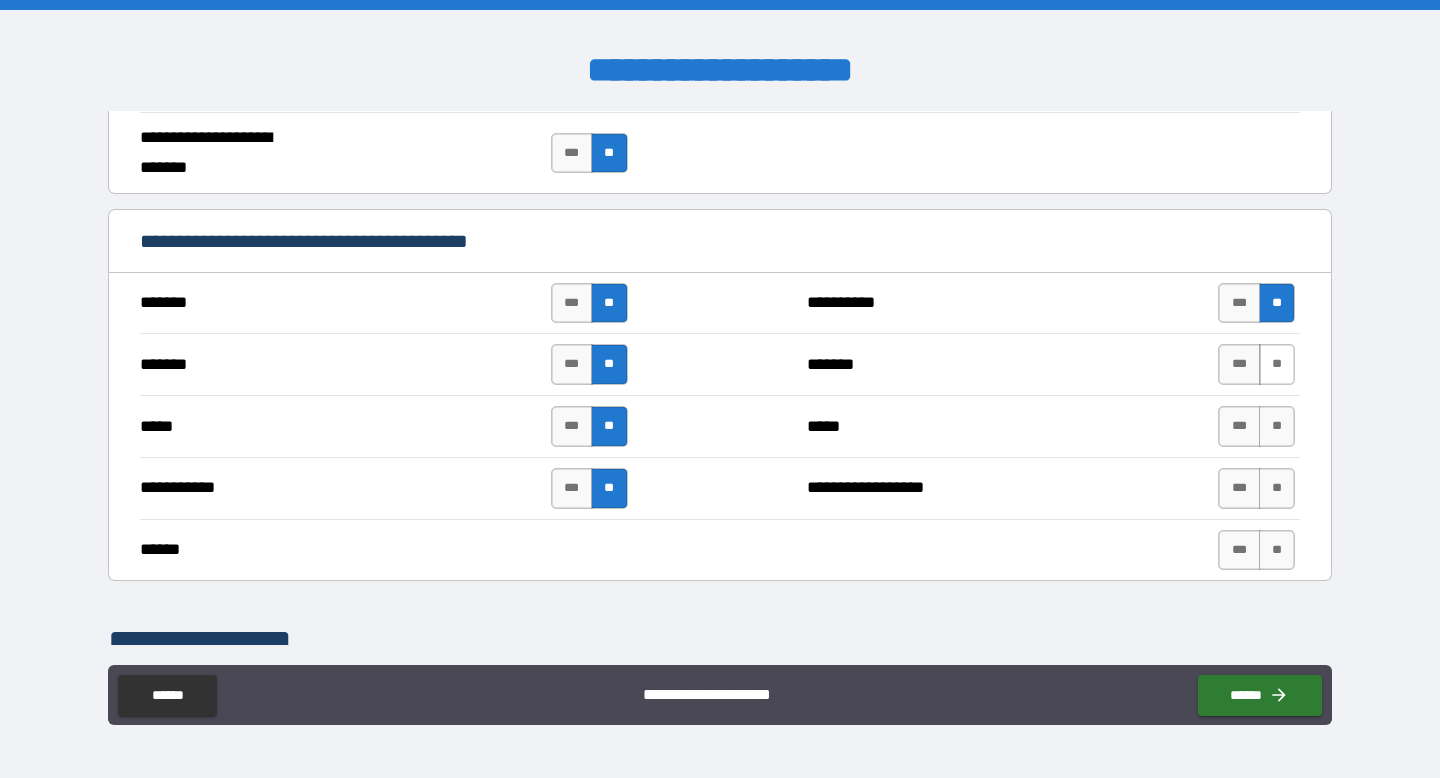 click on "**" at bounding box center (1277, 364) 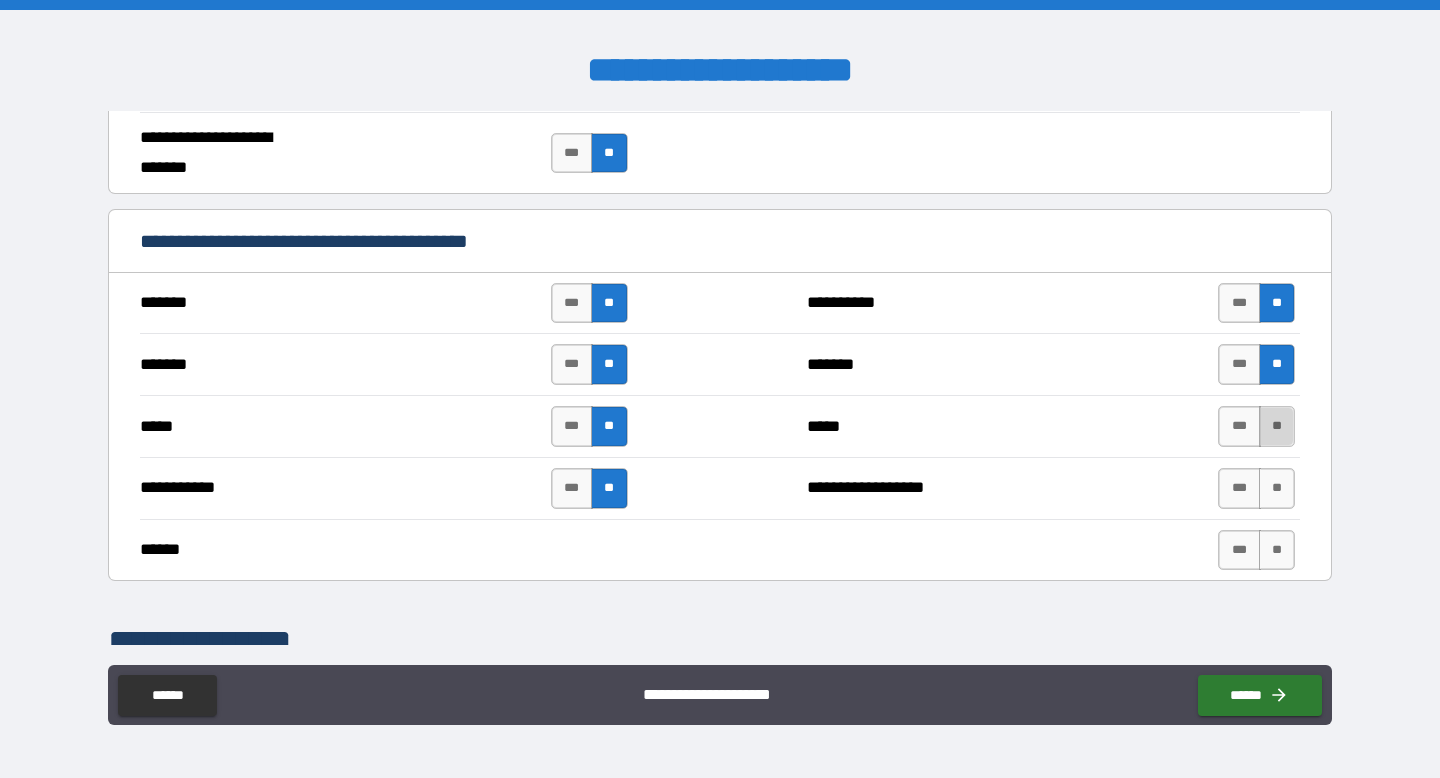 click on "**" at bounding box center [1277, 426] 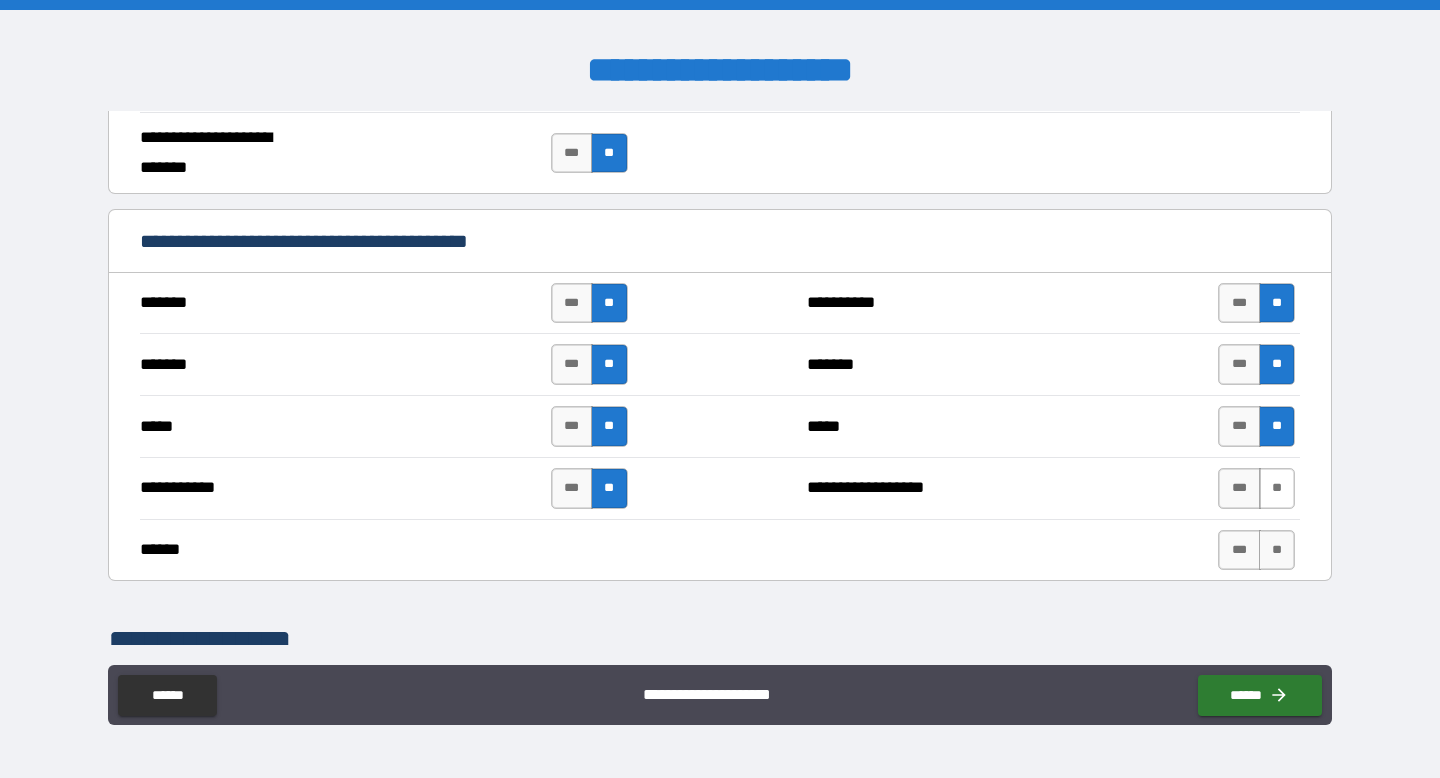 click on "**" at bounding box center [1277, 488] 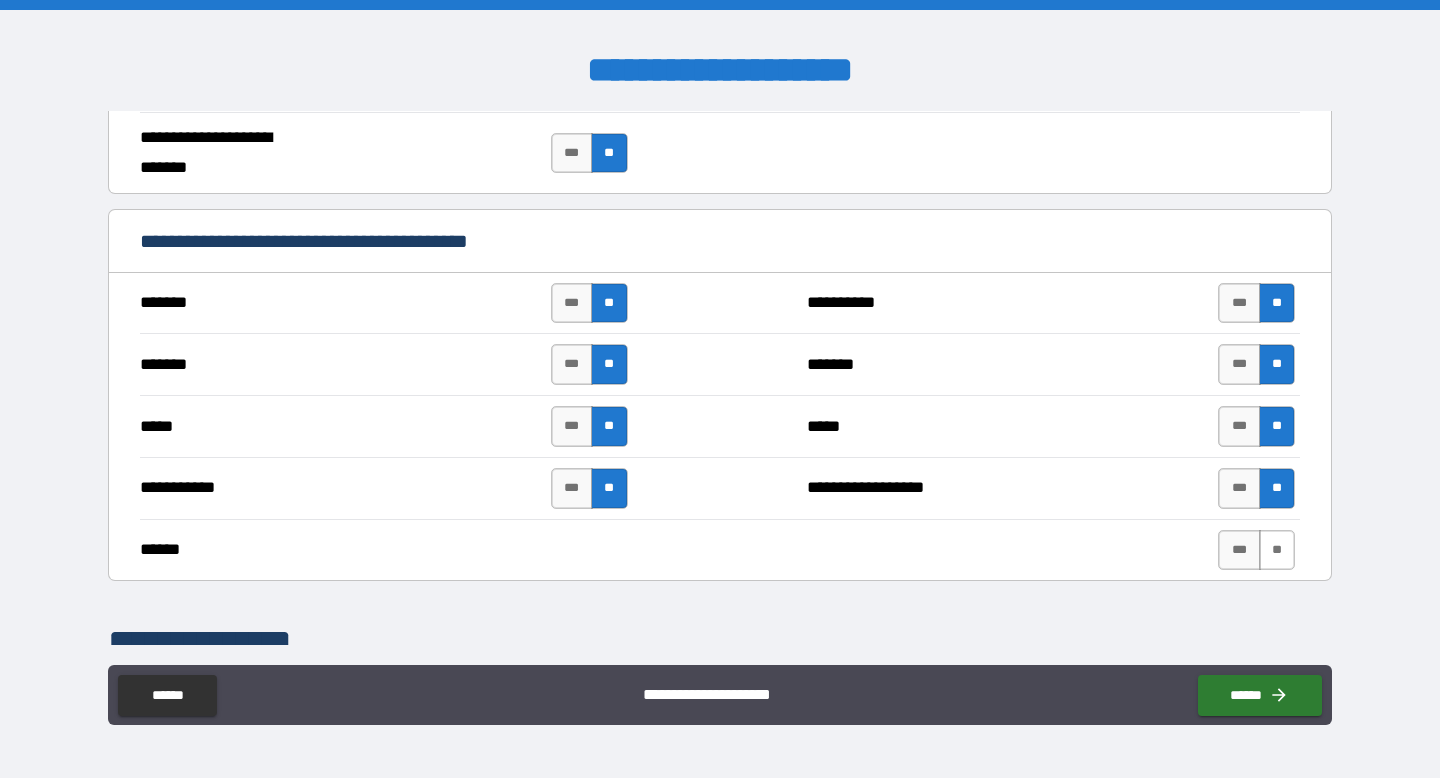click on "**" at bounding box center (1277, 550) 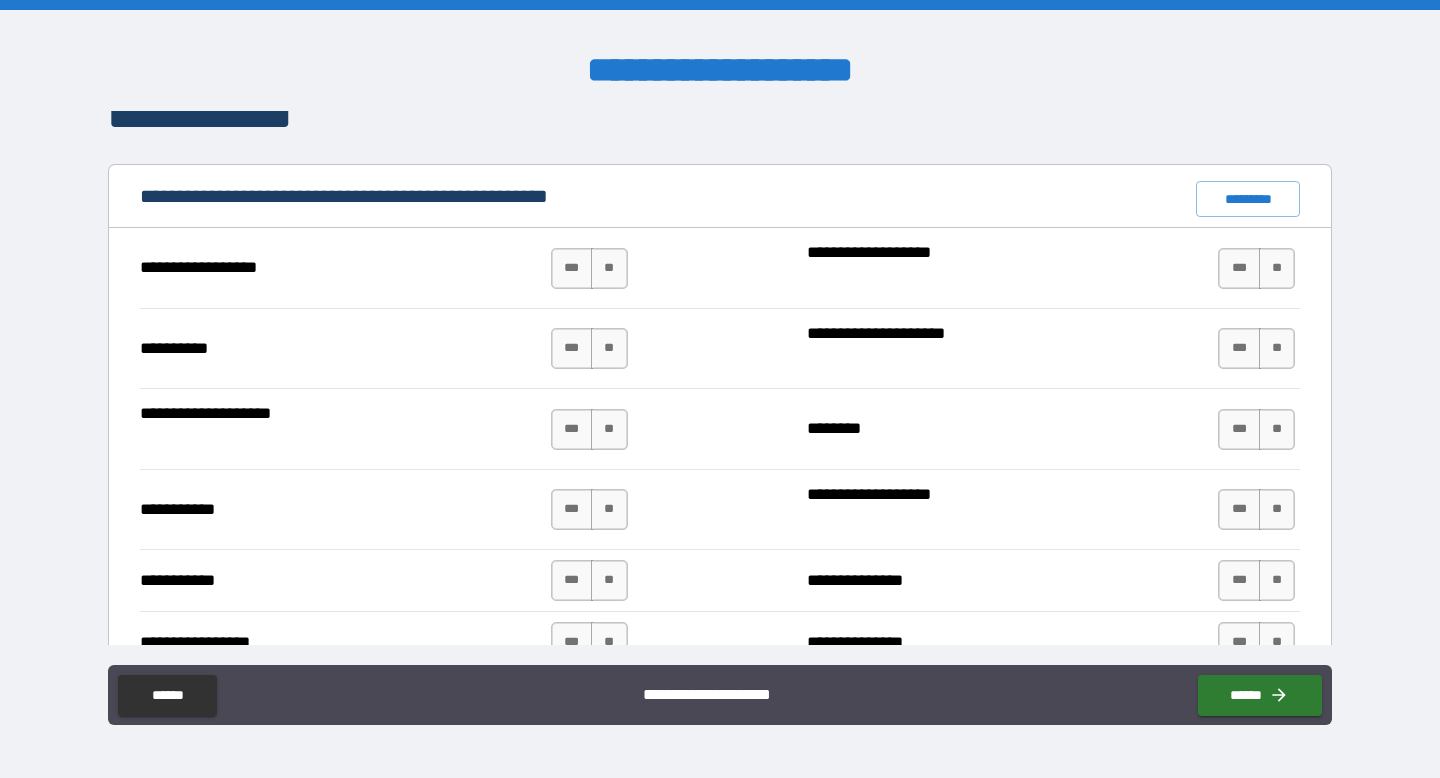 scroll, scrollTop: 1859, scrollLeft: 0, axis: vertical 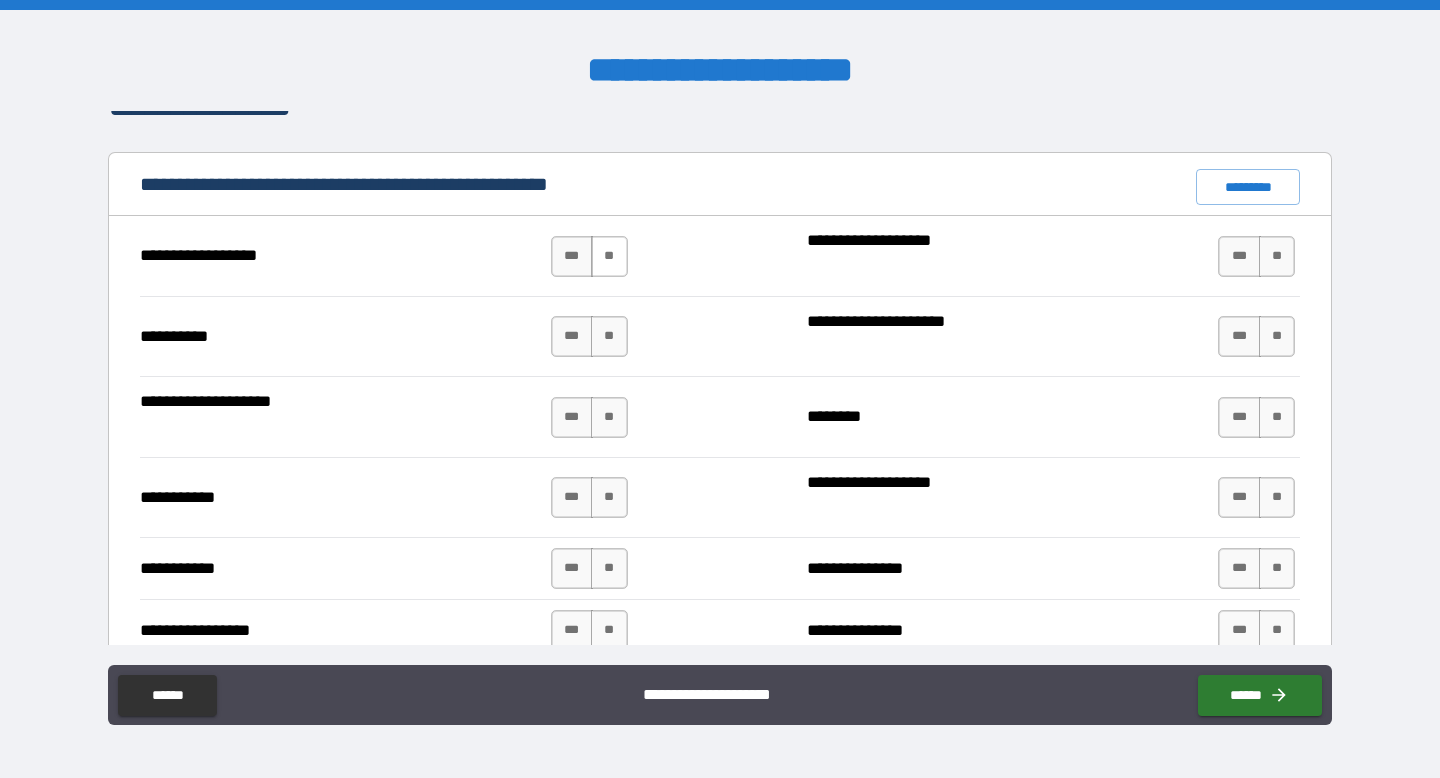 click on "**" at bounding box center (609, 256) 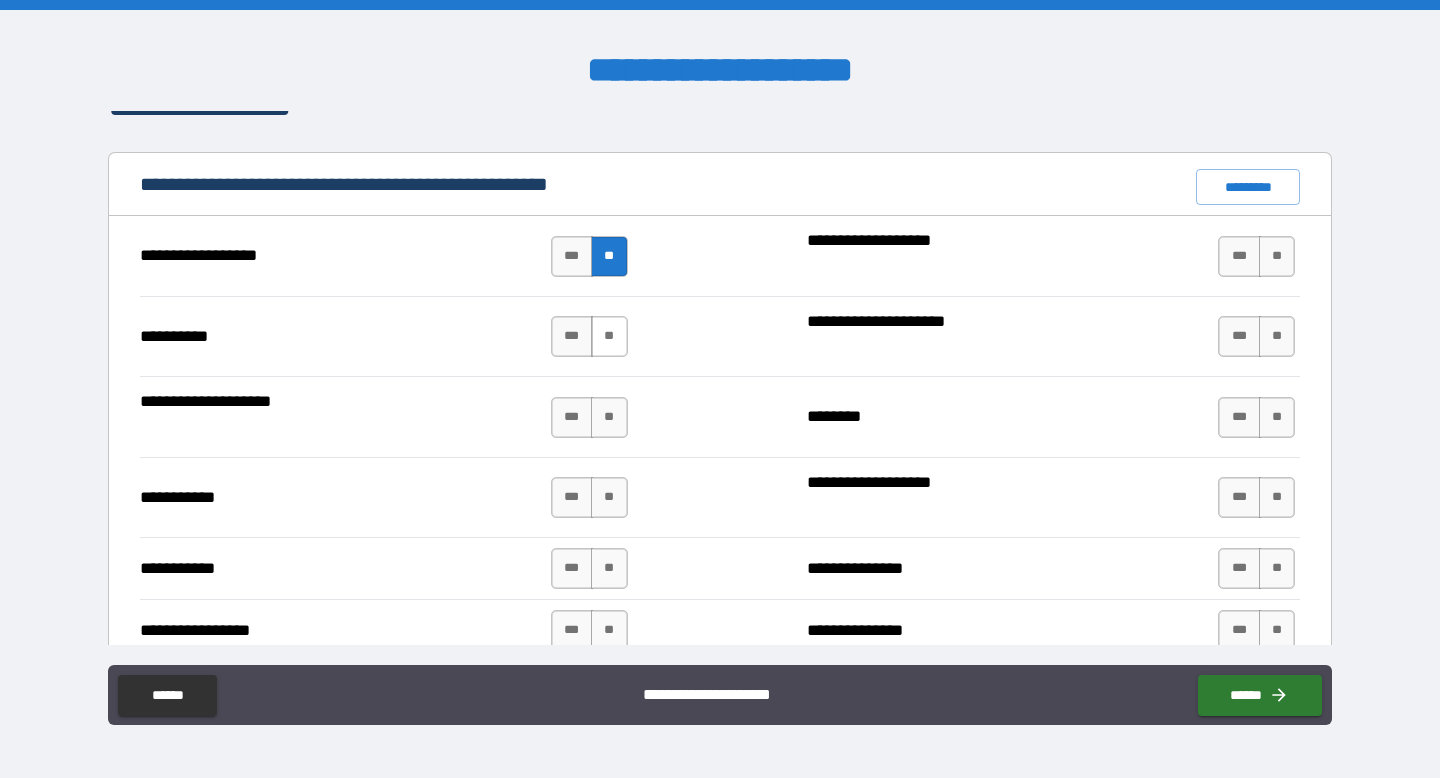 click on "**" at bounding box center [609, 336] 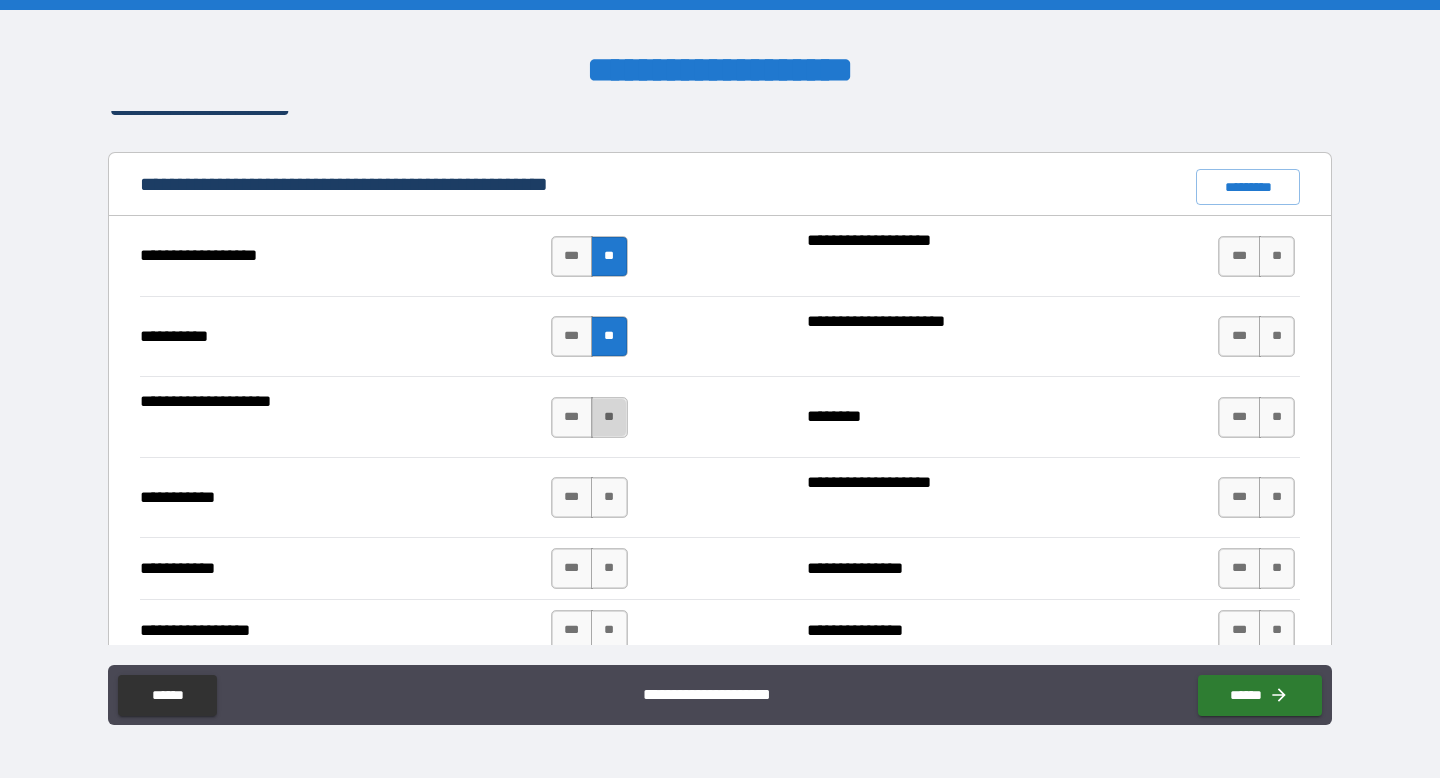click on "**" at bounding box center [609, 417] 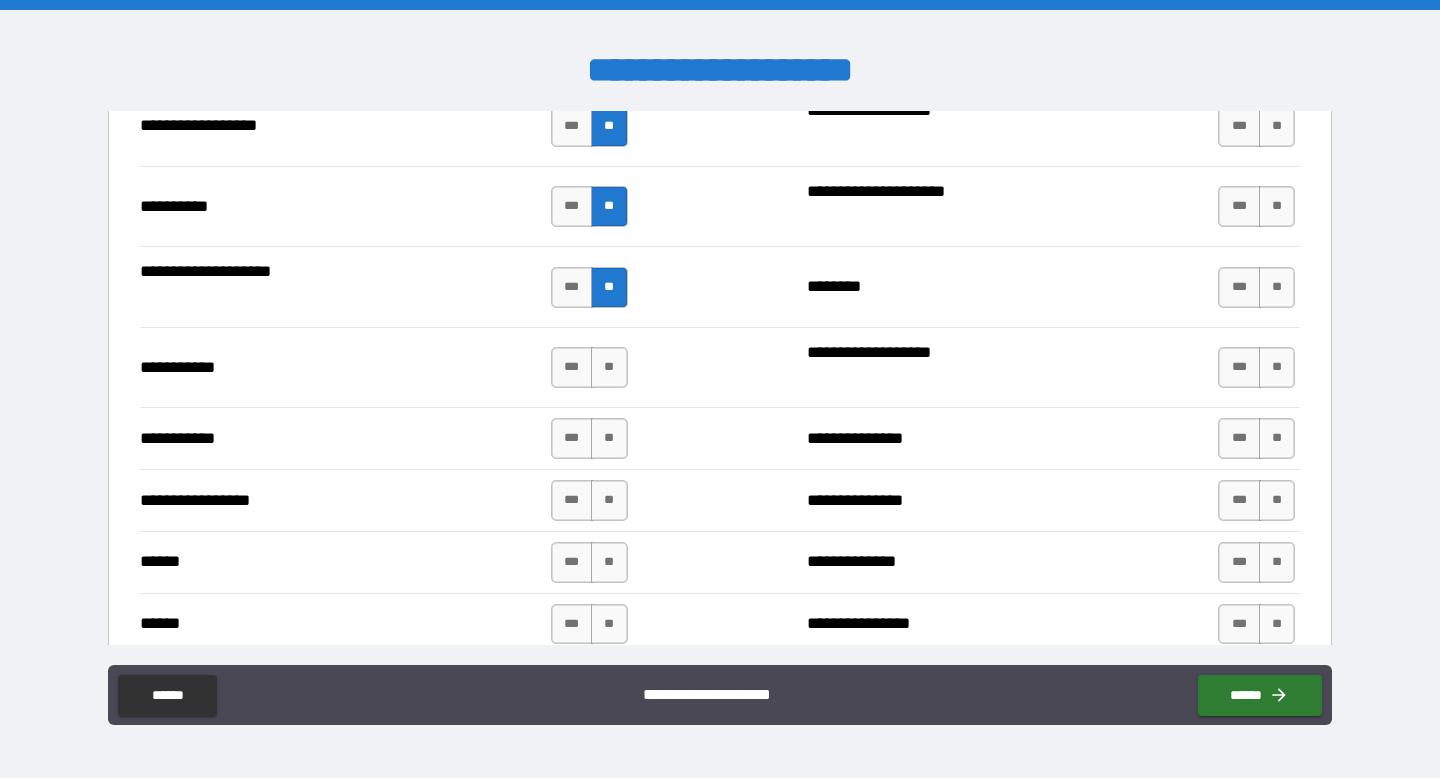 scroll, scrollTop: 2010, scrollLeft: 0, axis: vertical 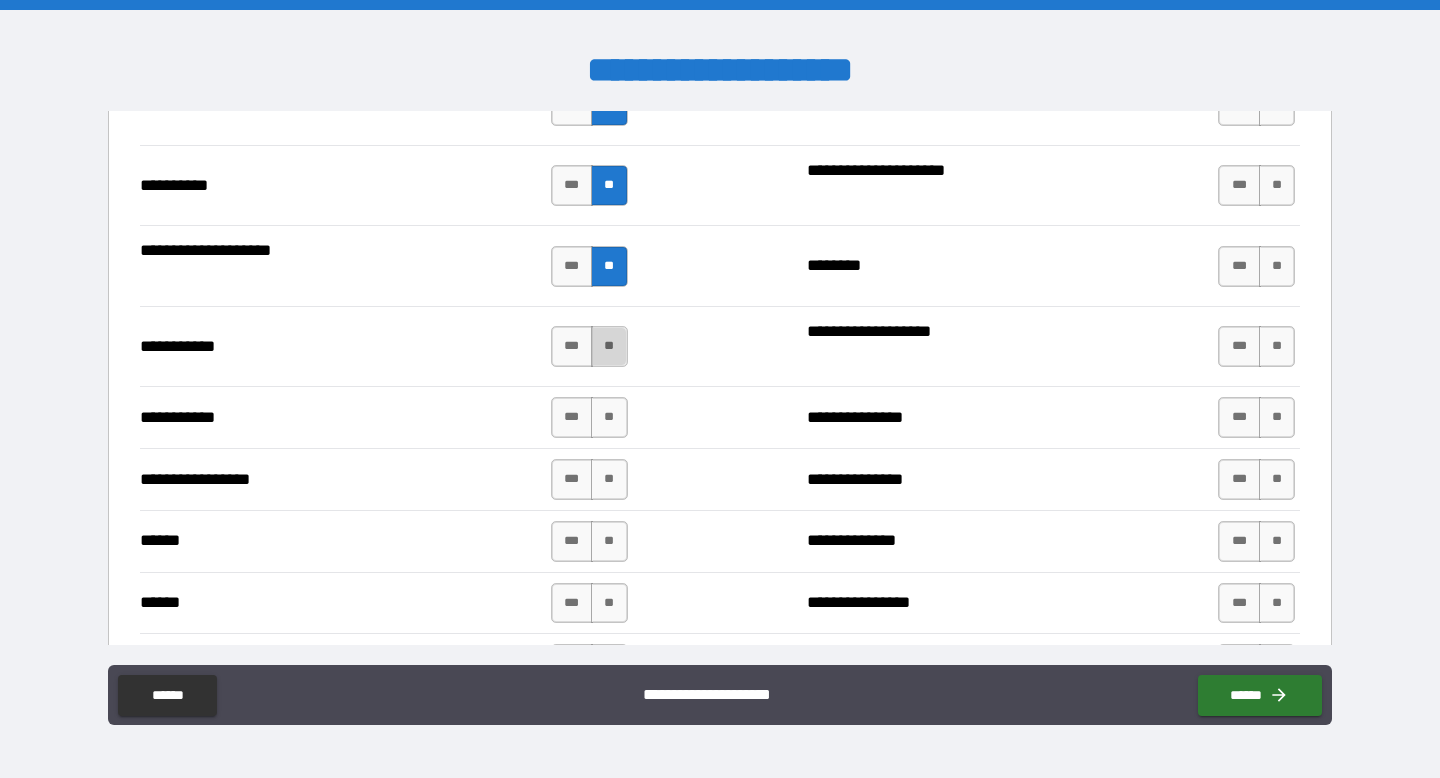 click on "**" at bounding box center (609, 346) 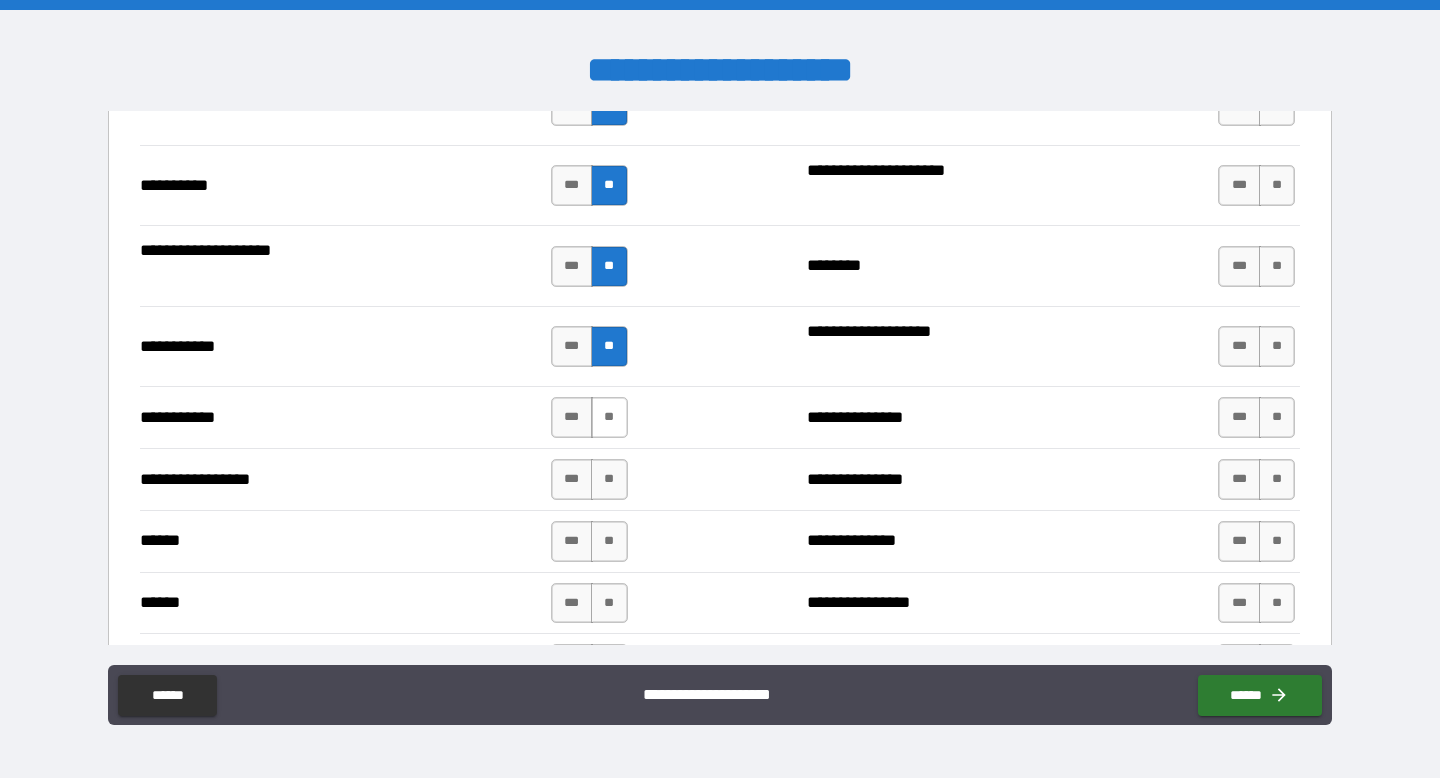 click on "**" at bounding box center [609, 417] 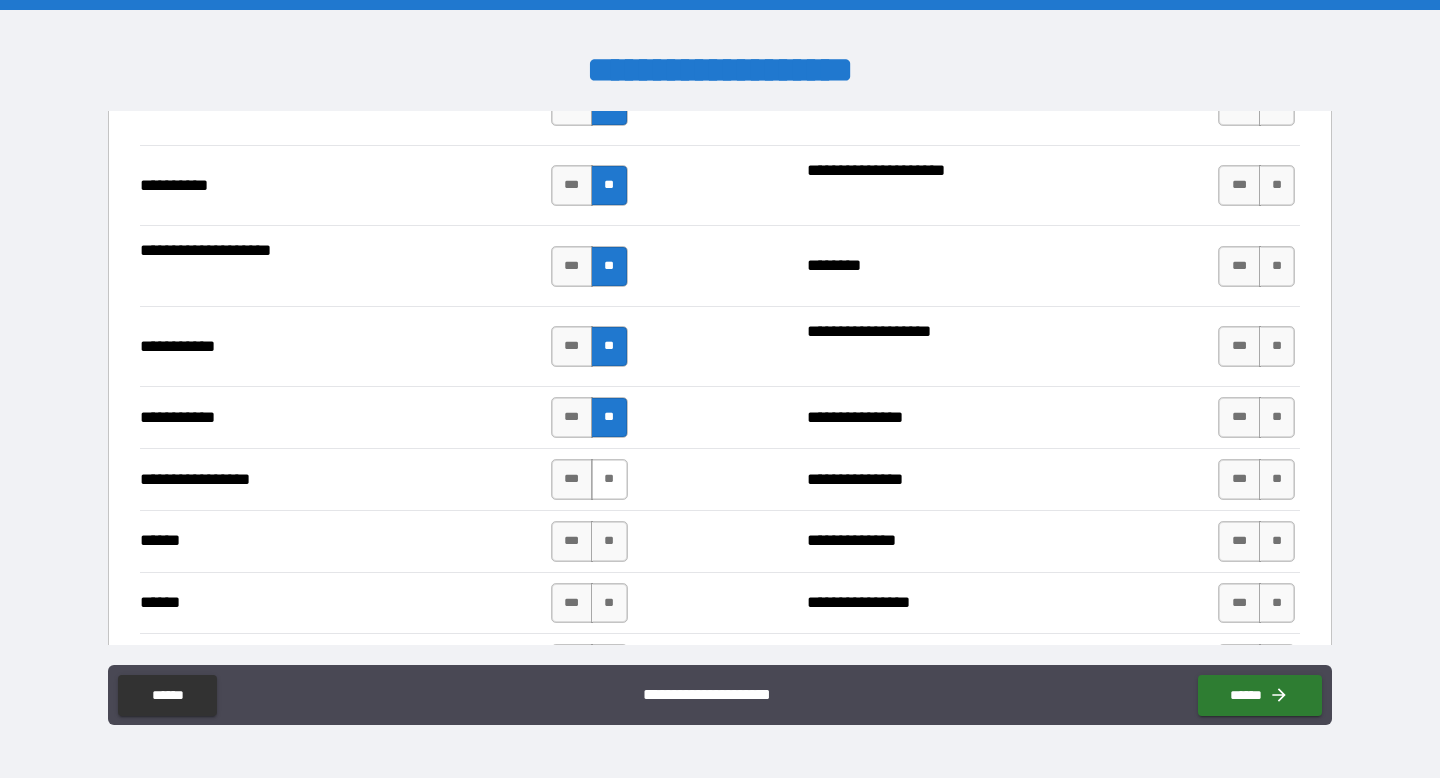 click on "**" at bounding box center [609, 479] 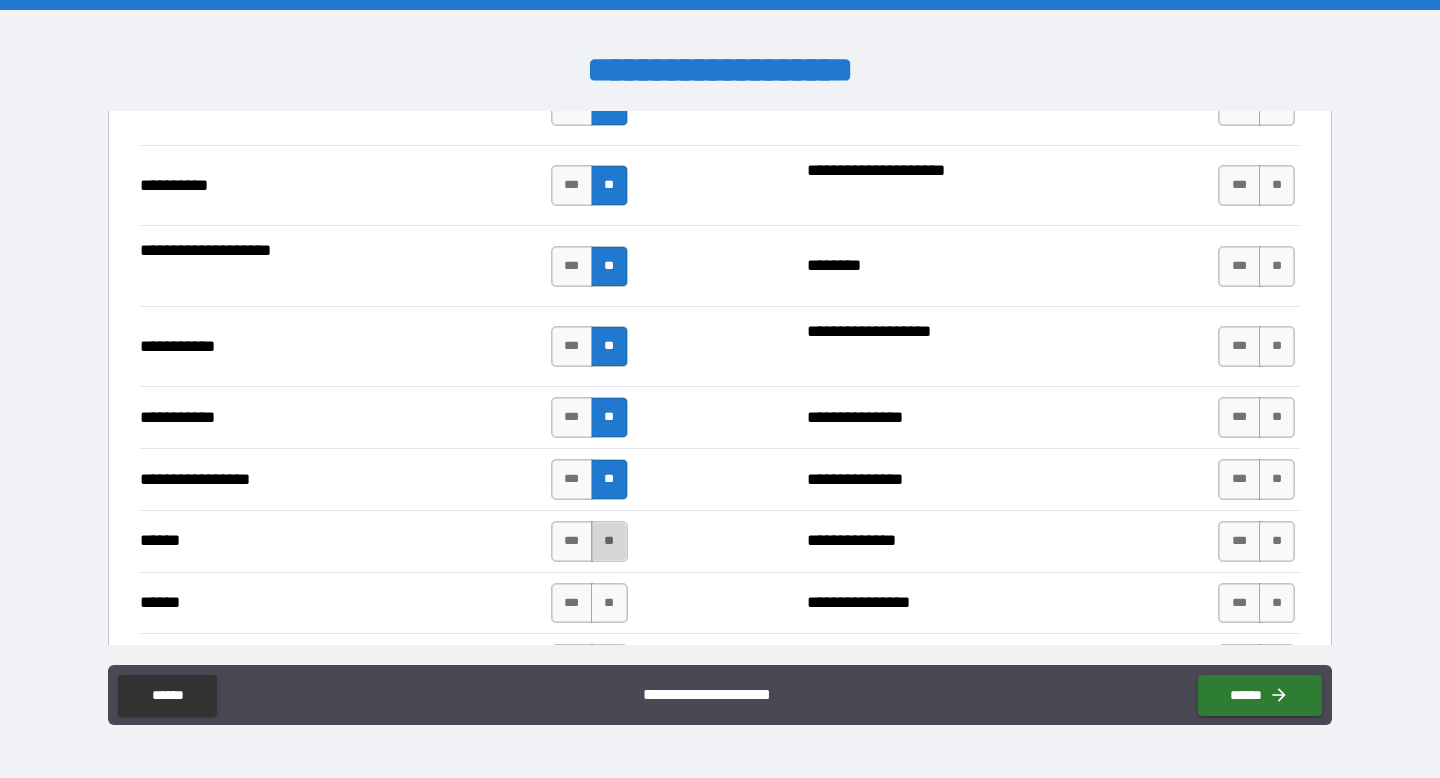 click on "**" at bounding box center [609, 541] 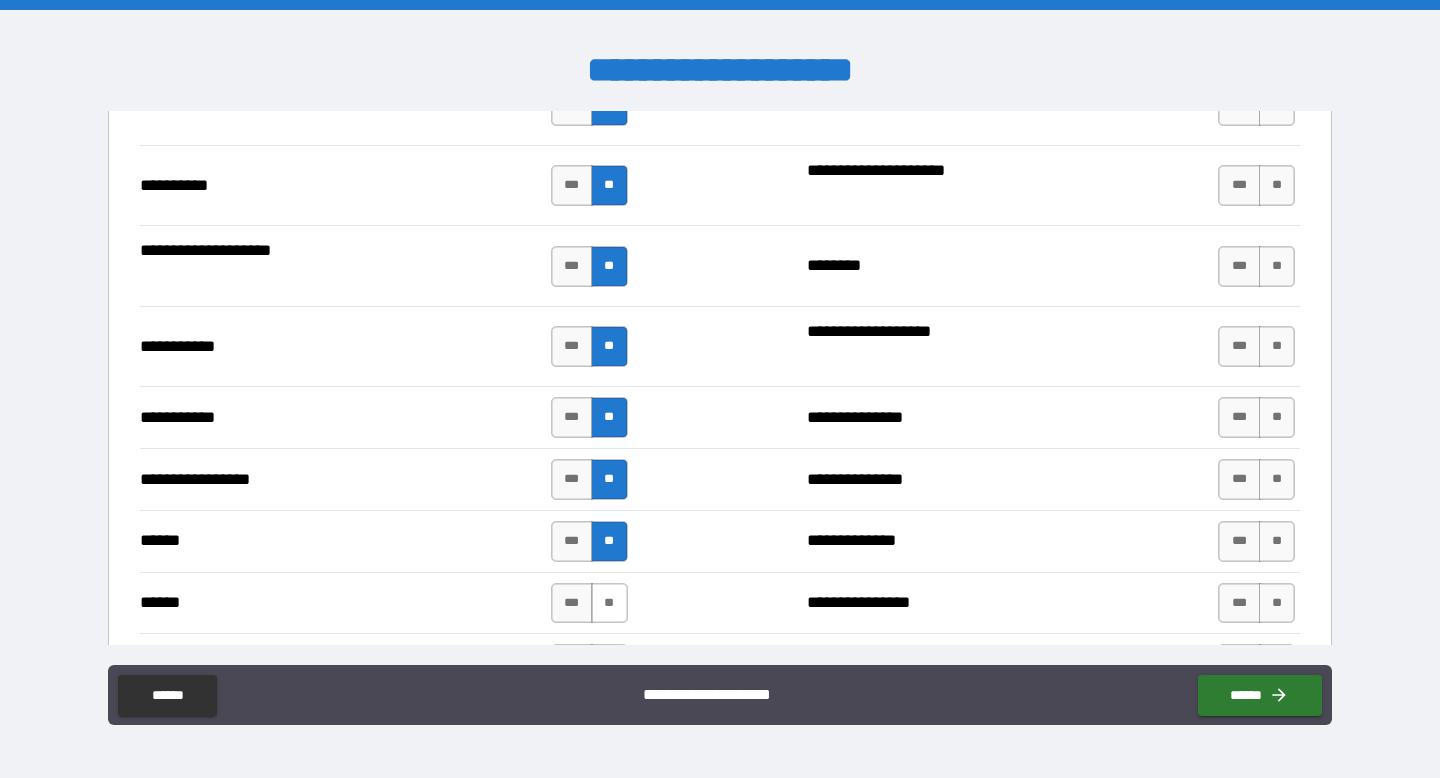 click on "**" at bounding box center (609, 603) 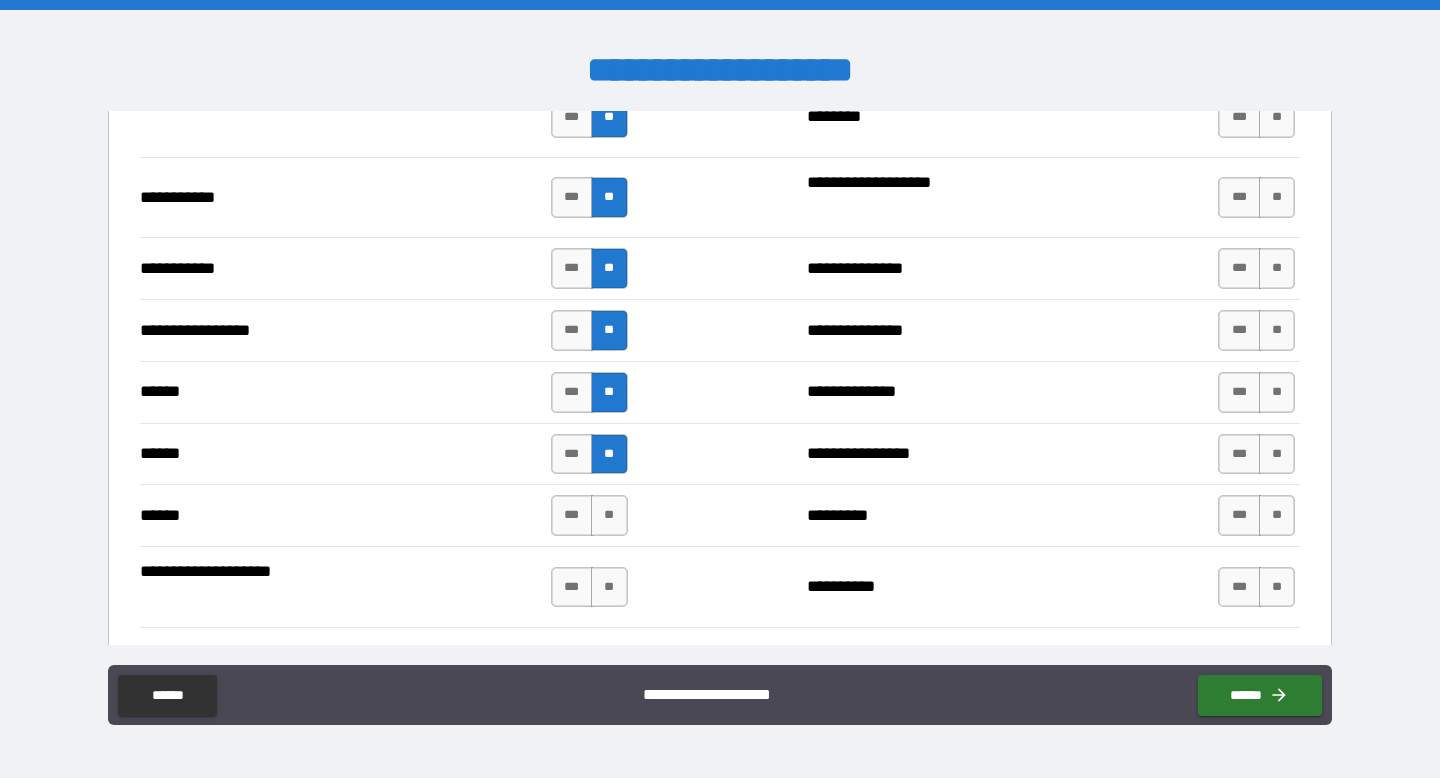 scroll, scrollTop: 2176, scrollLeft: 0, axis: vertical 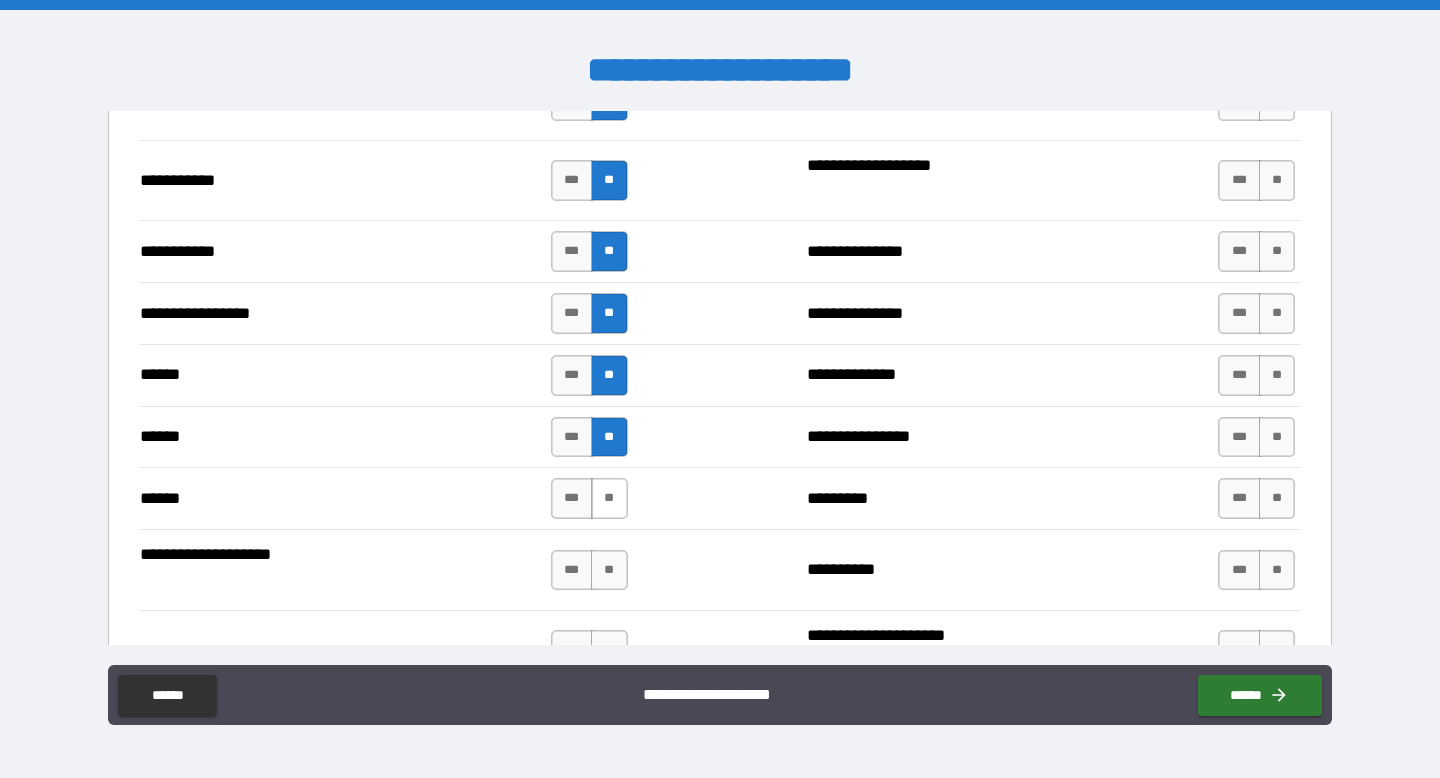 click on "**" at bounding box center (609, 498) 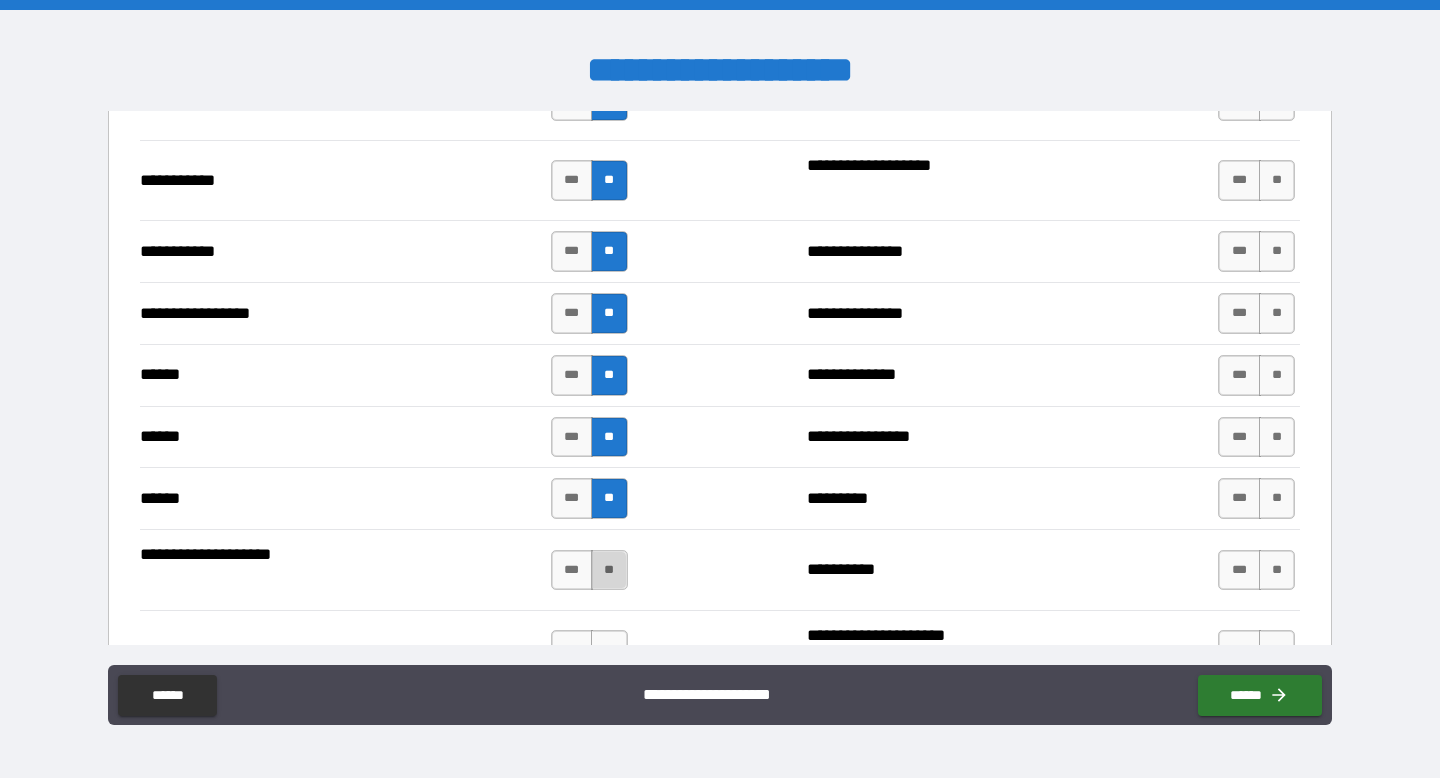 click on "**" at bounding box center [609, 570] 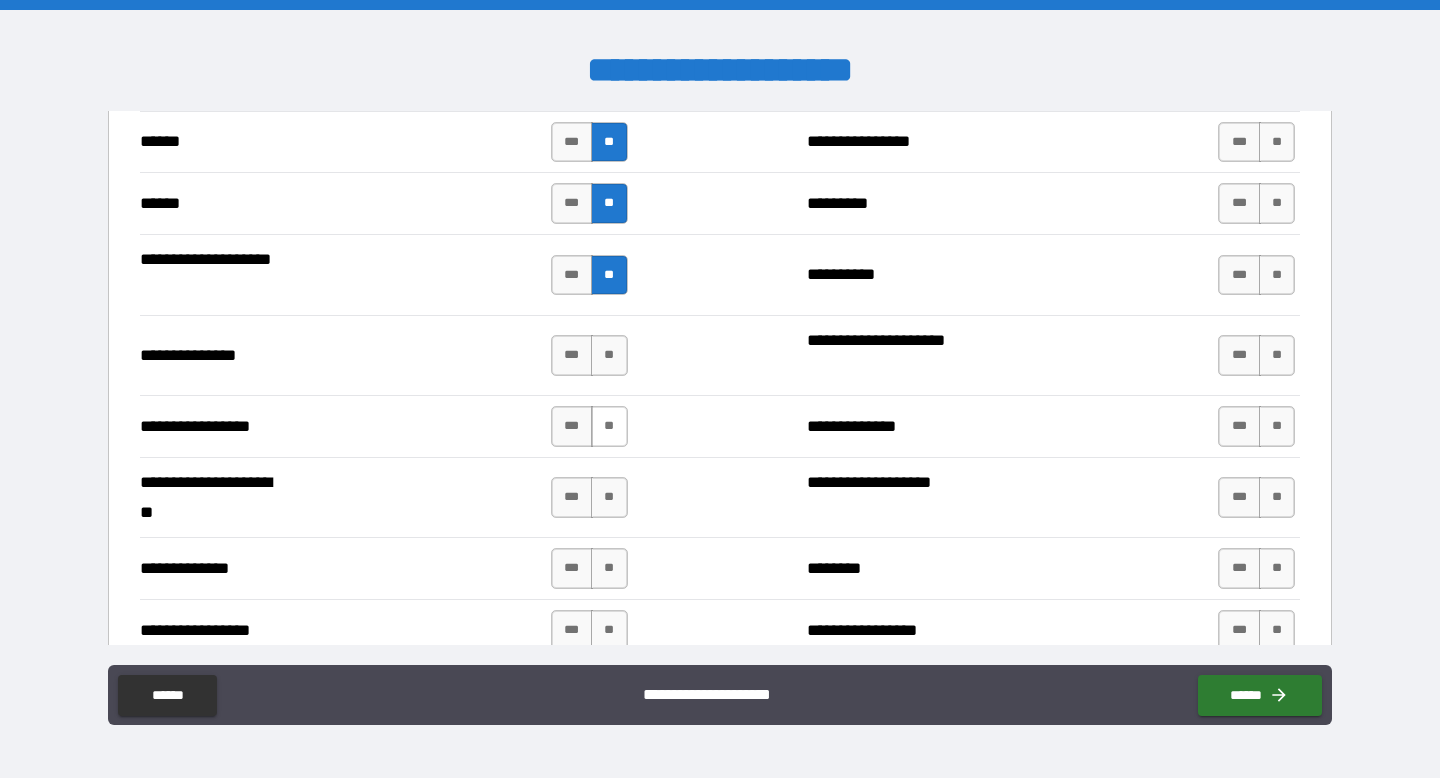 scroll, scrollTop: 2479, scrollLeft: 0, axis: vertical 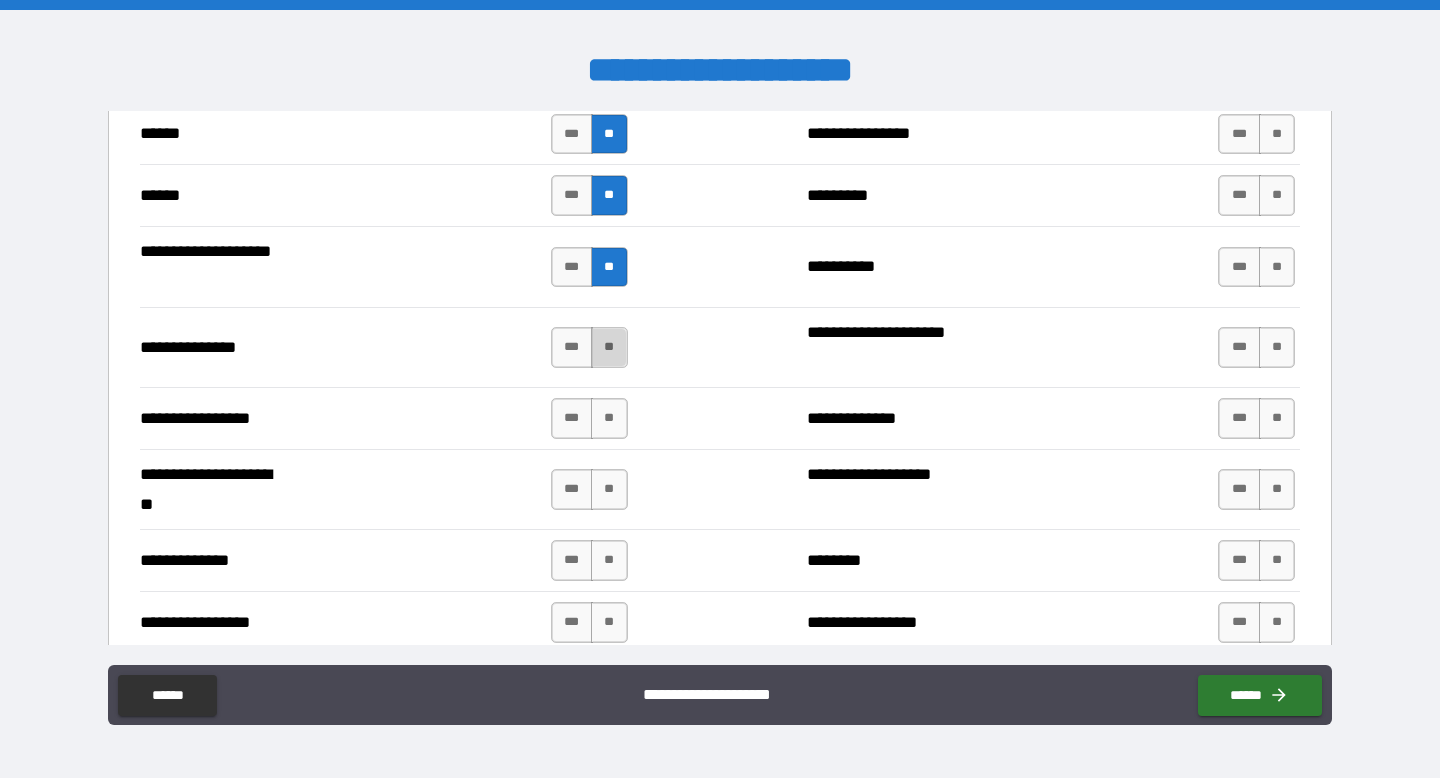 click on "**" at bounding box center (609, 347) 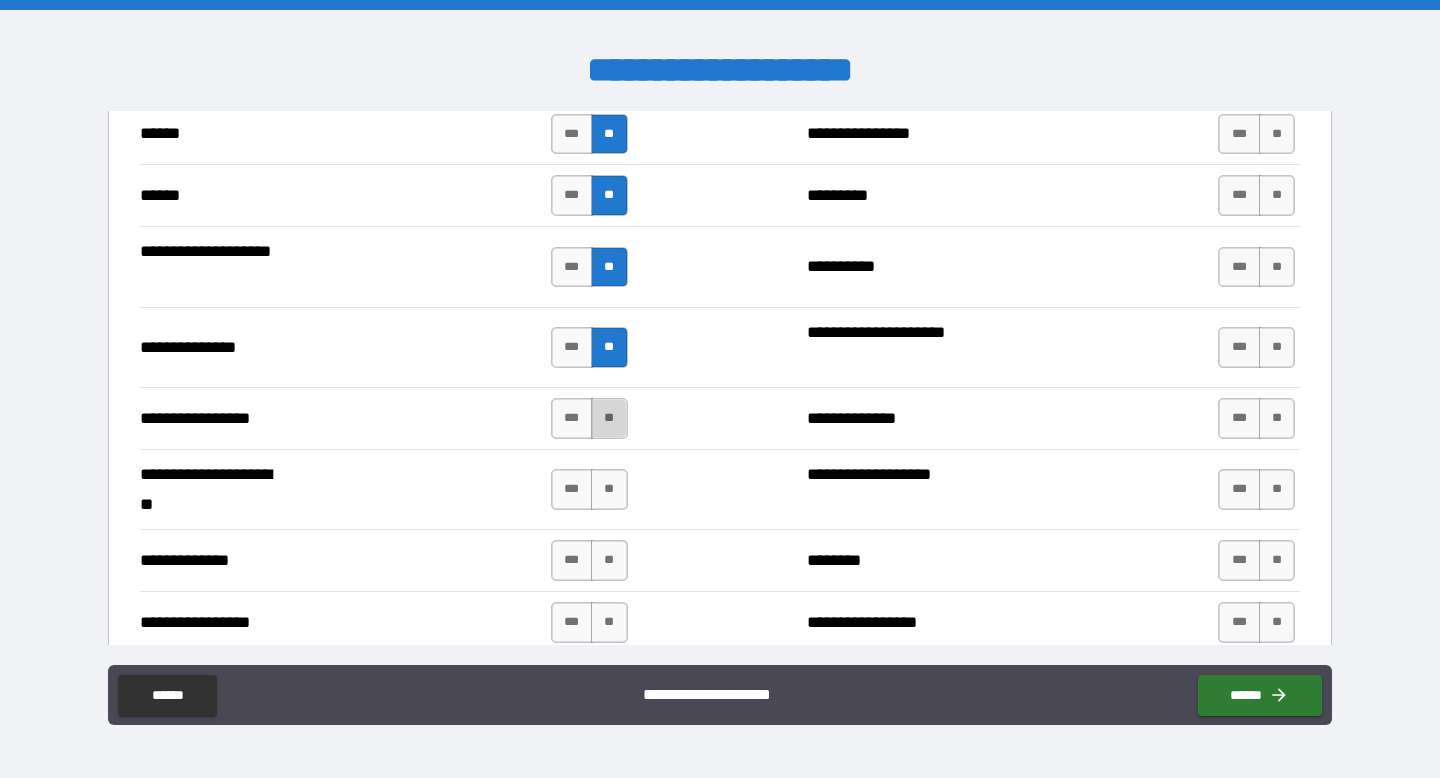 click on "**" at bounding box center [609, 418] 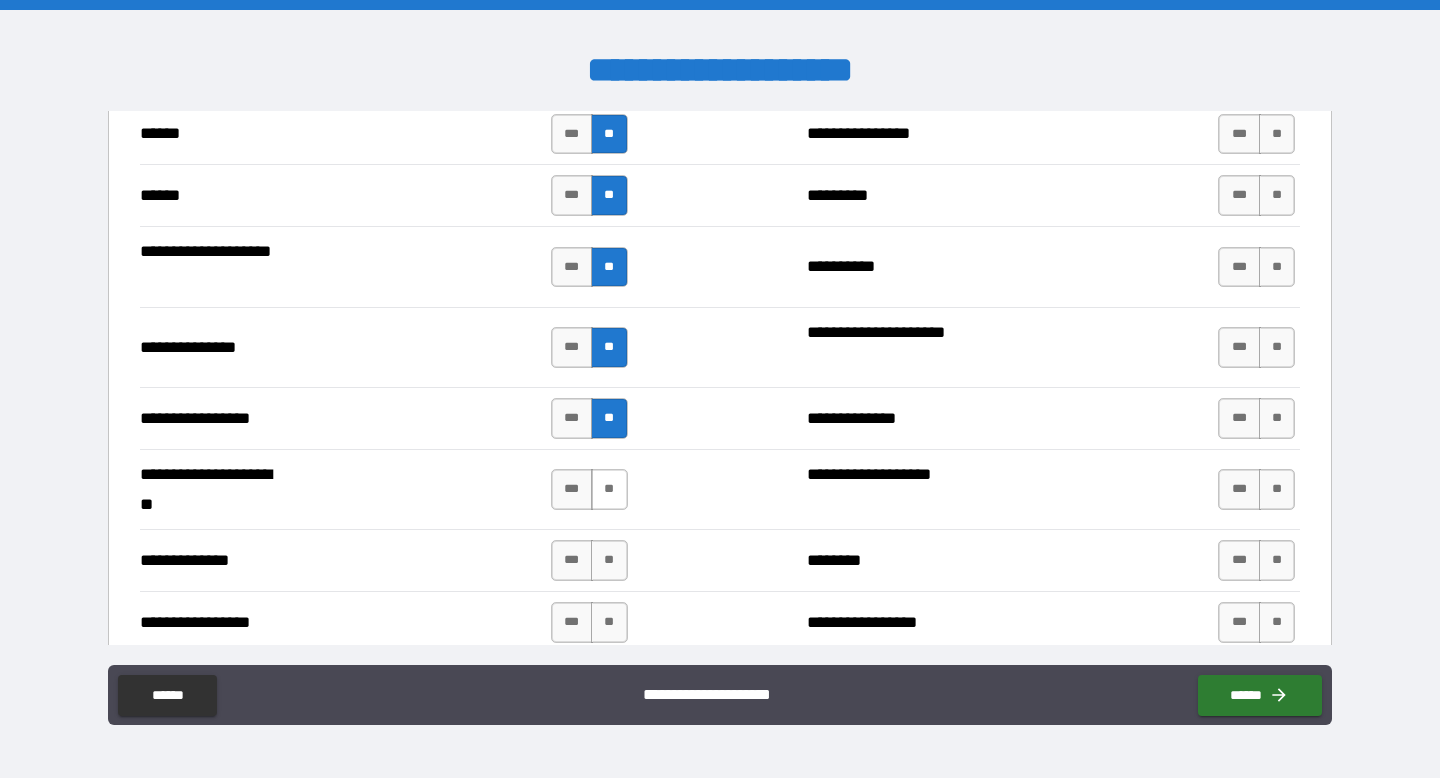 click on "**" at bounding box center (609, 489) 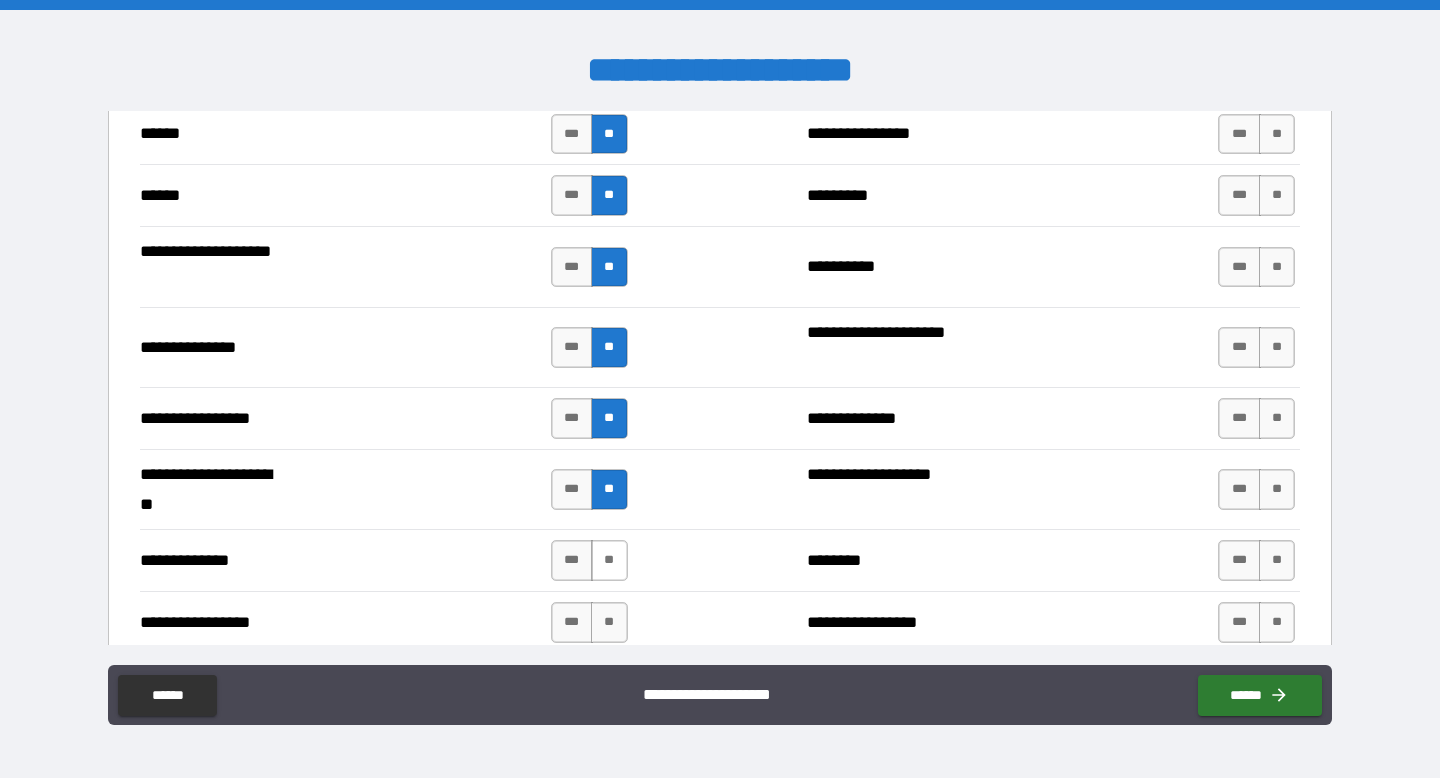 click on "**" at bounding box center (609, 560) 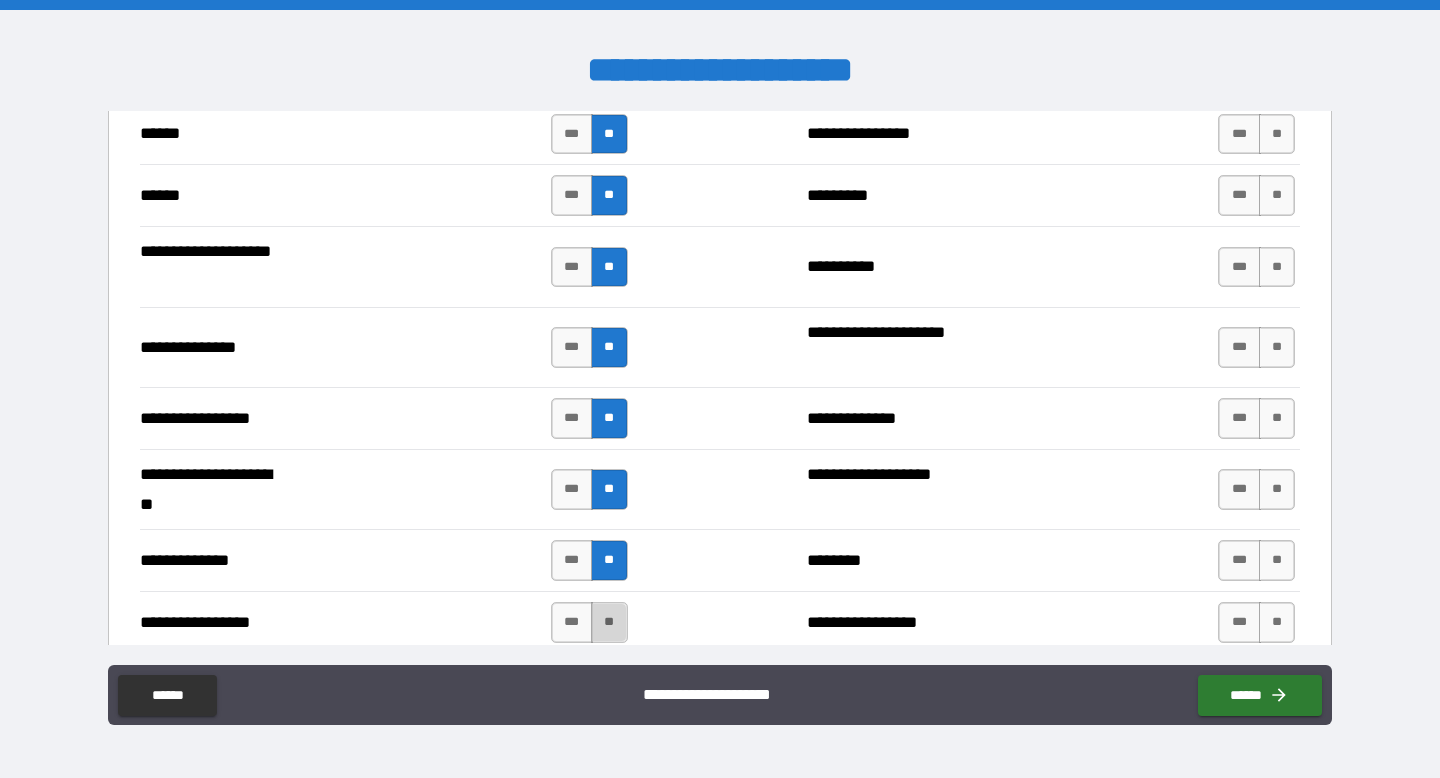 click on "**" at bounding box center (609, 622) 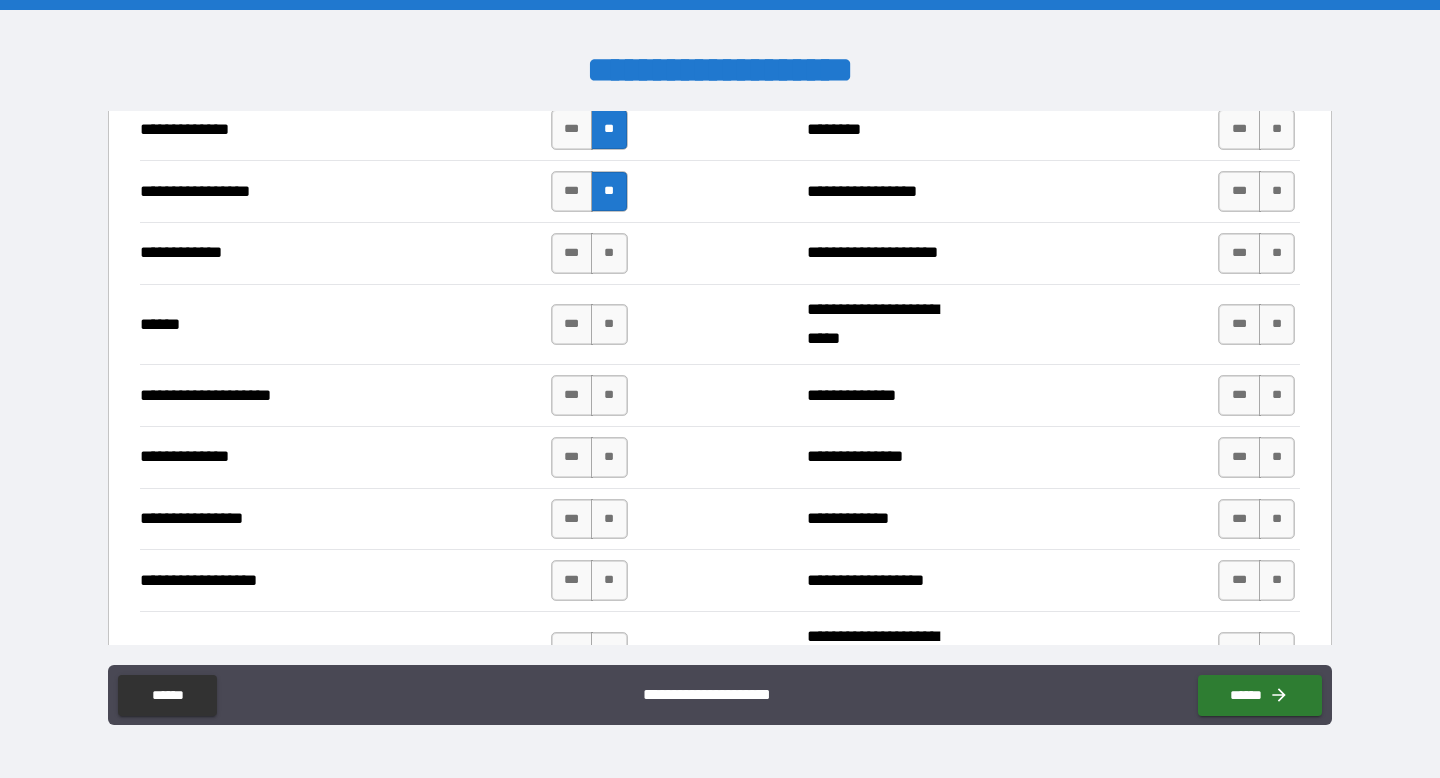 scroll, scrollTop: 2916, scrollLeft: 0, axis: vertical 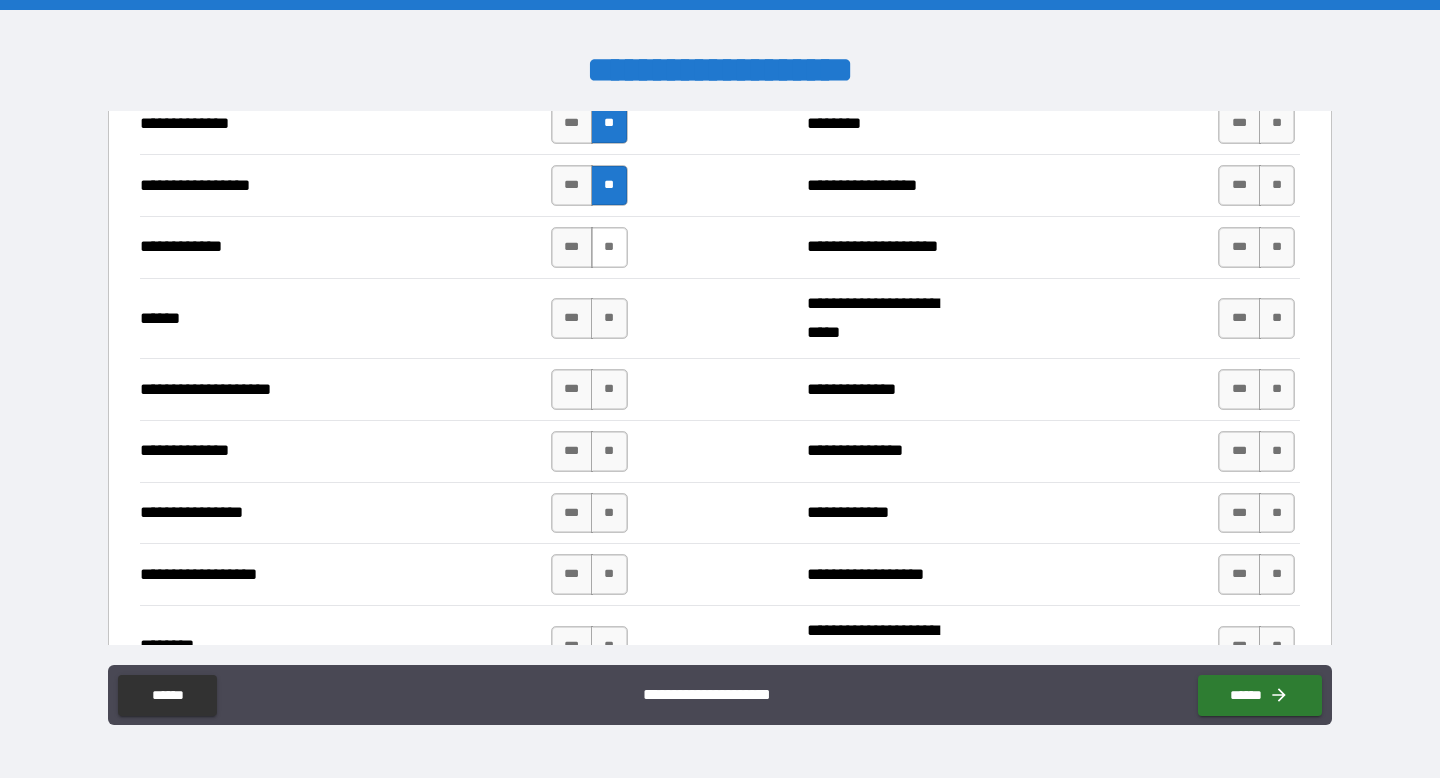 click on "**" at bounding box center [609, 247] 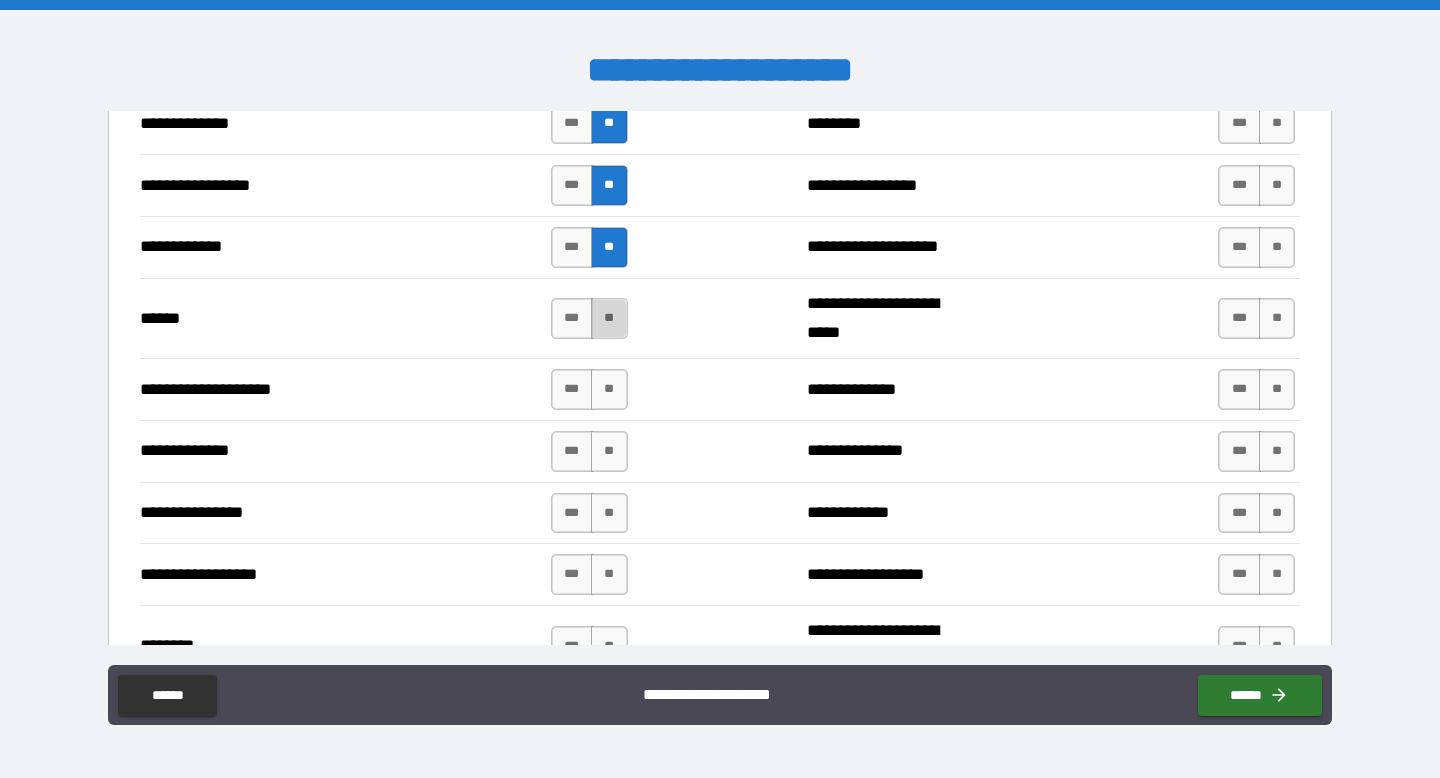 click on "**" at bounding box center (609, 318) 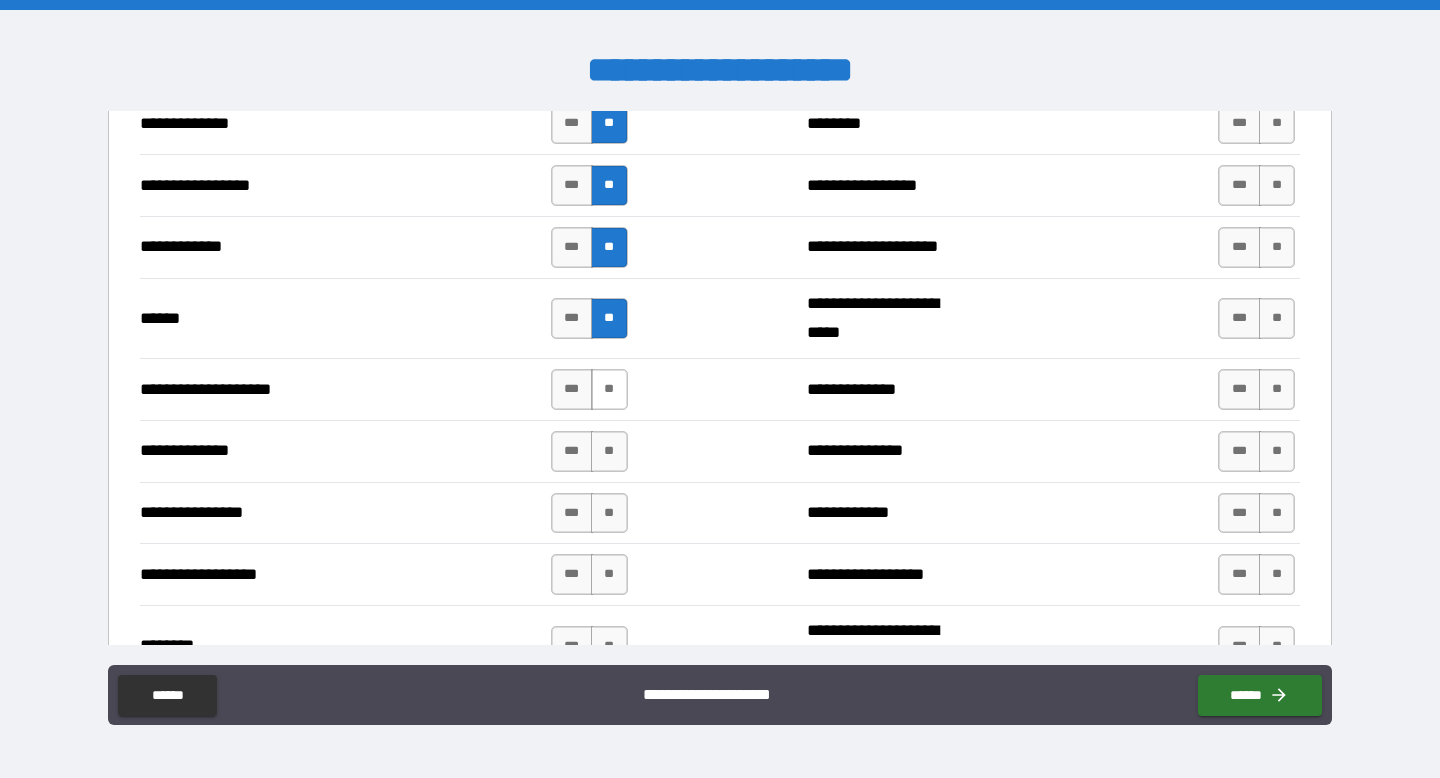 click on "**" at bounding box center (609, 389) 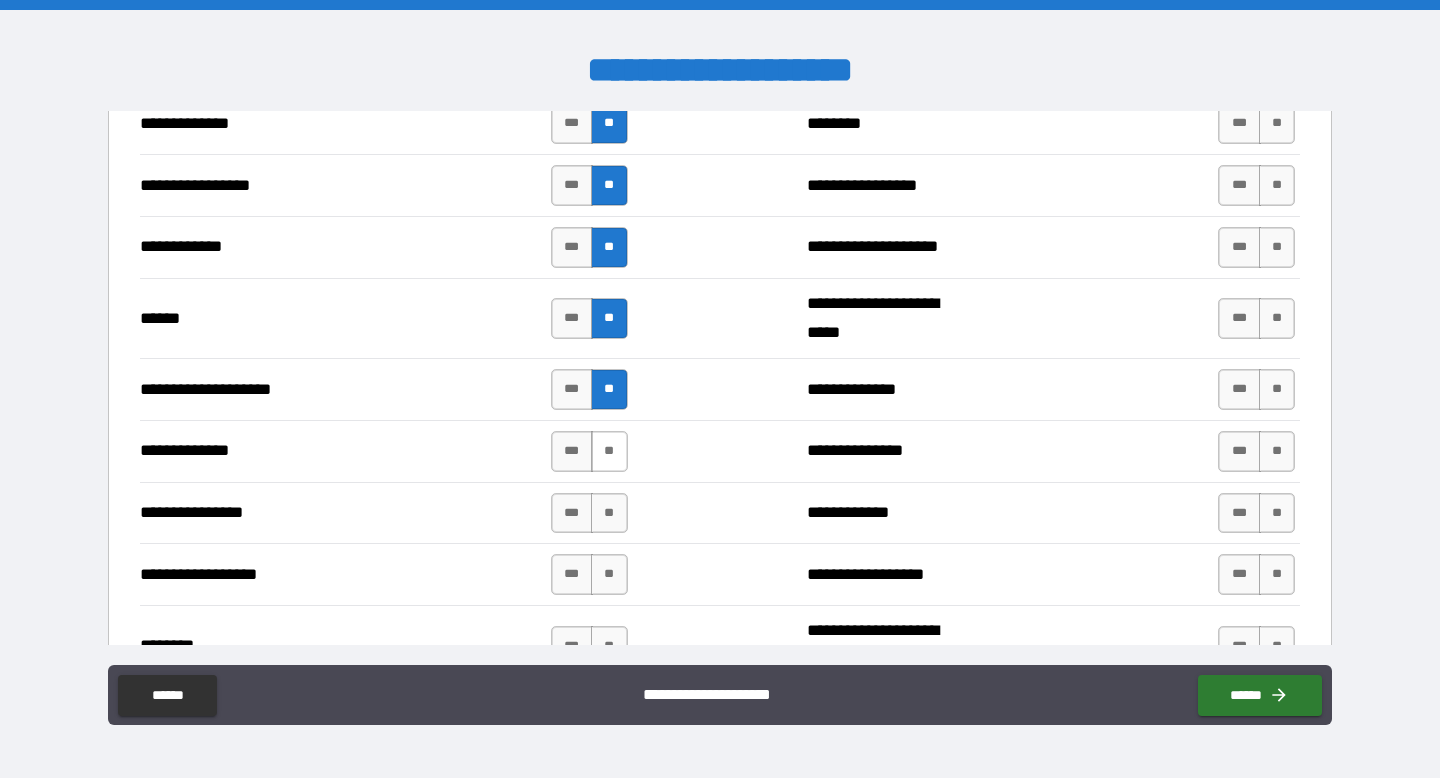 click on "**" at bounding box center (609, 451) 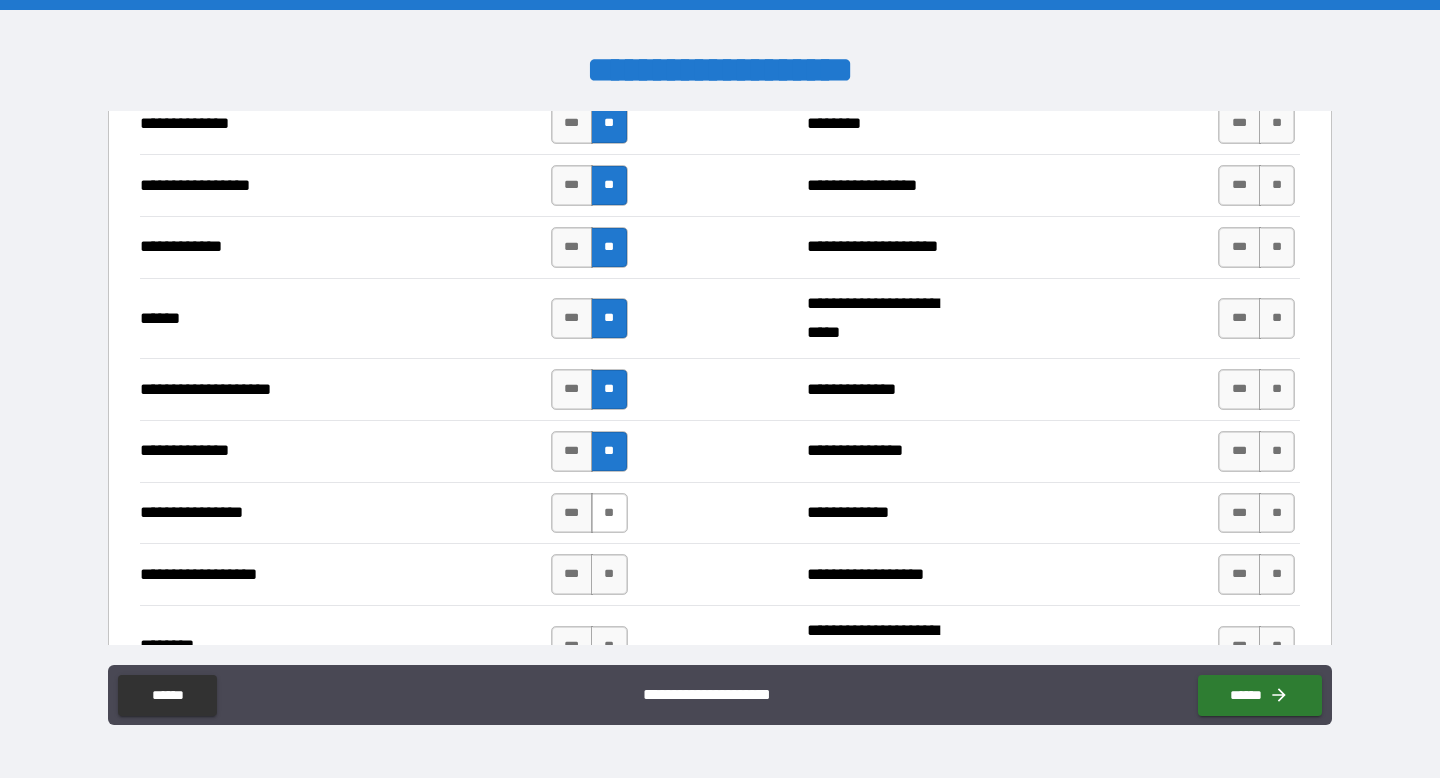 click on "**" at bounding box center (609, 513) 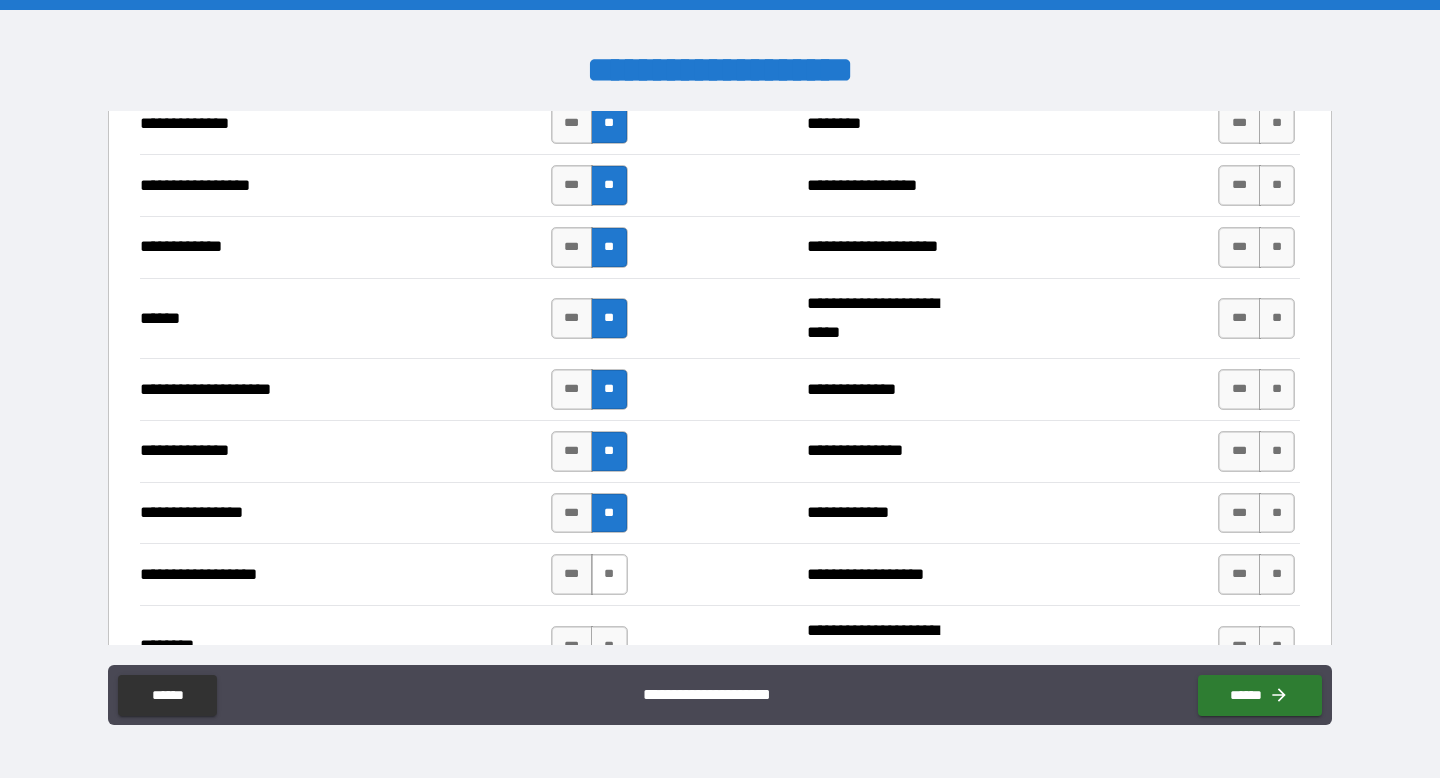 click on "**" at bounding box center [609, 574] 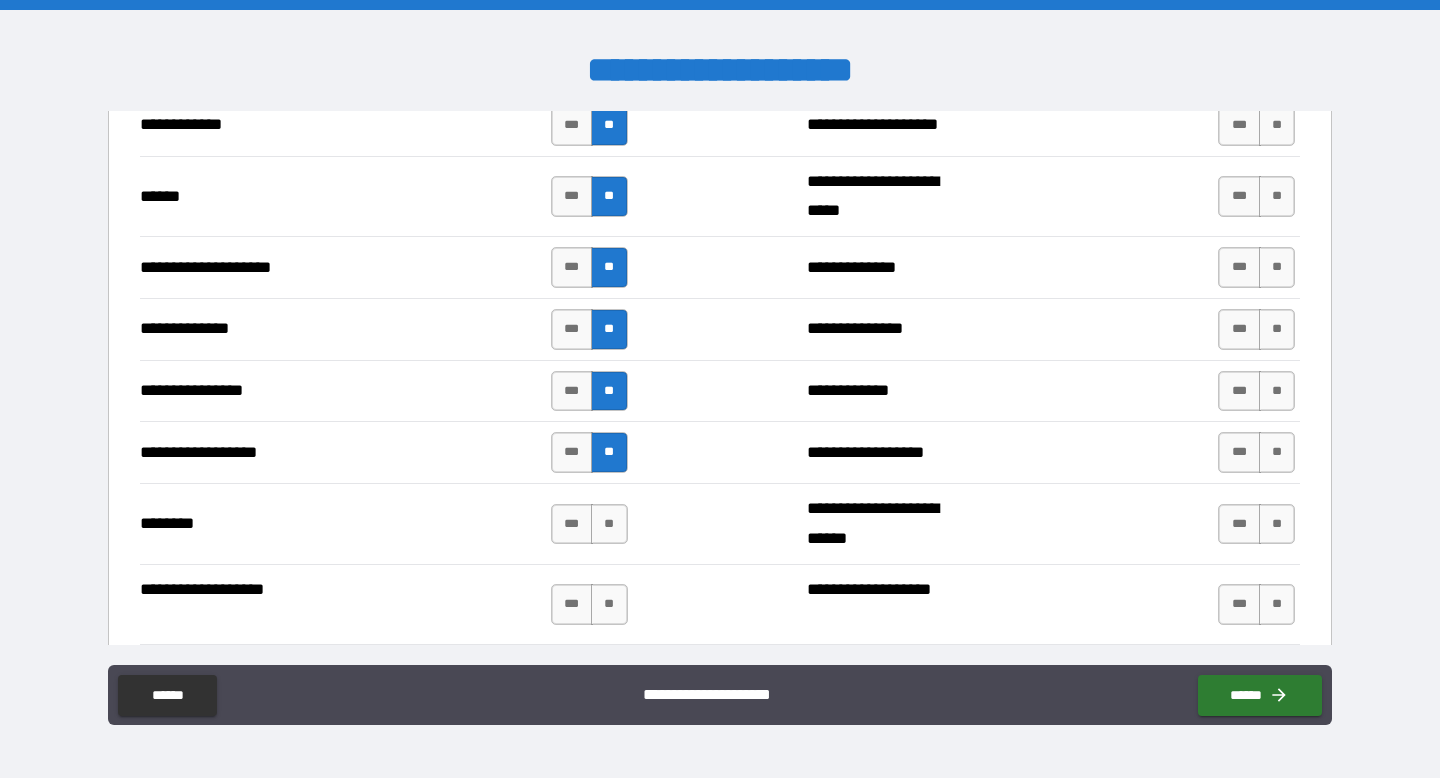 scroll, scrollTop: 3059, scrollLeft: 0, axis: vertical 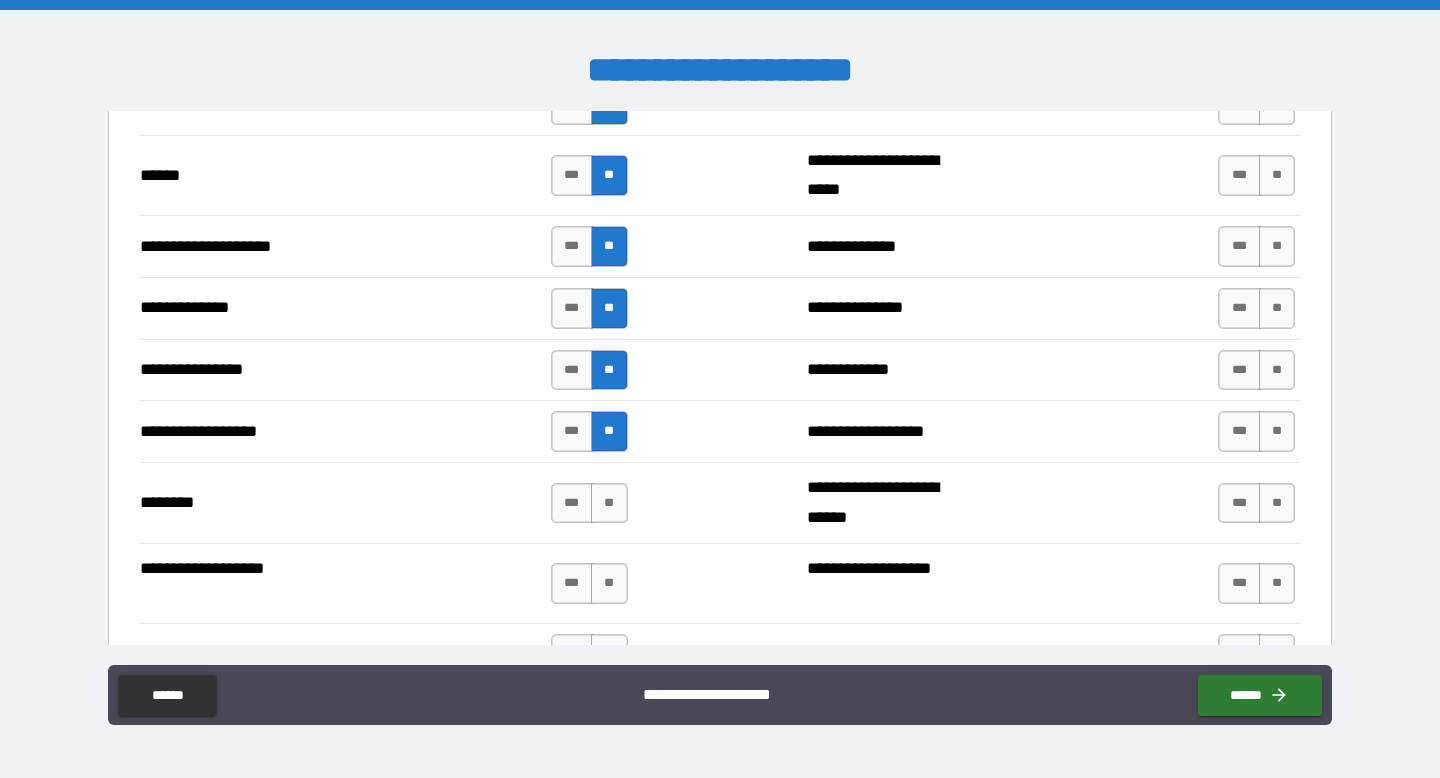 click on "**" at bounding box center [609, 503] 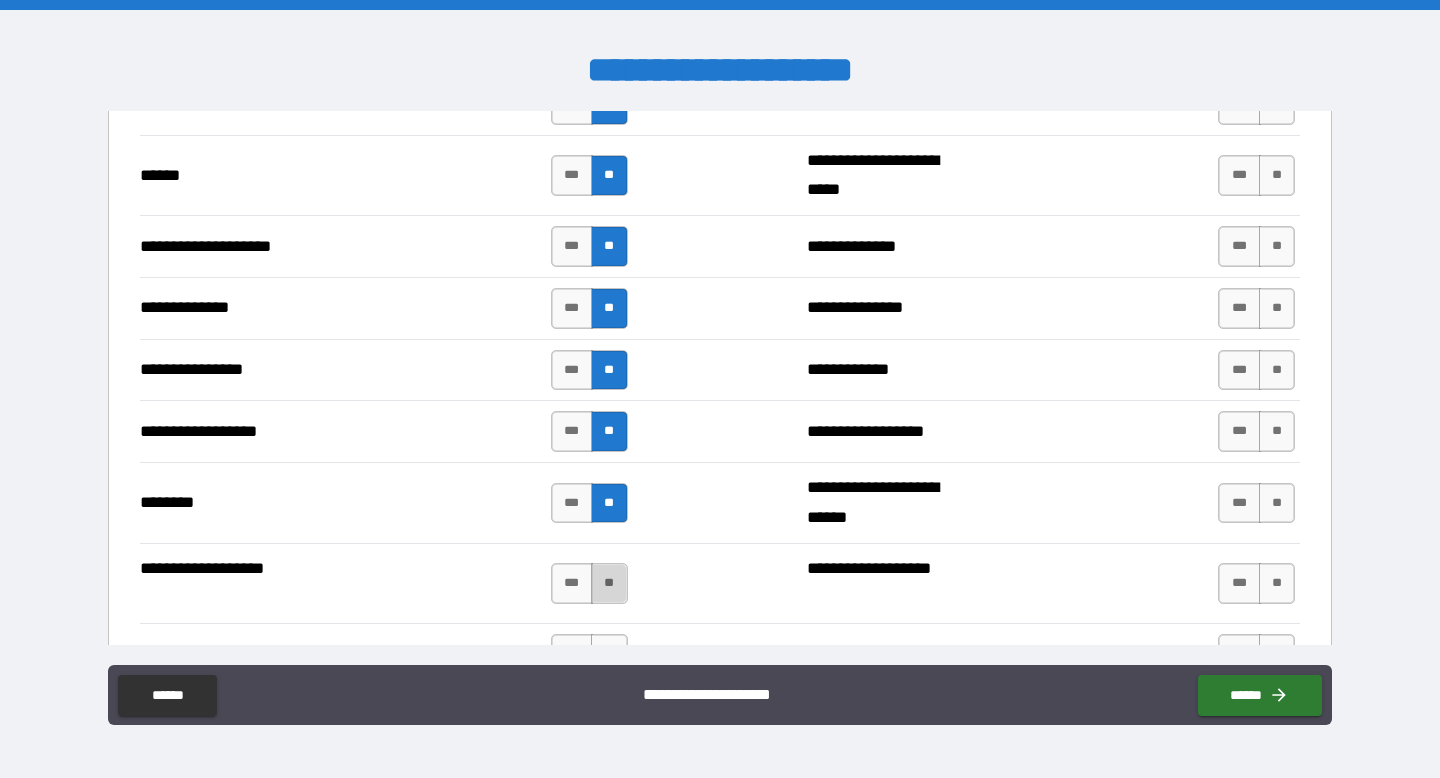 click on "**" at bounding box center [609, 583] 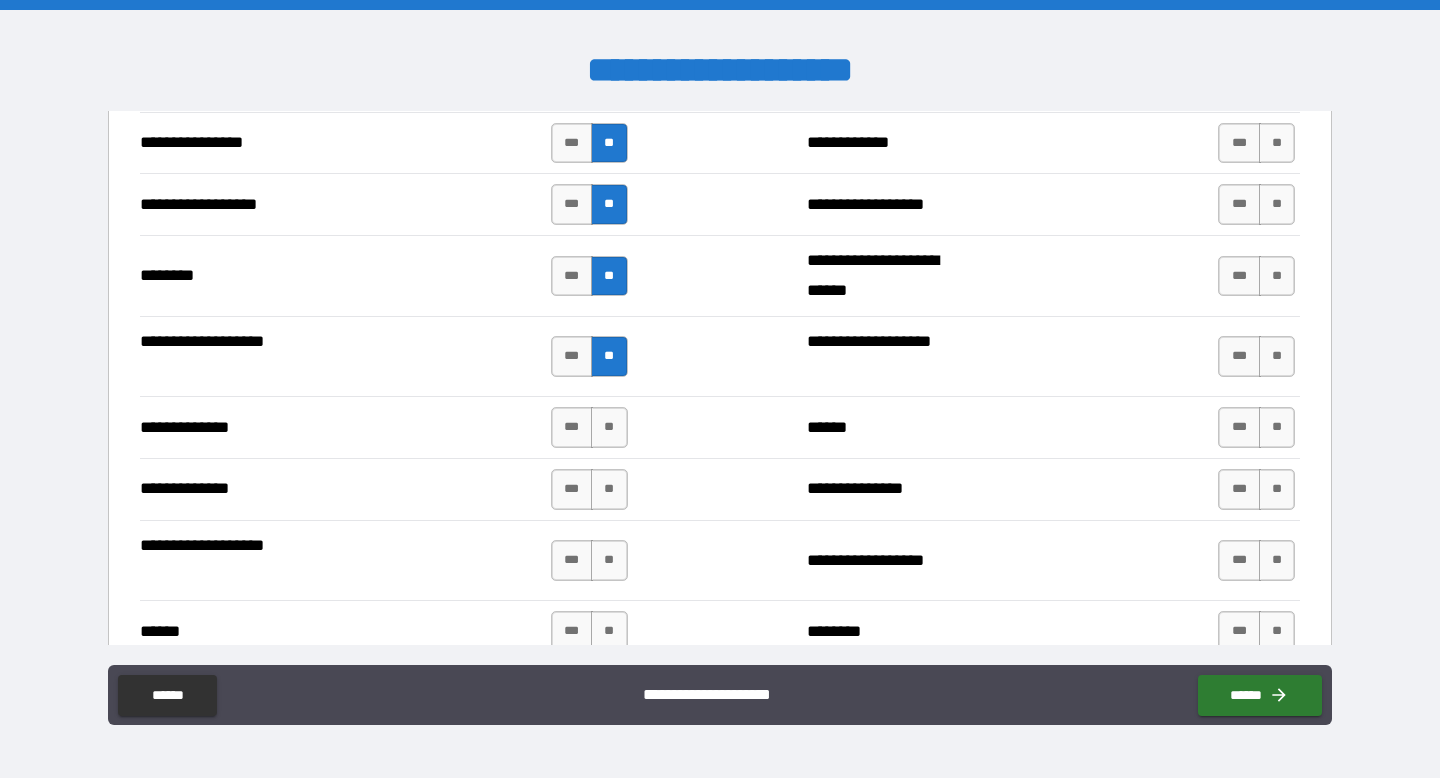 scroll, scrollTop: 3304, scrollLeft: 0, axis: vertical 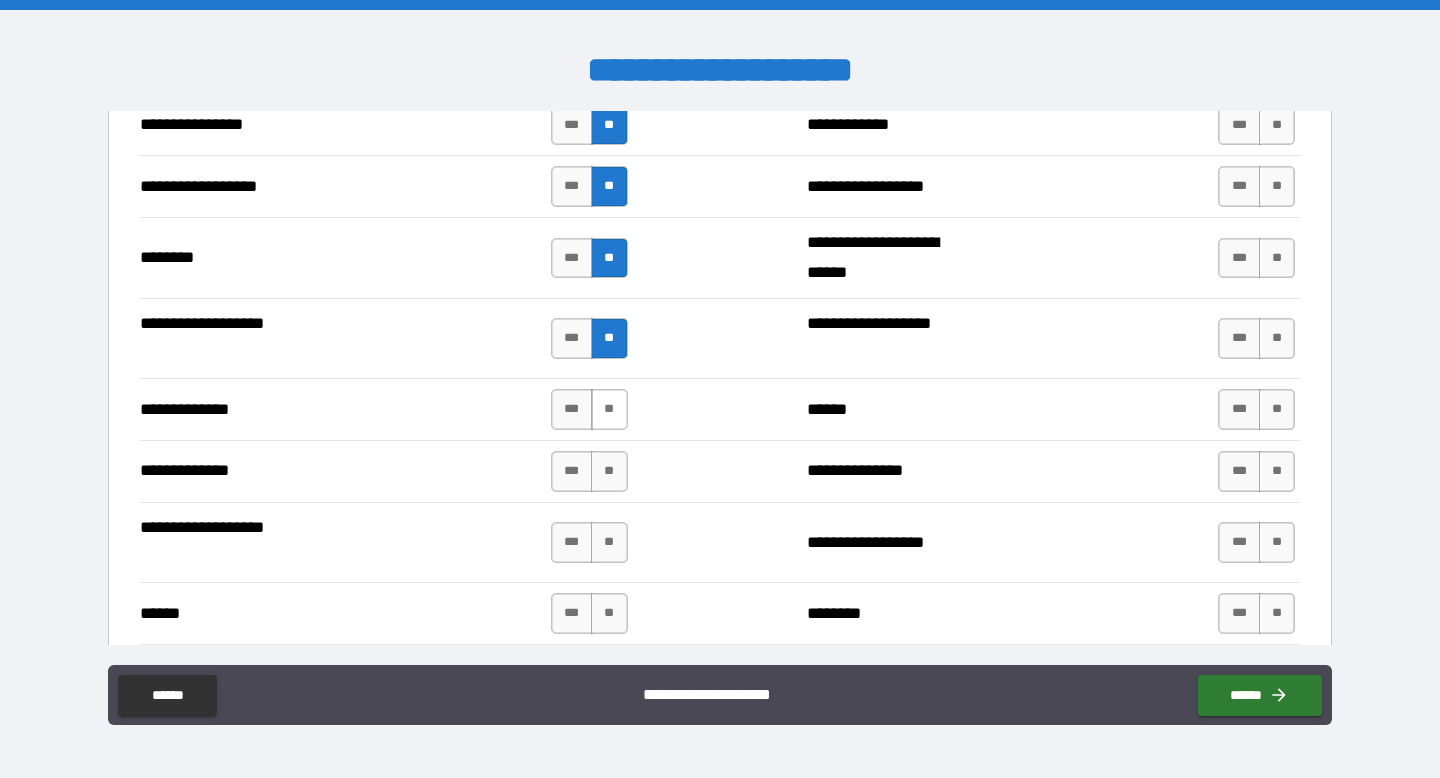 click on "**" at bounding box center (609, 409) 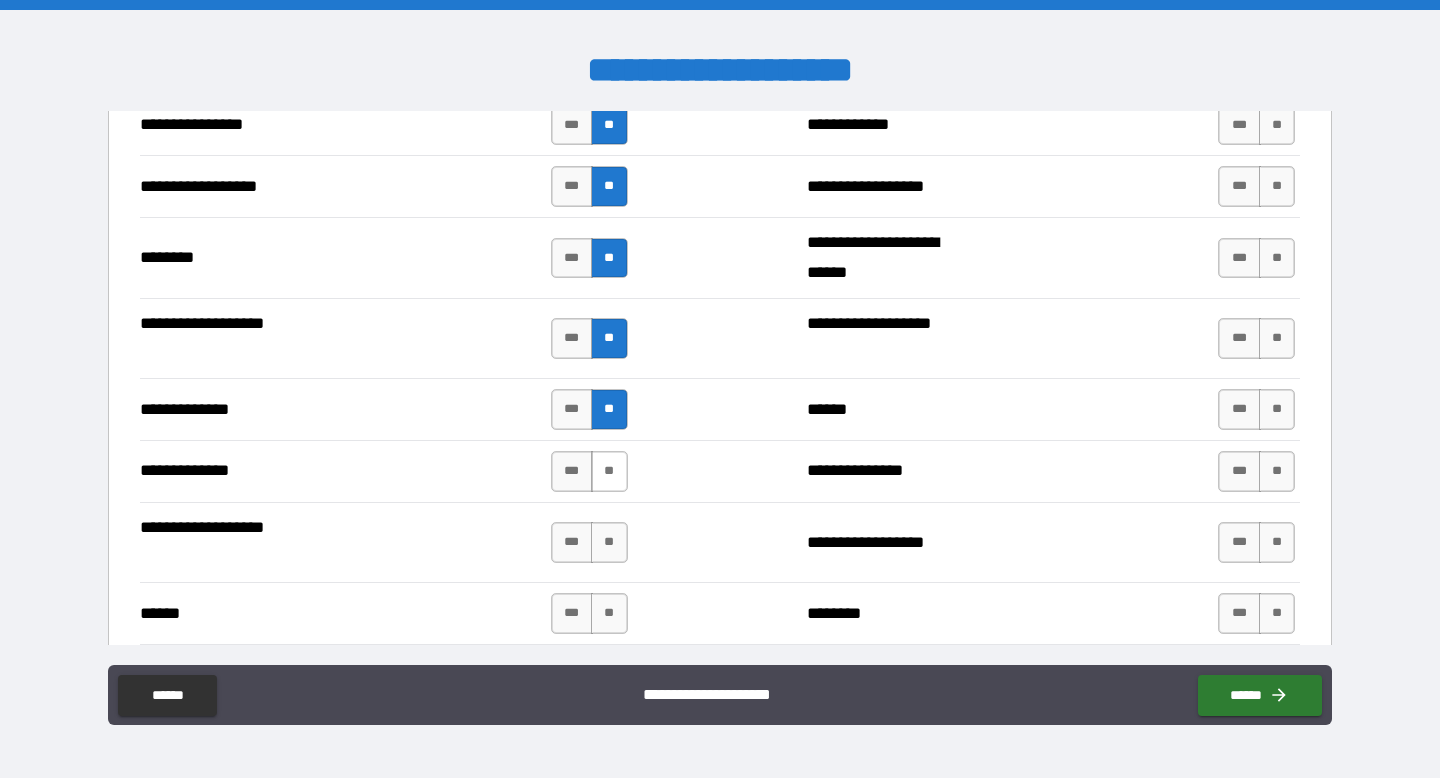 click on "**" at bounding box center (609, 471) 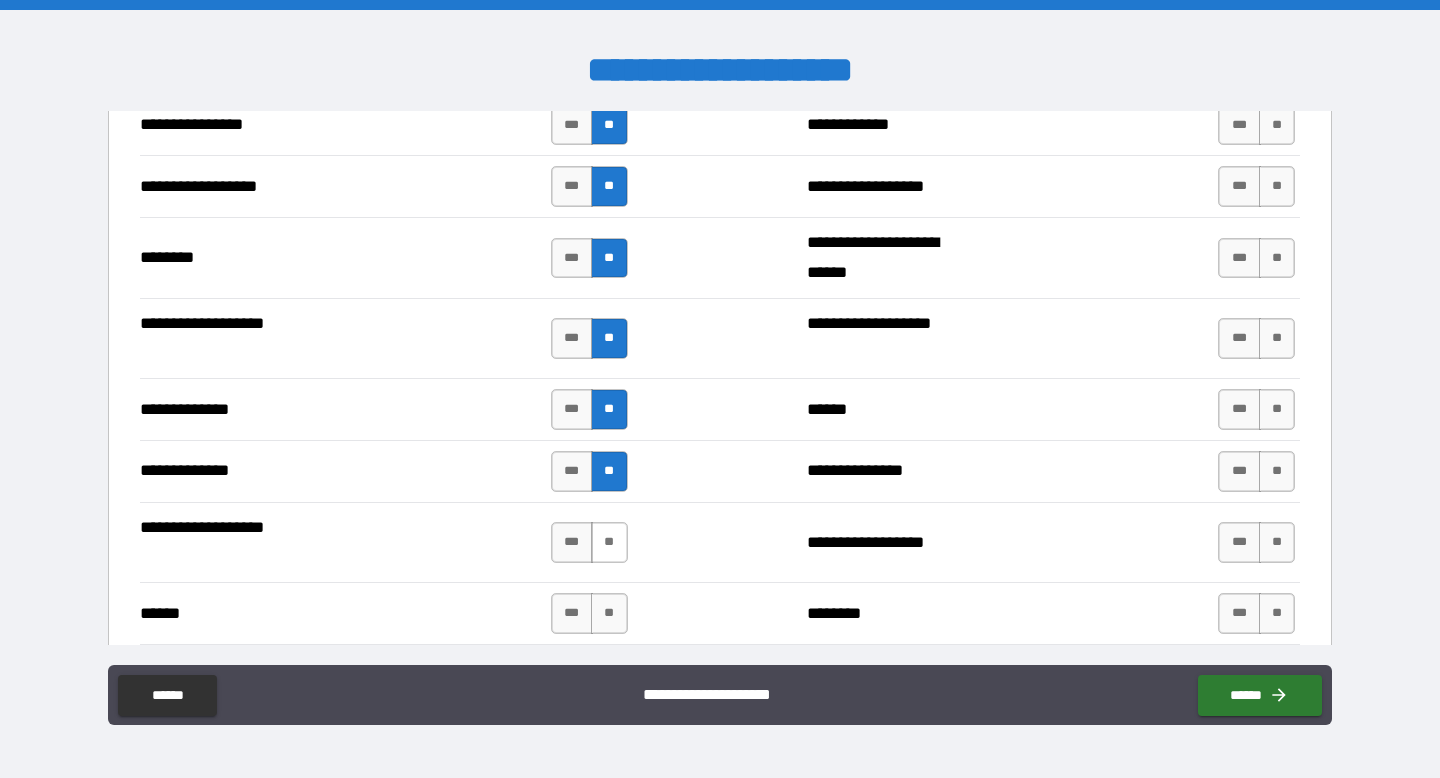 click on "**" at bounding box center [609, 542] 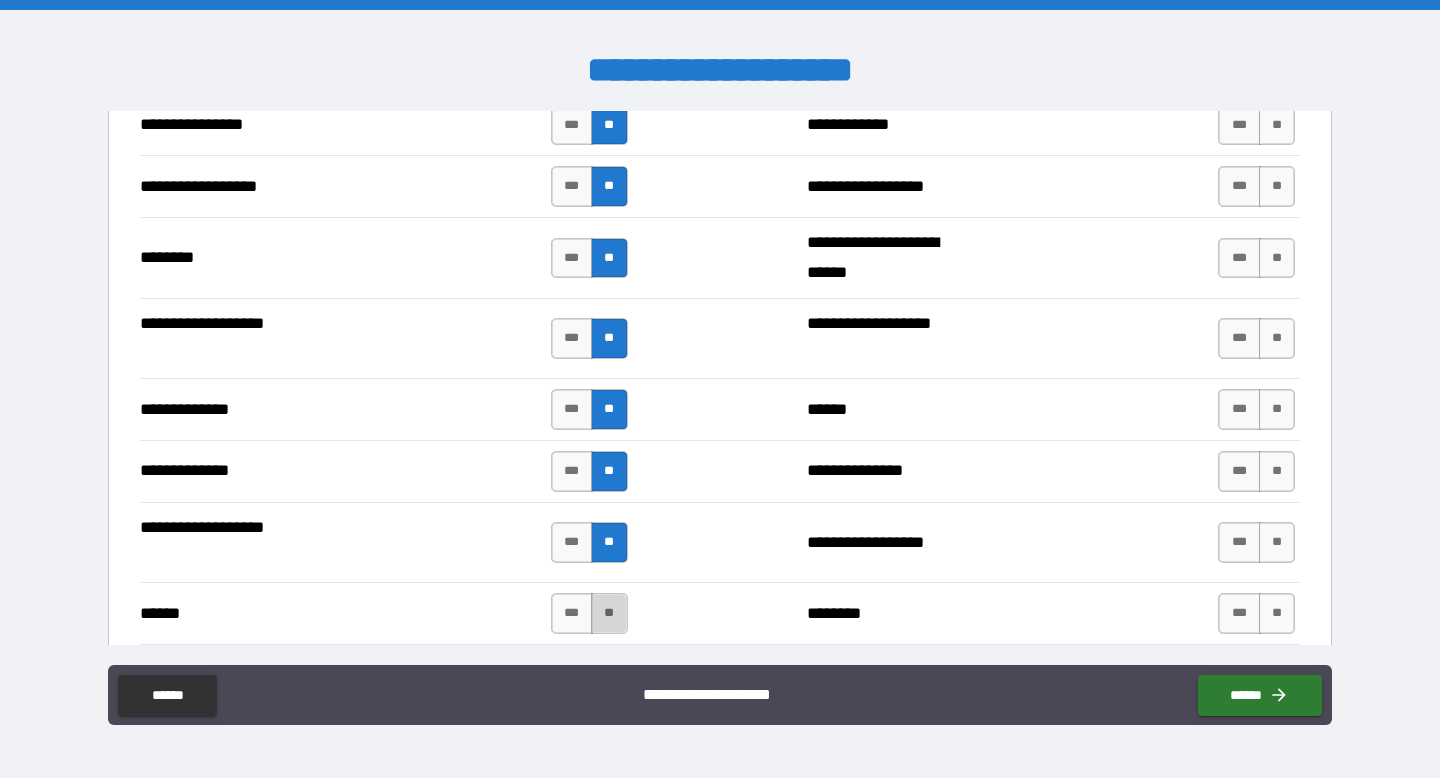 click on "**" at bounding box center [609, 613] 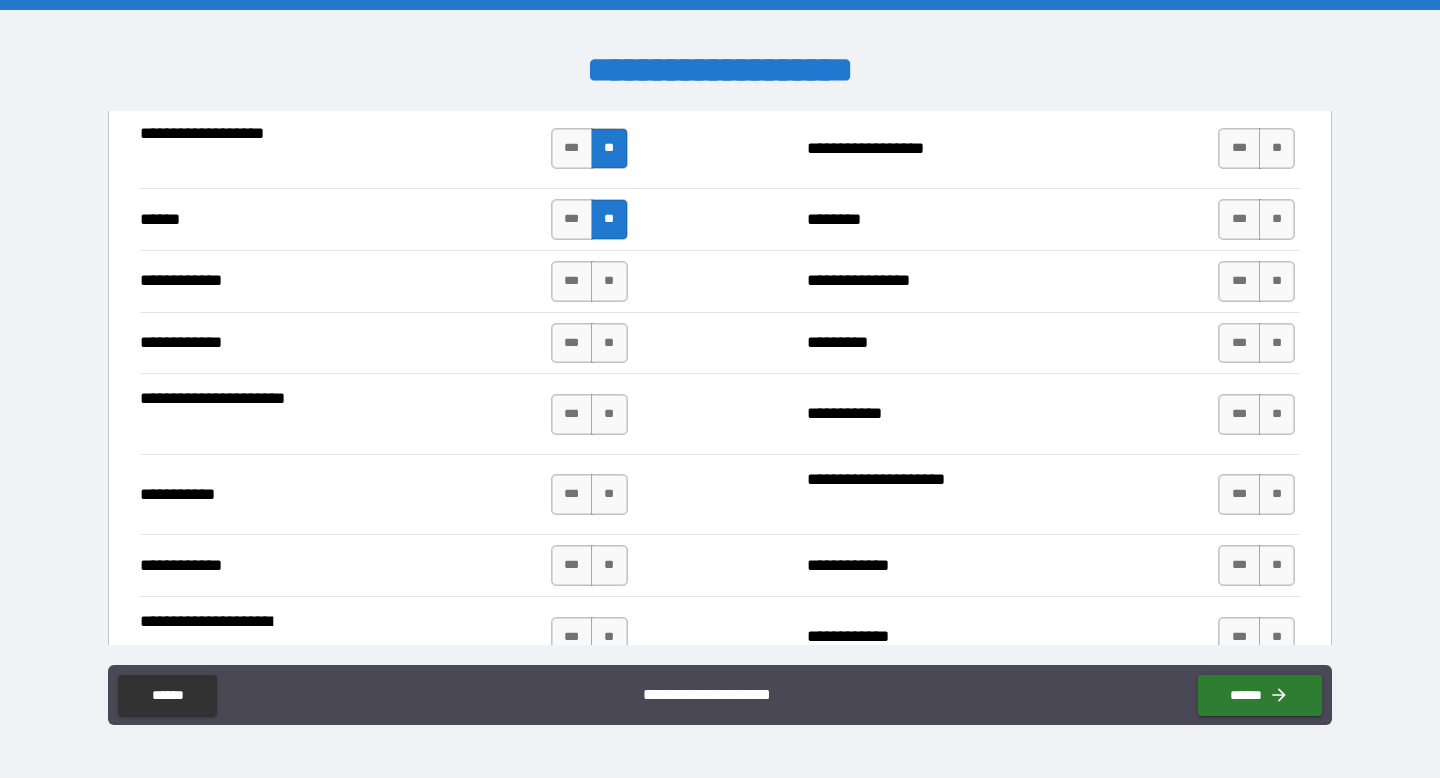 scroll, scrollTop: 3701, scrollLeft: 0, axis: vertical 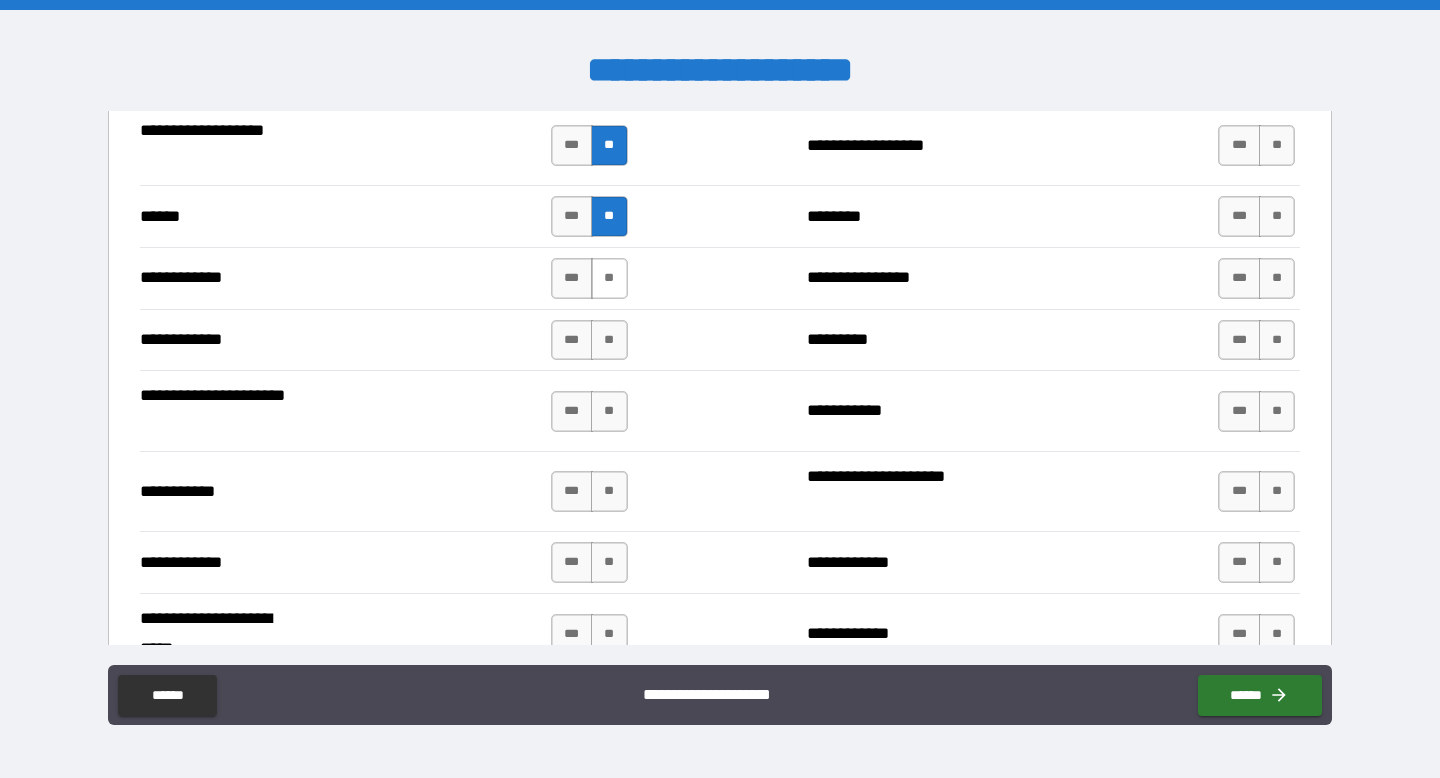 click on "**" at bounding box center (609, 278) 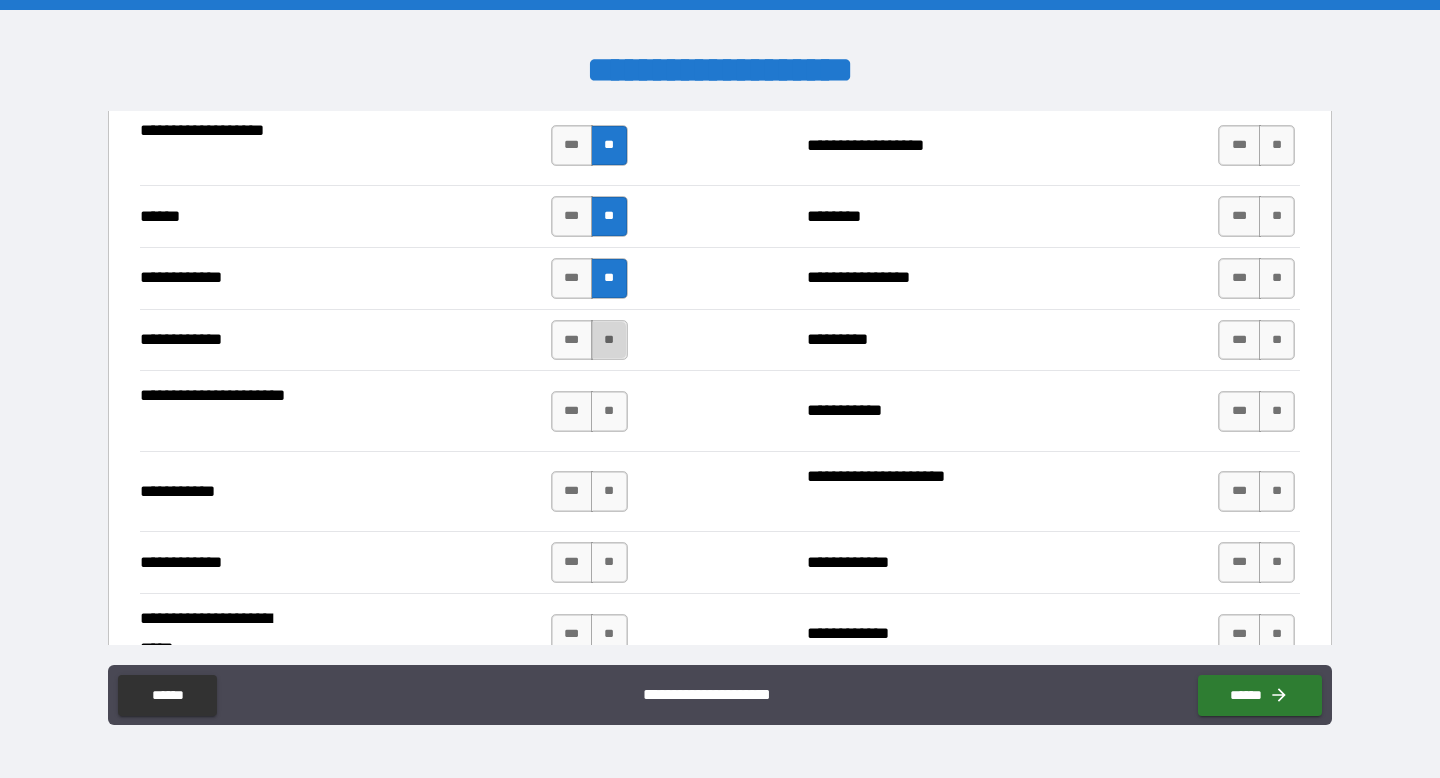 click on "**" at bounding box center [609, 340] 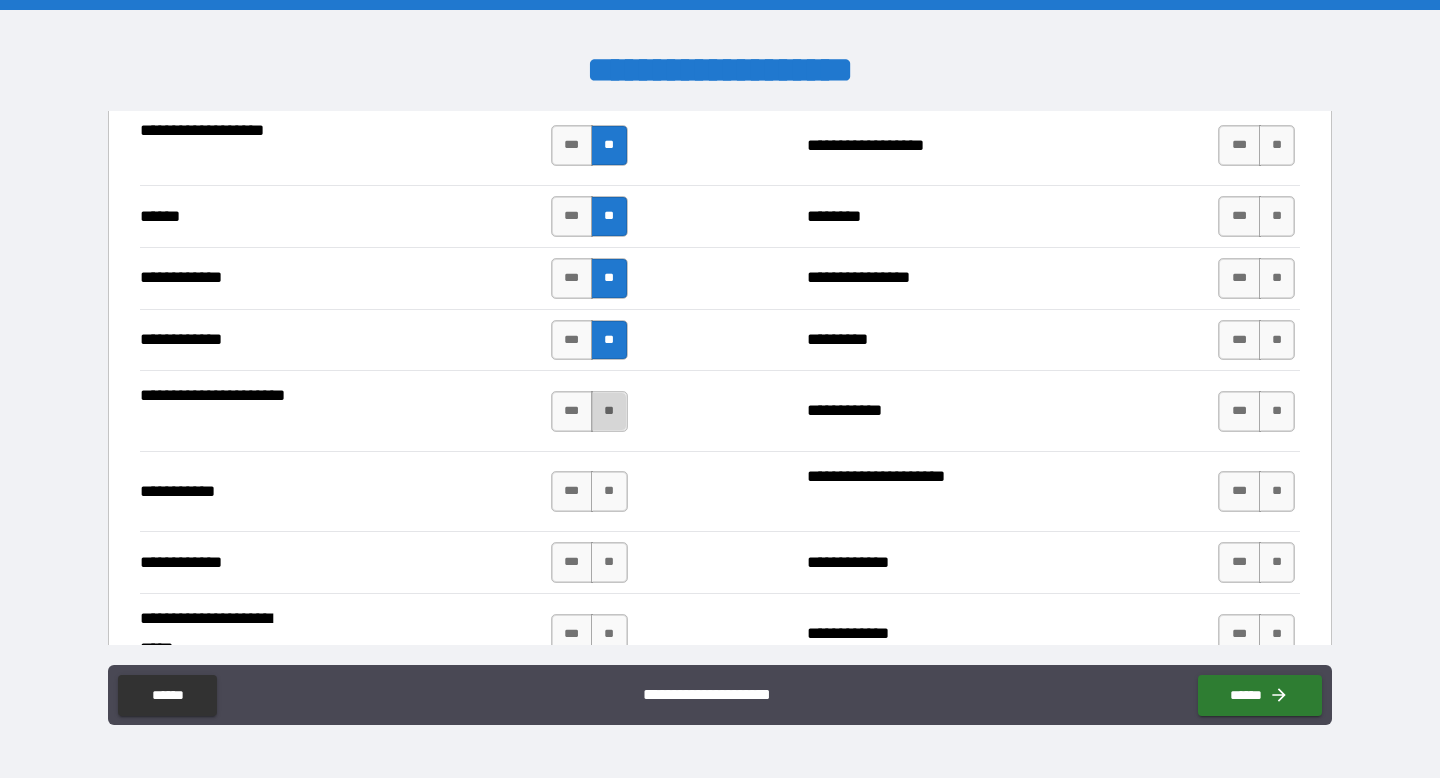 click on "**" at bounding box center (609, 411) 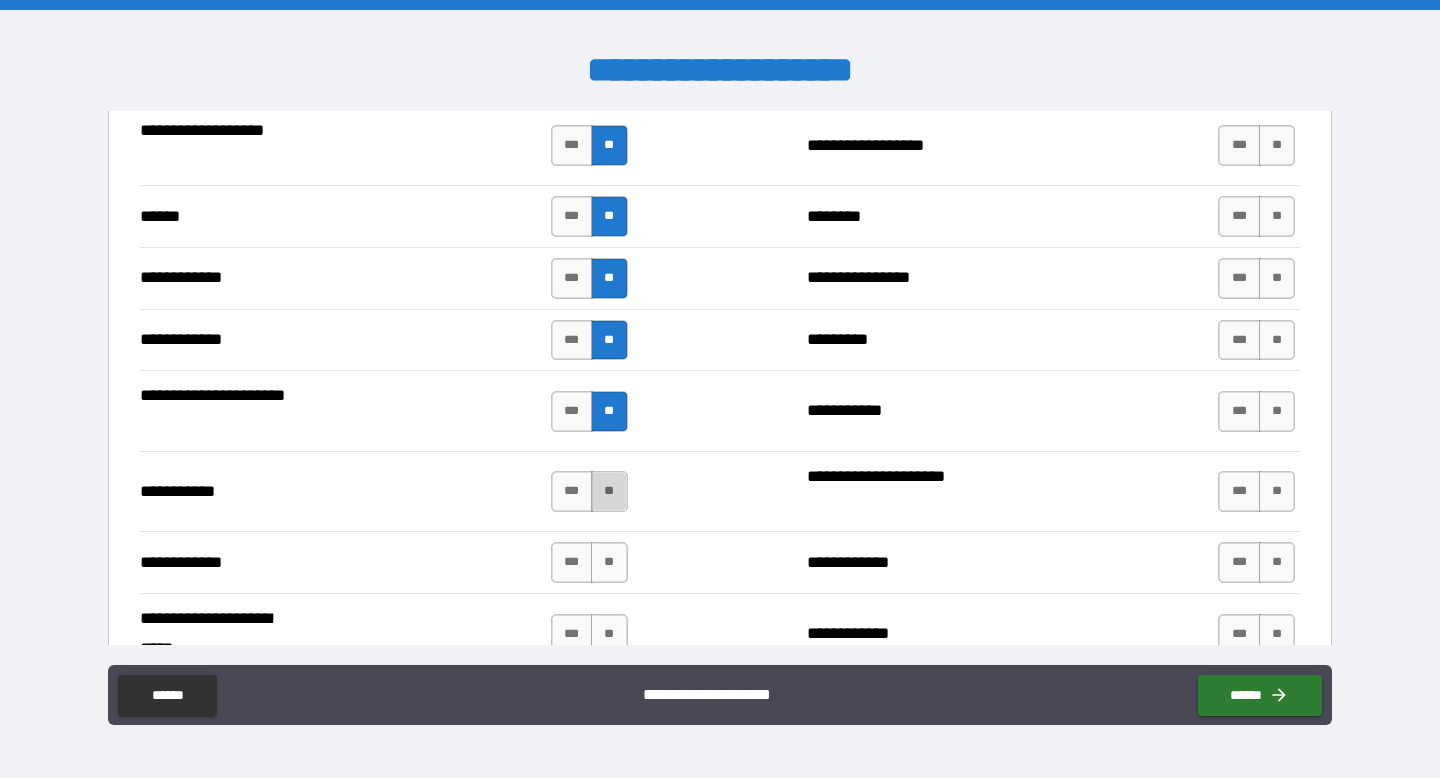 click on "**" at bounding box center (609, 491) 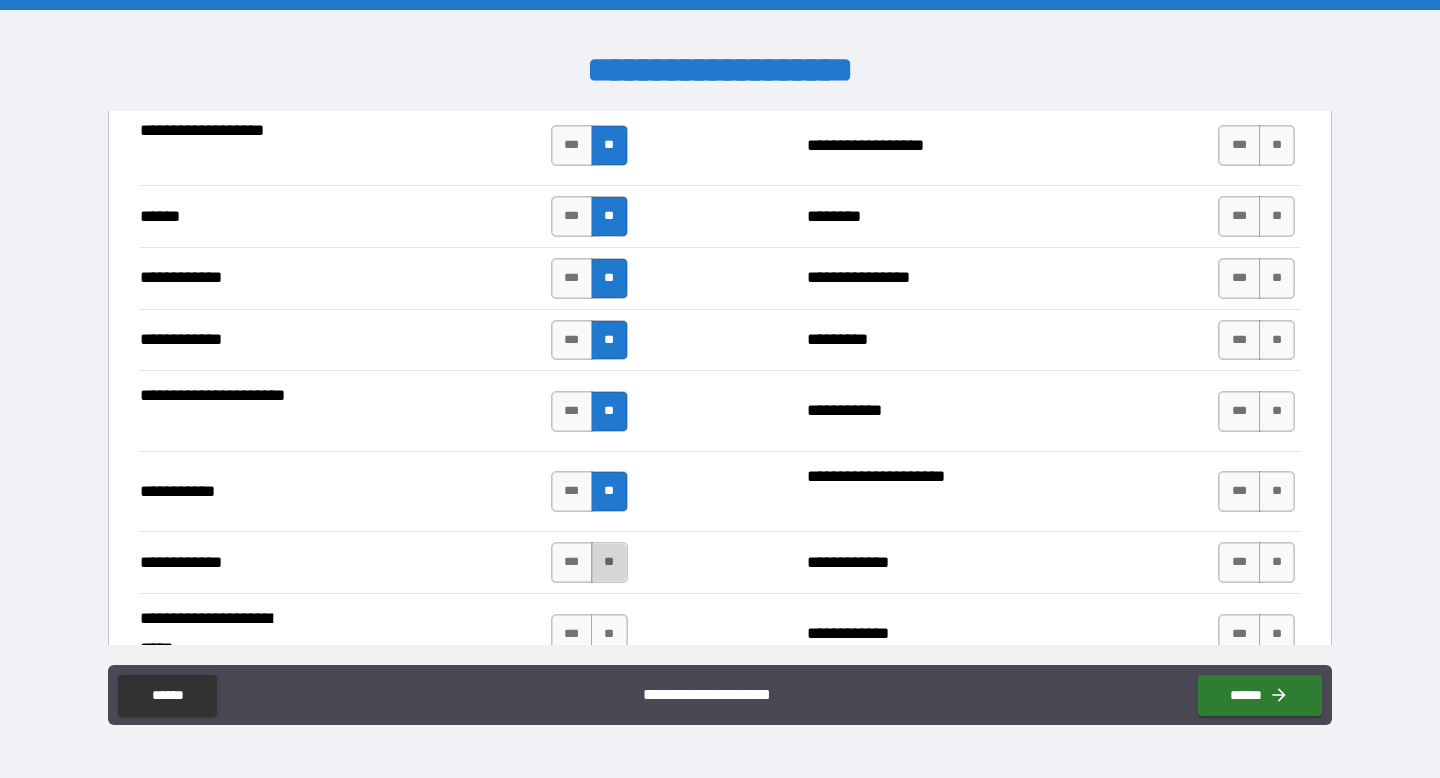 click on "**" at bounding box center (609, 562) 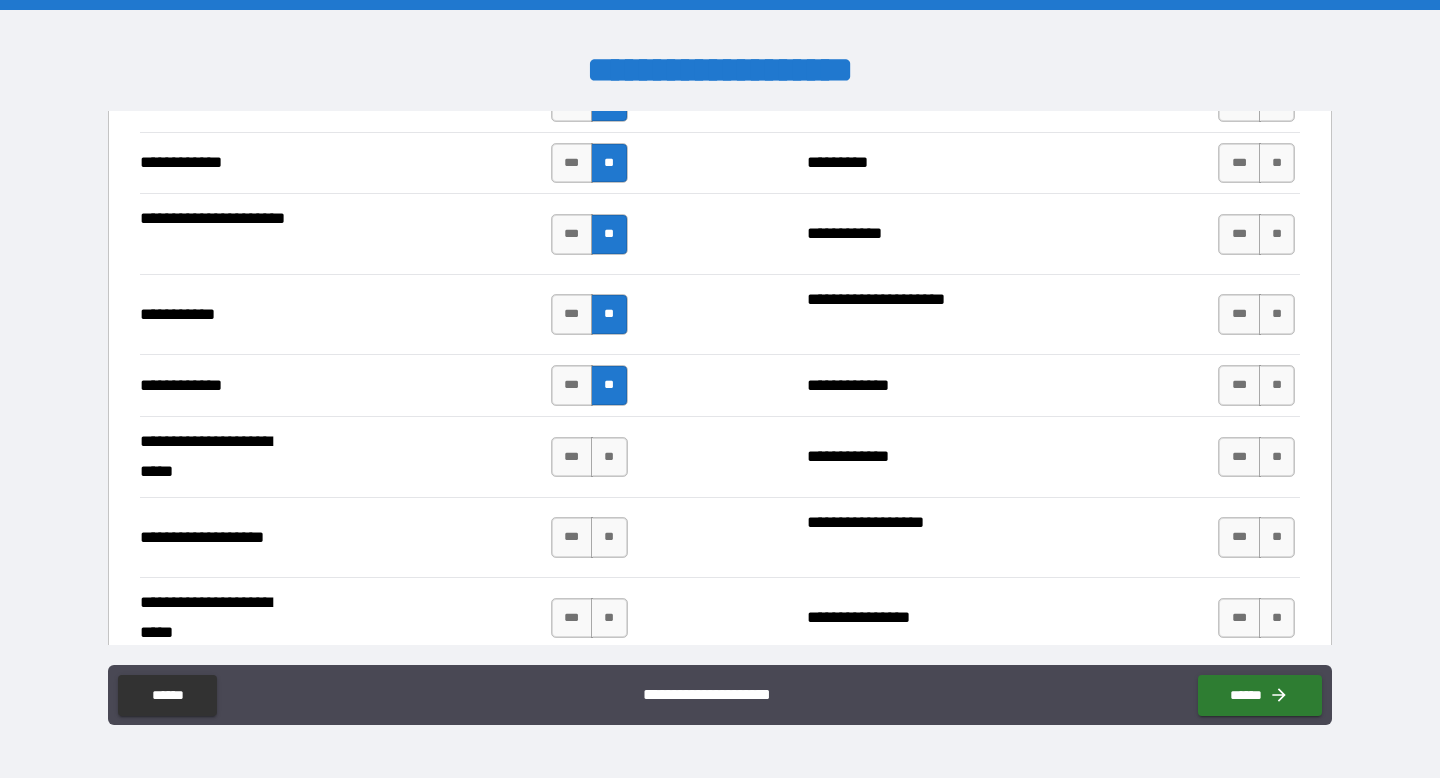 scroll, scrollTop: 3879, scrollLeft: 0, axis: vertical 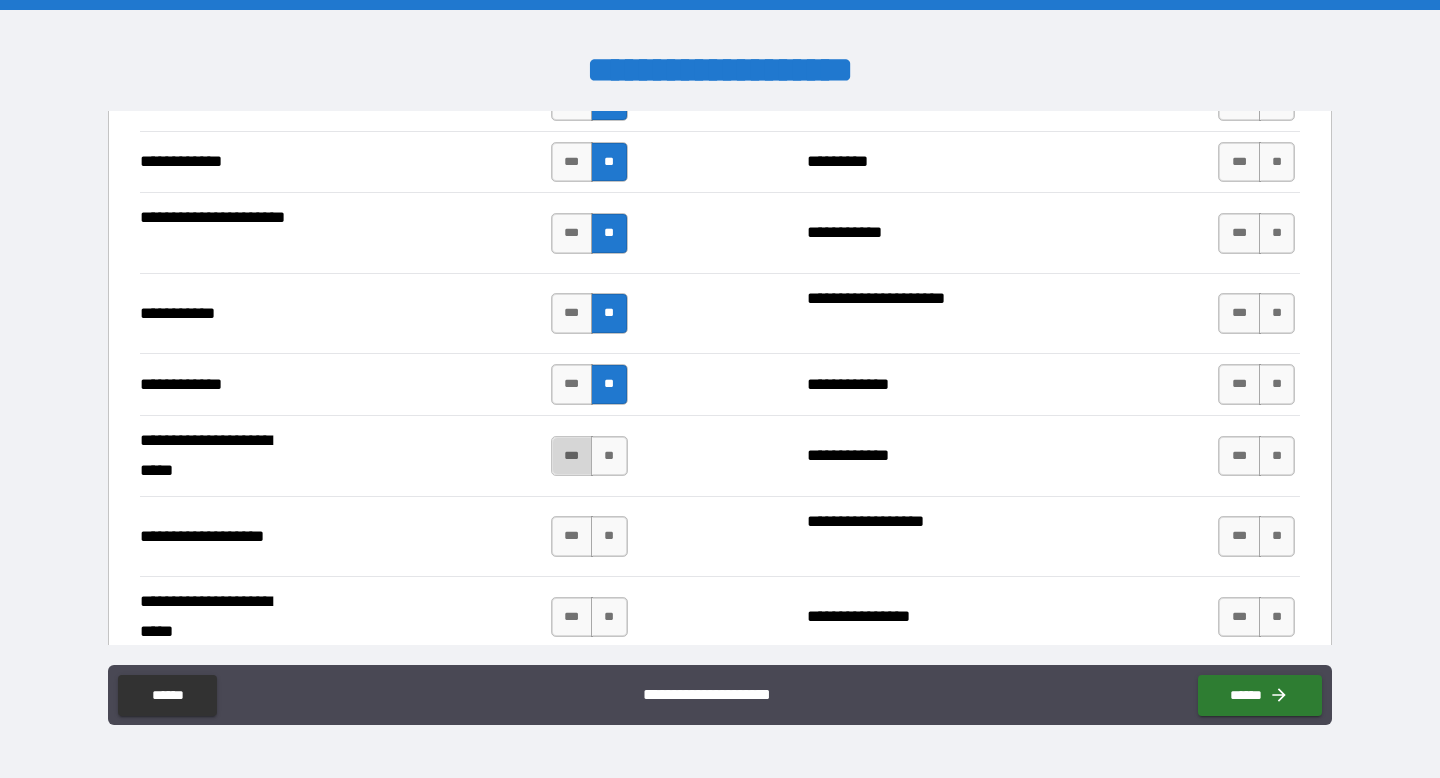 click on "***" at bounding box center [572, 456] 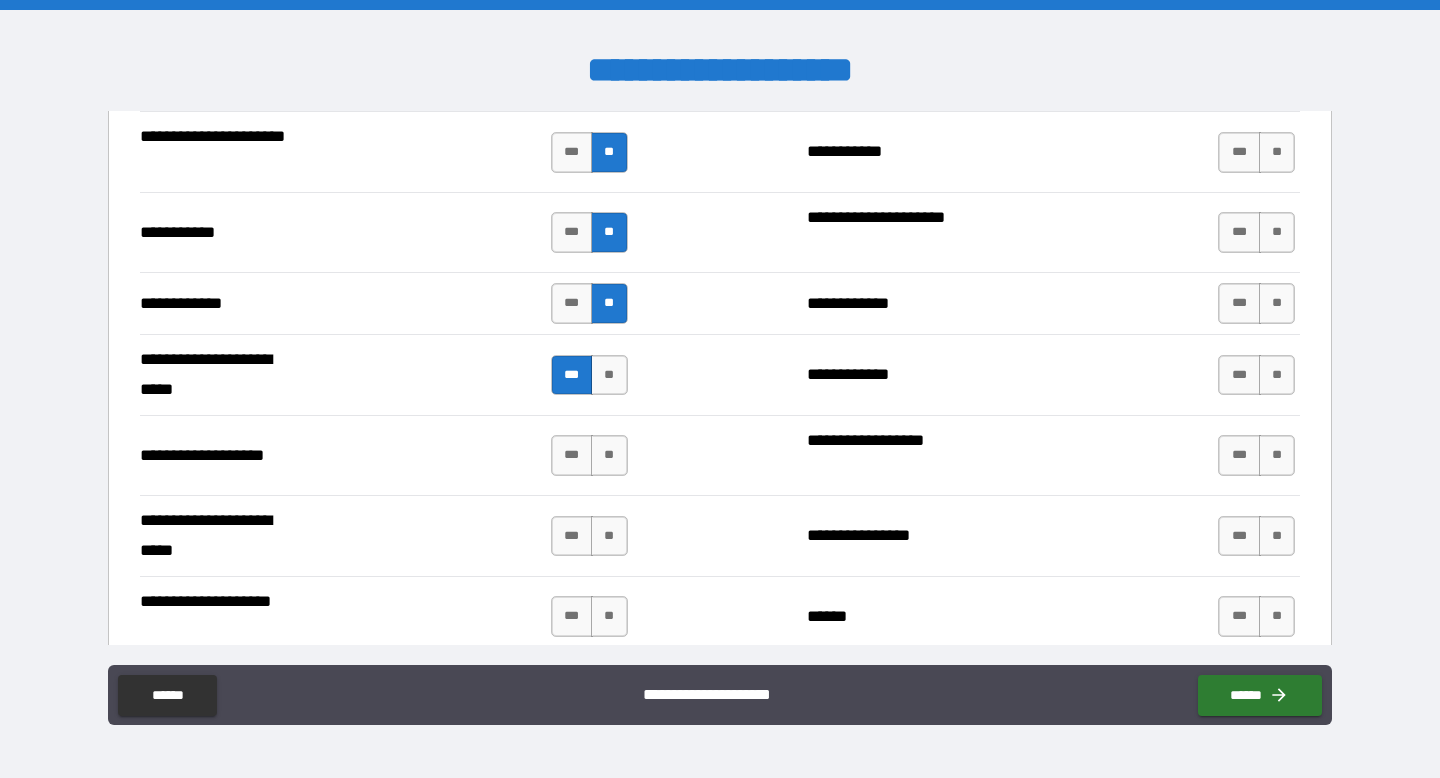 scroll, scrollTop: 3964, scrollLeft: 0, axis: vertical 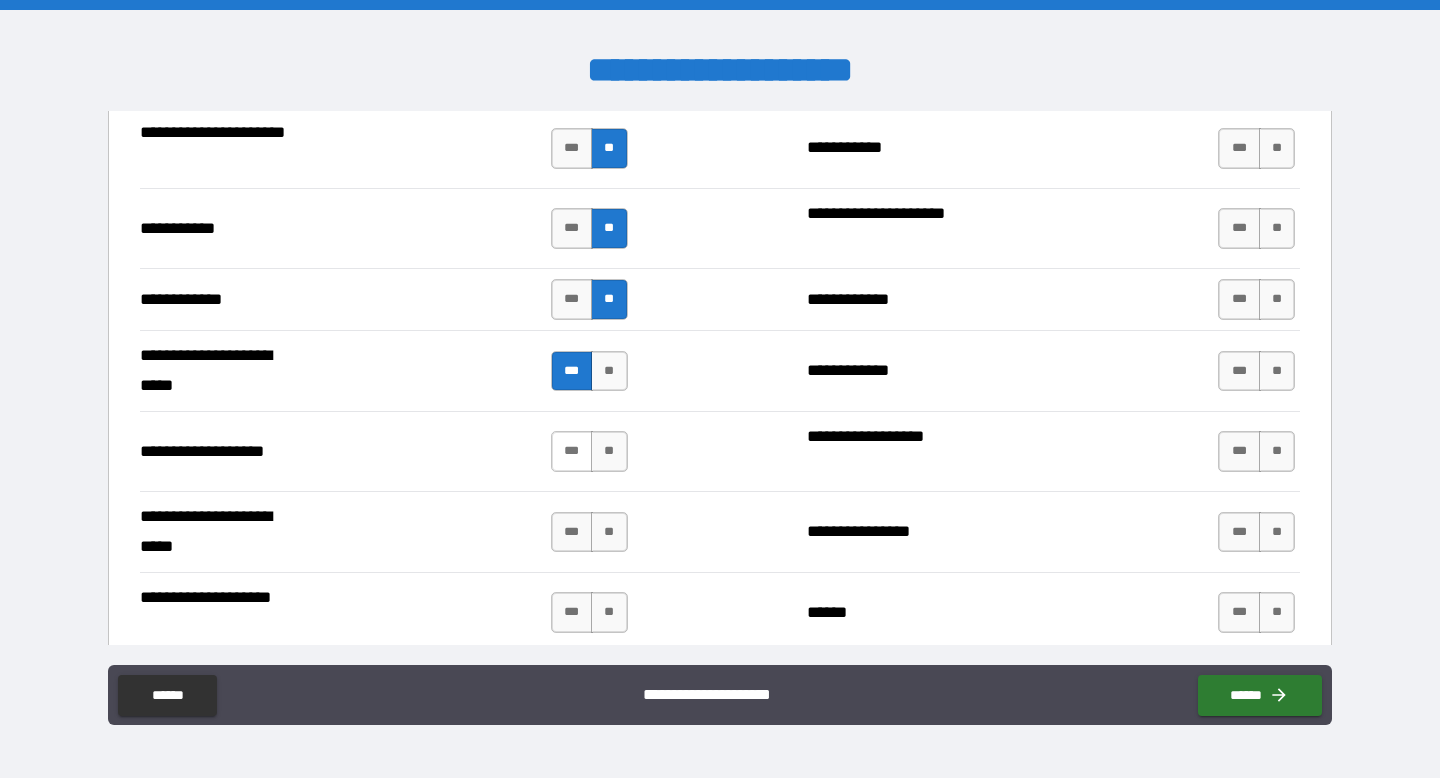 click on "***" at bounding box center (572, 451) 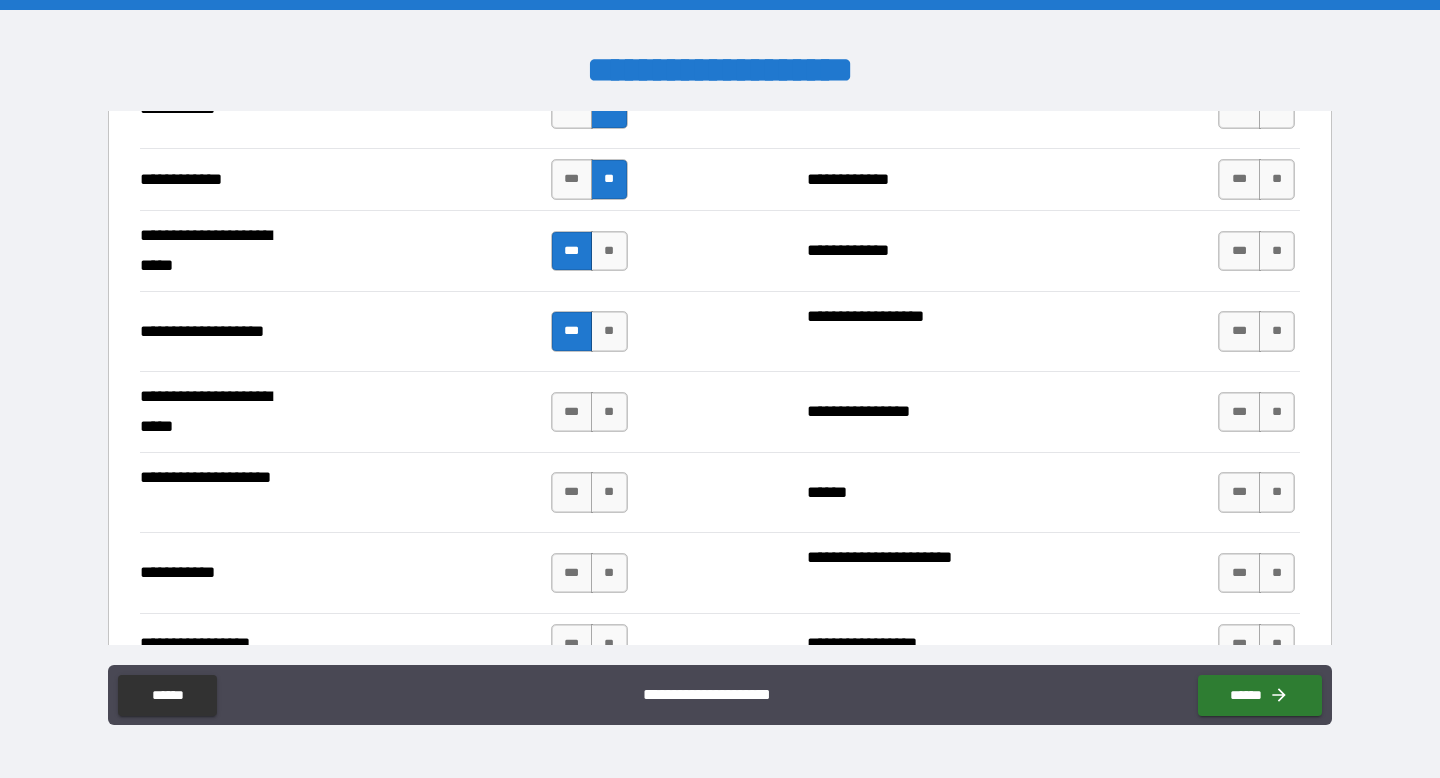 scroll, scrollTop: 4092, scrollLeft: 0, axis: vertical 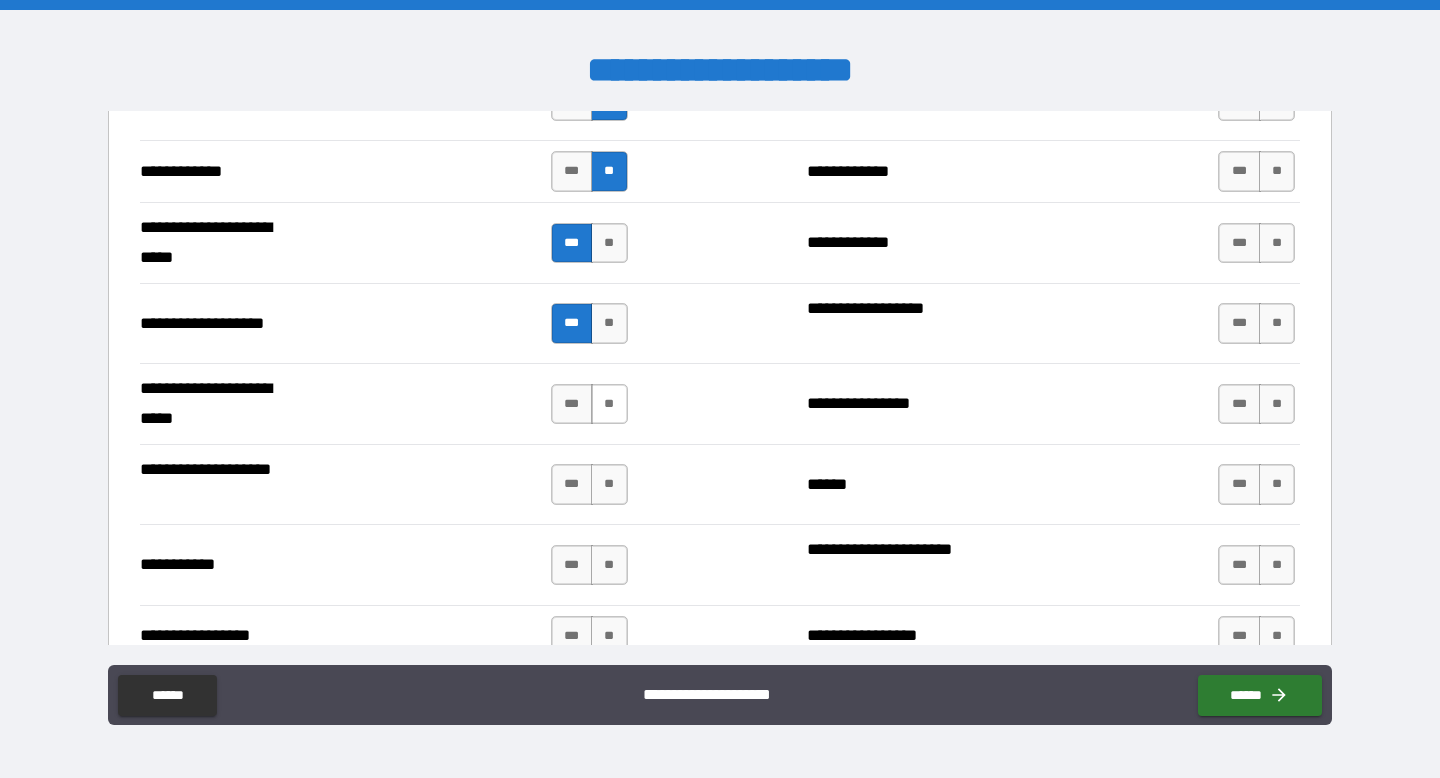 click on "**" at bounding box center (609, 404) 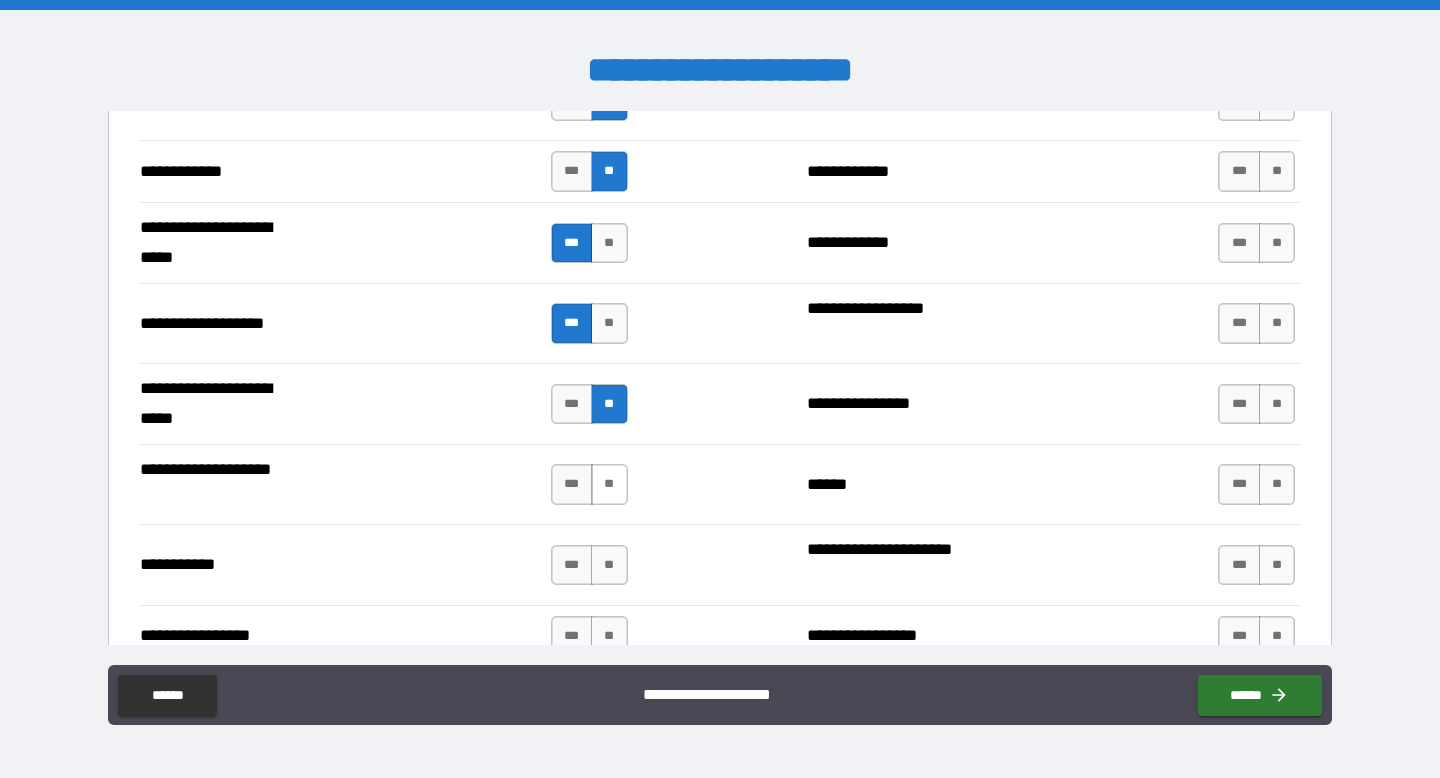 click on "**" at bounding box center (609, 484) 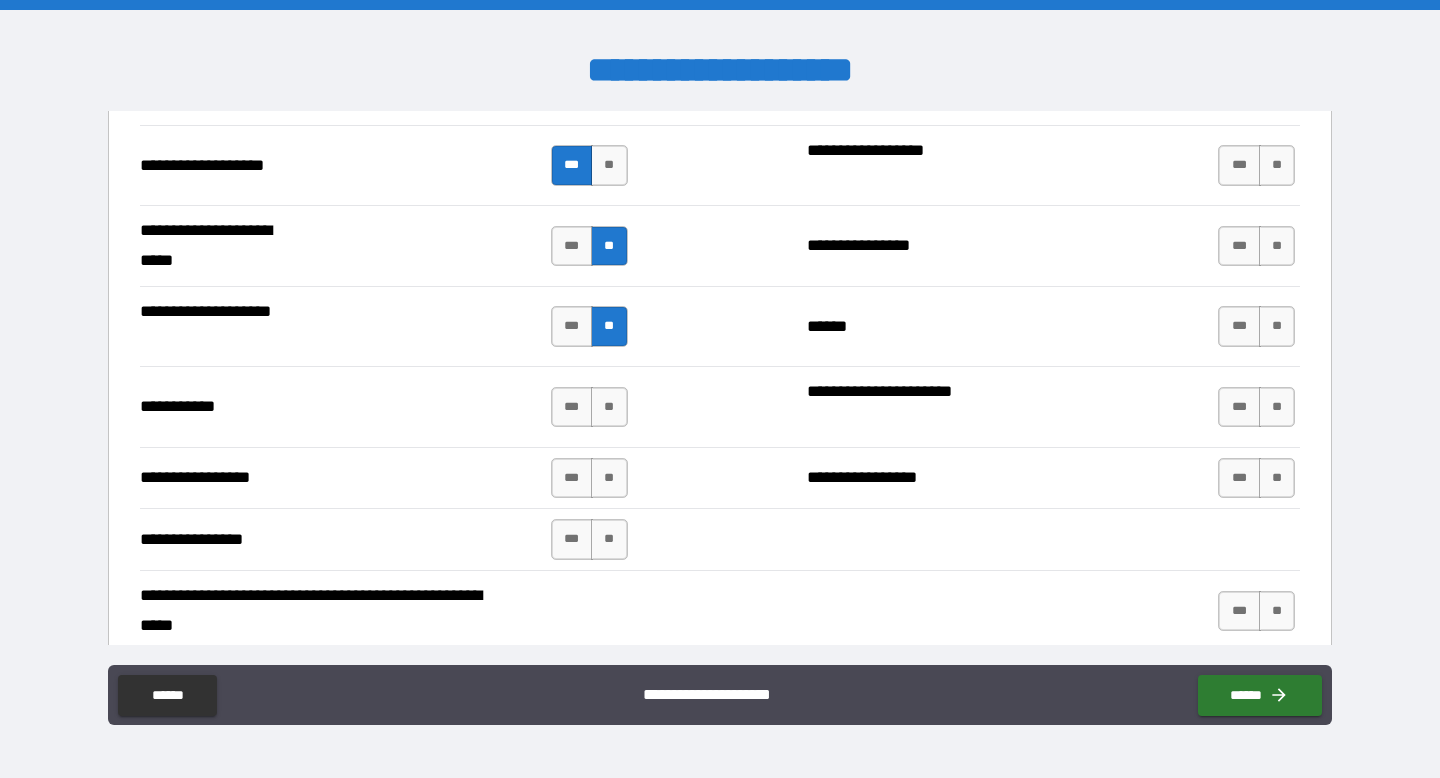 scroll, scrollTop: 4272, scrollLeft: 0, axis: vertical 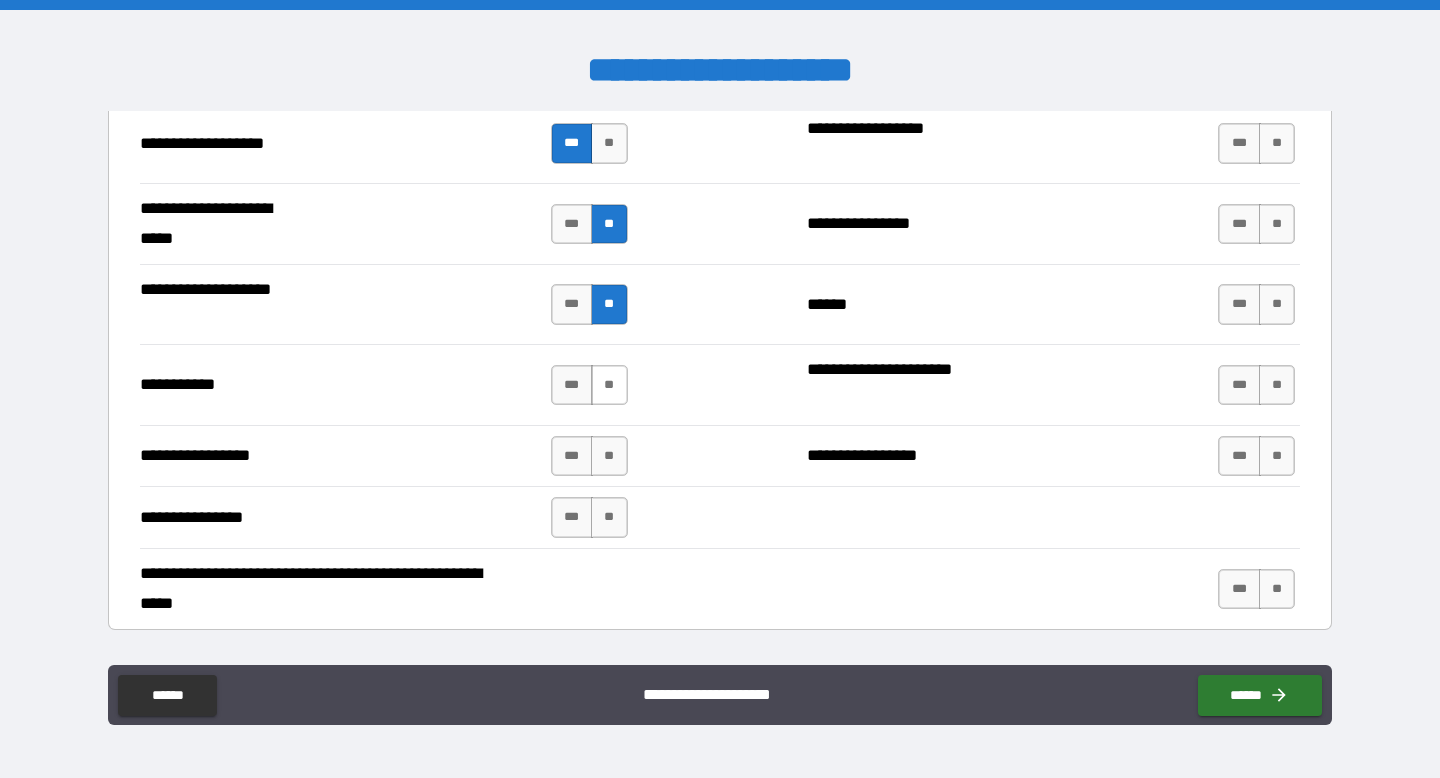 click on "**" at bounding box center (609, 385) 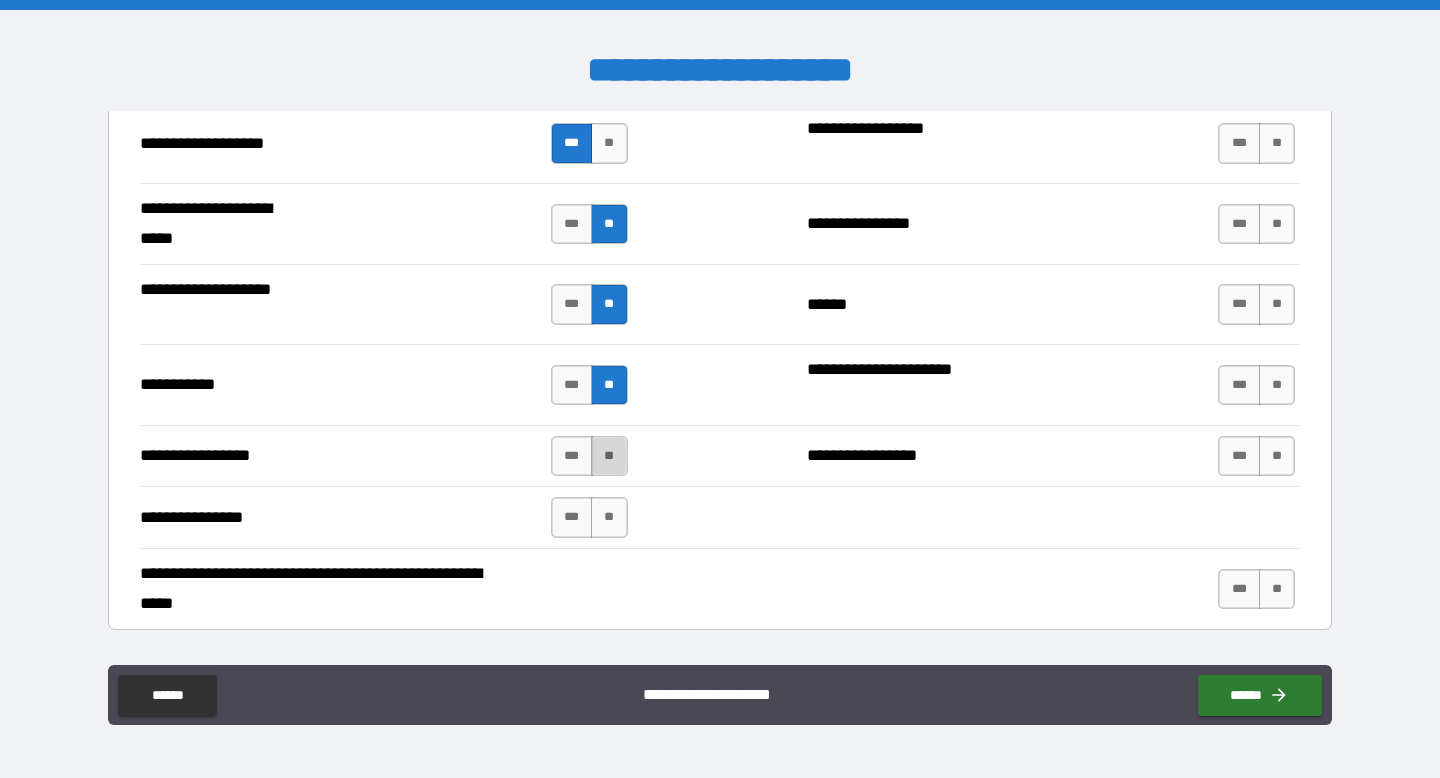 click on "**" at bounding box center [609, 456] 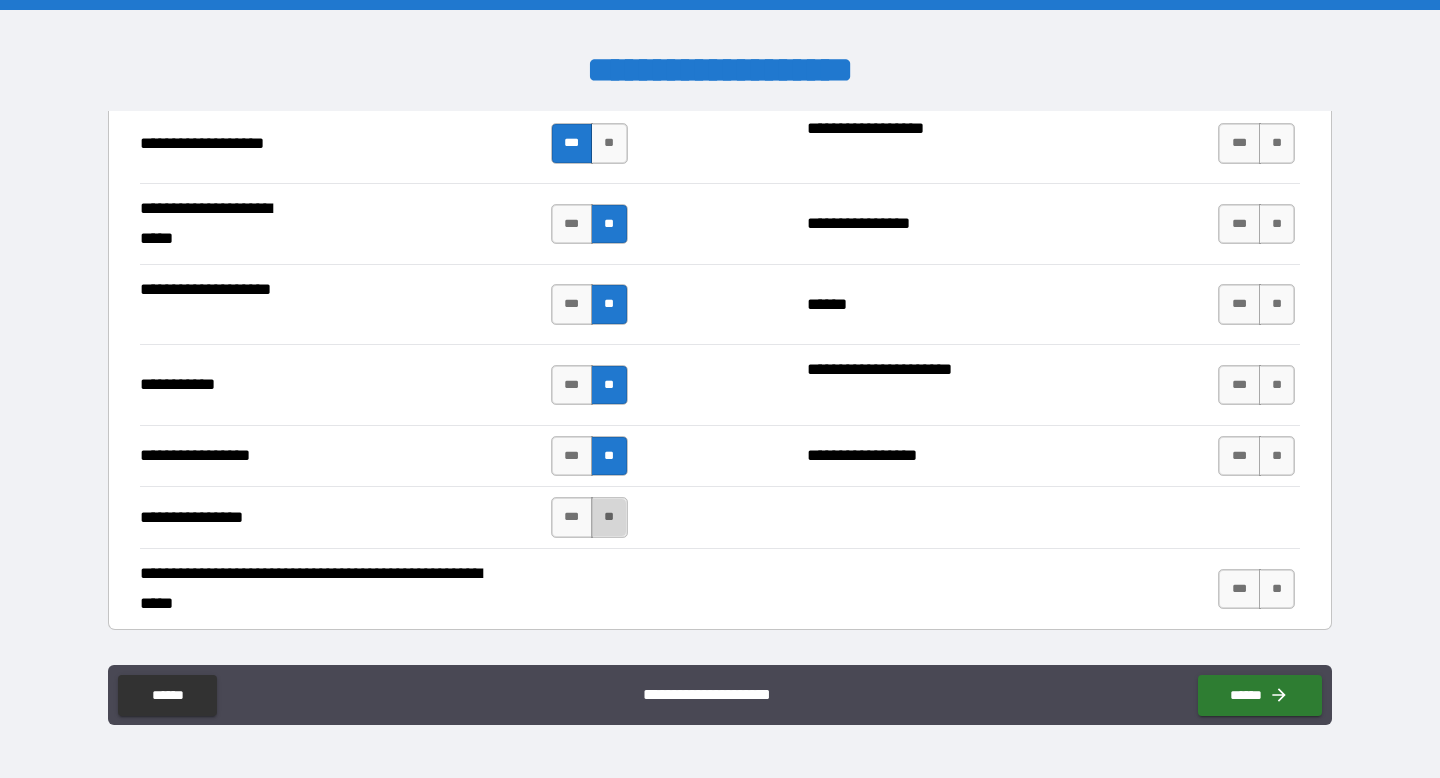 click on "**" at bounding box center (609, 517) 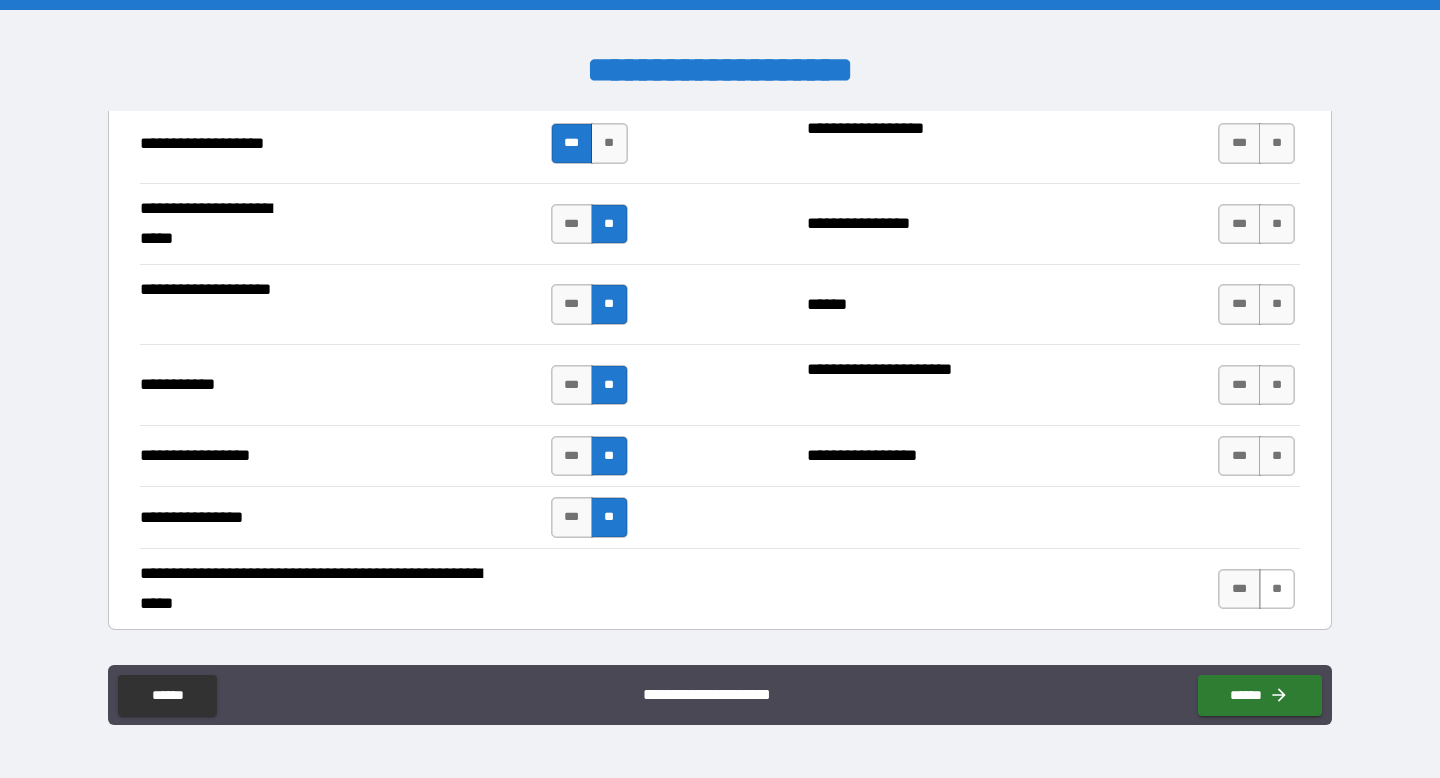 click on "**" at bounding box center (1277, 589) 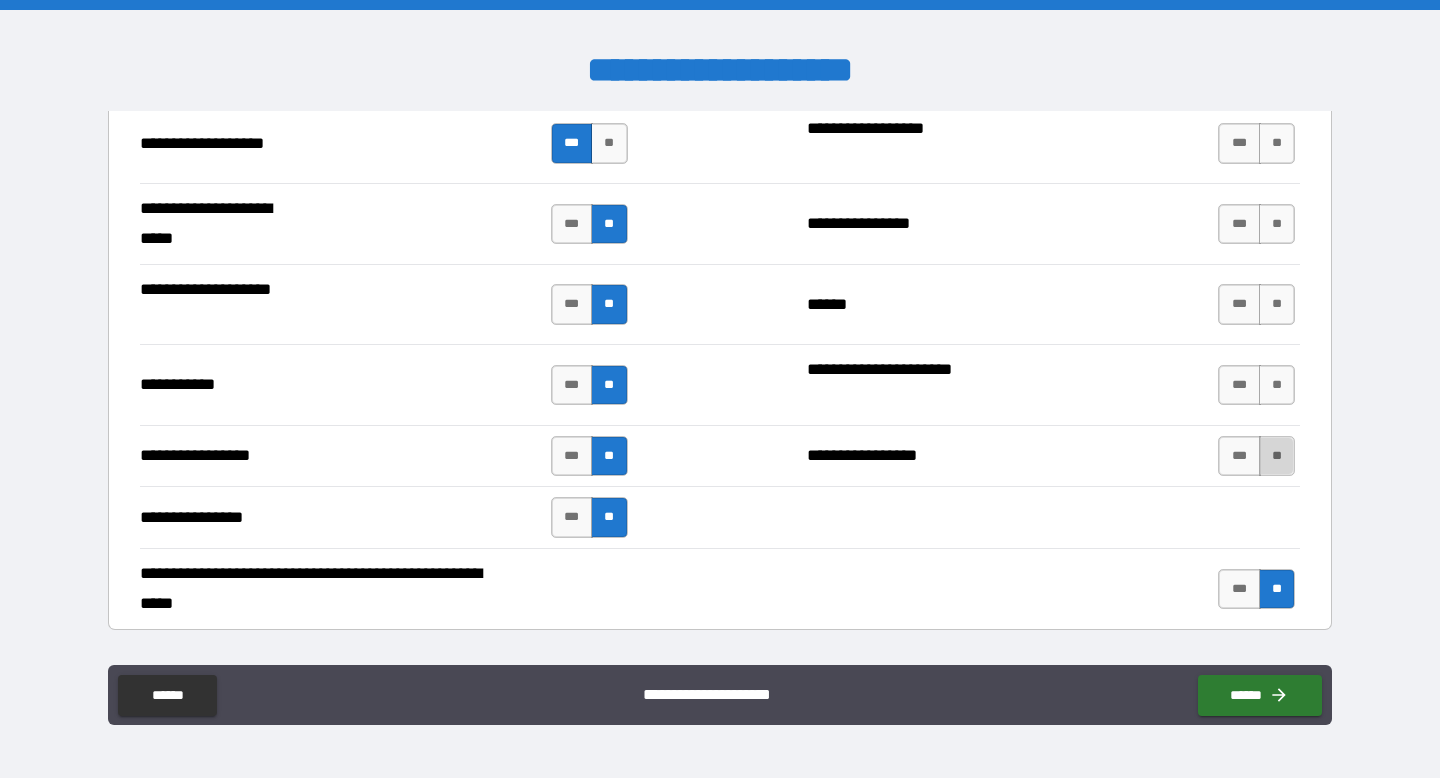 click on "**" at bounding box center [1277, 456] 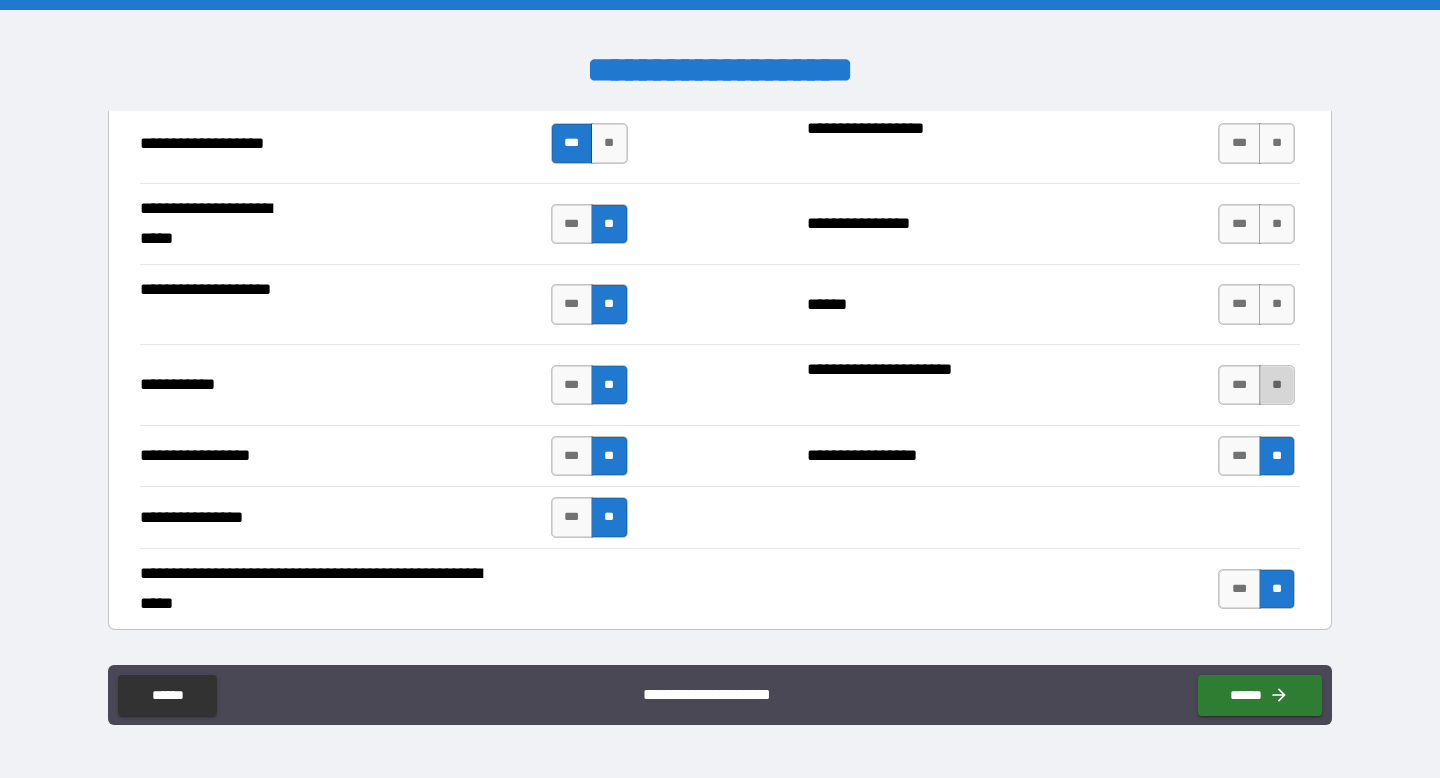 click on "**" at bounding box center (1277, 385) 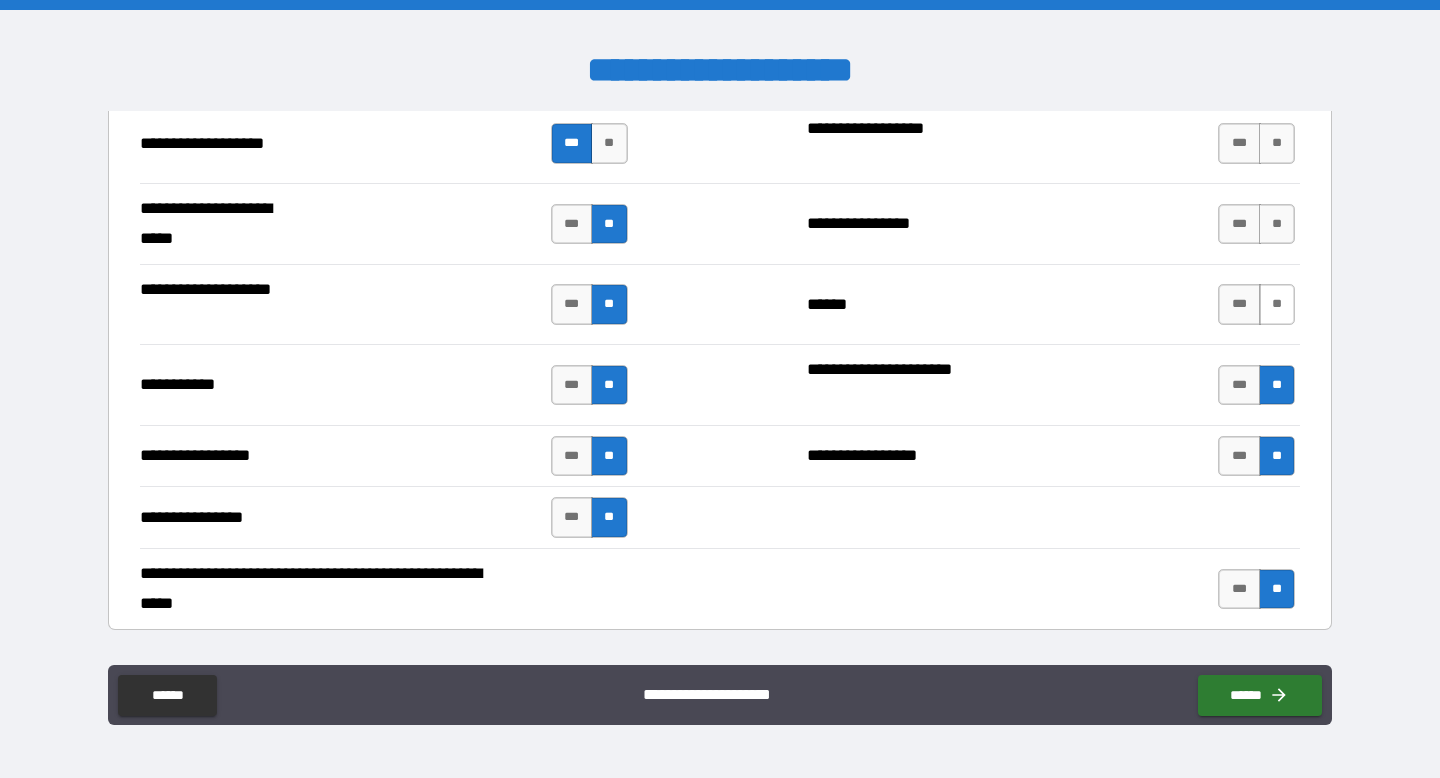 click on "**" at bounding box center [1277, 304] 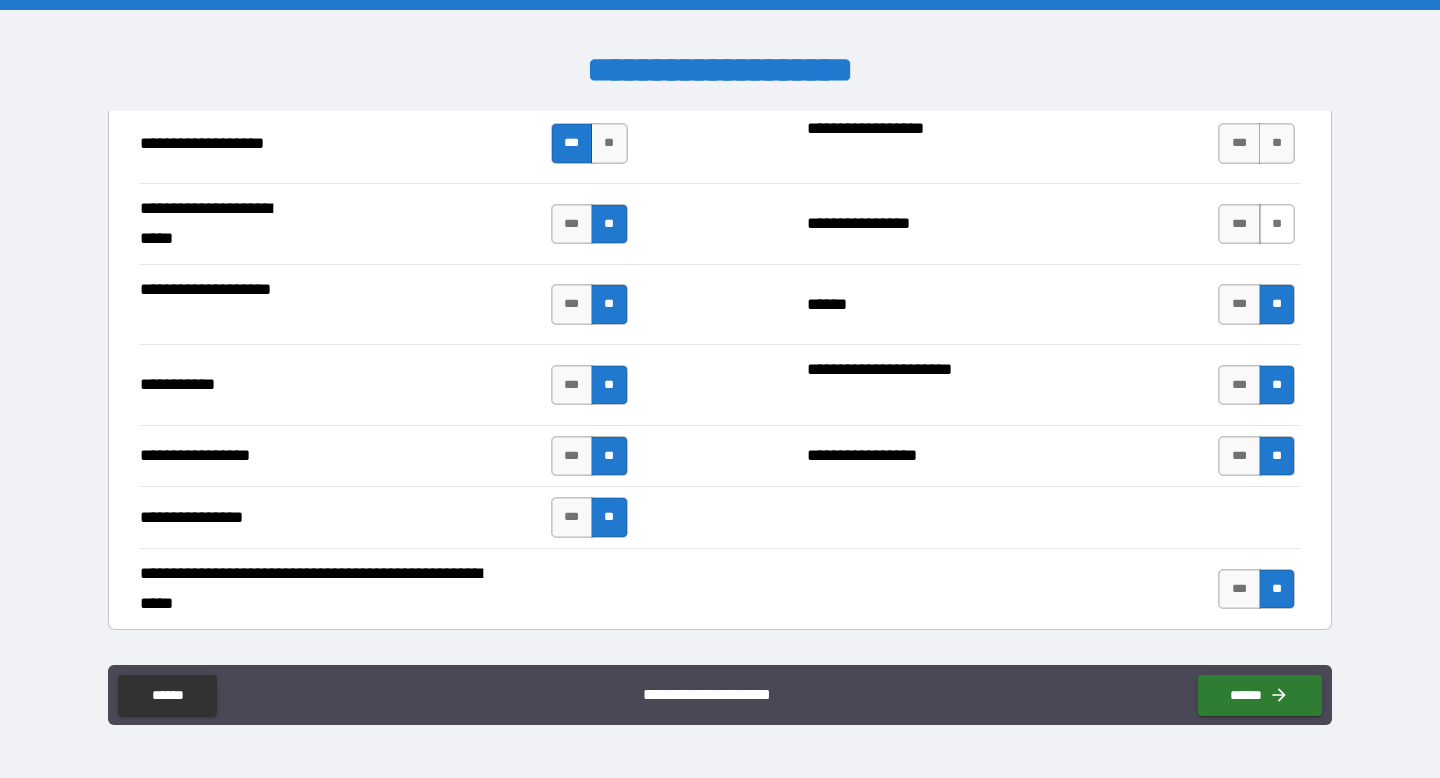 click on "**" at bounding box center [1277, 224] 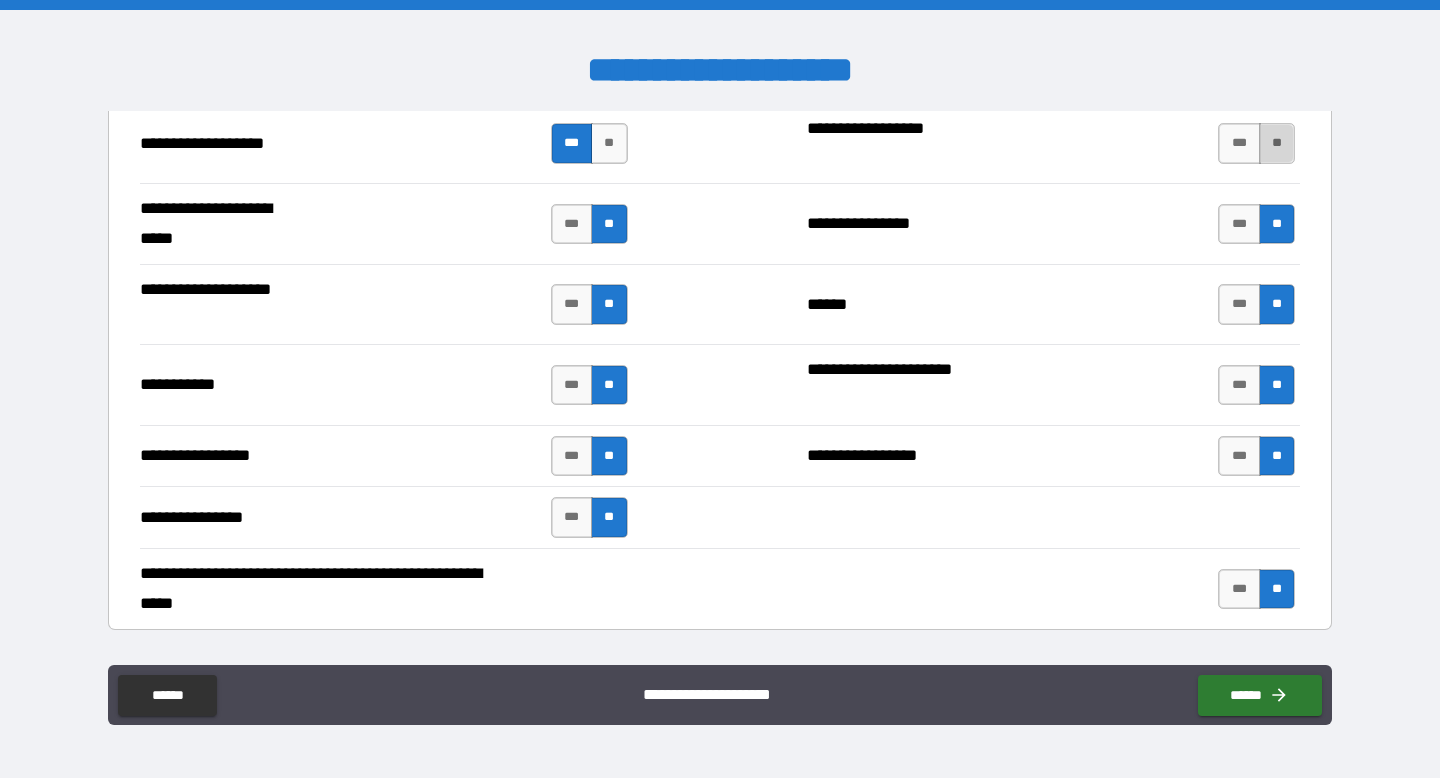 click on "**" at bounding box center [1277, 143] 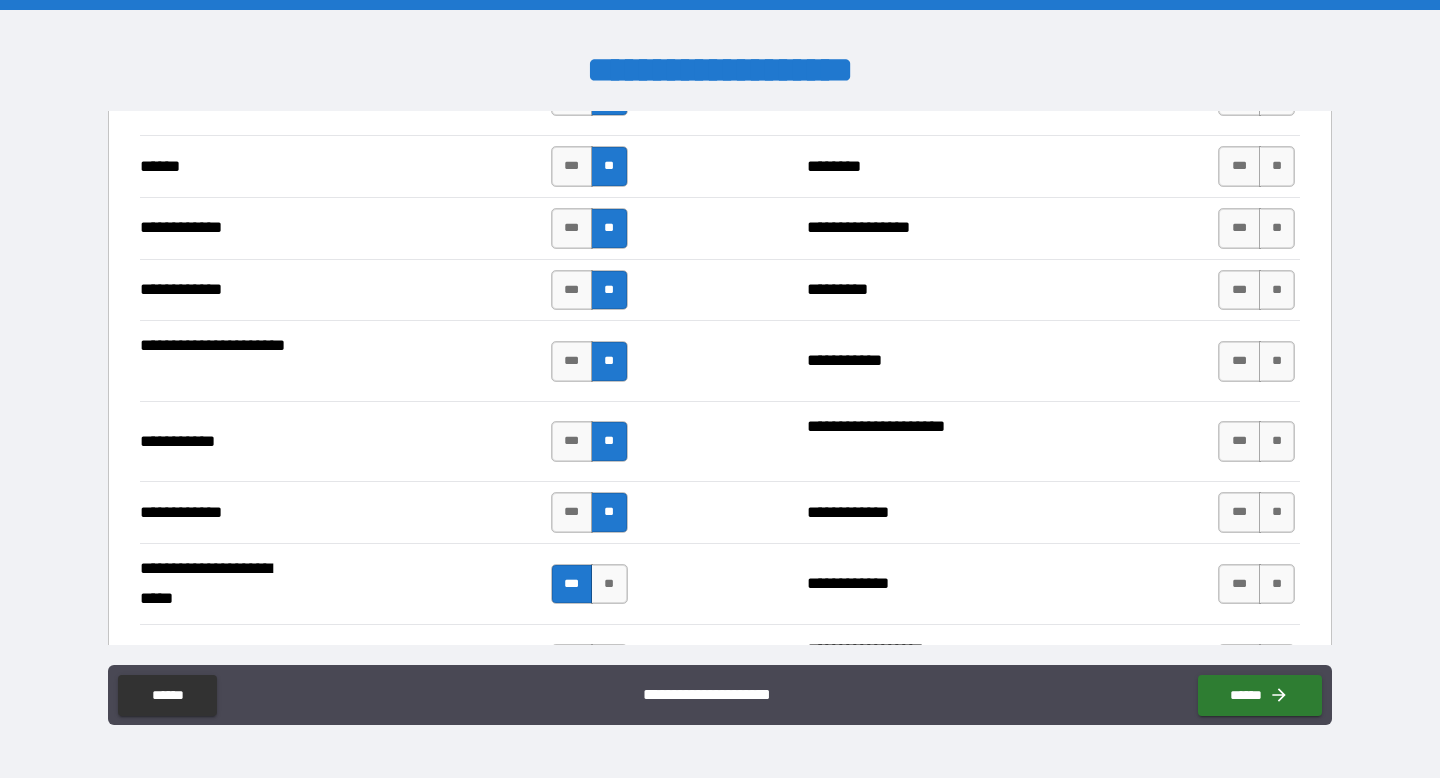 scroll, scrollTop: 3740, scrollLeft: 0, axis: vertical 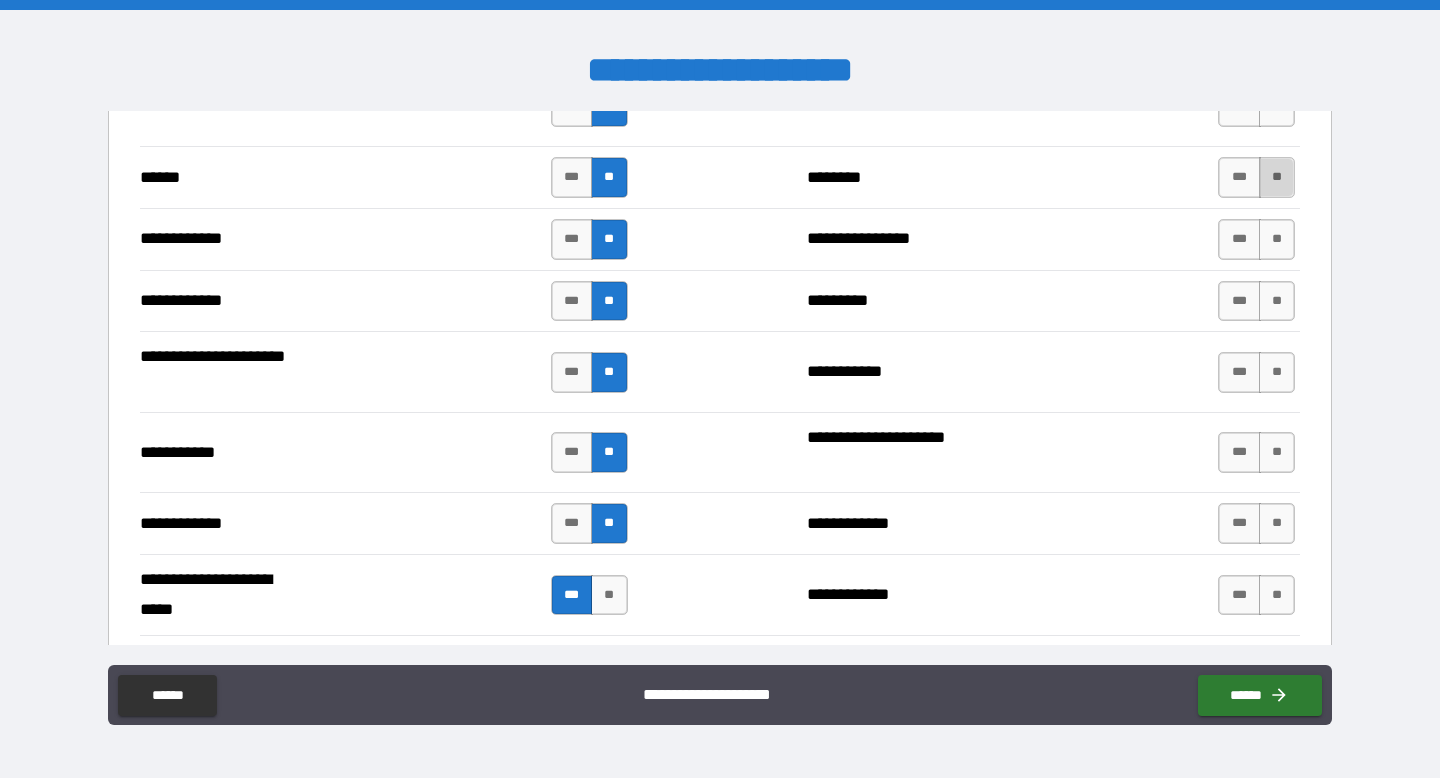 click on "**" at bounding box center (1277, 177) 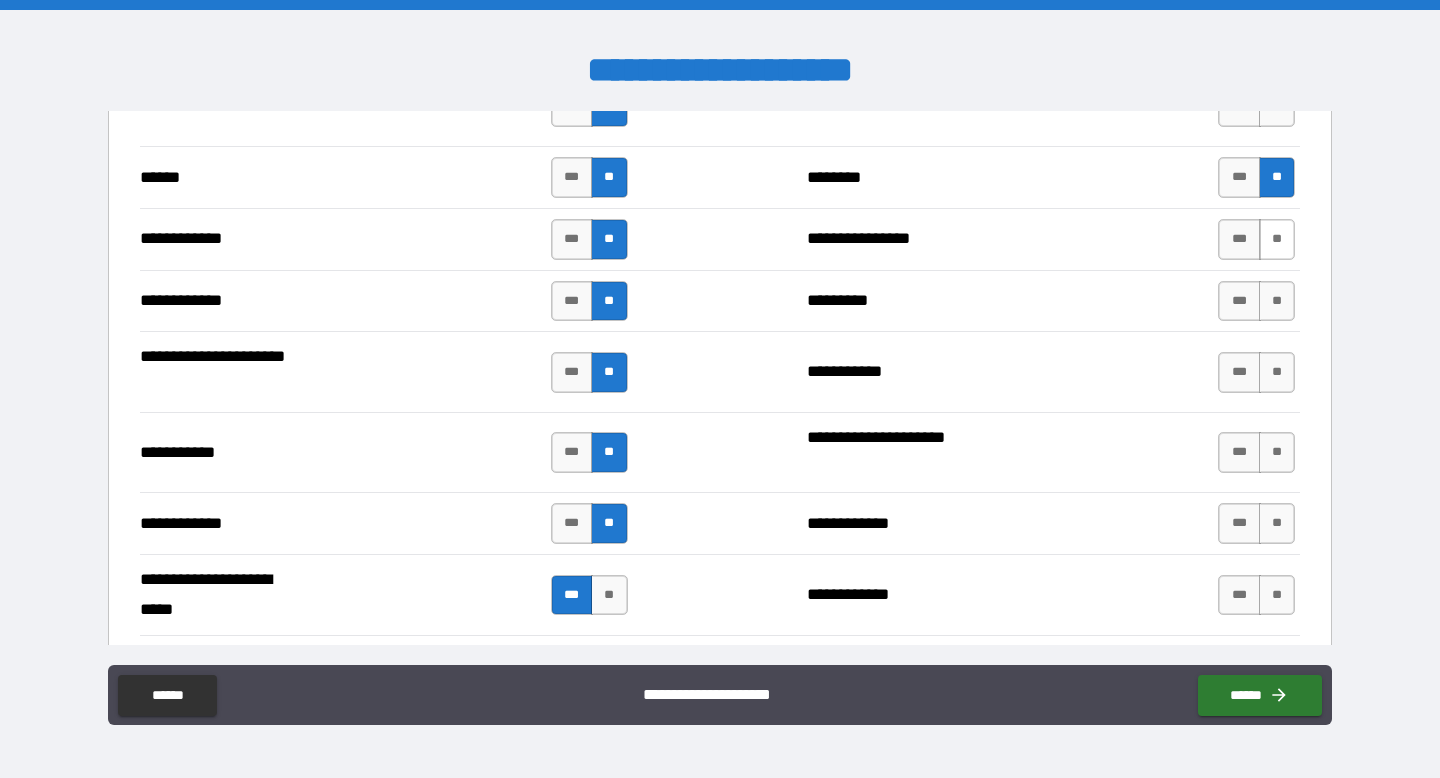 click on "**" at bounding box center (1277, 239) 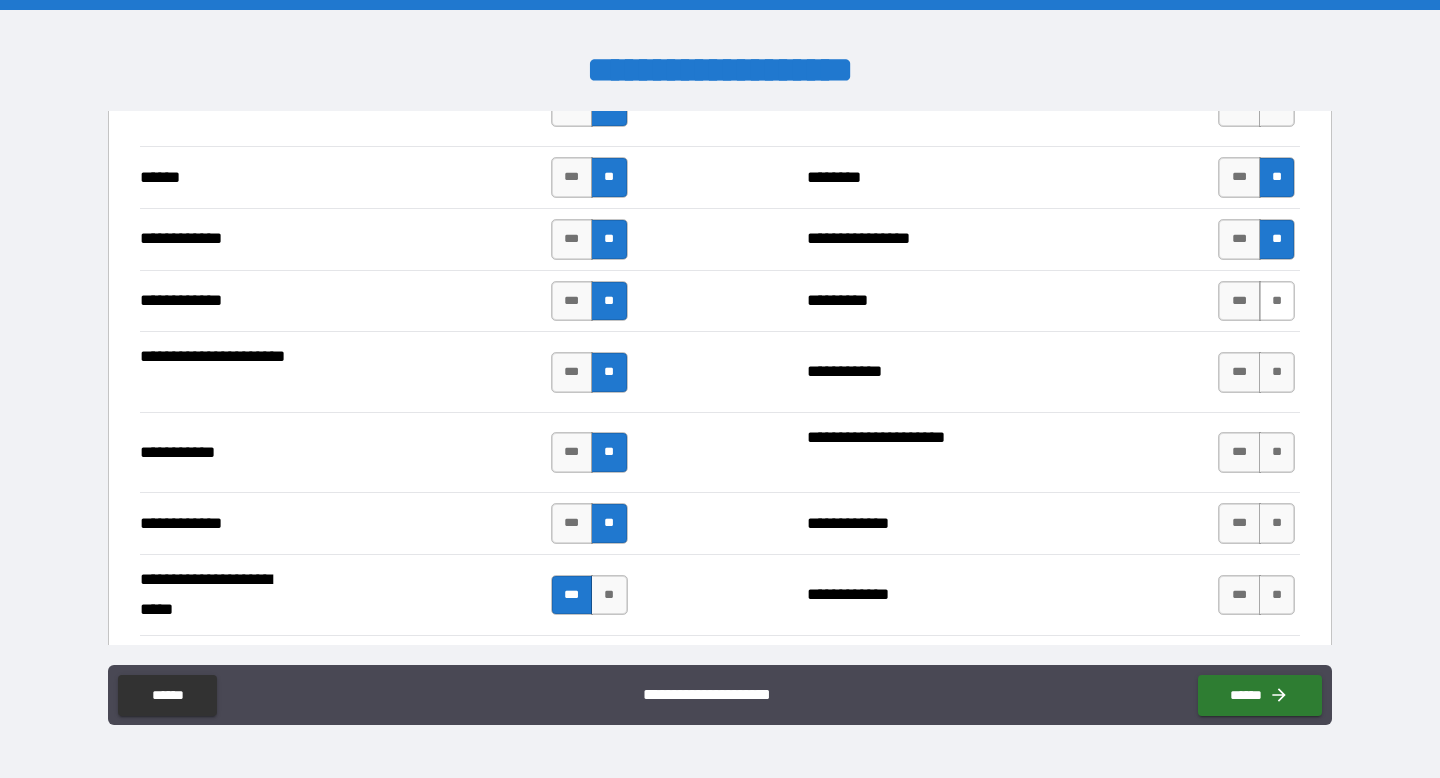 click on "**" at bounding box center [1277, 301] 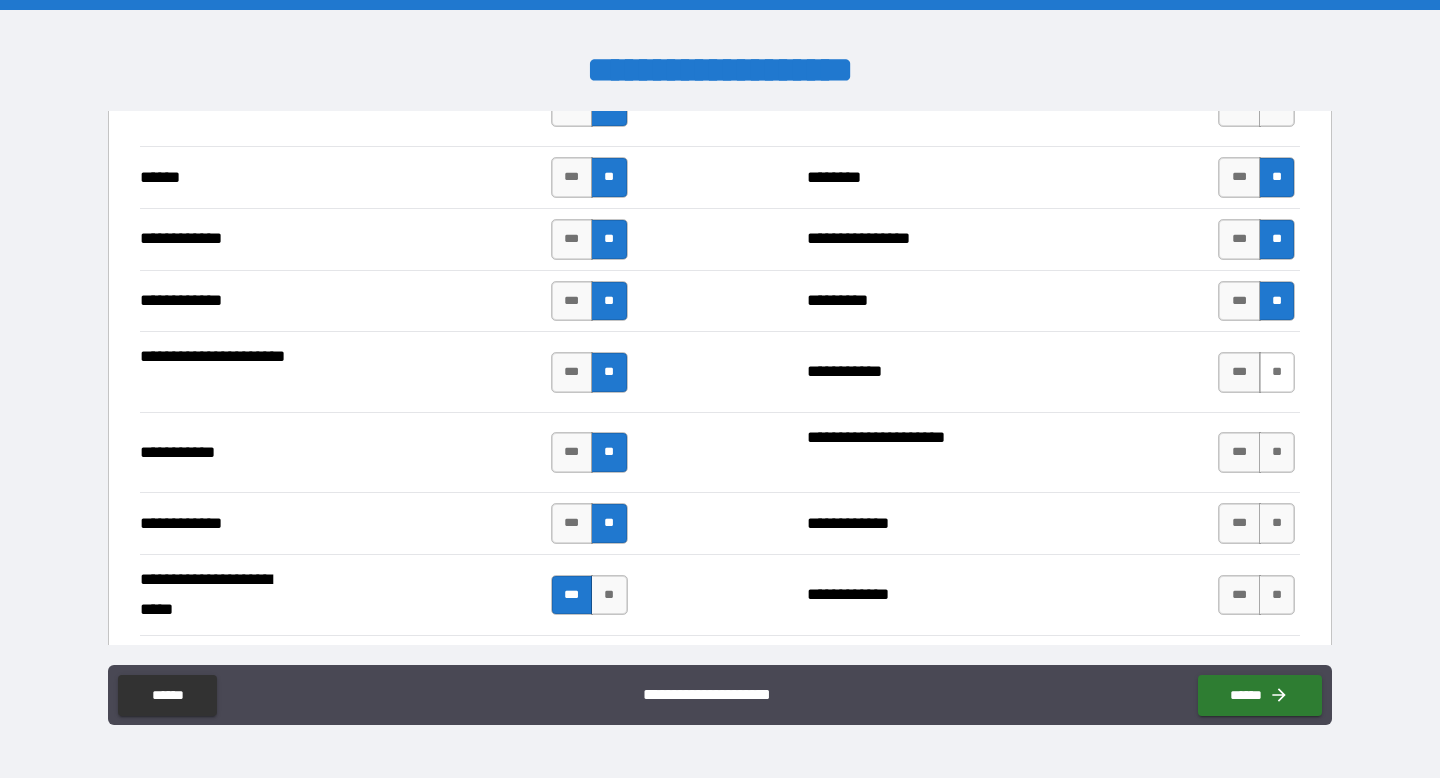 click on "**" at bounding box center (1277, 372) 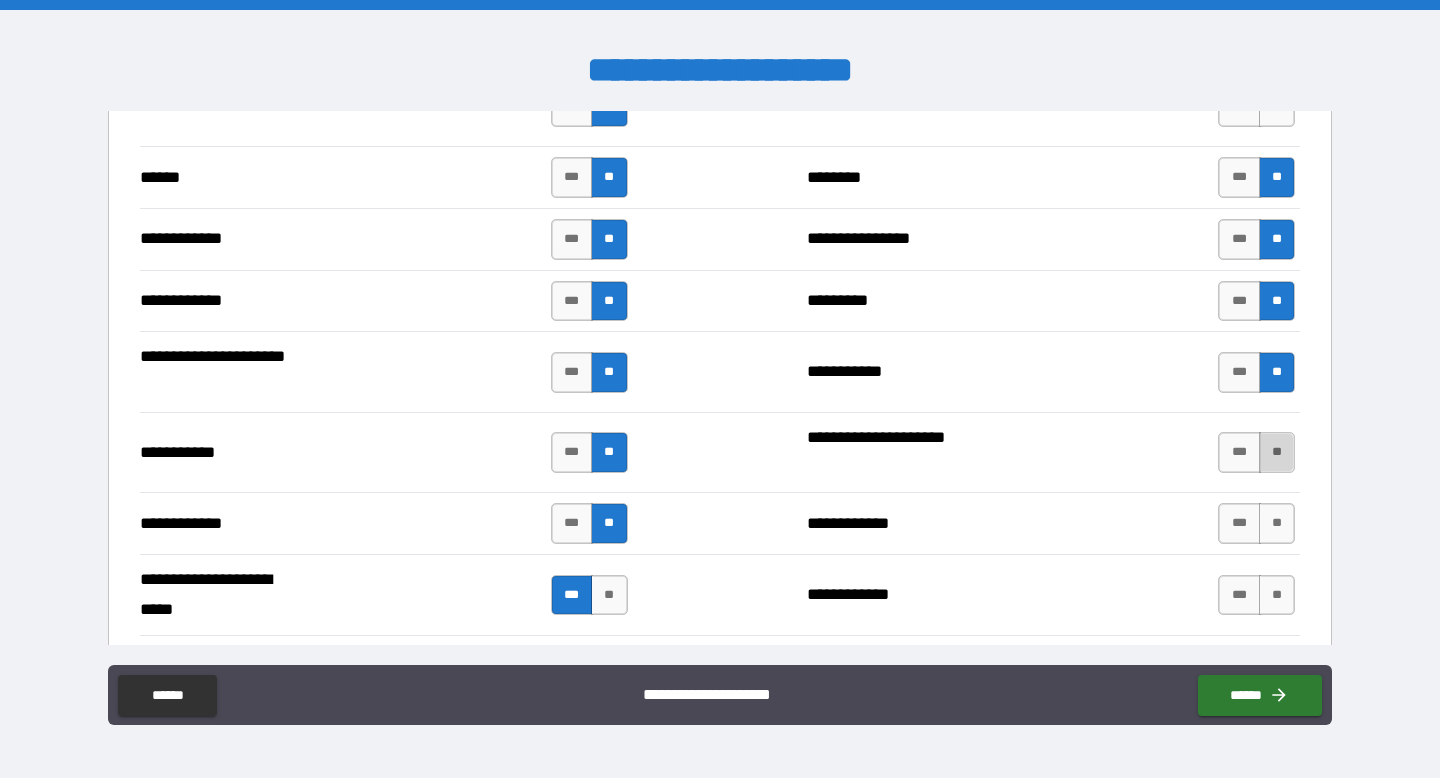 click on "**" at bounding box center [1277, 452] 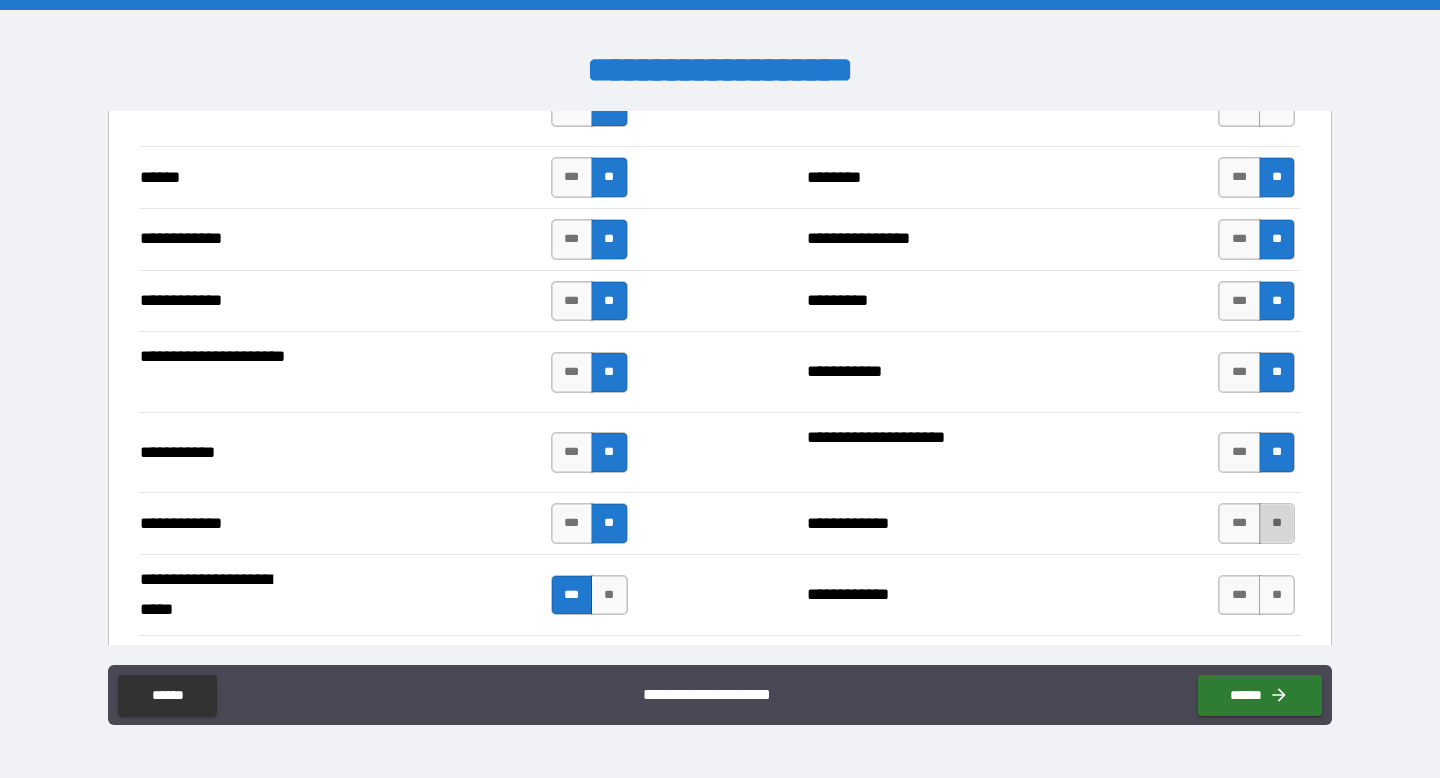 click on "**" at bounding box center (1277, 523) 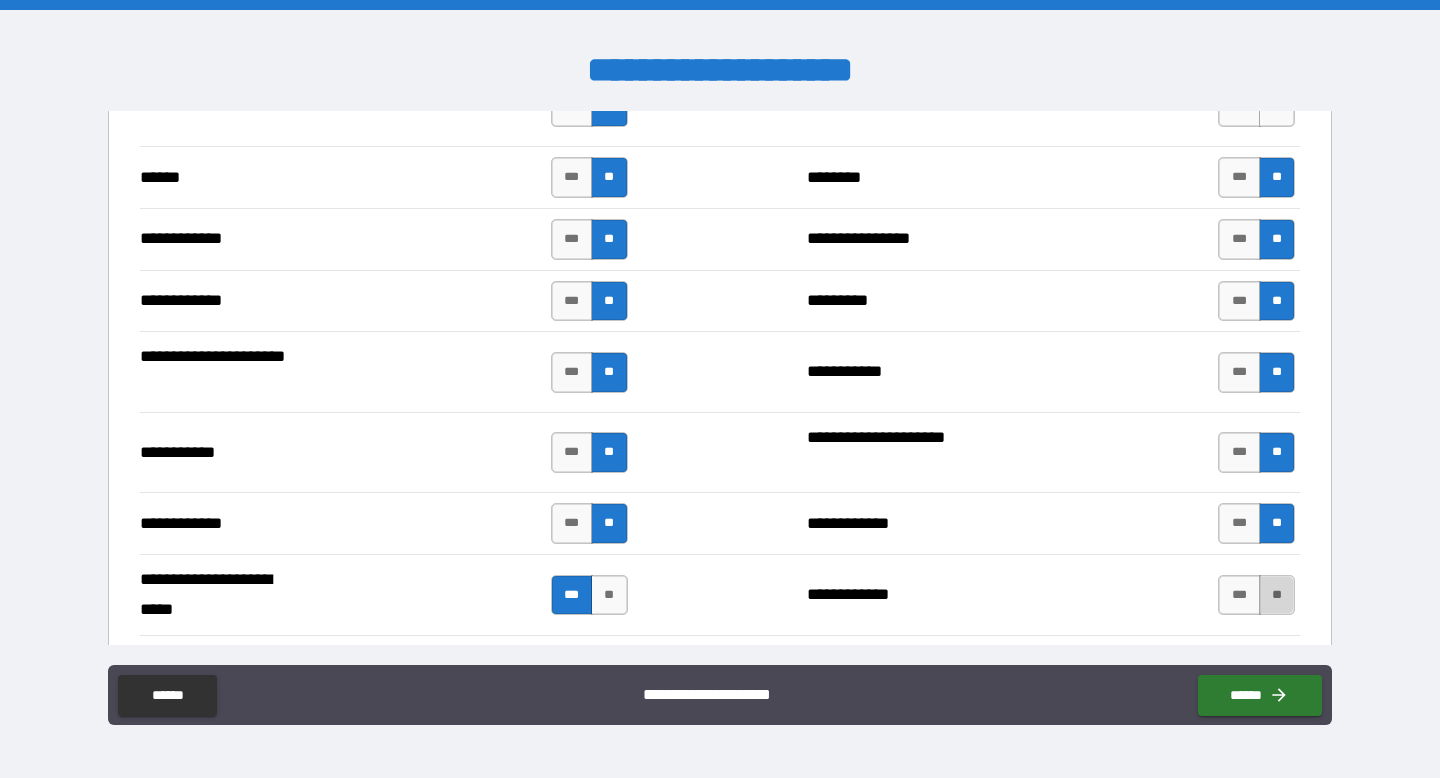 click on "**" at bounding box center (1277, 595) 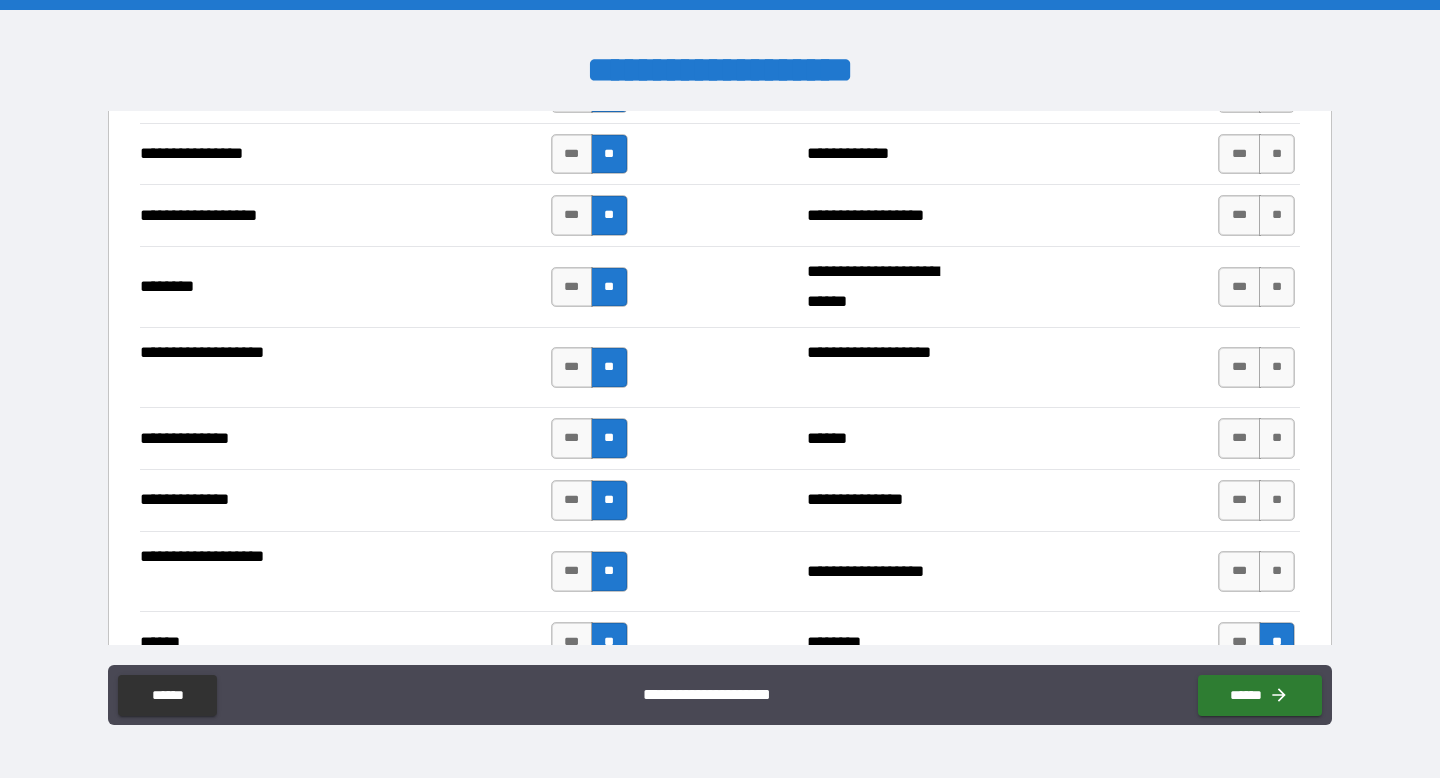 scroll, scrollTop: 3274, scrollLeft: 0, axis: vertical 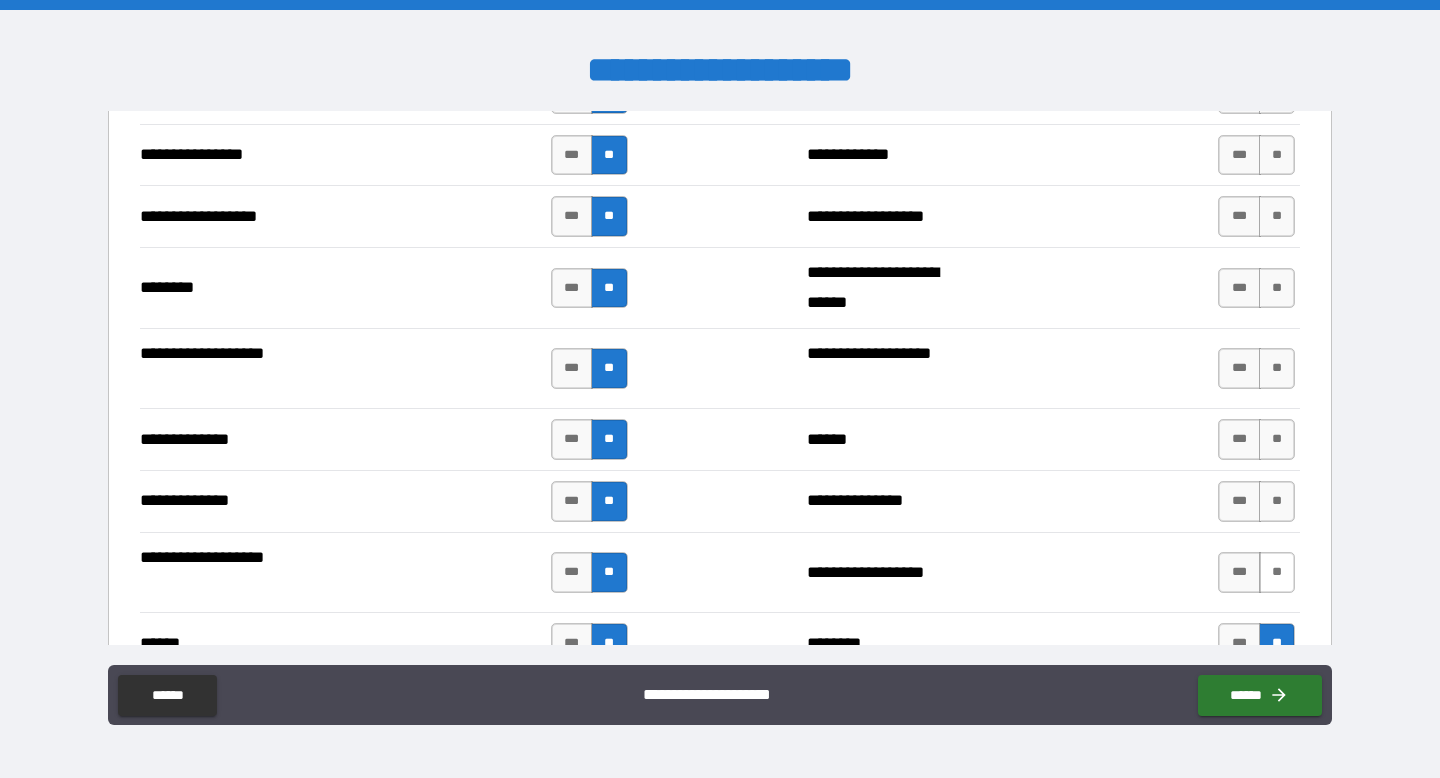 click on "**" at bounding box center (1277, 572) 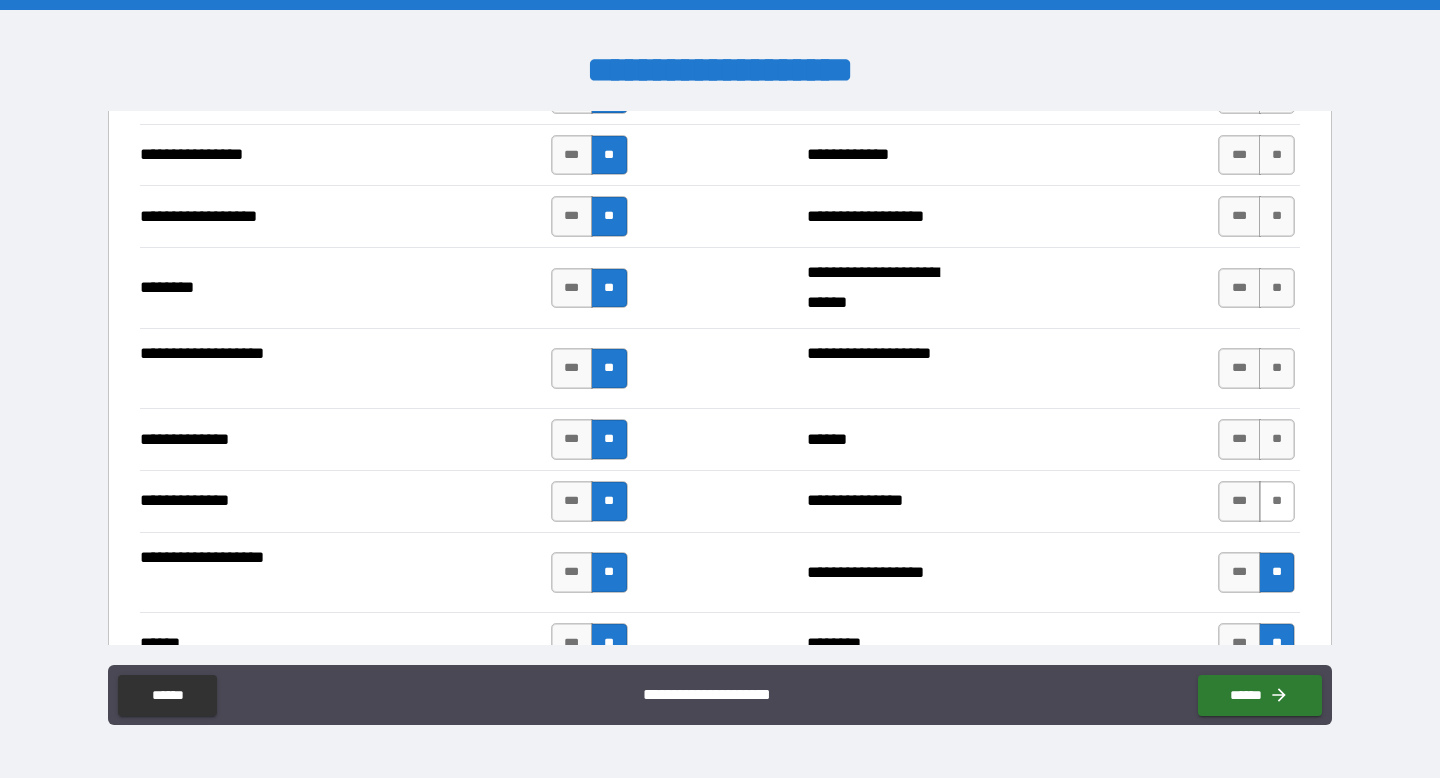 click on "**" at bounding box center [1277, 501] 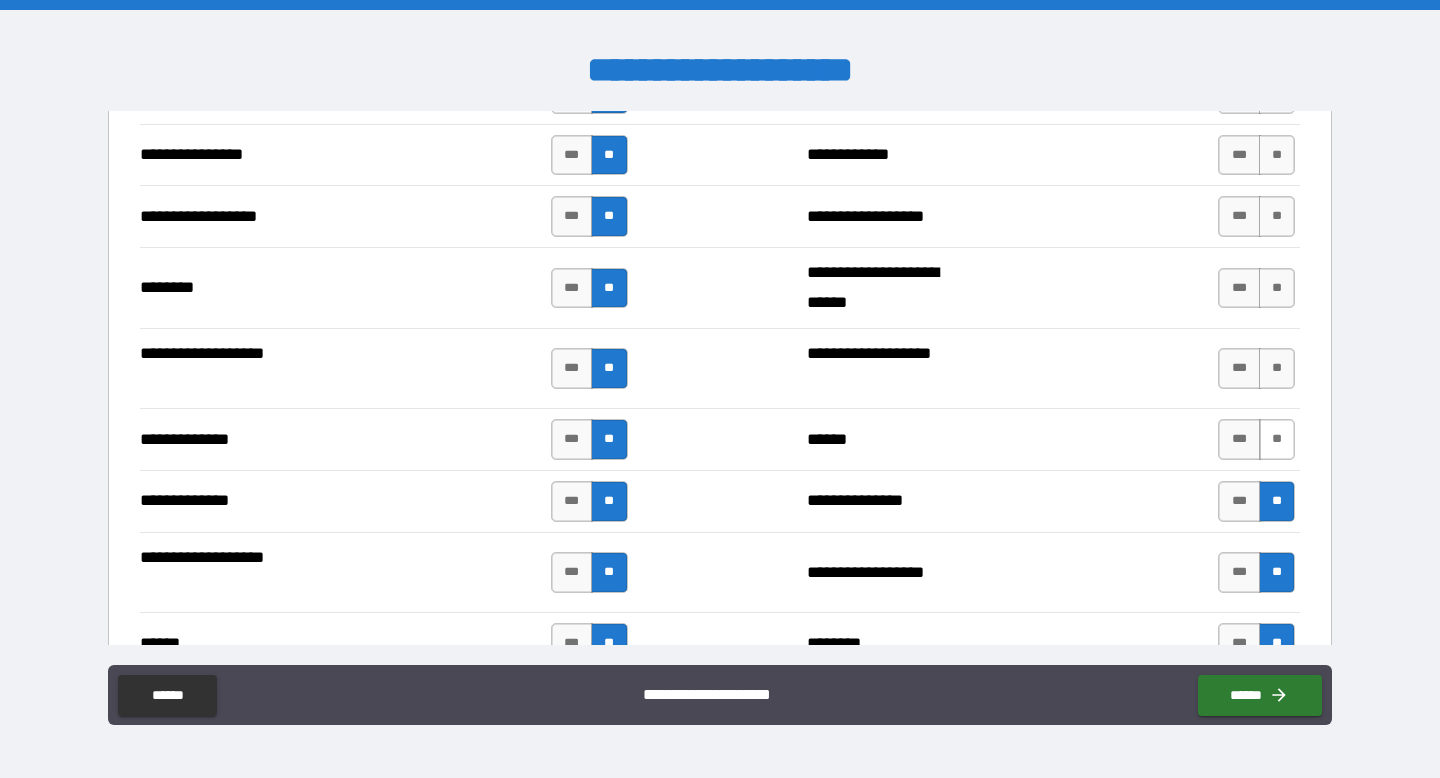 click on "**" at bounding box center [1277, 439] 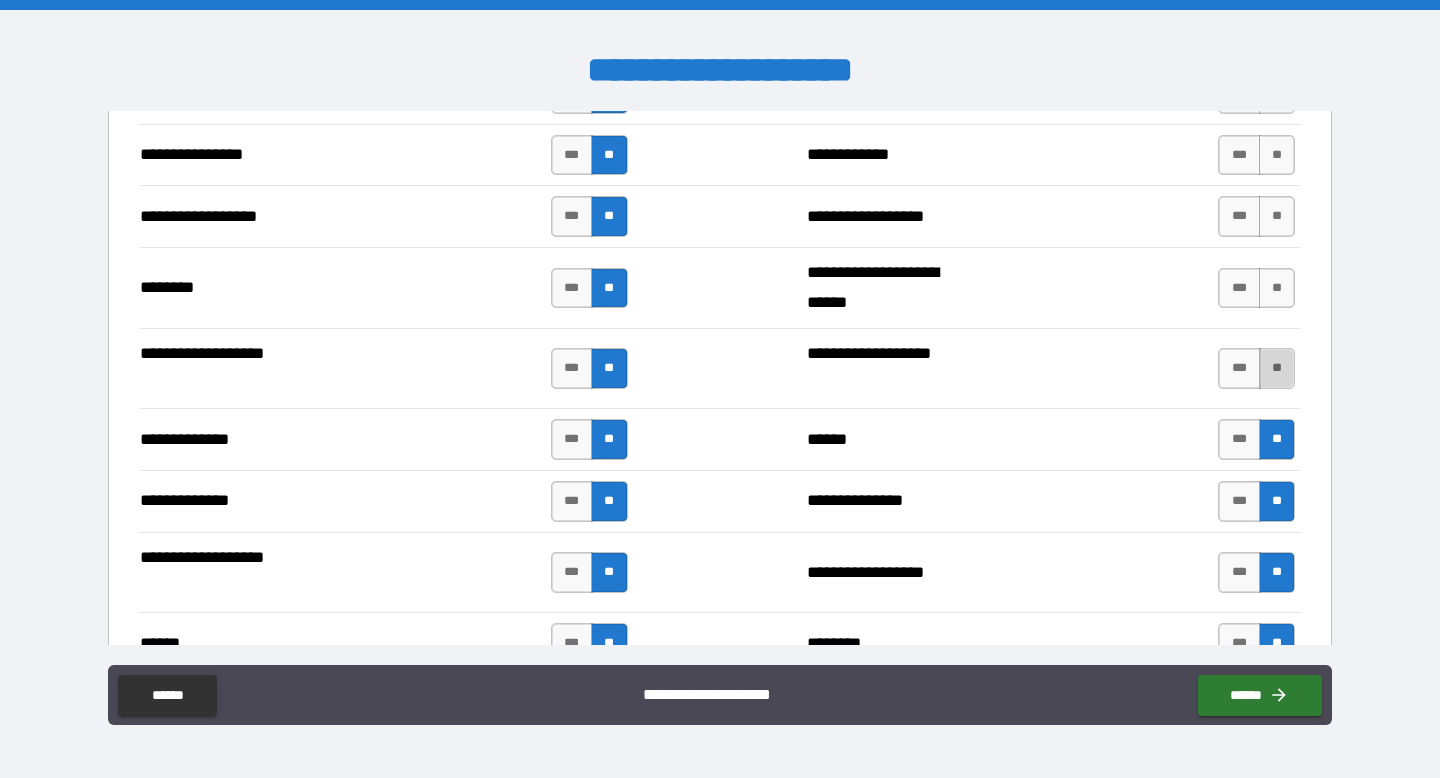 click on "**" at bounding box center (1277, 368) 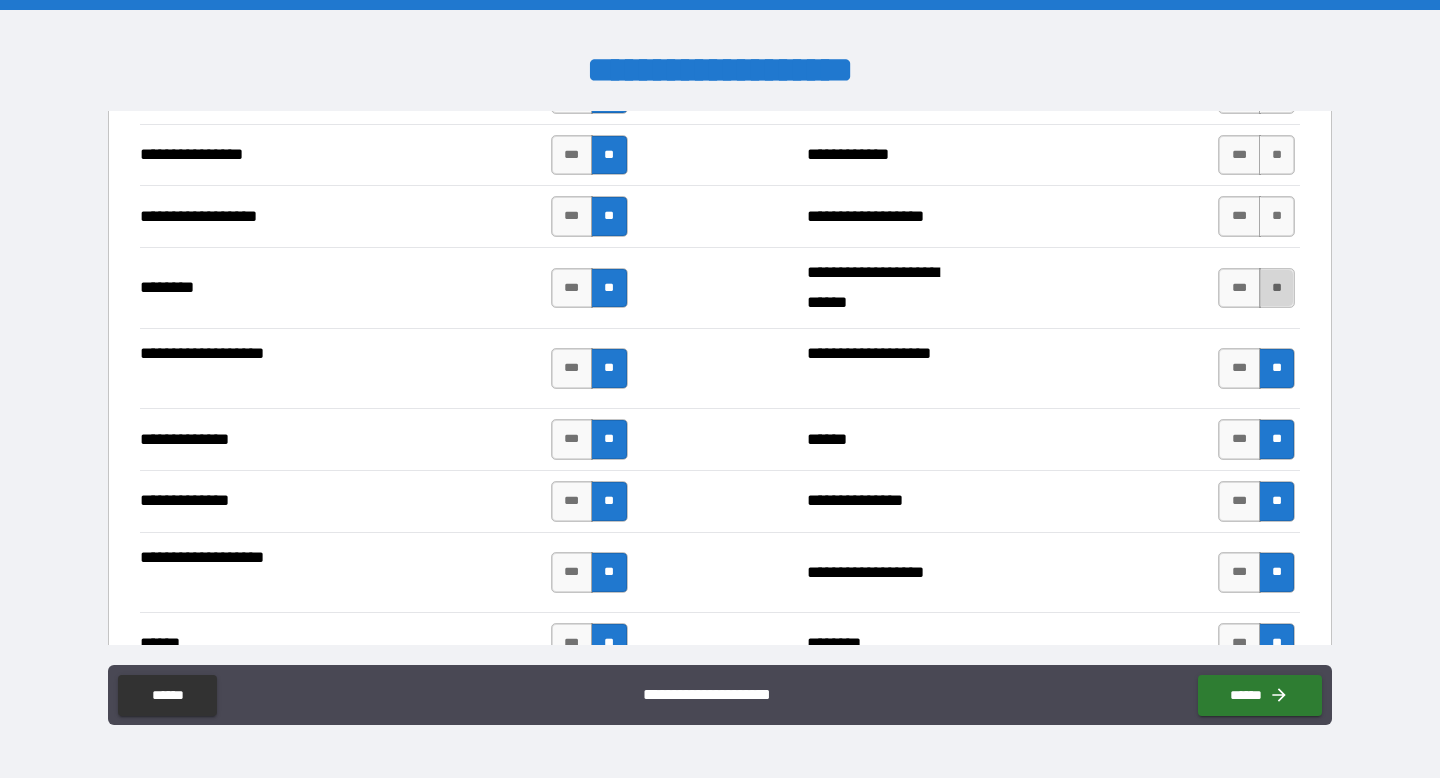 click on "**" at bounding box center [1277, 288] 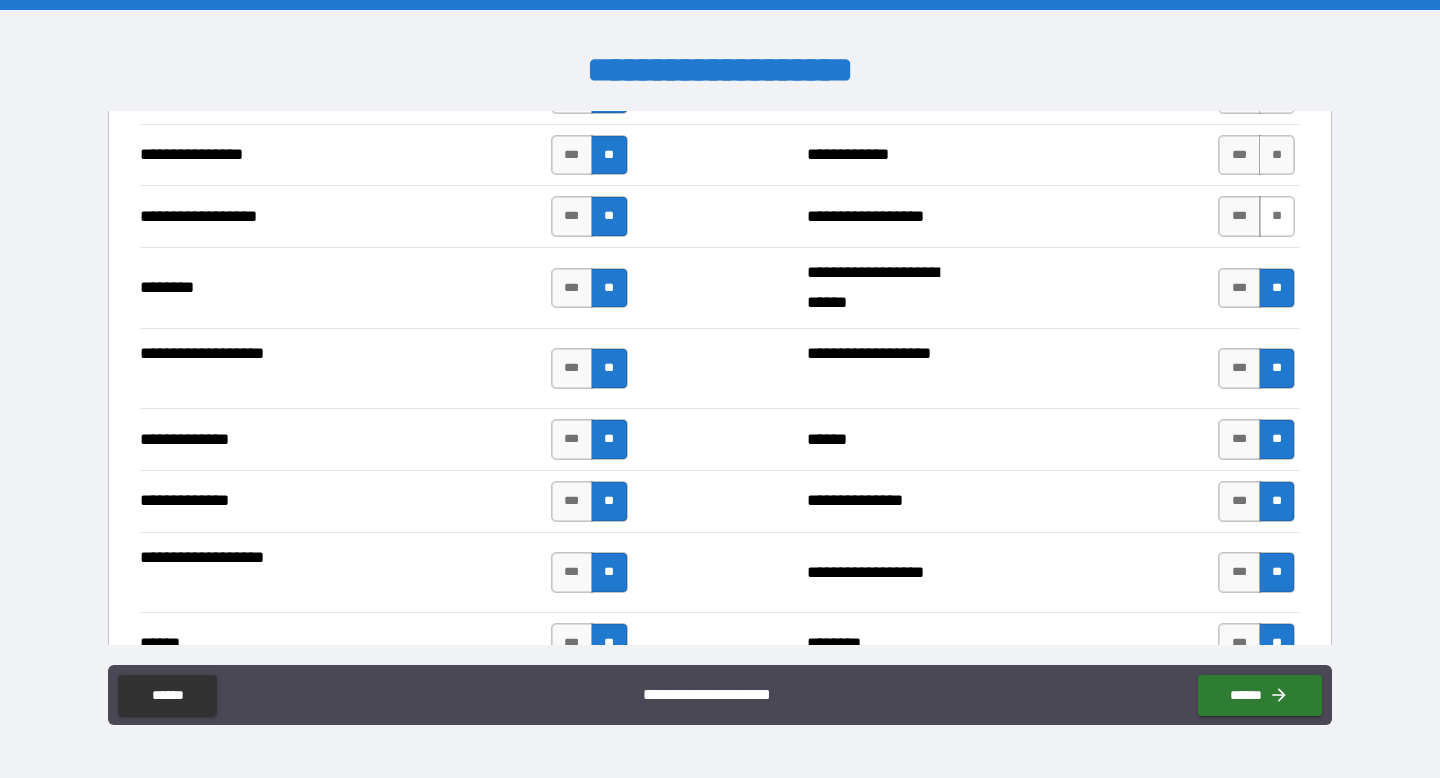 click on "**" at bounding box center (1277, 216) 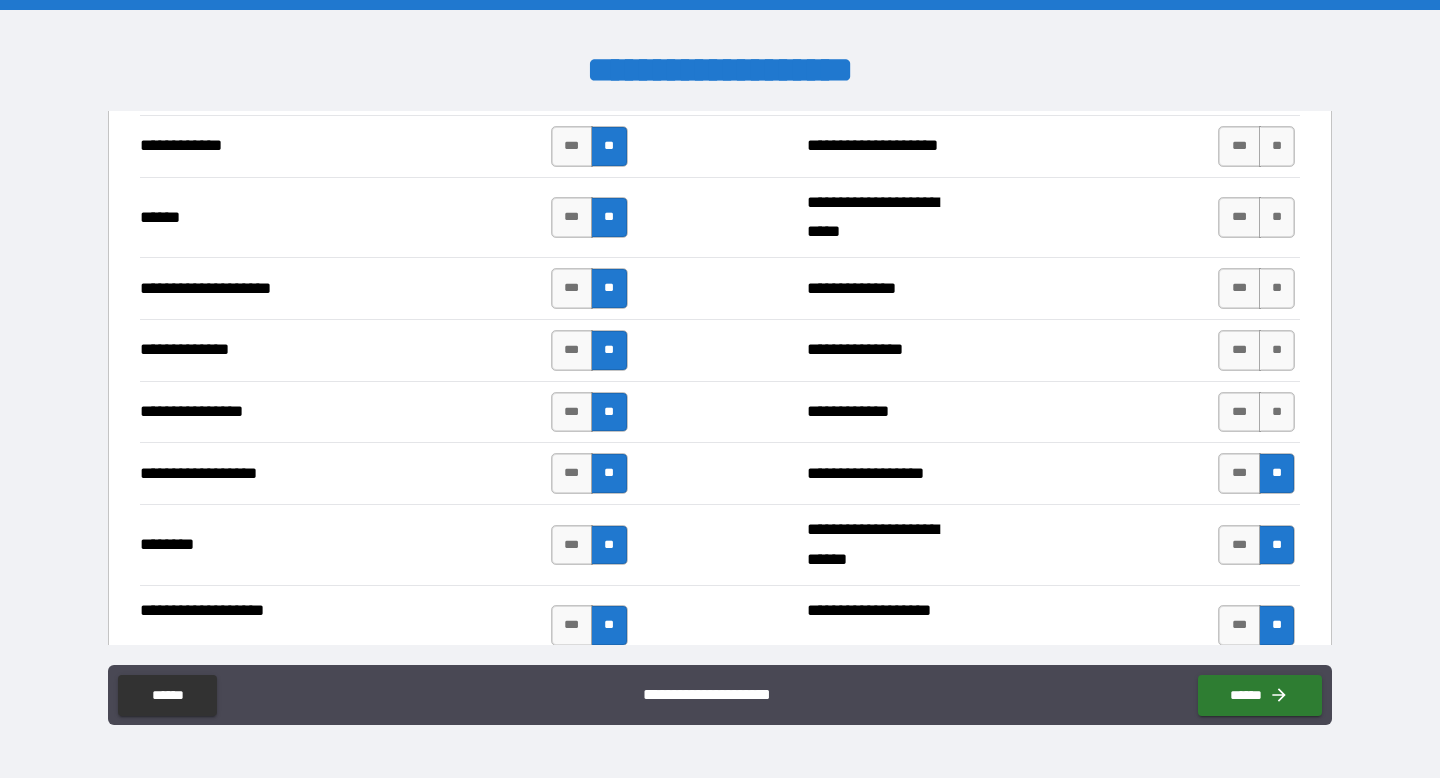 scroll, scrollTop: 3000, scrollLeft: 0, axis: vertical 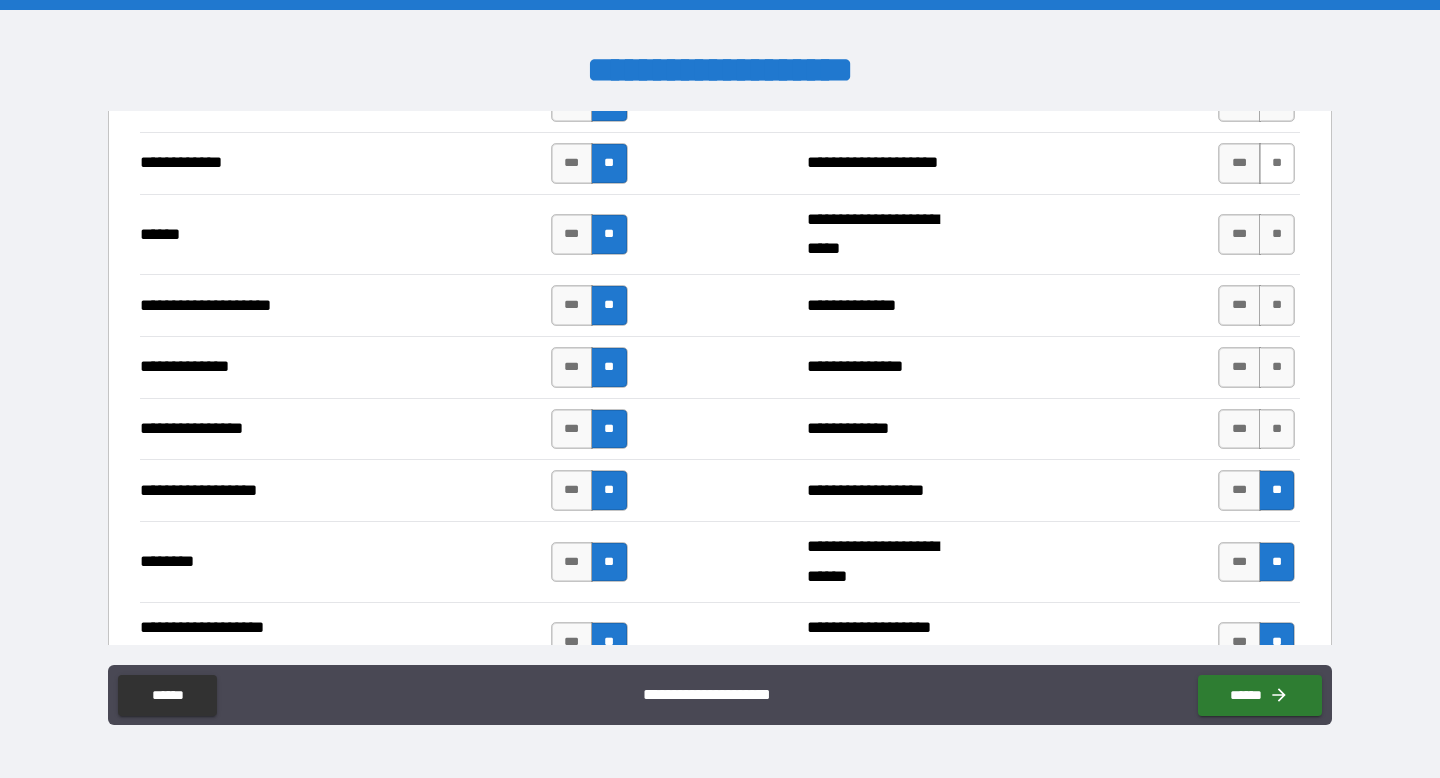 click on "**" at bounding box center (1277, 163) 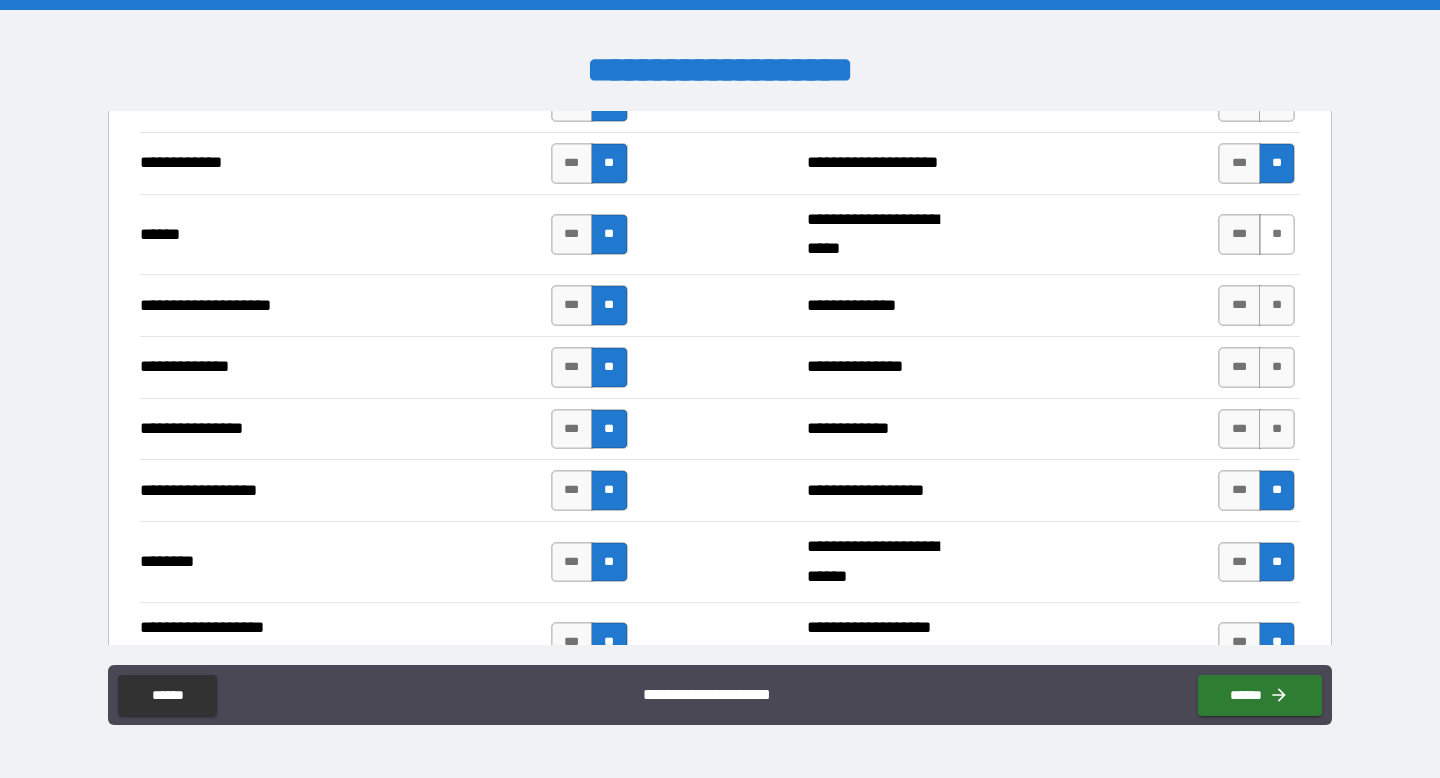 click on "**" at bounding box center [1277, 234] 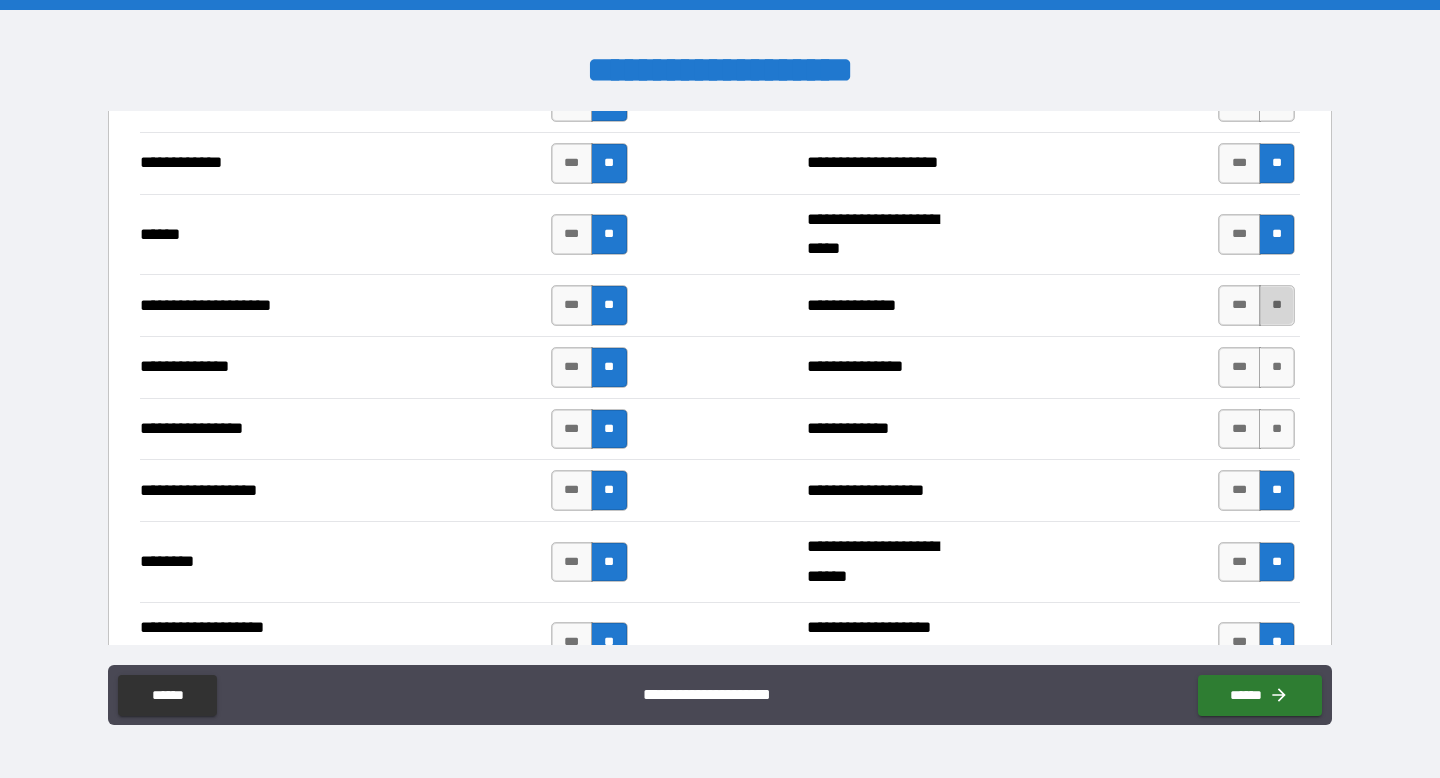 click on "**" at bounding box center [1277, 305] 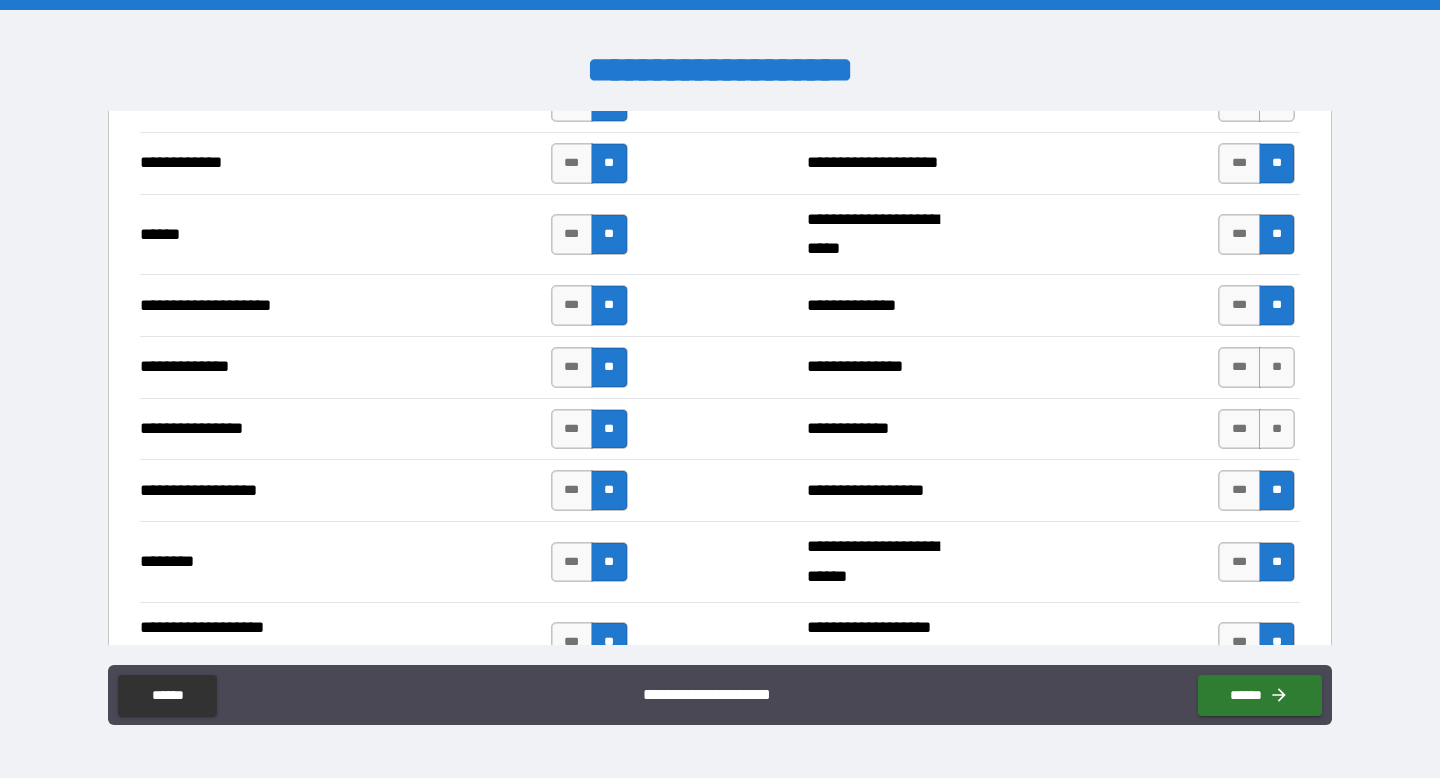 click on "*** **" at bounding box center [1256, 367] 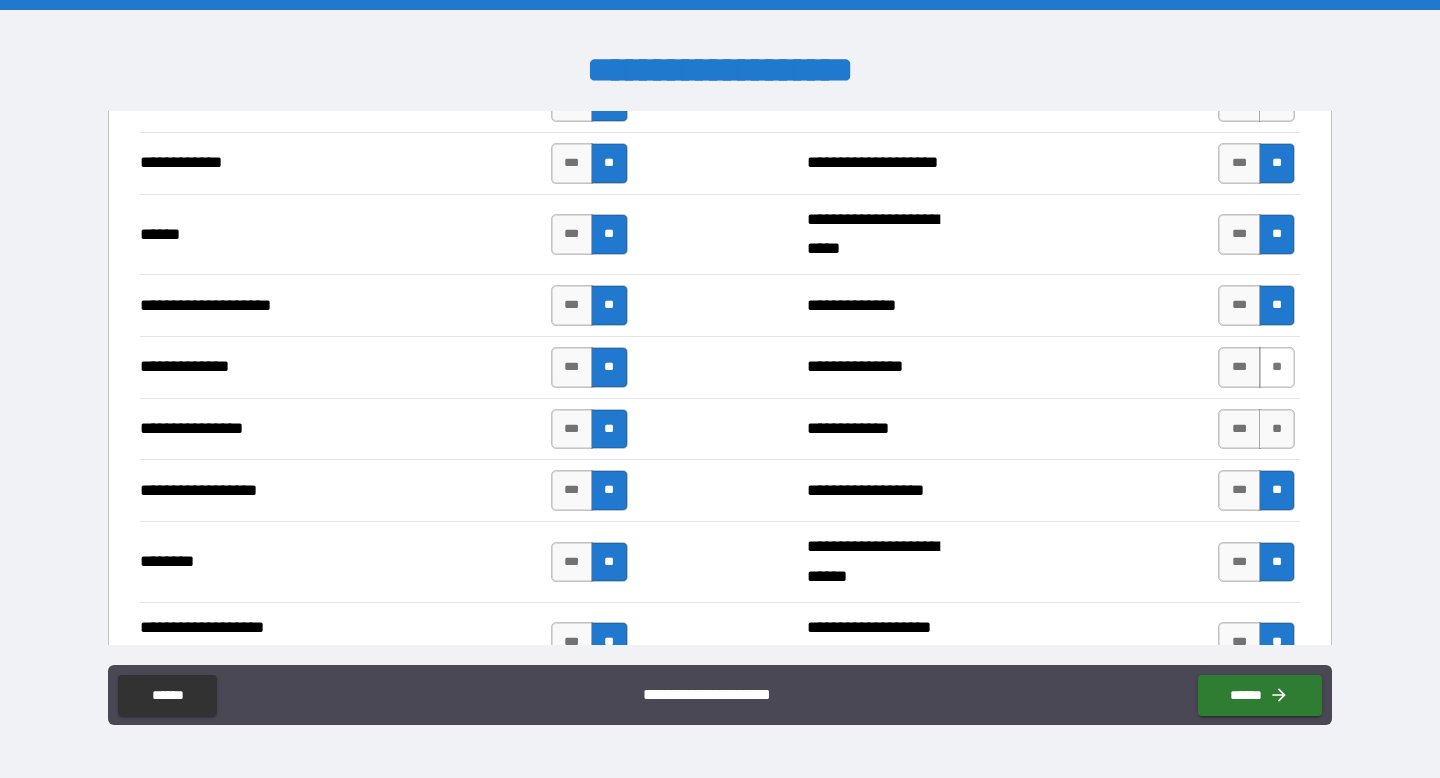 click on "**" at bounding box center (1277, 367) 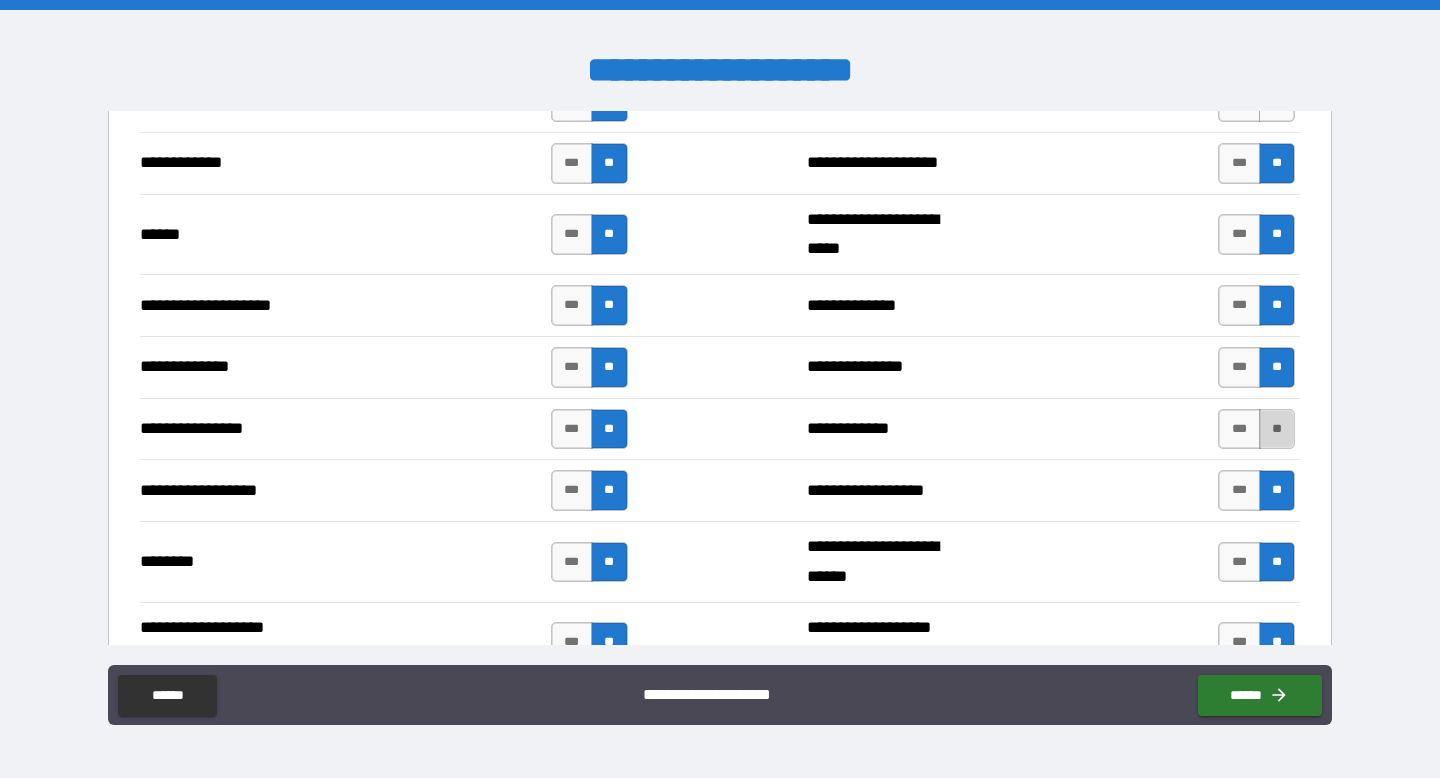 click on "**" at bounding box center [1277, 429] 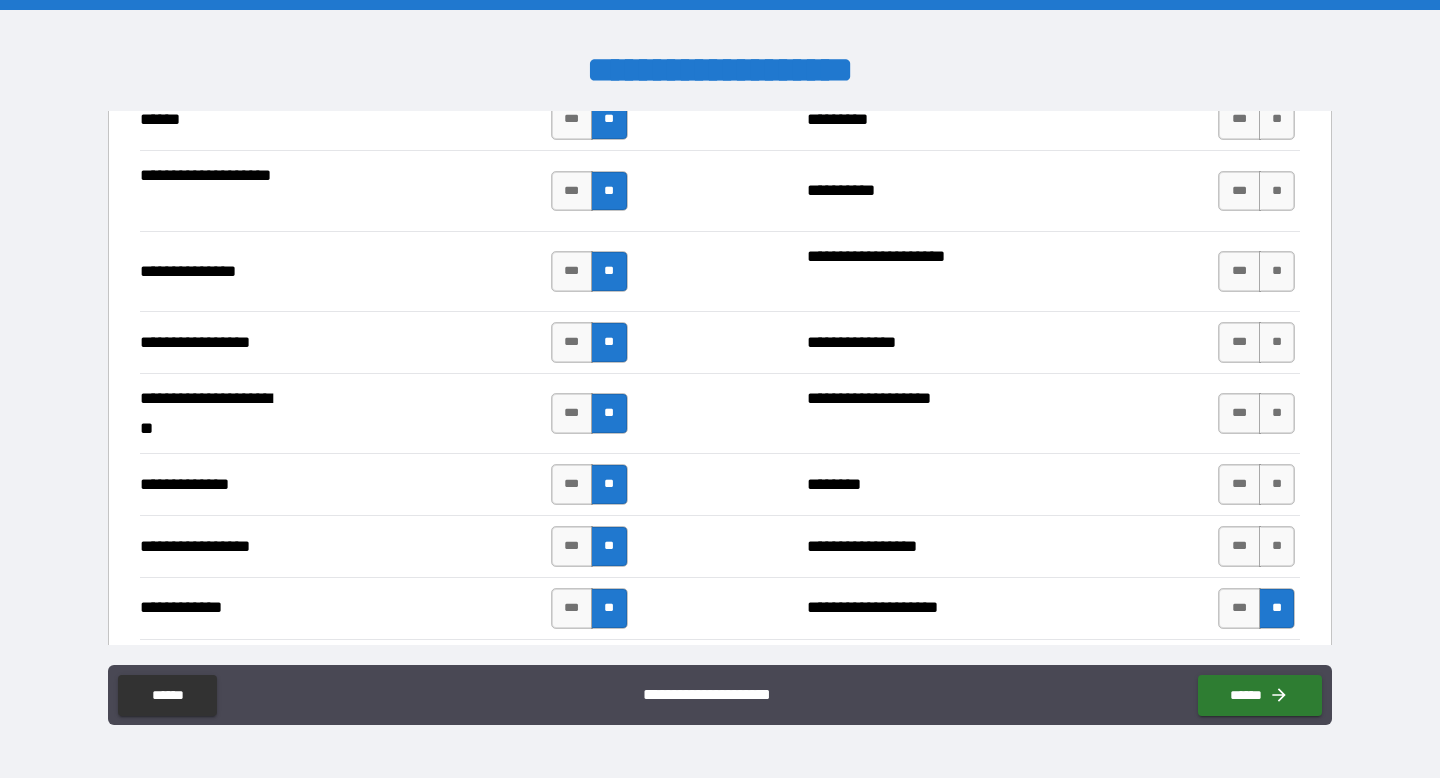scroll, scrollTop: 2547, scrollLeft: 0, axis: vertical 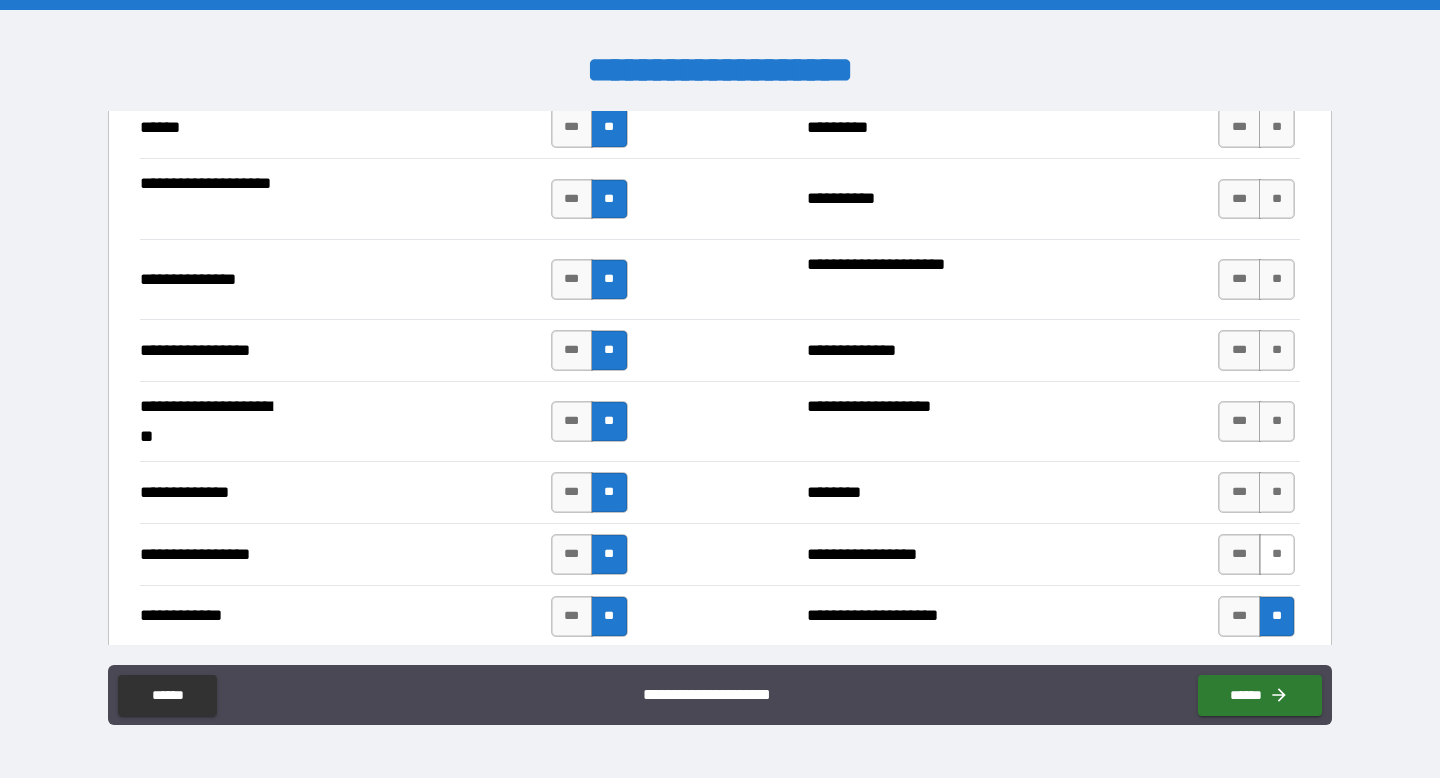 click on "**" at bounding box center [1277, 554] 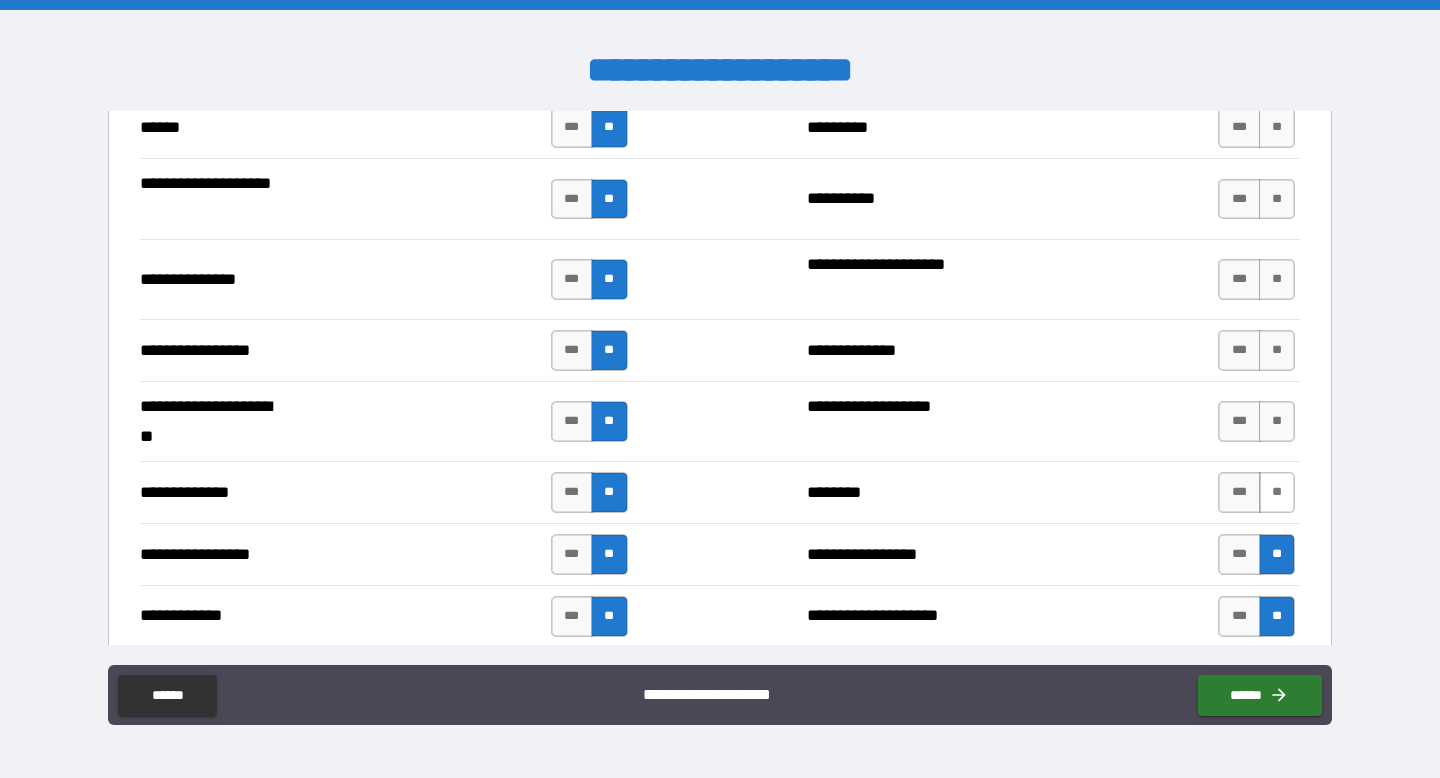 click on "**" at bounding box center [1277, 492] 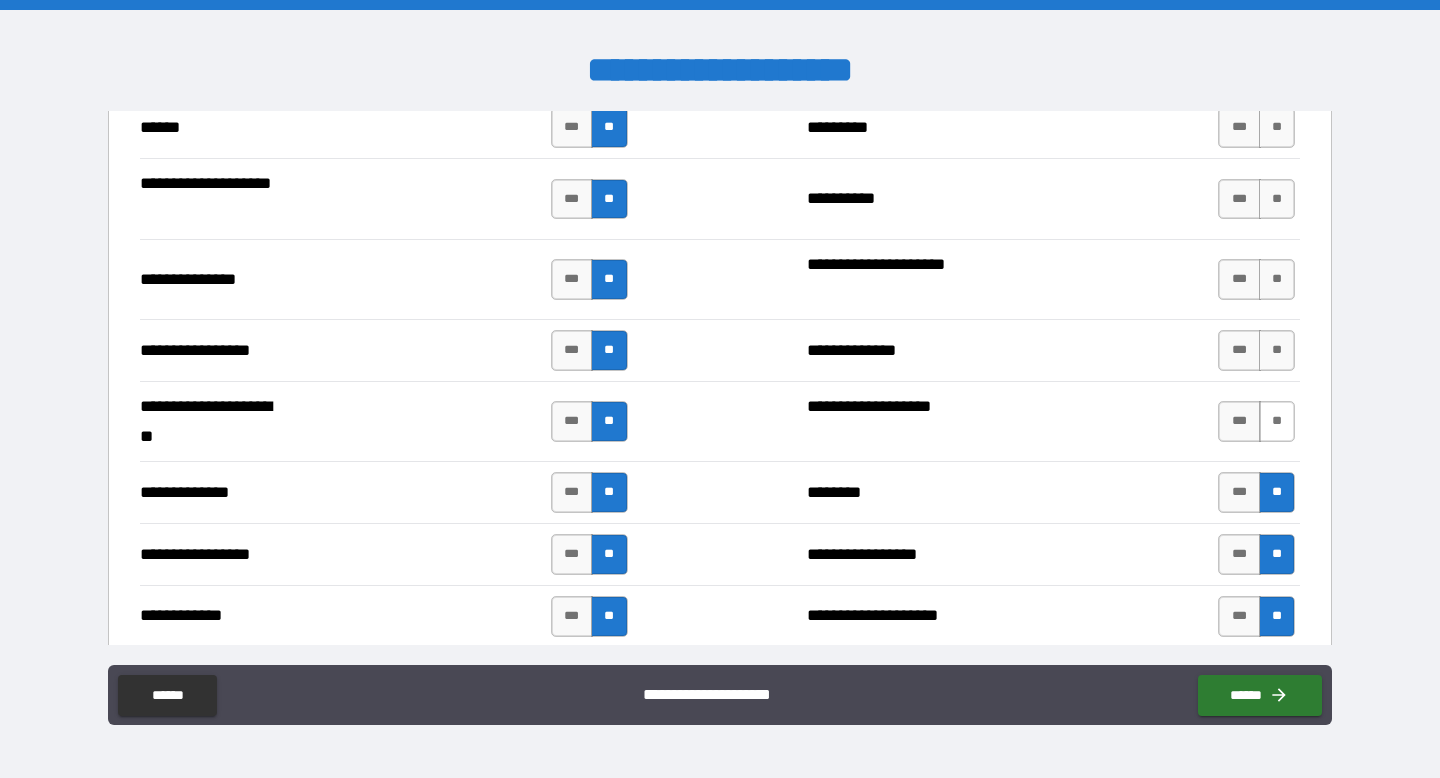click on "**" at bounding box center [1277, 421] 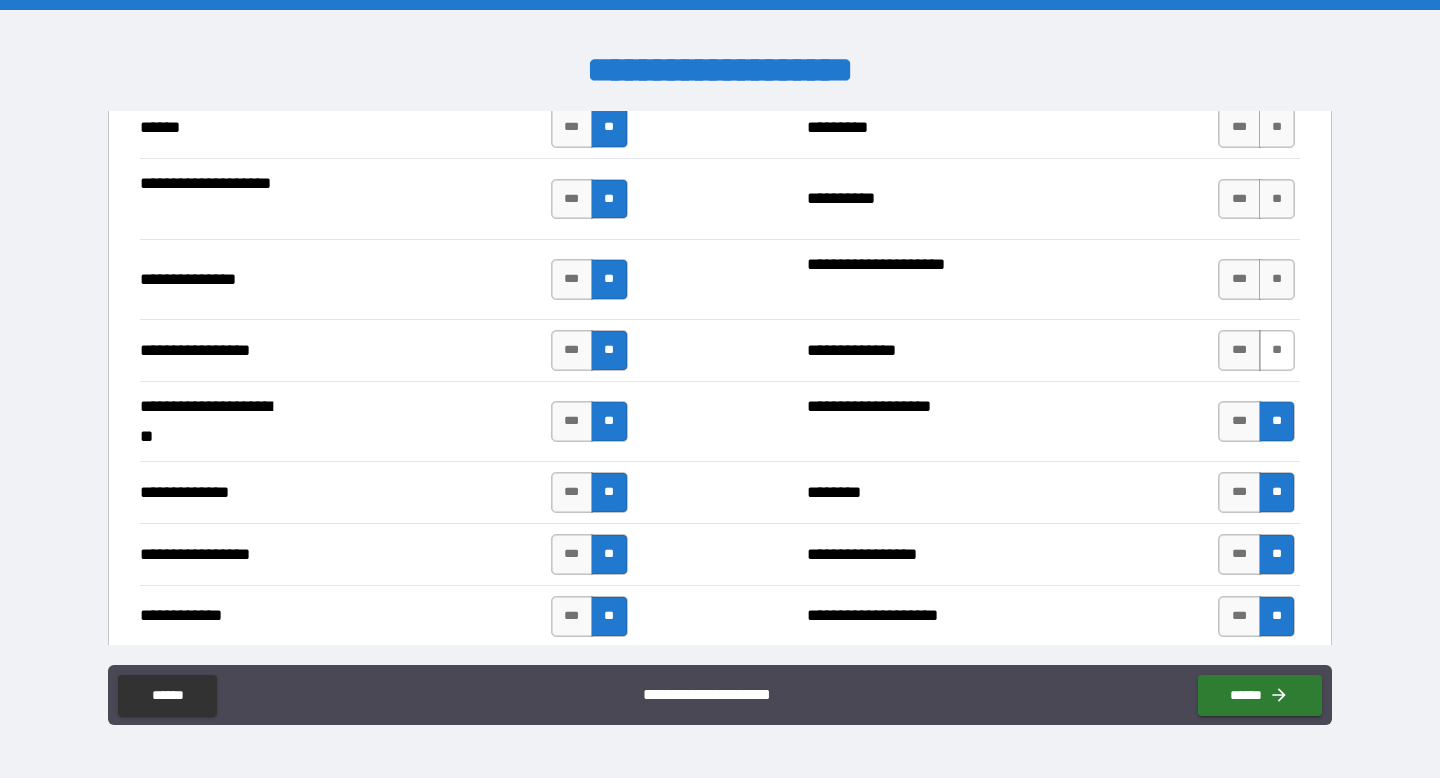 click on "**" at bounding box center [1277, 350] 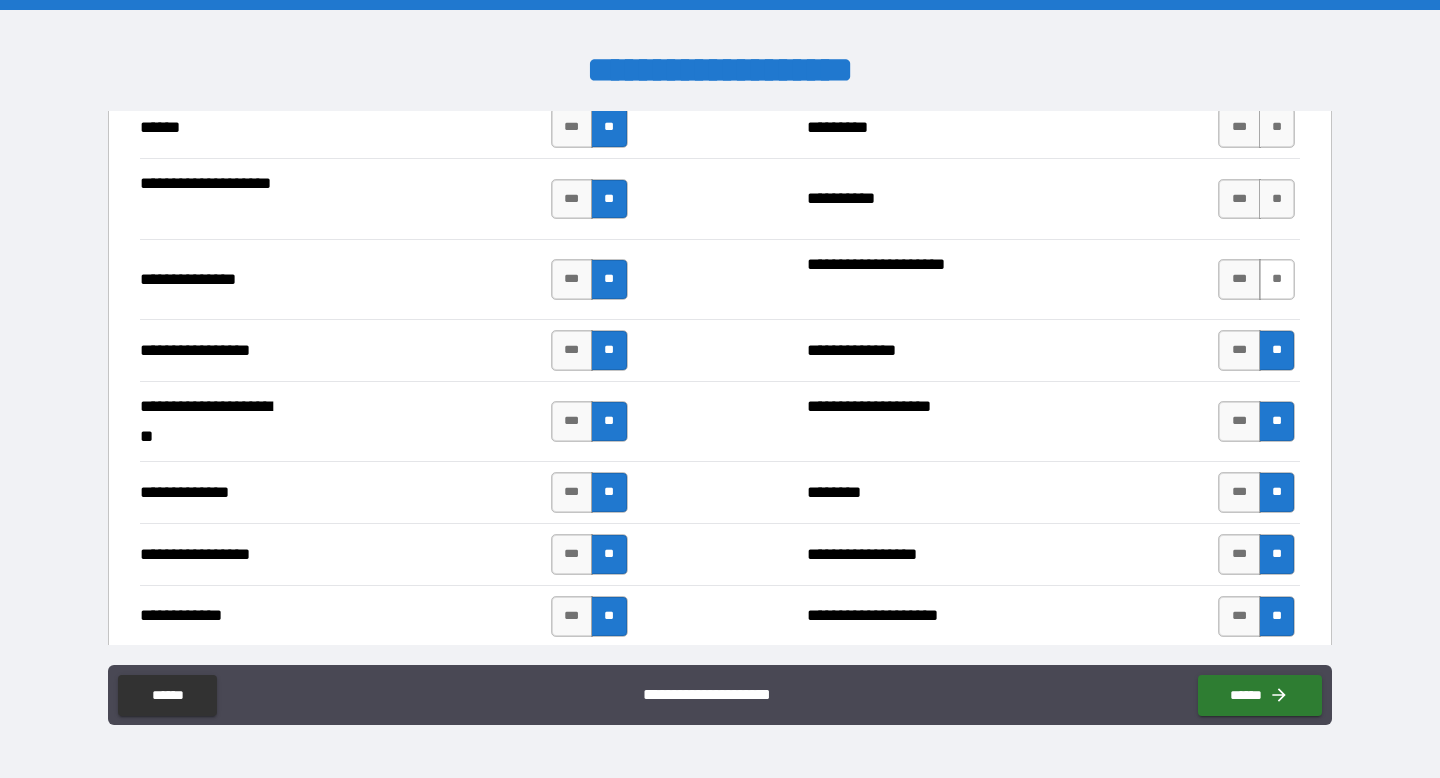 click on "**" at bounding box center (1277, 279) 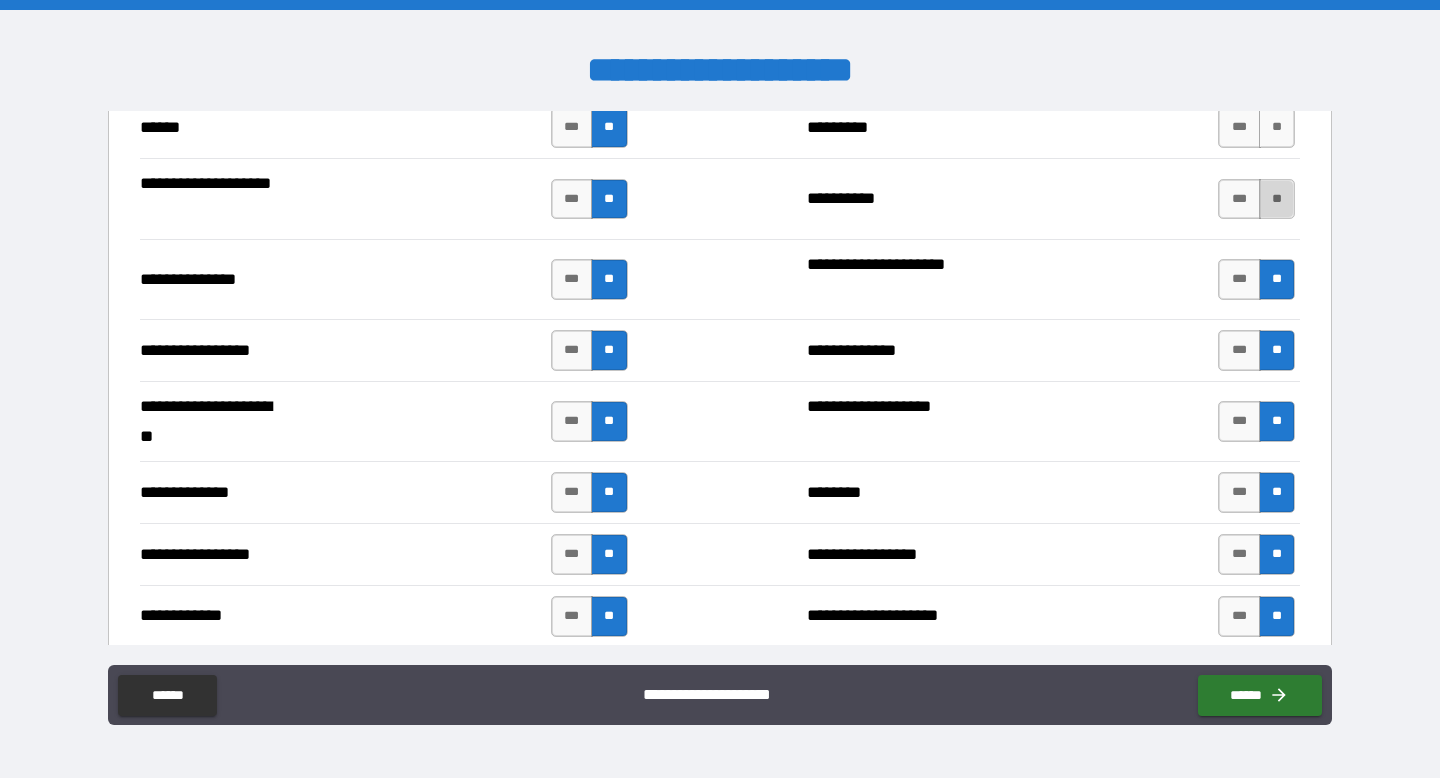 click on "**" at bounding box center [1277, 199] 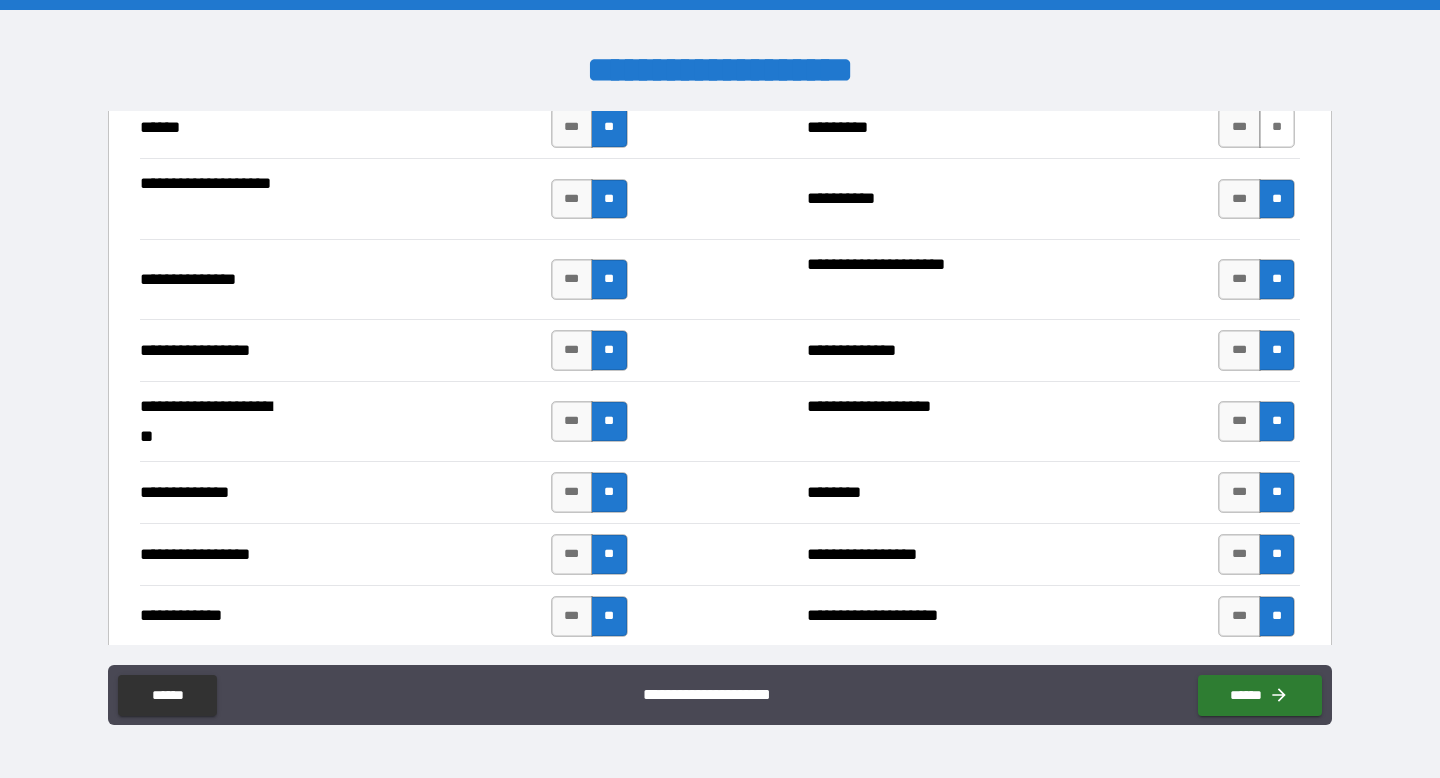 click on "**" at bounding box center [1277, 127] 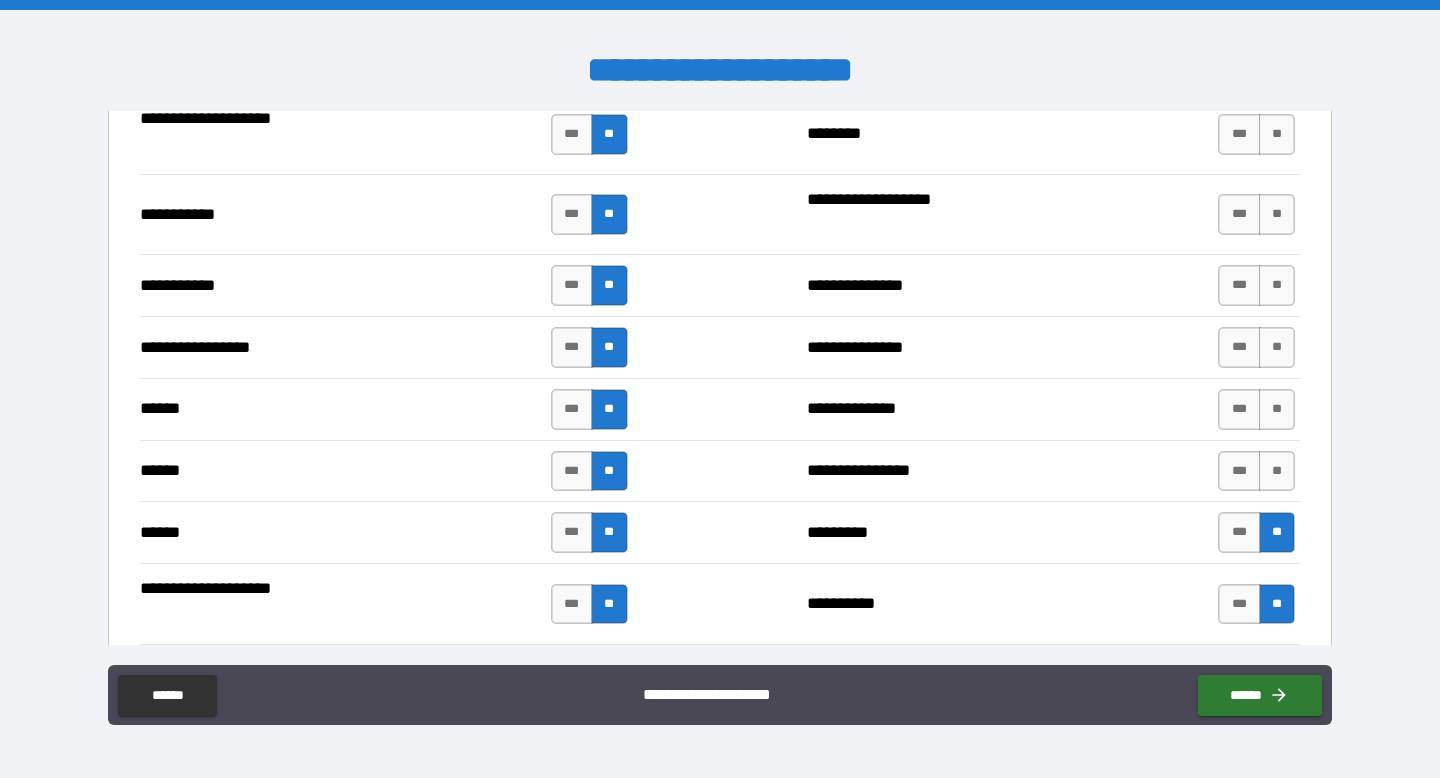 scroll, scrollTop: 2135, scrollLeft: 0, axis: vertical 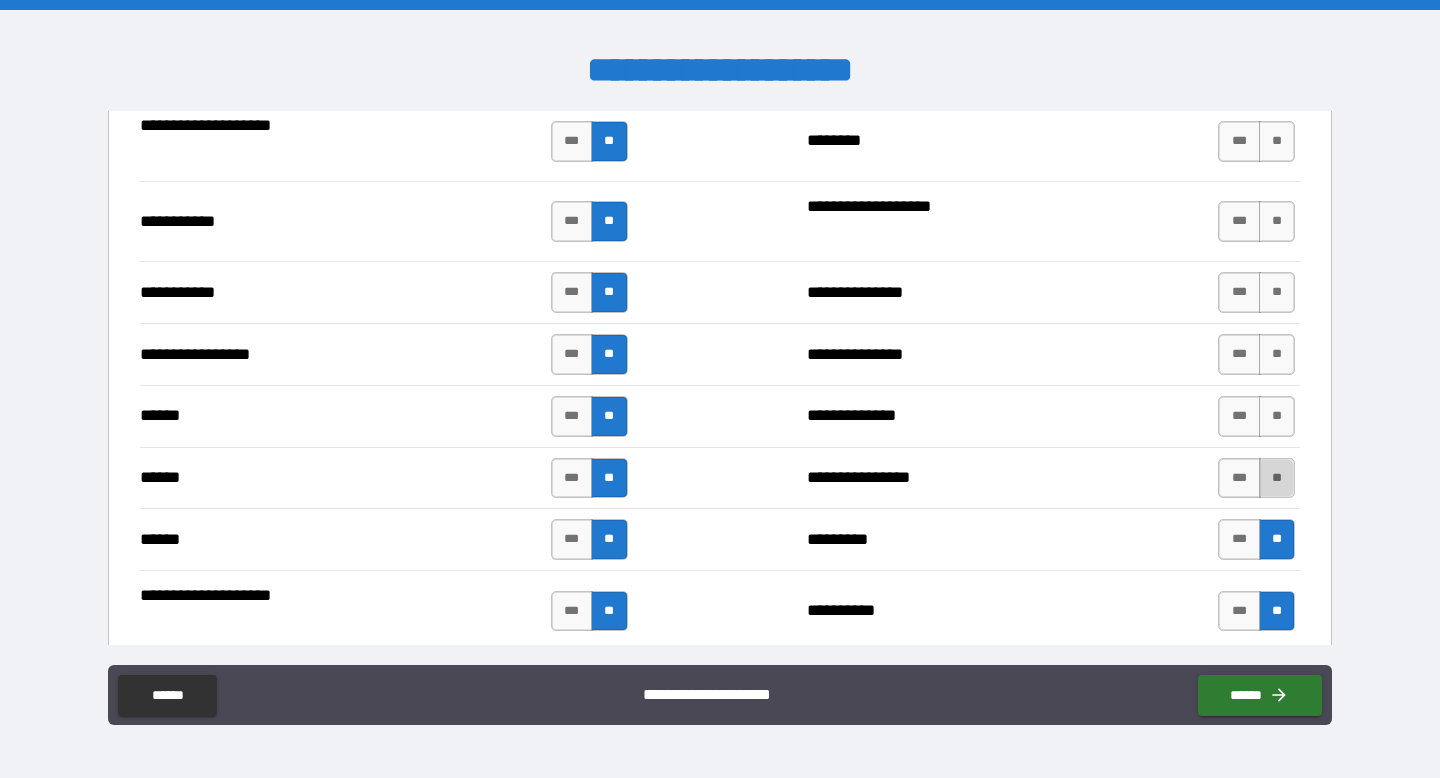 click on "**" at bounding box center (1277, 478) 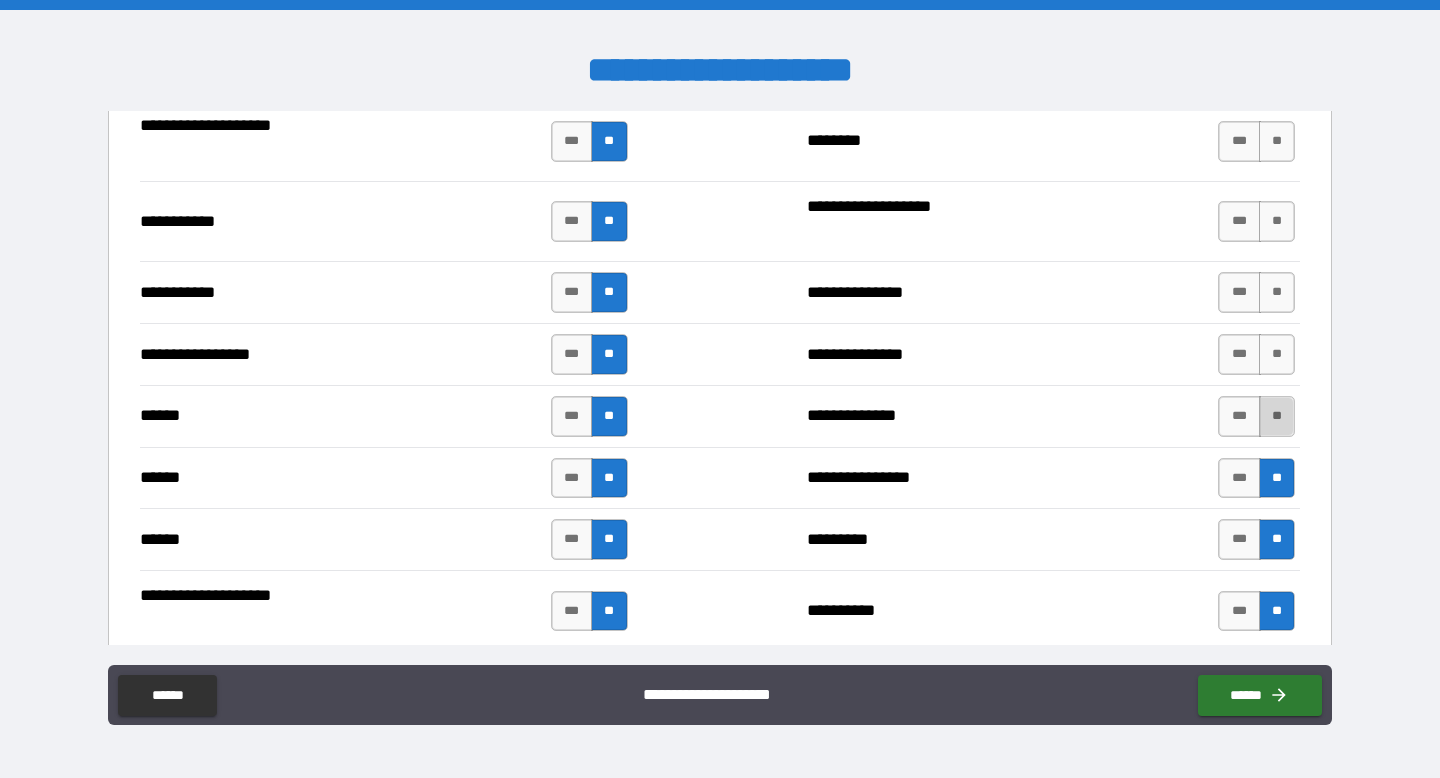 click on "**" at bounding box center [1277, 416] 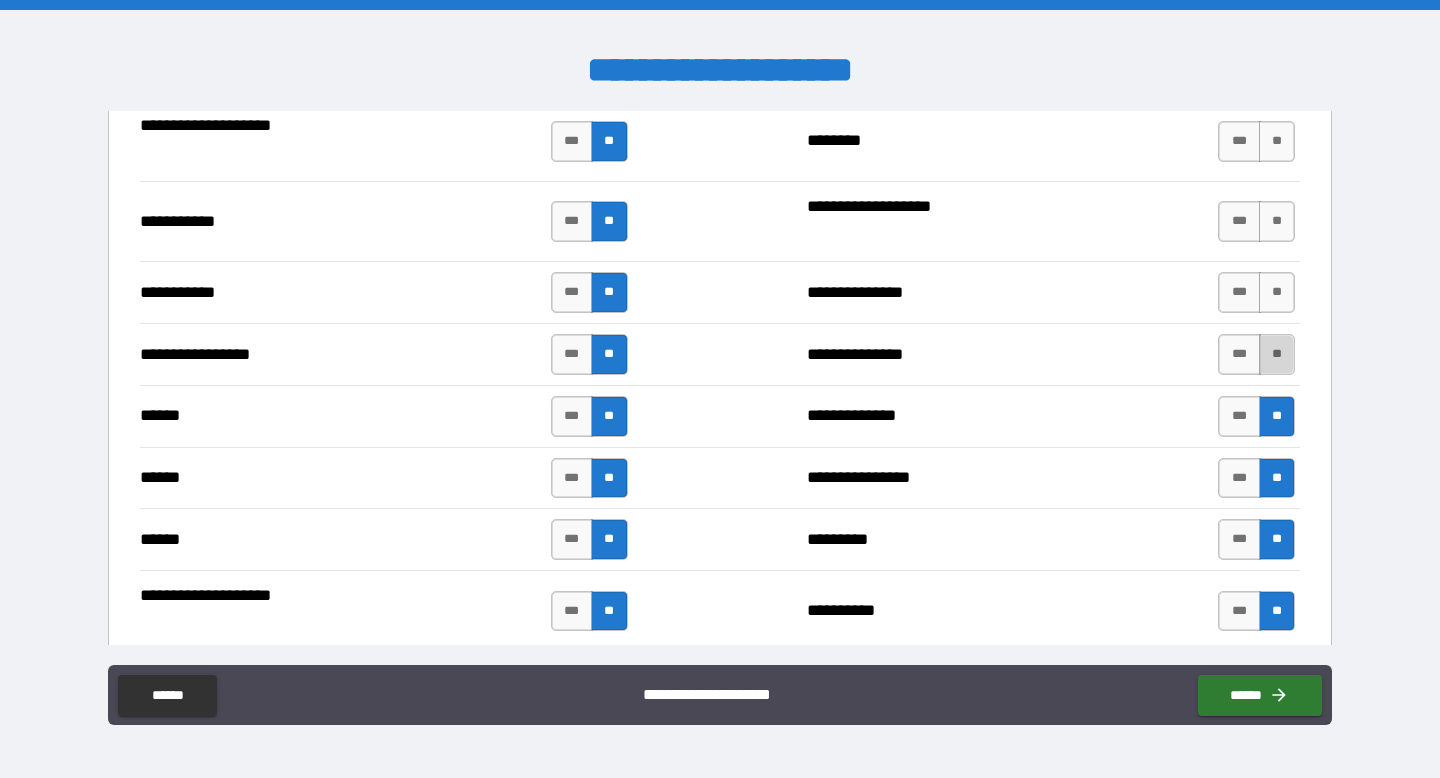 click on "**" at bounding box center [1277, 354] 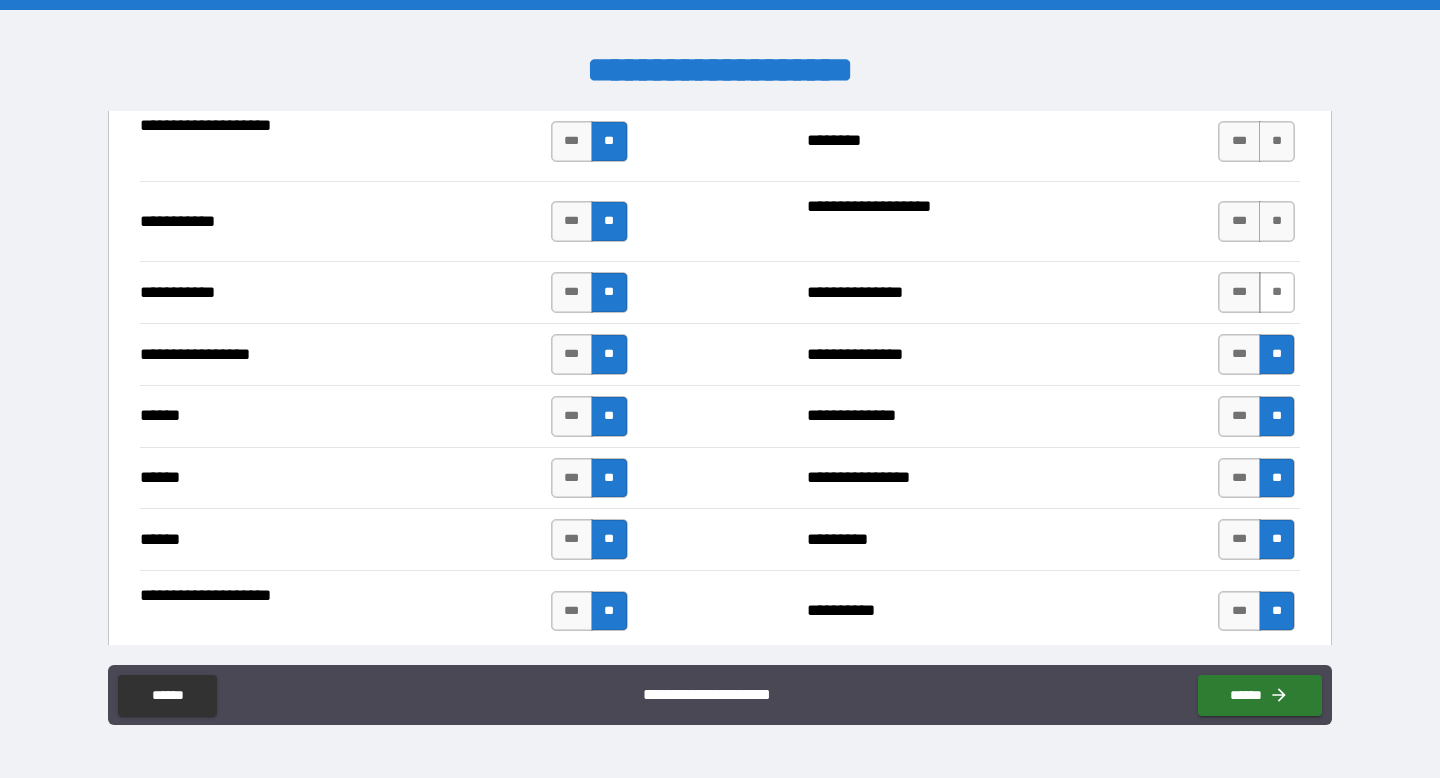 click on "**" at bounding box center (1277, 292) 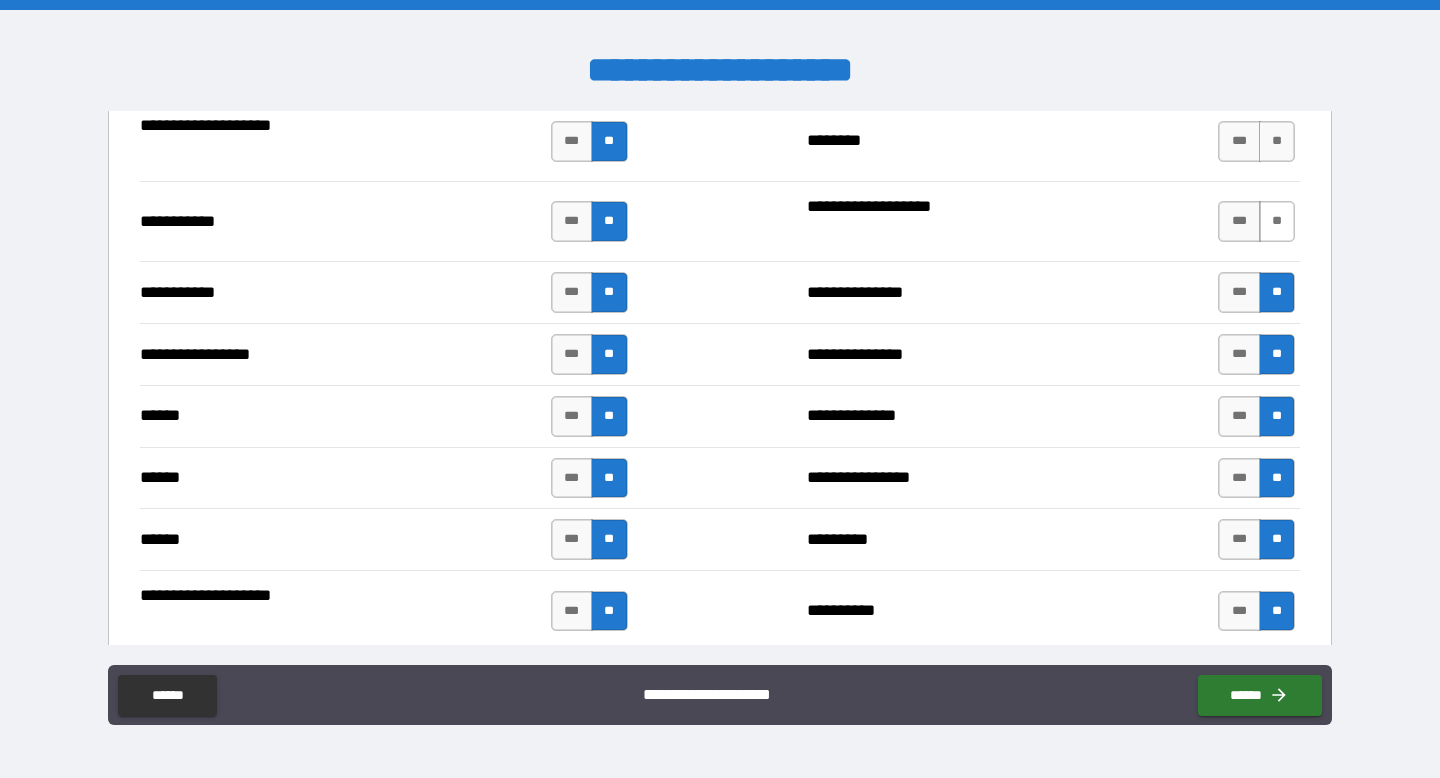 click on "**" at bounding box center (1277, 221) 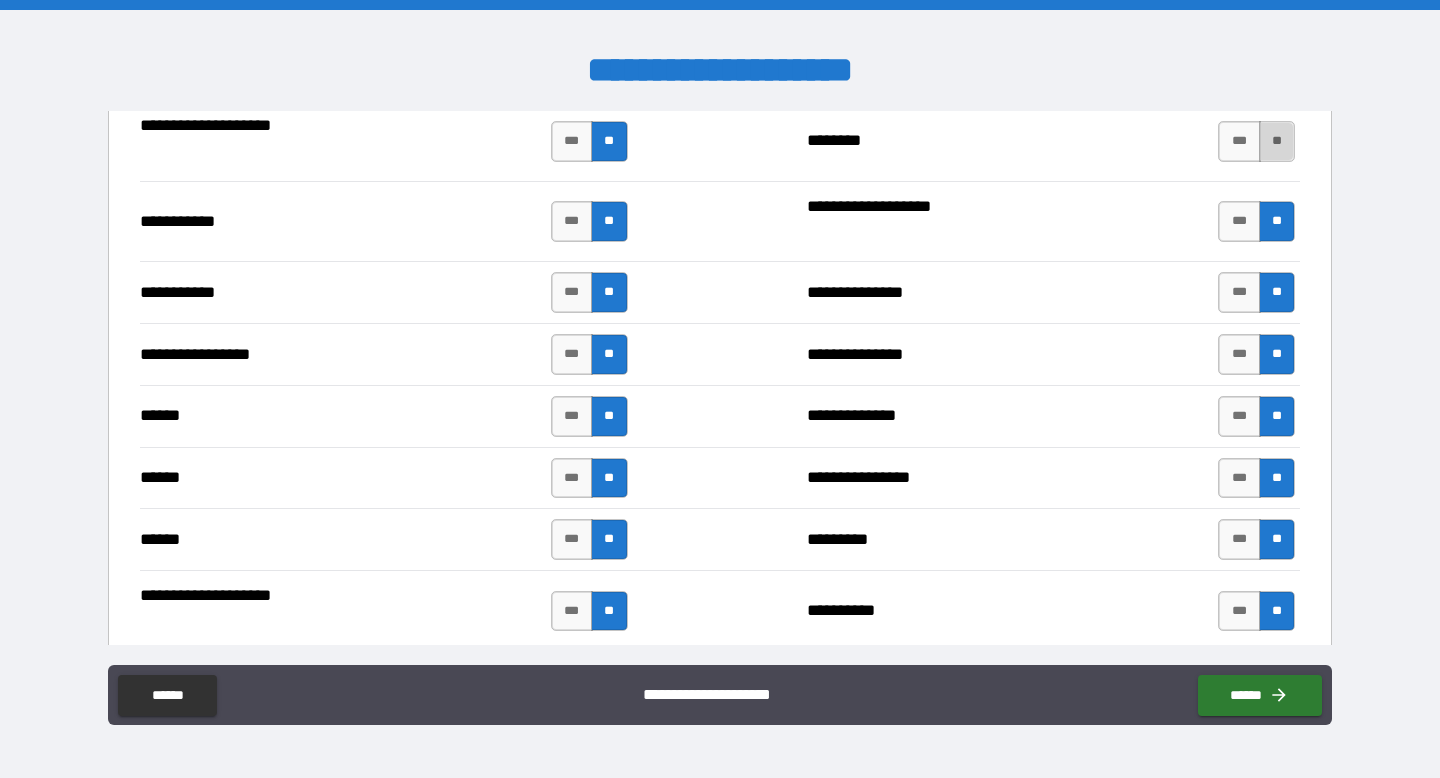 click on "**" at bounding box center (1277, 141) 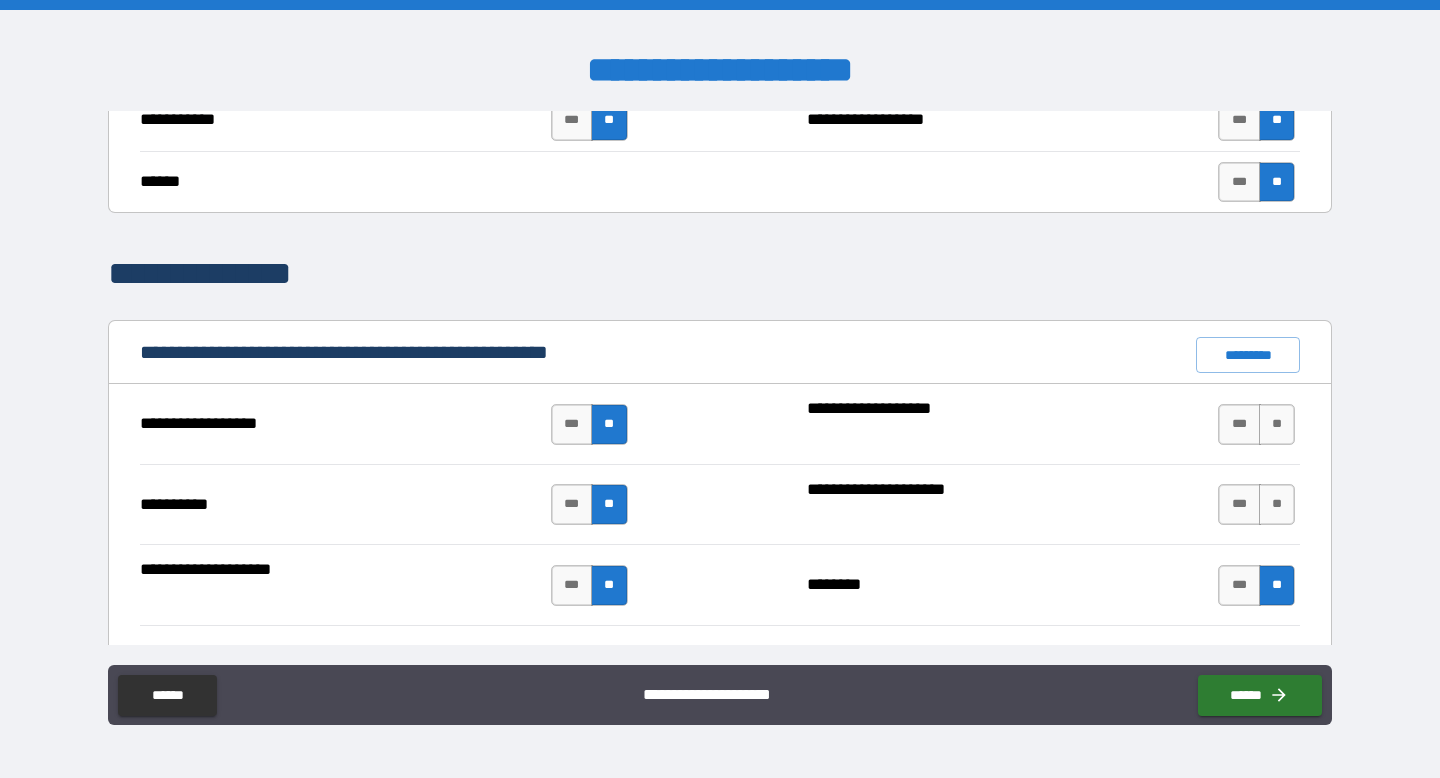 scroll, scrollTop: 1685, scrollLeft: 0, axis: vertical 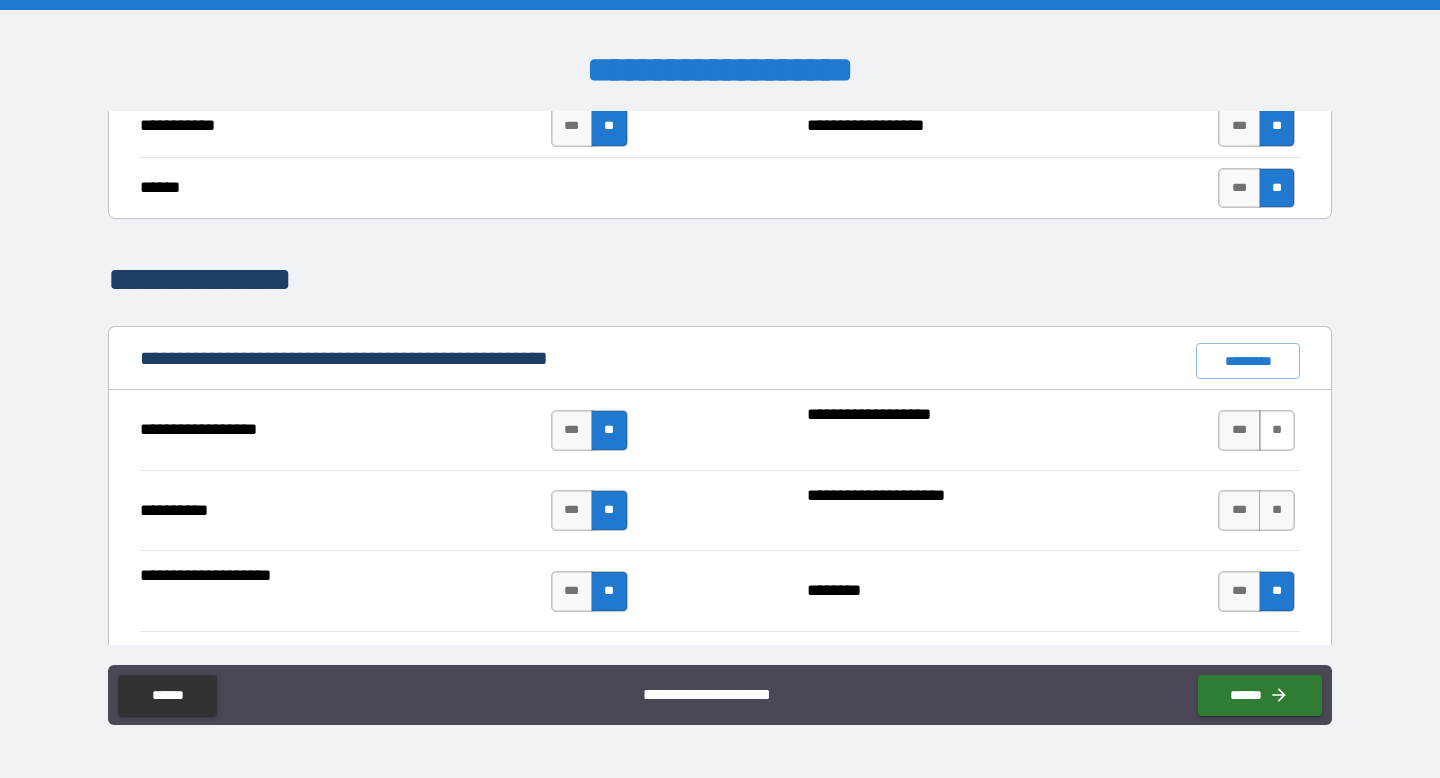 click on "**" at bounding box center [1277, 430] 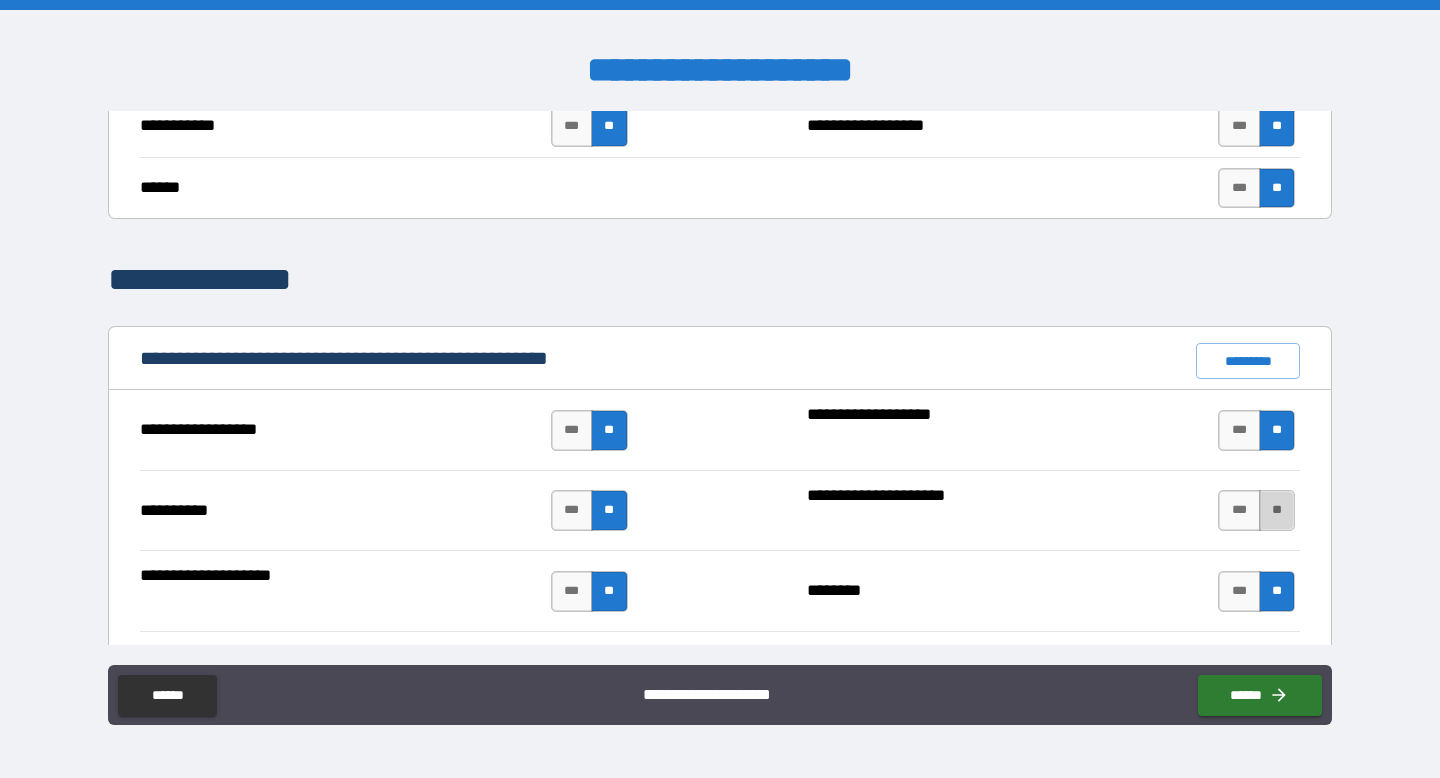 click on "**" at bounding box center [1277, 510] 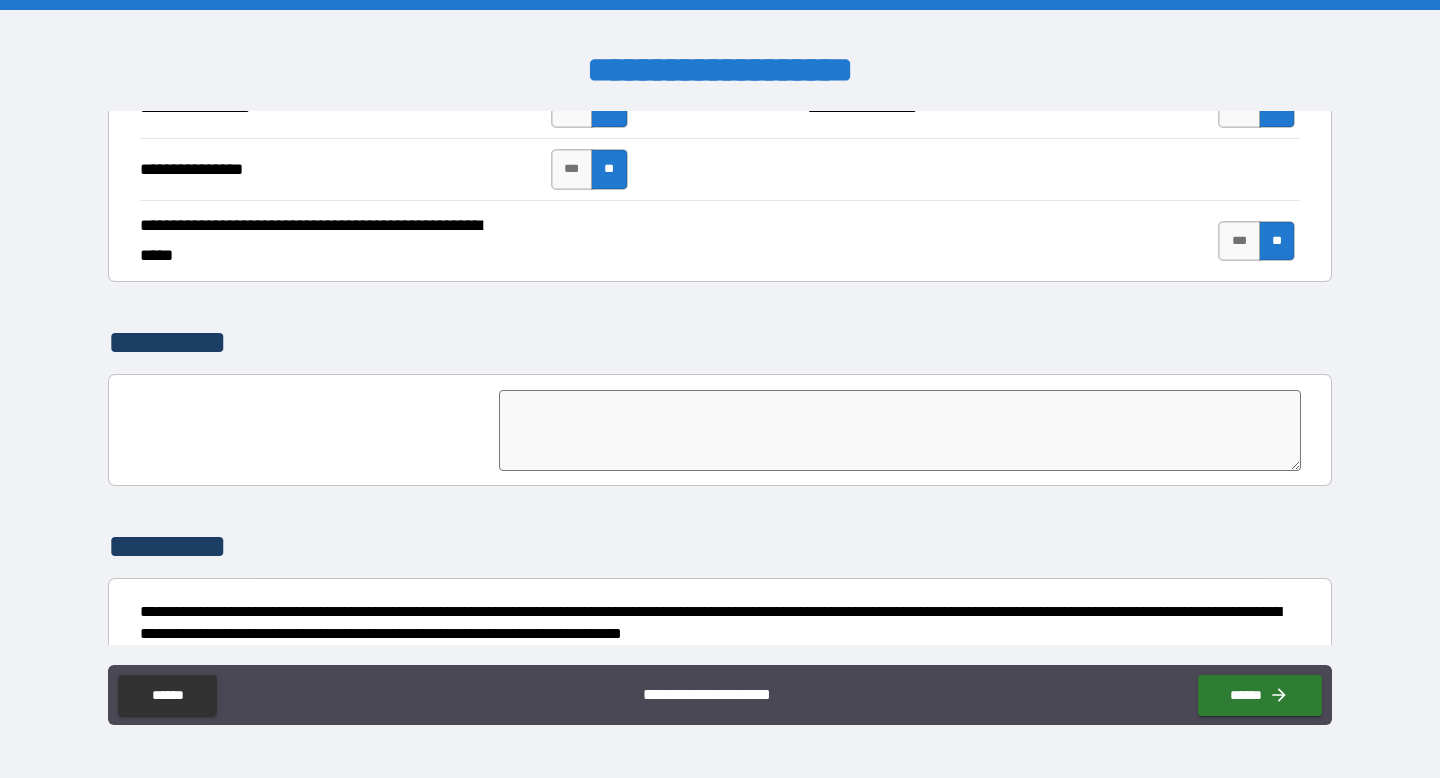 scroll, scrollTop: 4712, scrollLeft: 0, axis: vertical 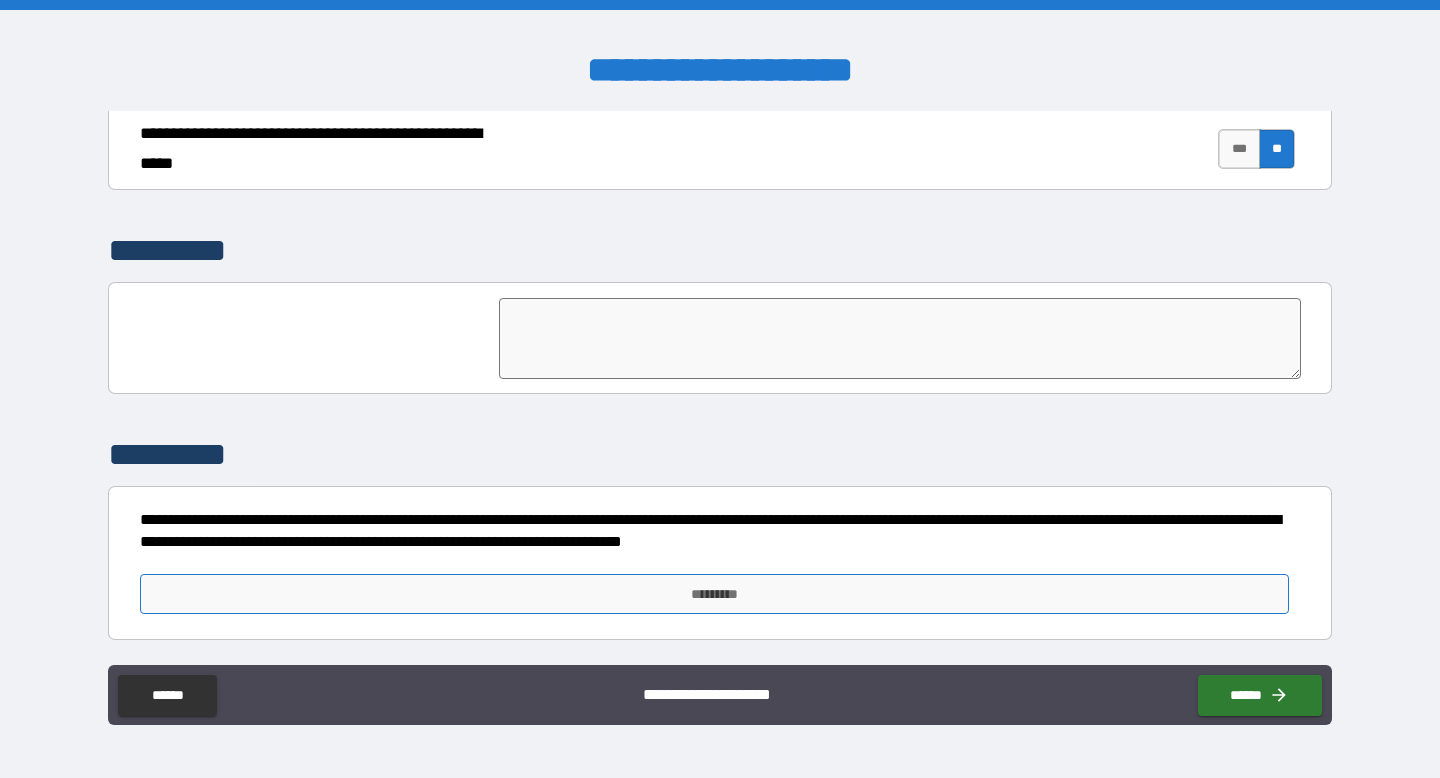 click on "*********" at bounding box center [715, 594] 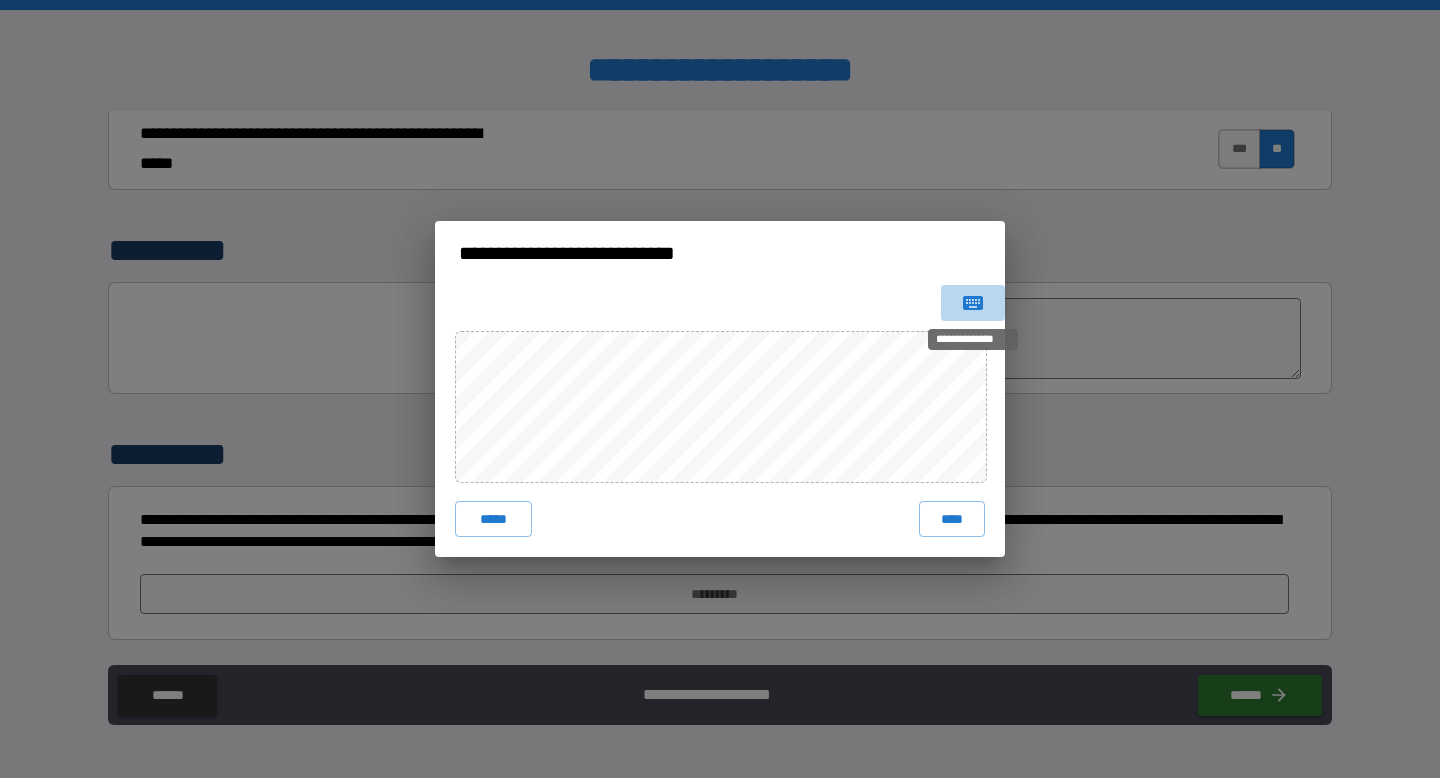 click 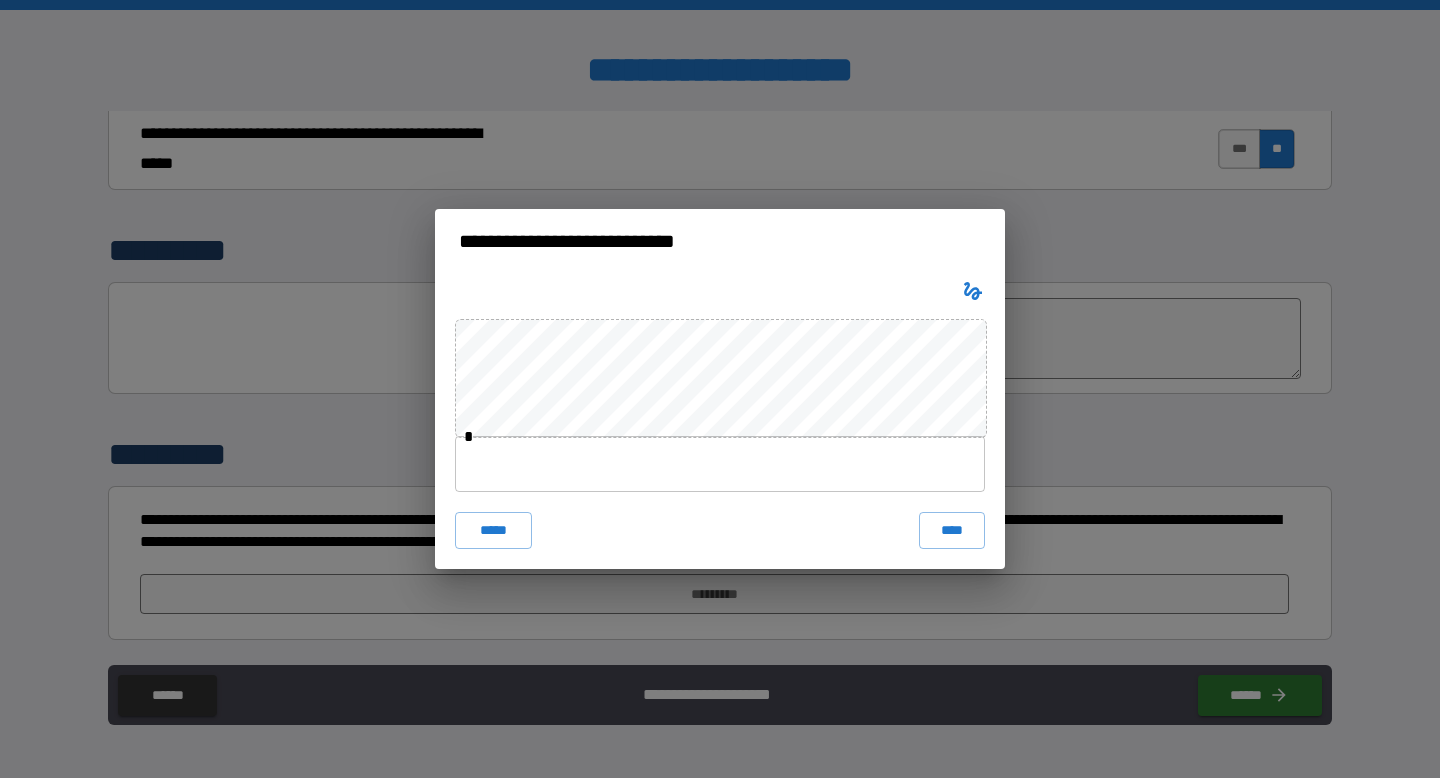 click at bounding box center [720, 464] 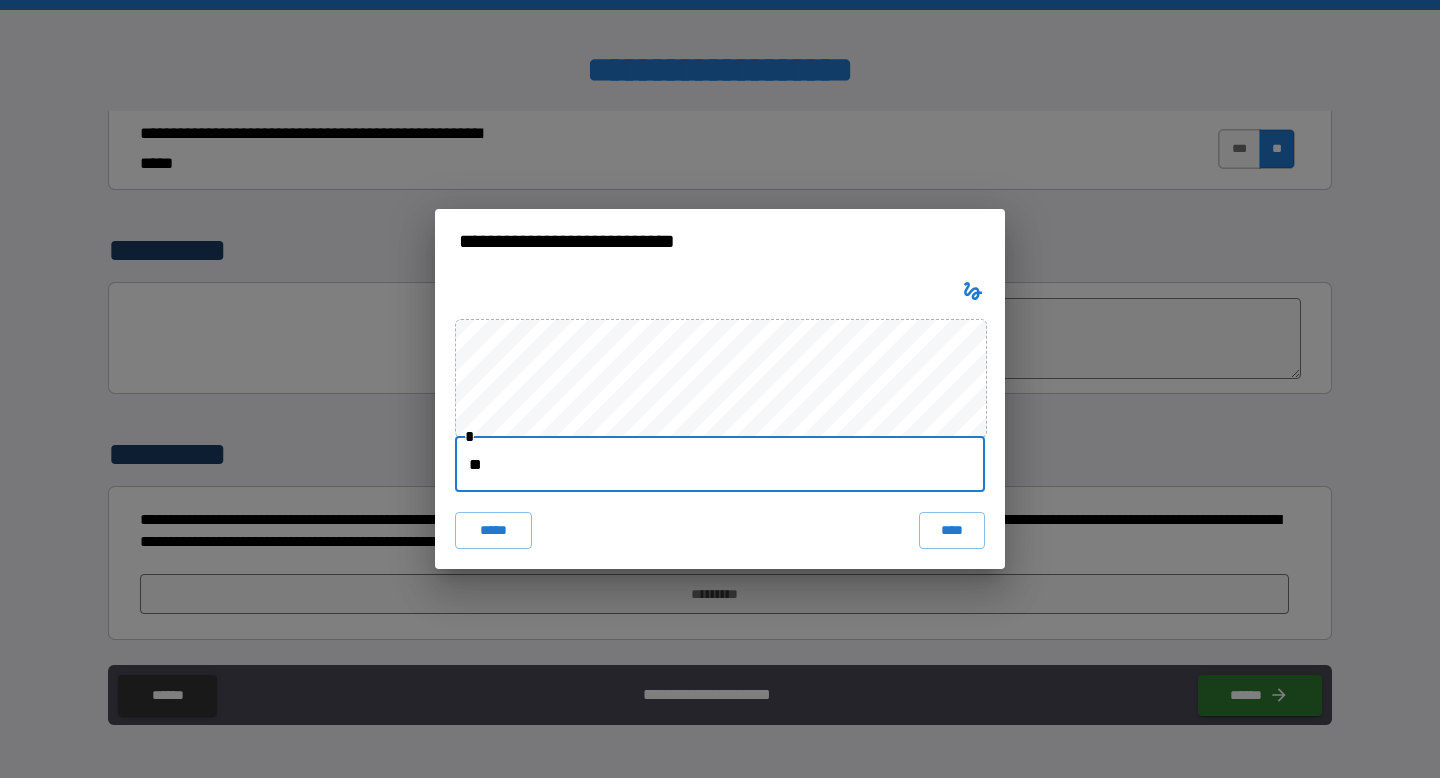 type on "*" 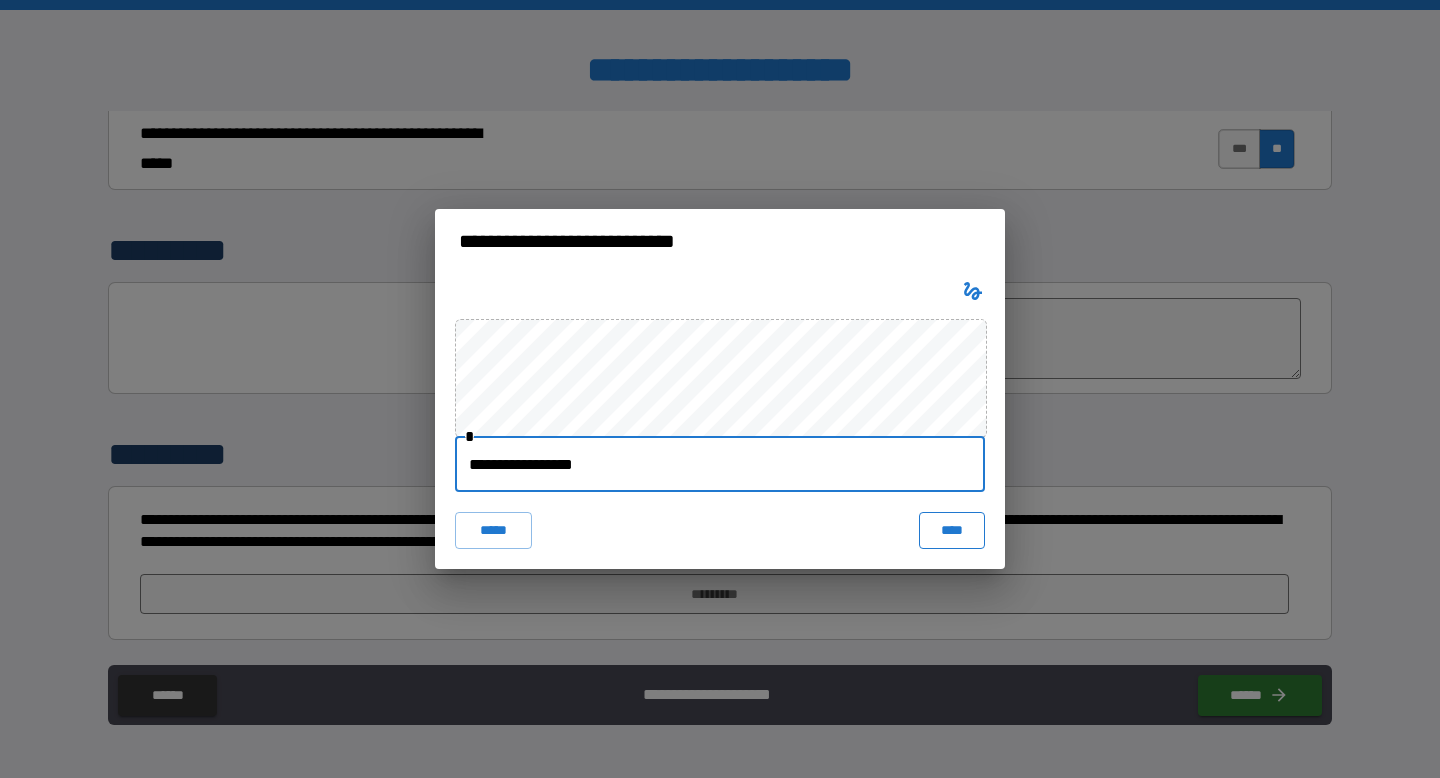 type on "**********" 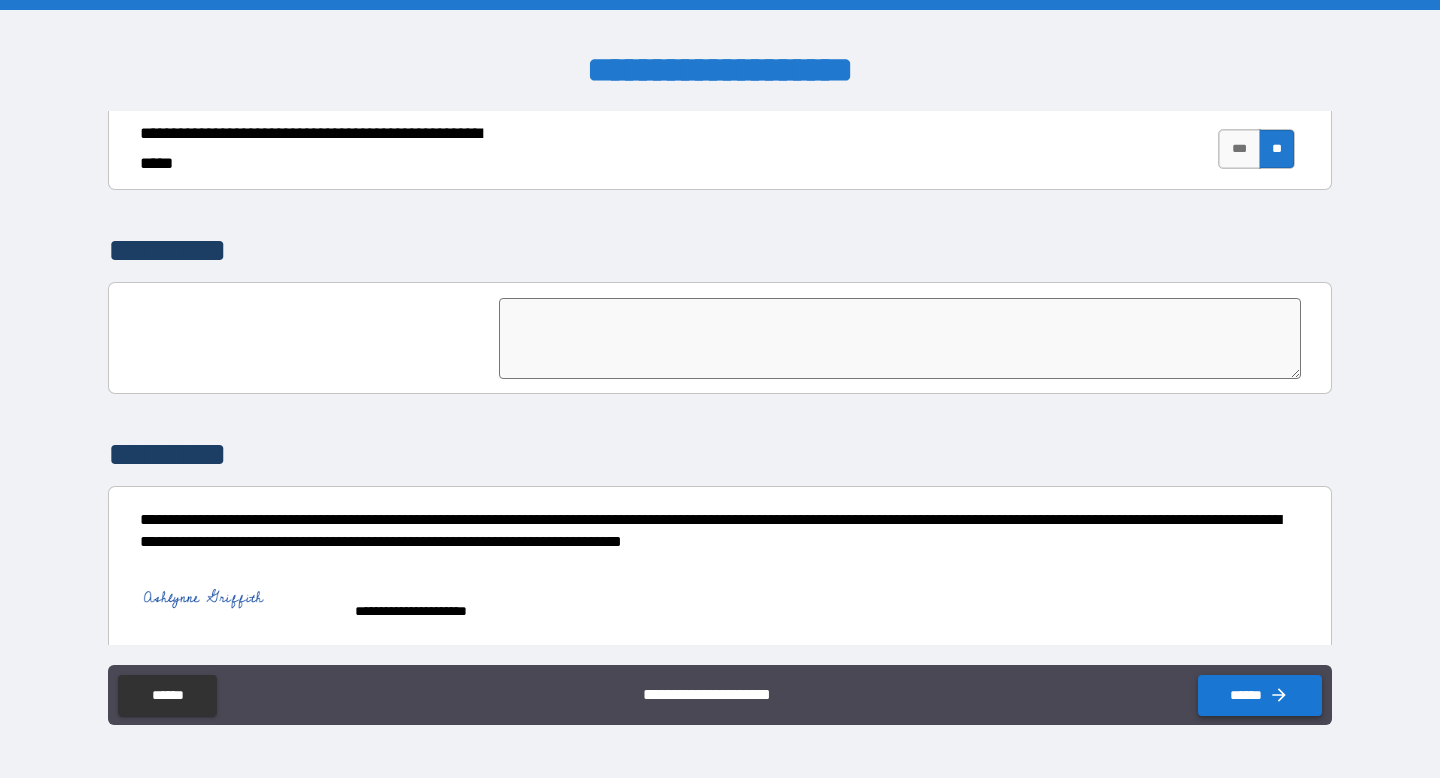 click on "******" at bounding box center (1260, 695) 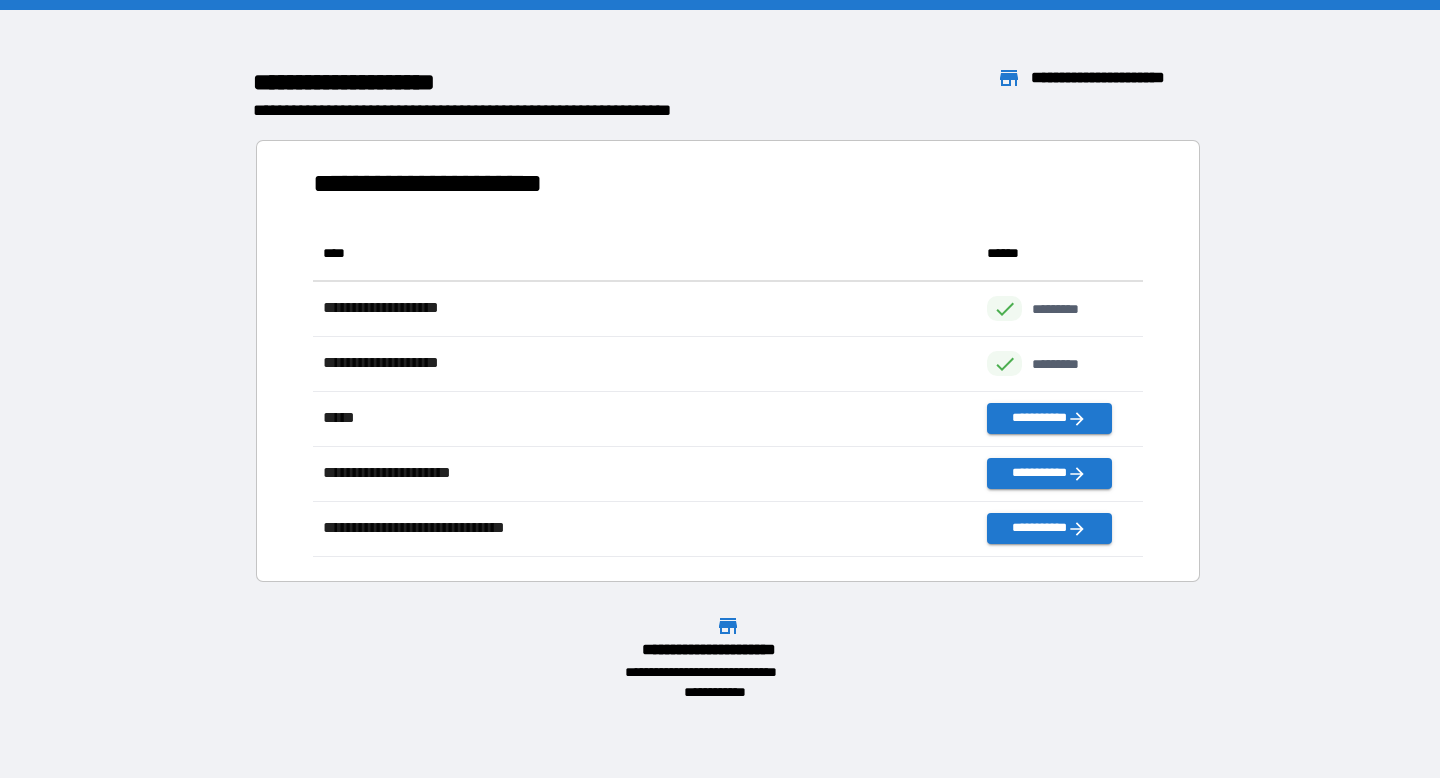 scroll, scrollTop: 1, scrollLeft: 1, axis: both 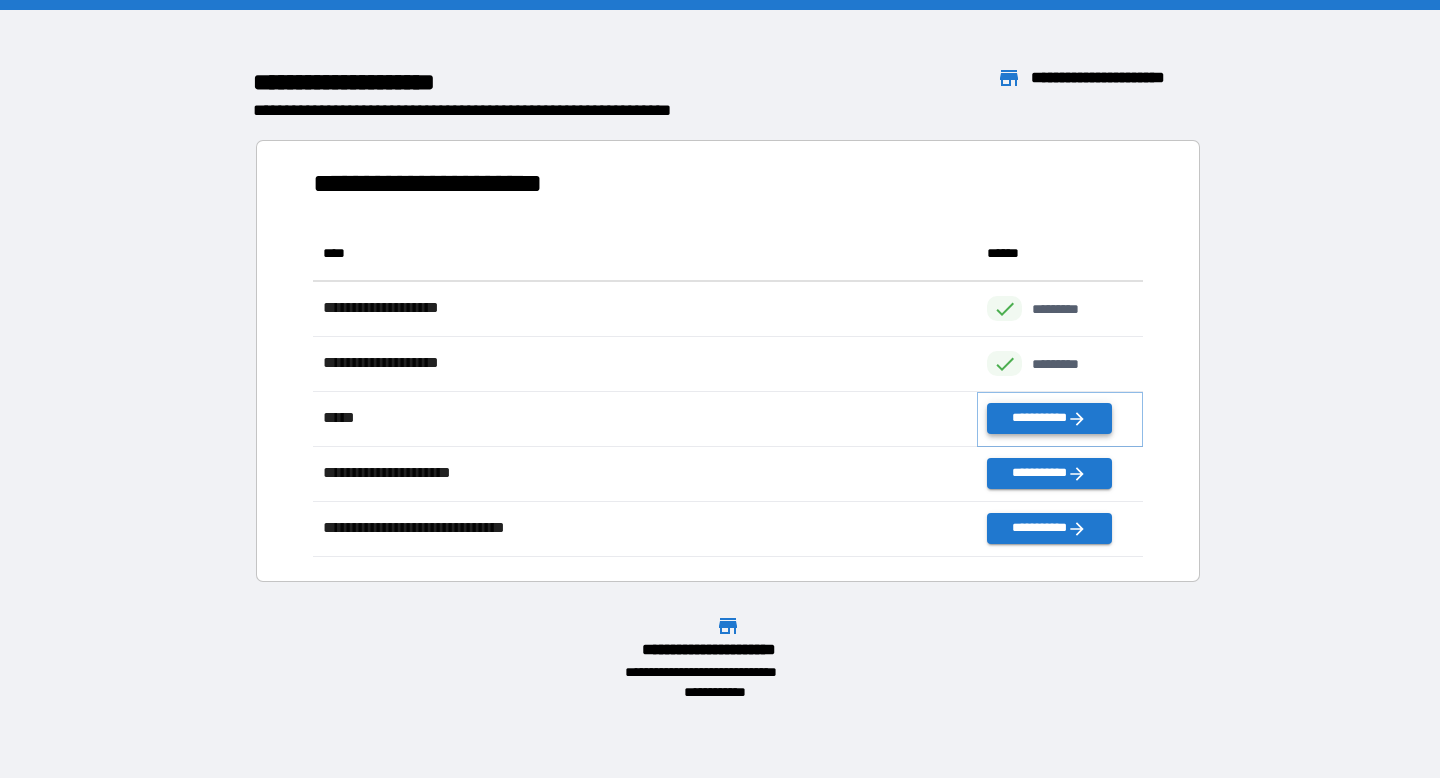 click on "**********" at bounding box center (1049, 418) 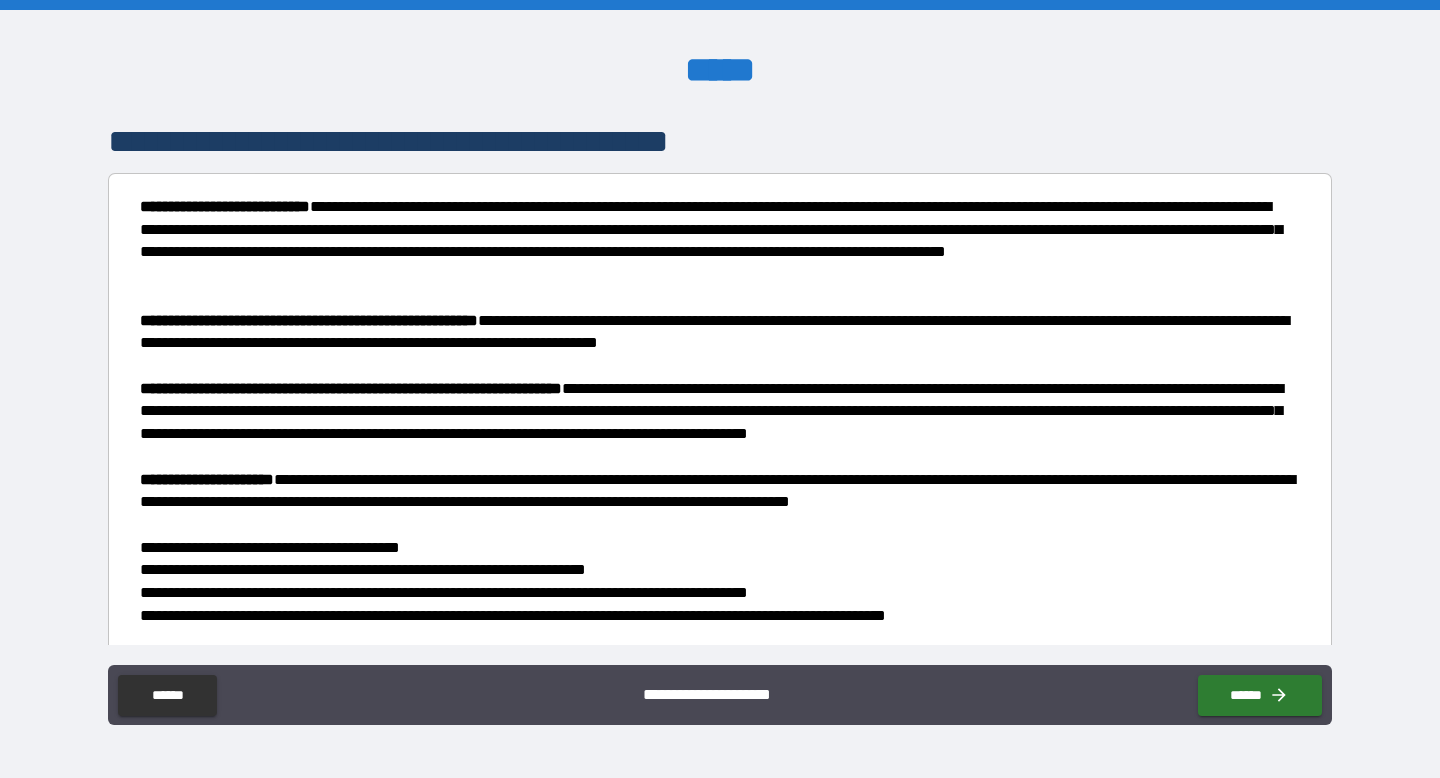 scroll, scrollTop: 74, scrollLeft: 0, axis: vertical 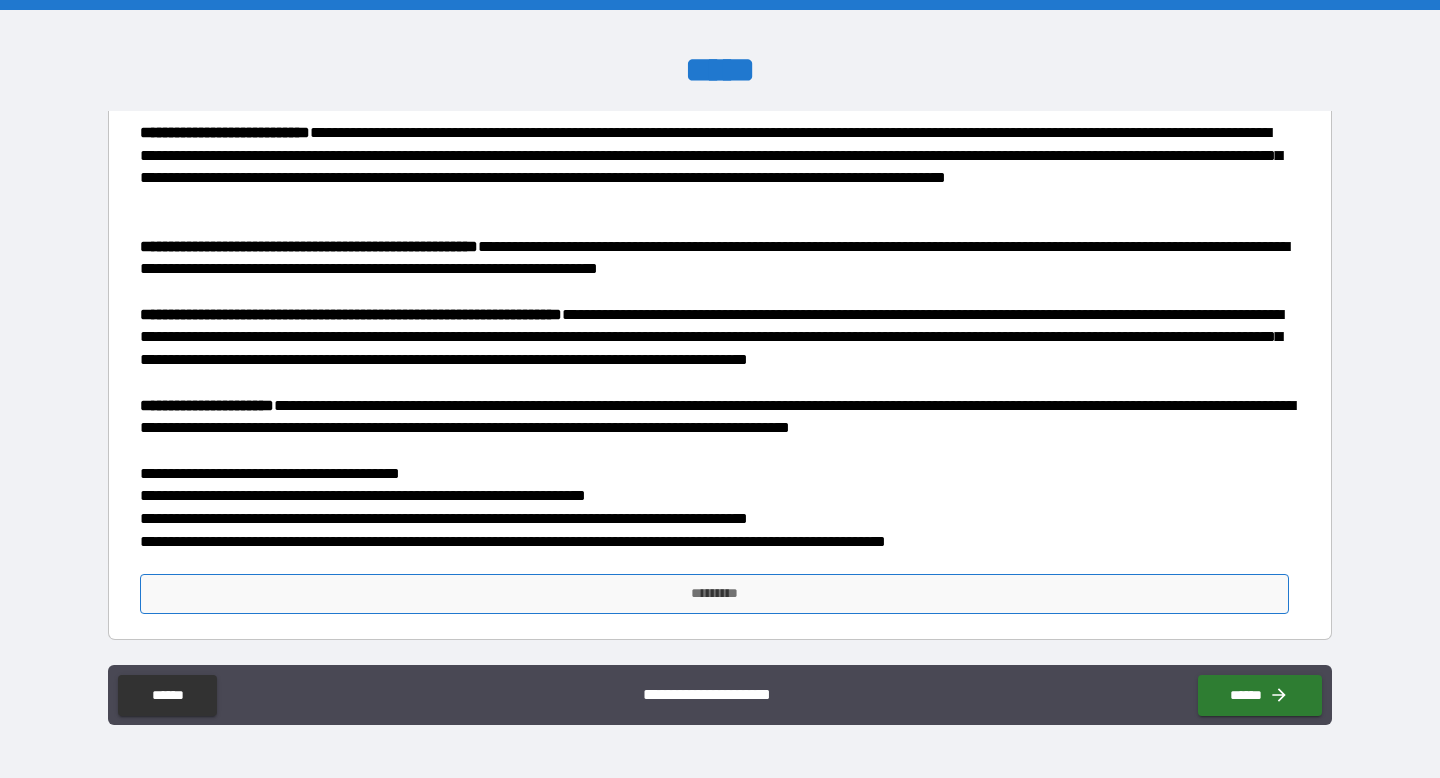 click on "*********" at bounding box center (715, 594) 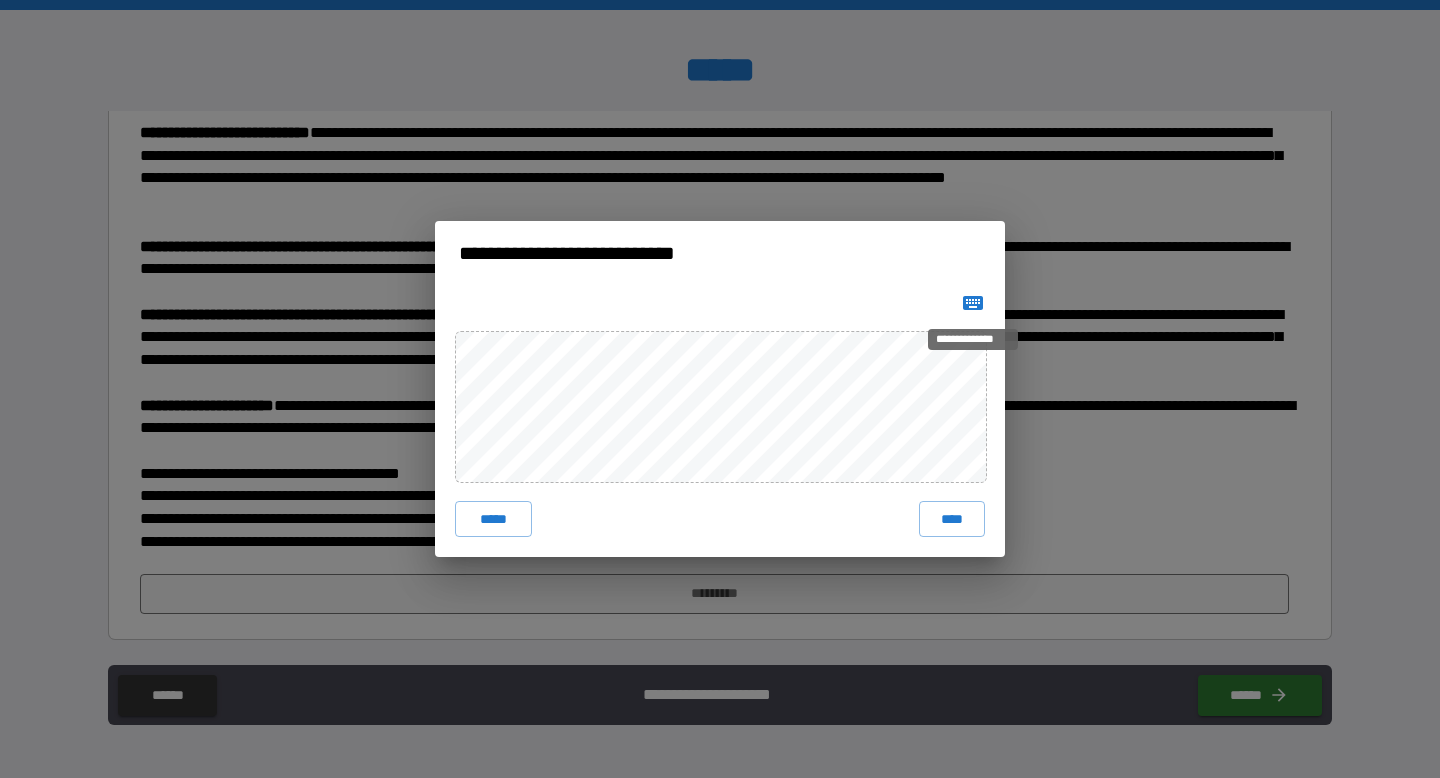 click 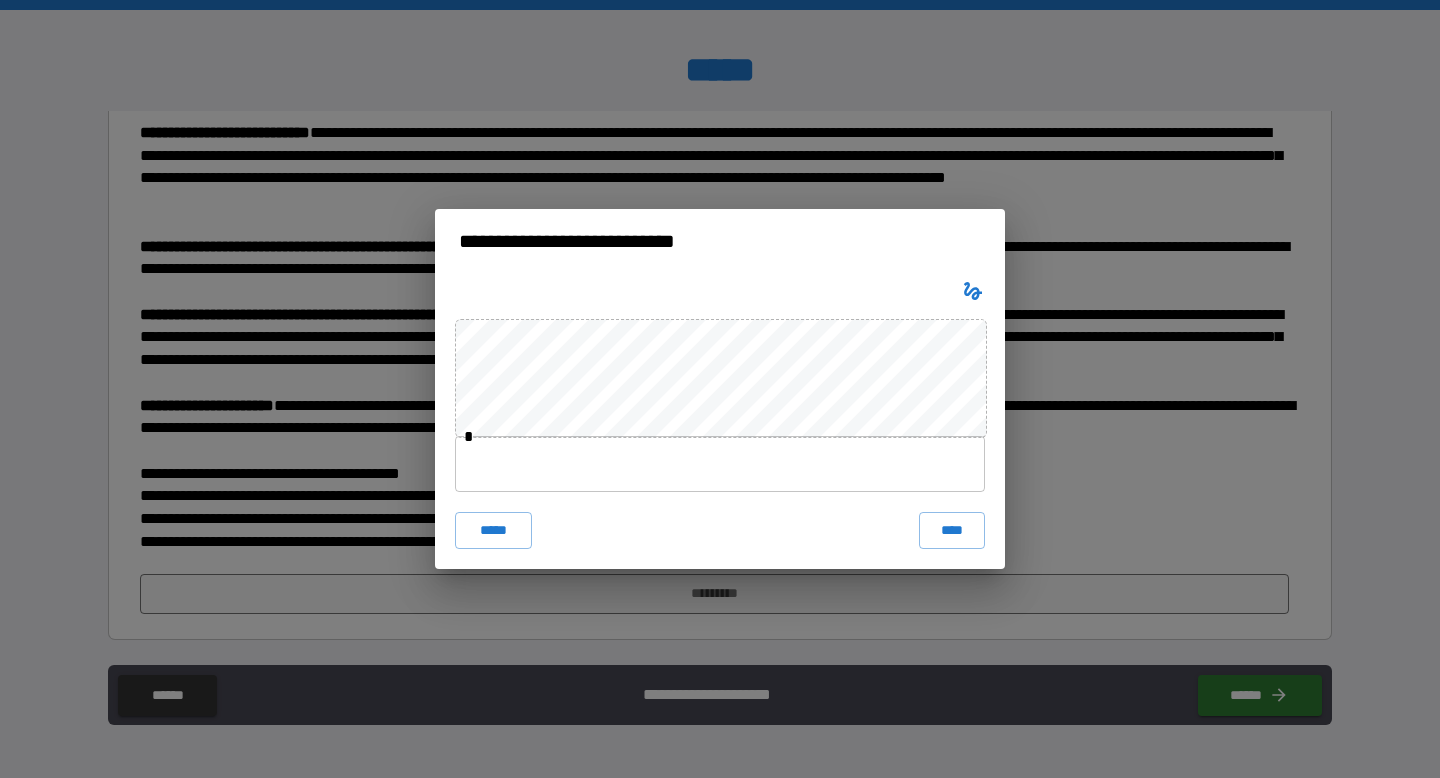 click at bounding box center (720, 464) 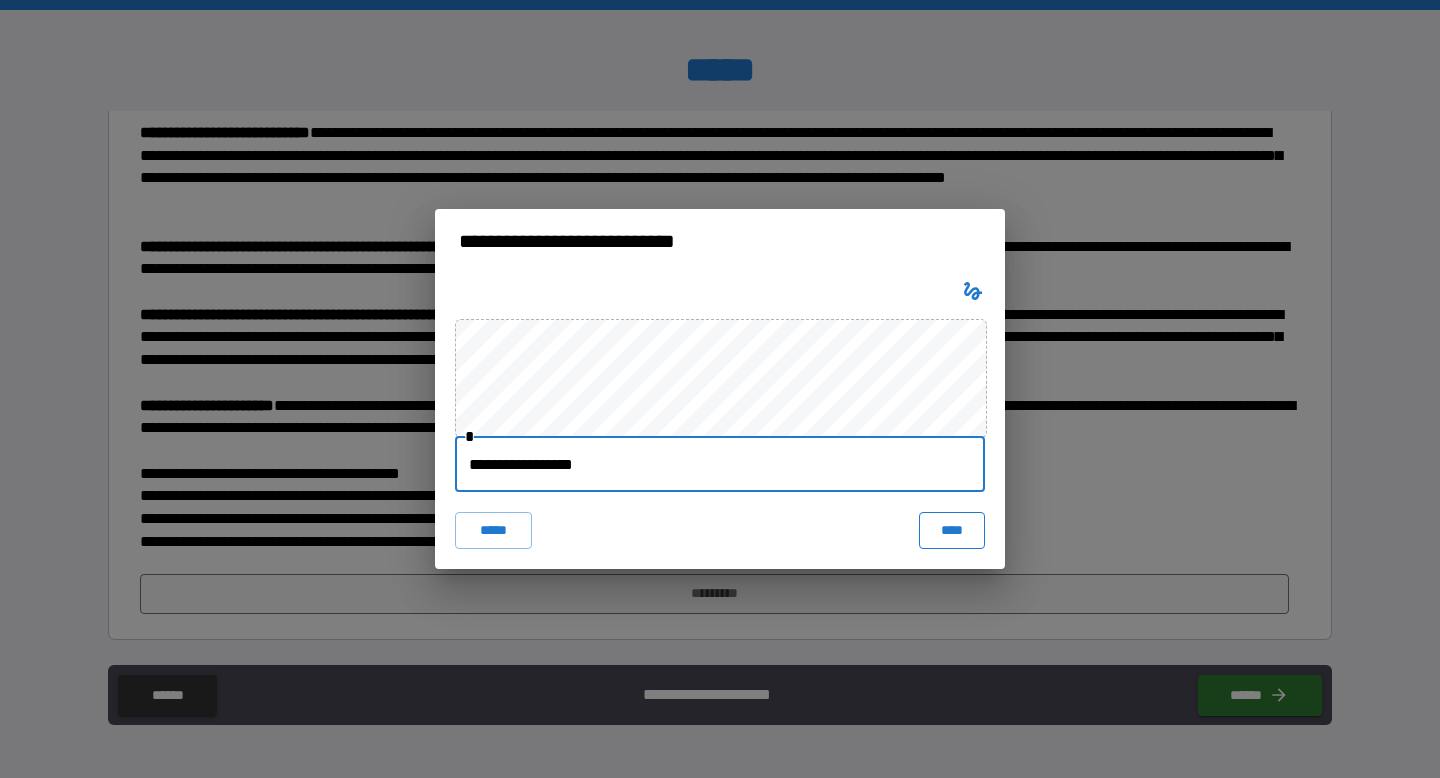 type on "**********" 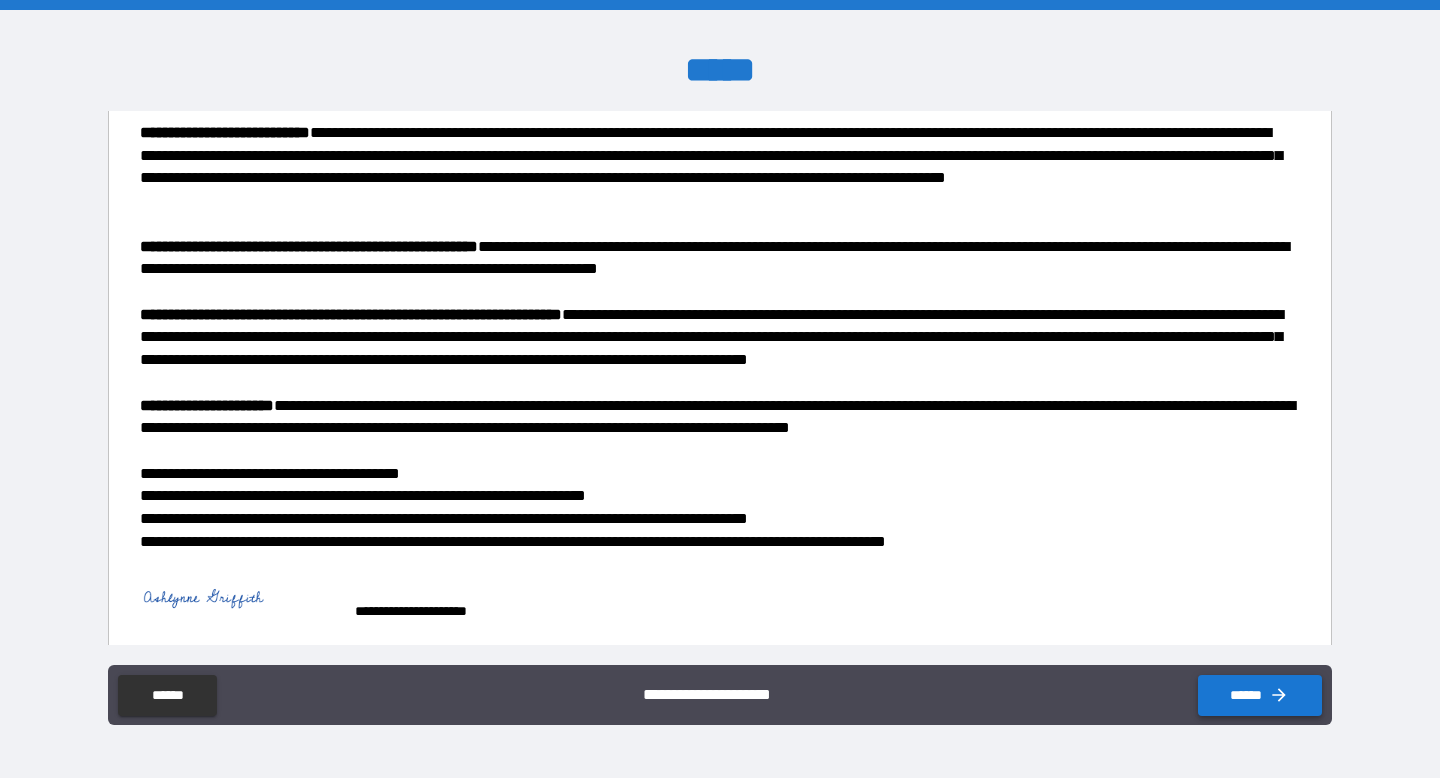 click 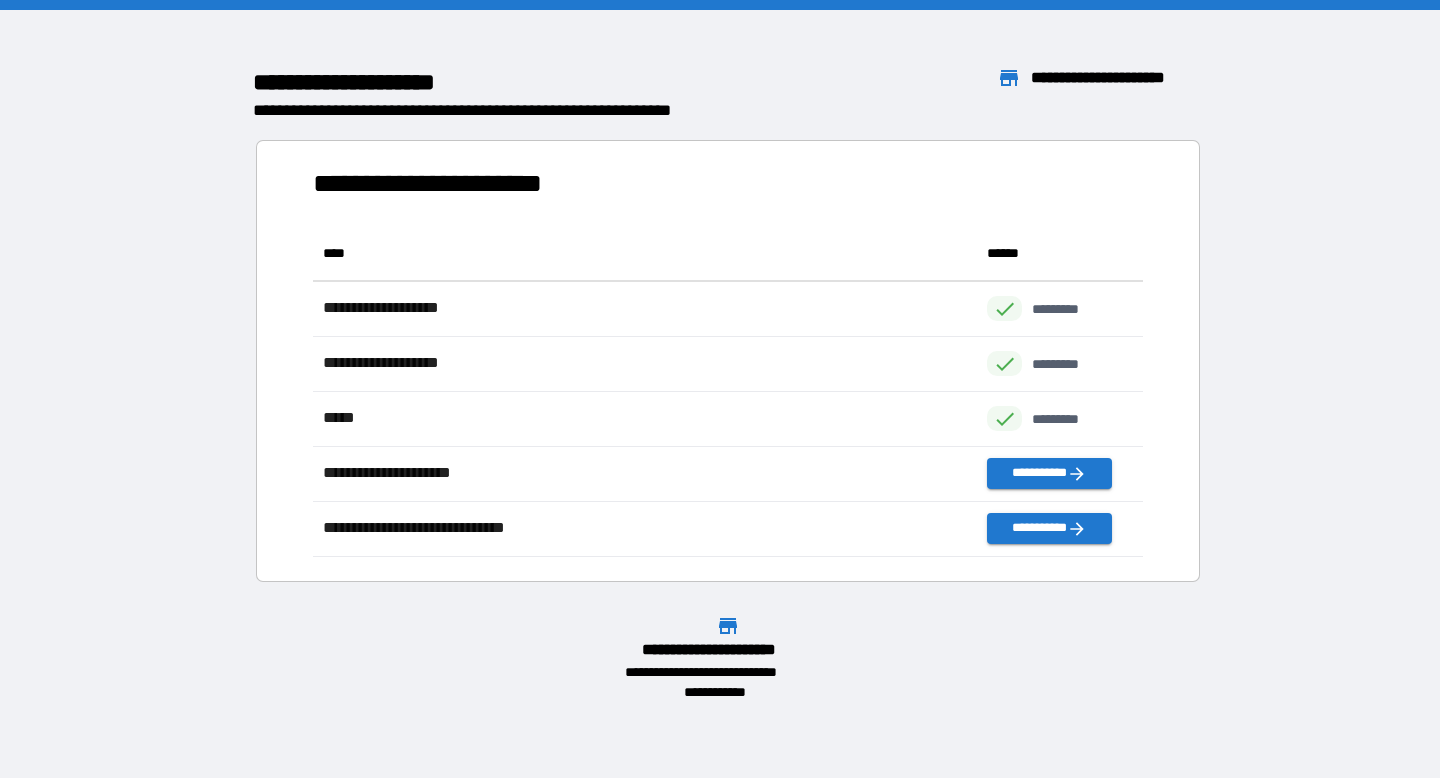 scroll, scrollTop: 1, scrollLeft: 1, axis: both 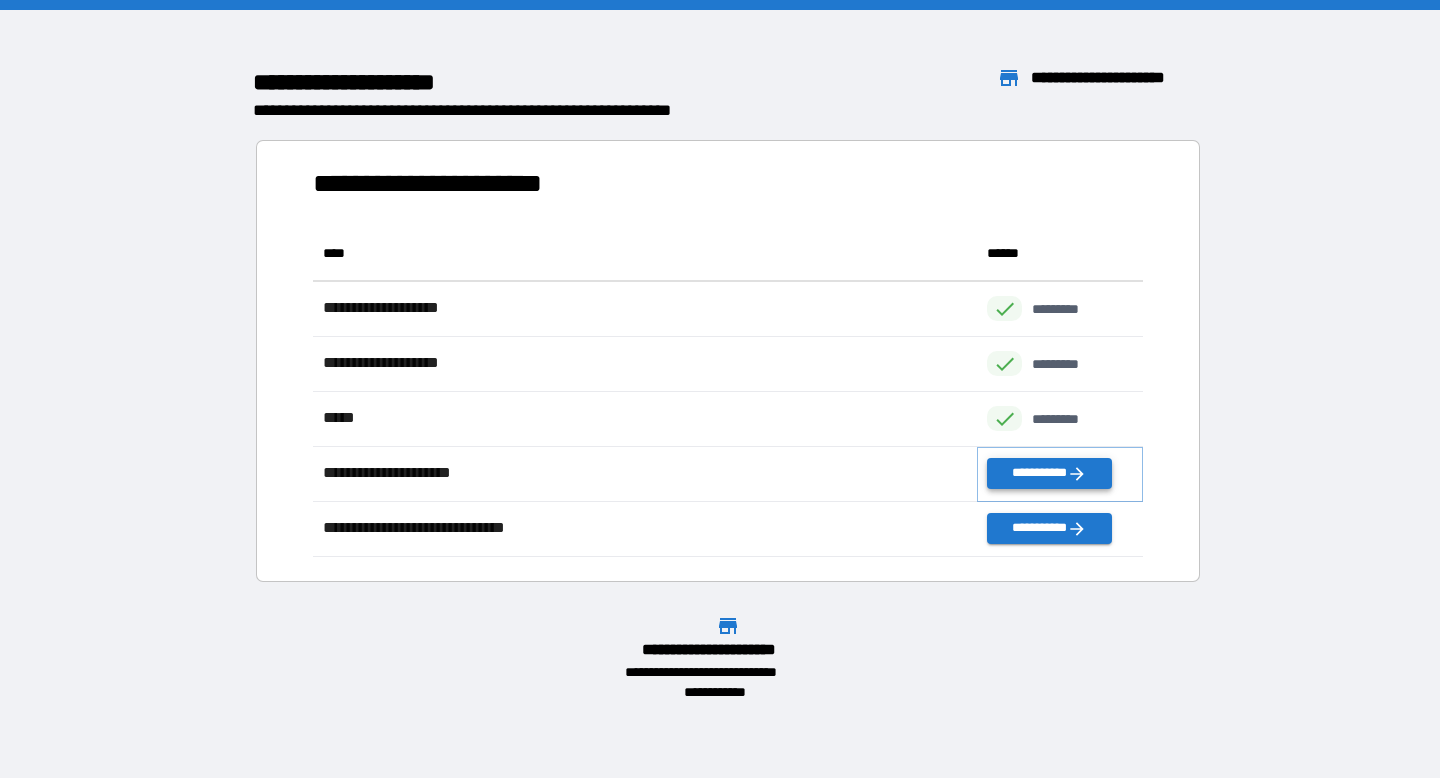 click on "**********" at bounding box center (1049, 473) 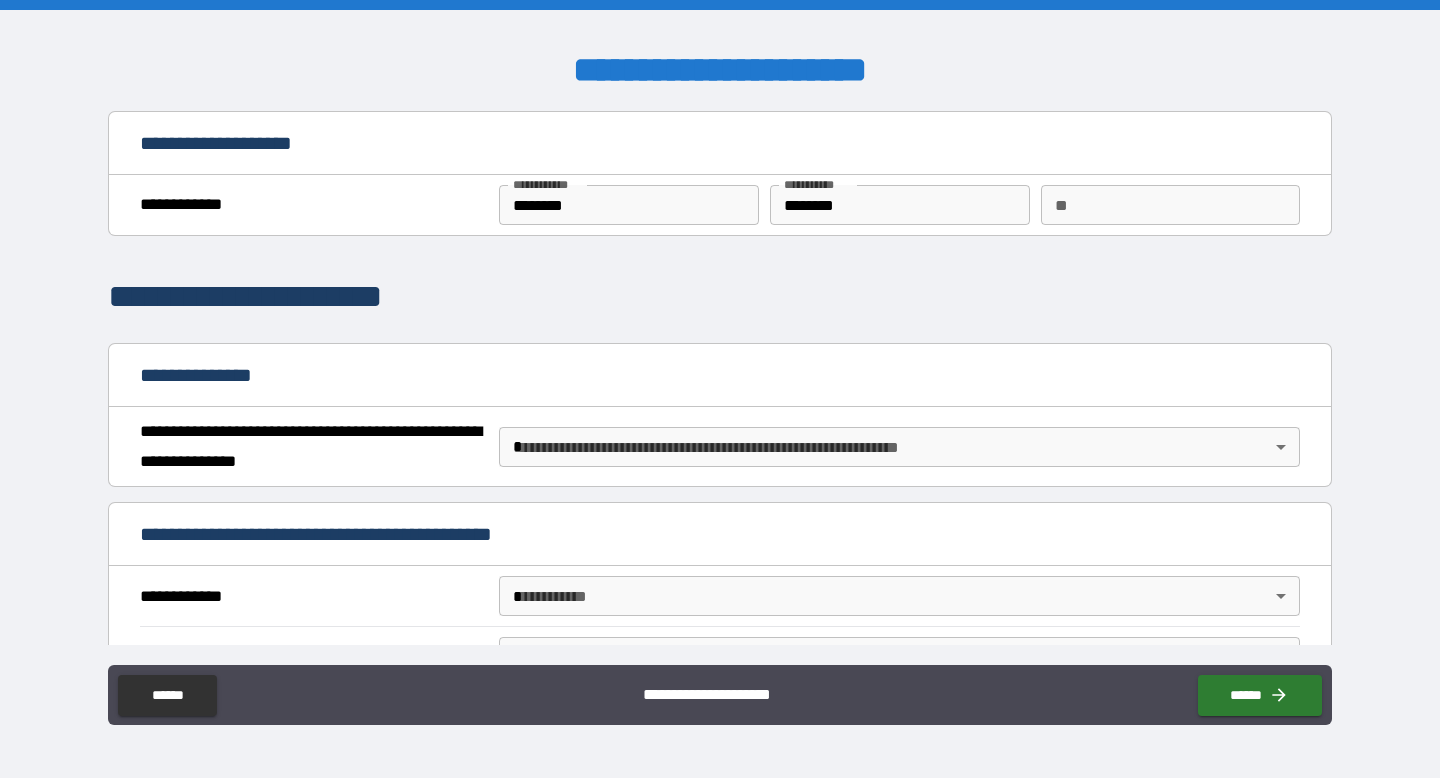 click on "**********" at bounding box center [720, 389] 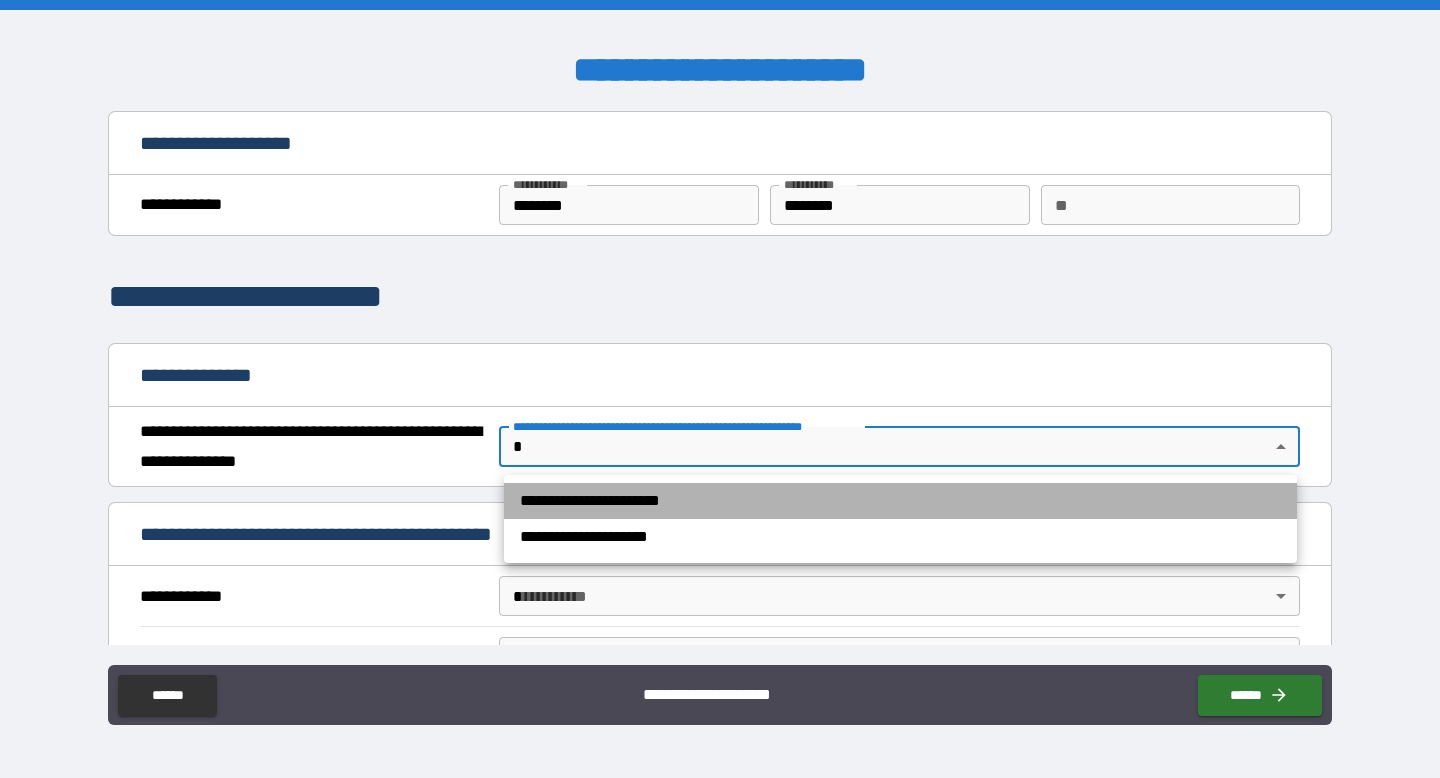 click on "**********" at bounding box center [900, 501] 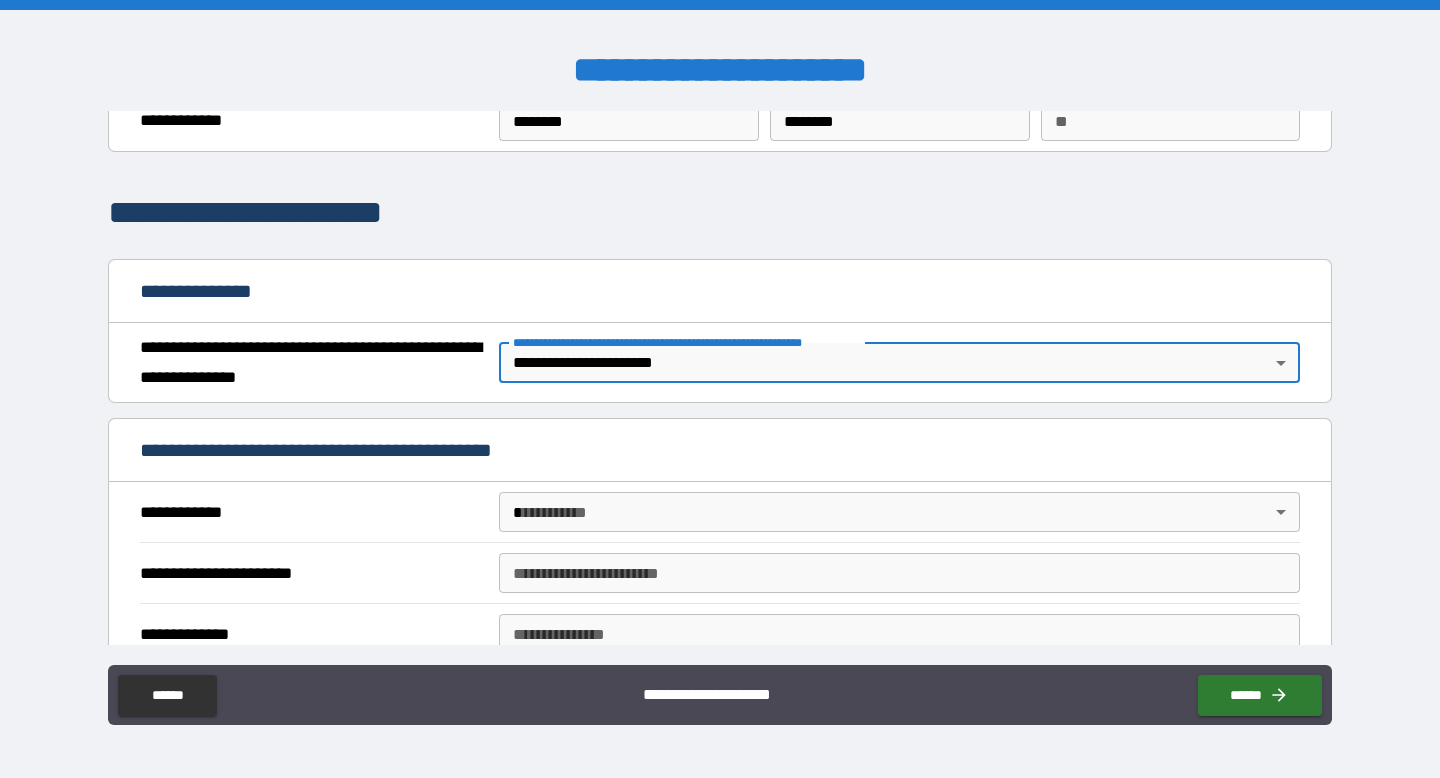 scroll, scrollTop: 87, scrollLeft: 0, axis: vertical 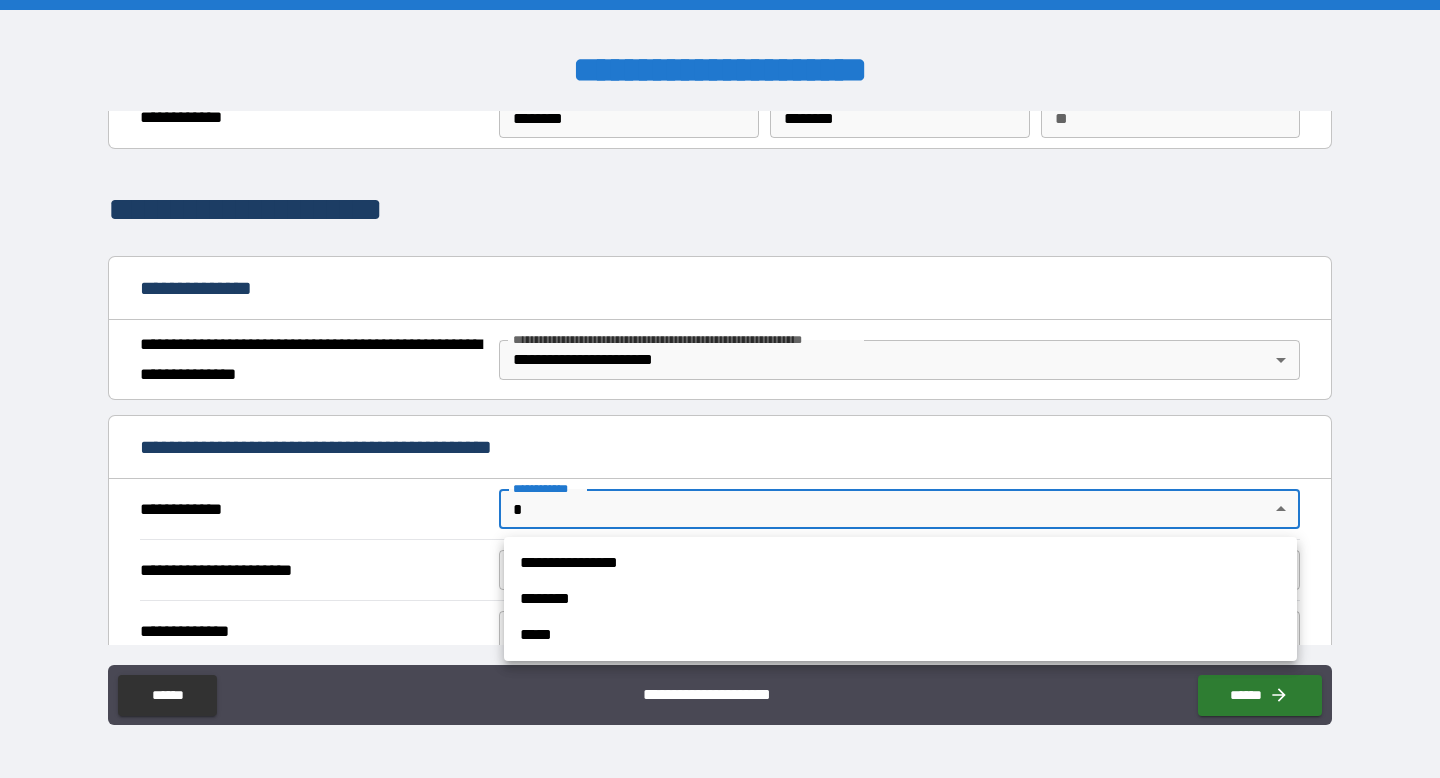 click on "**********" at bounding box center (720, 389) 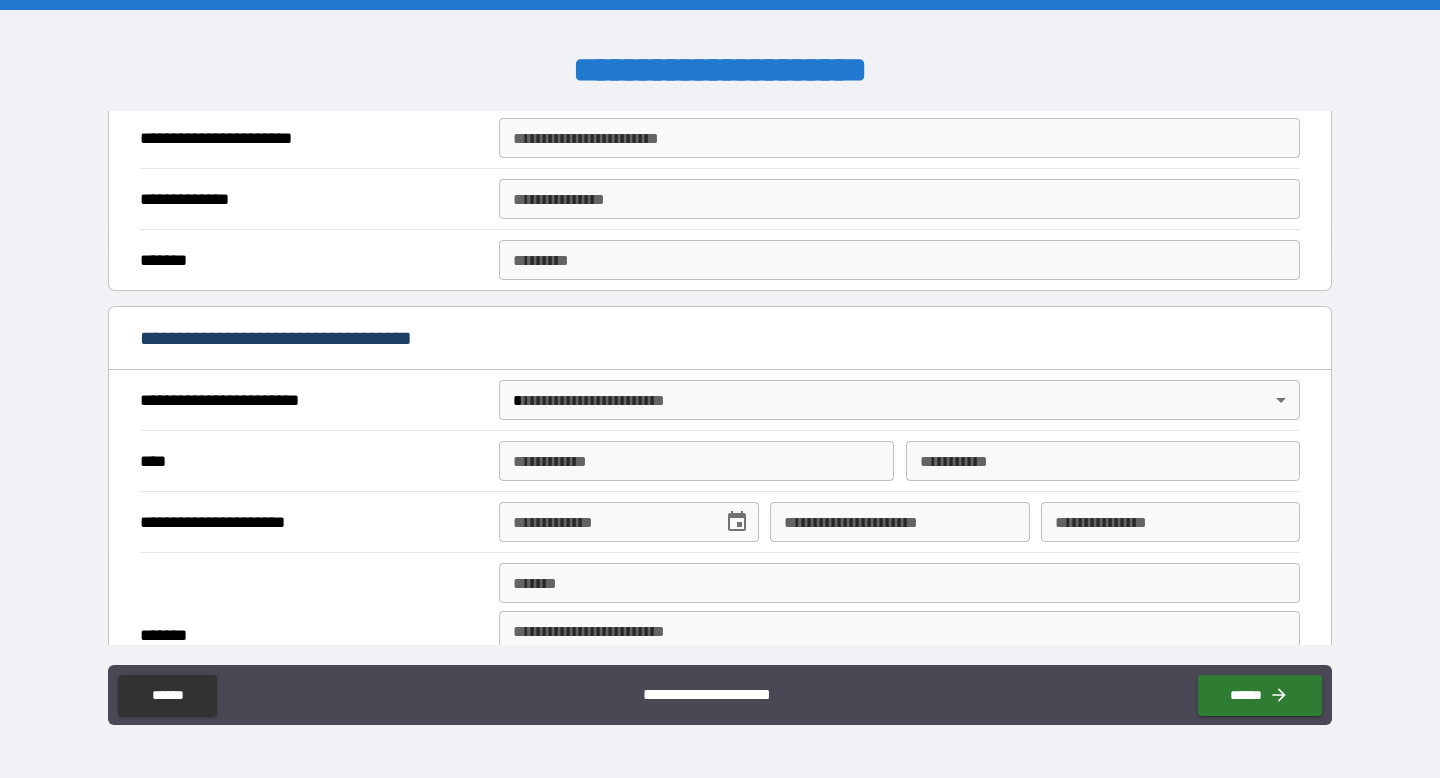 scroll, scrollTop: 544, scrollLeft: 0, axis: vertical 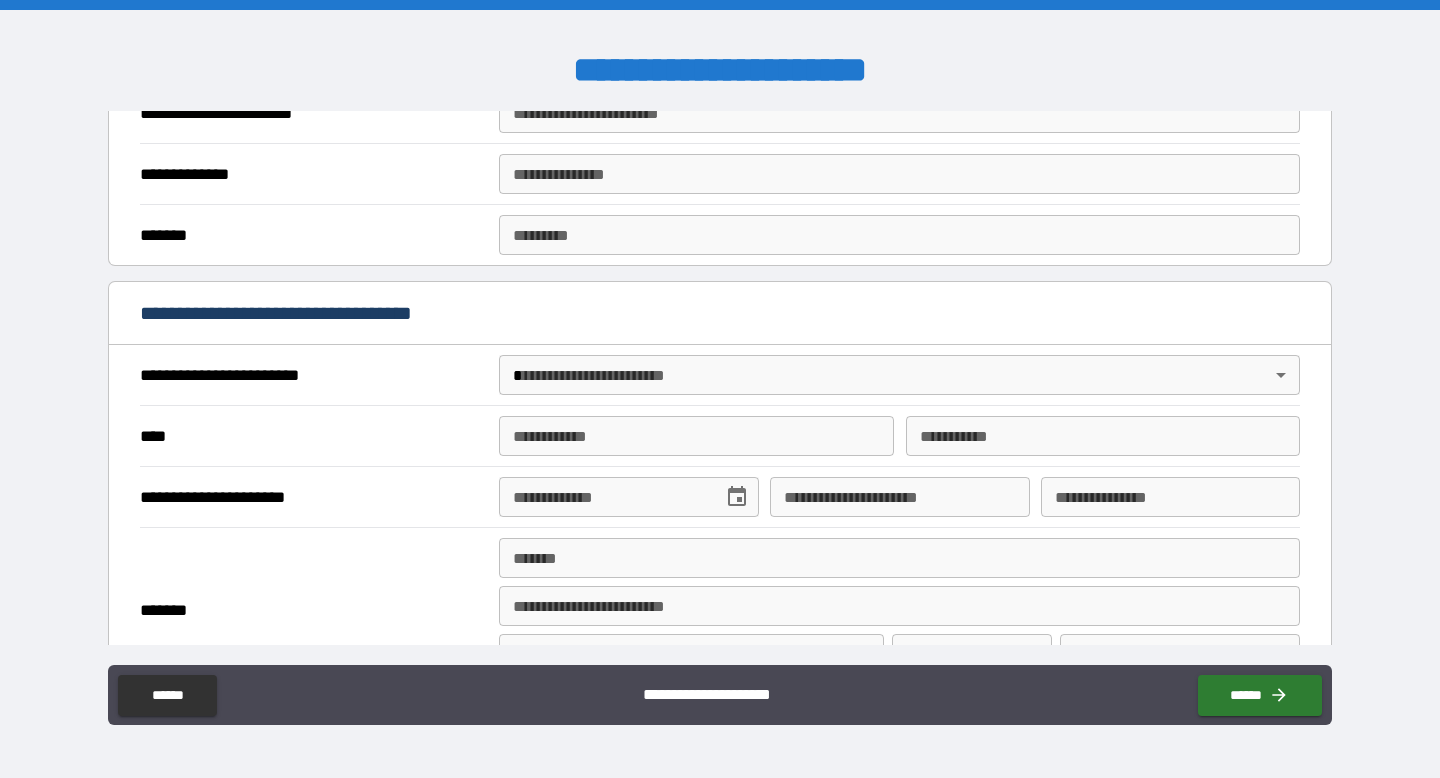 click on "**********" at bounding box center [720, 389] 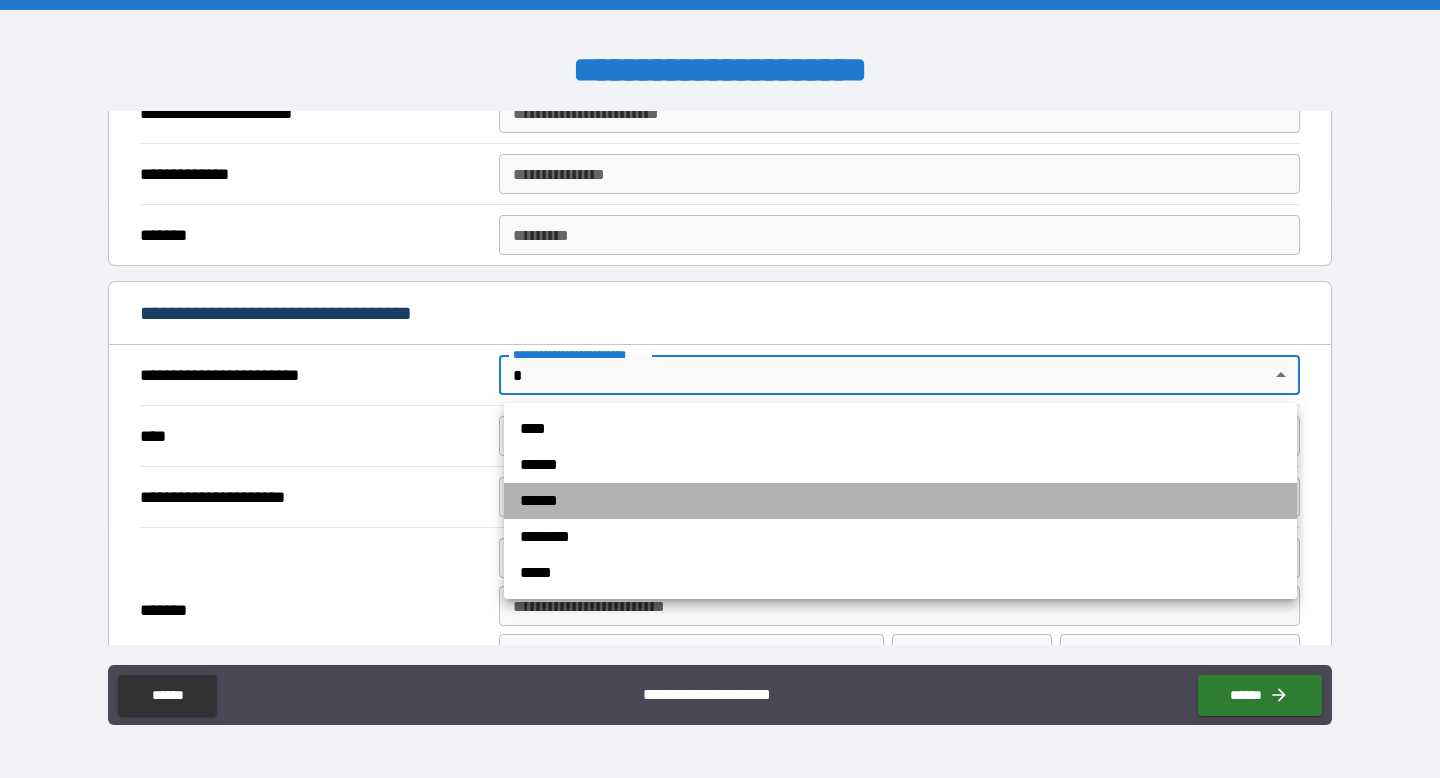 click on "******" at bounding box center (900, 501) 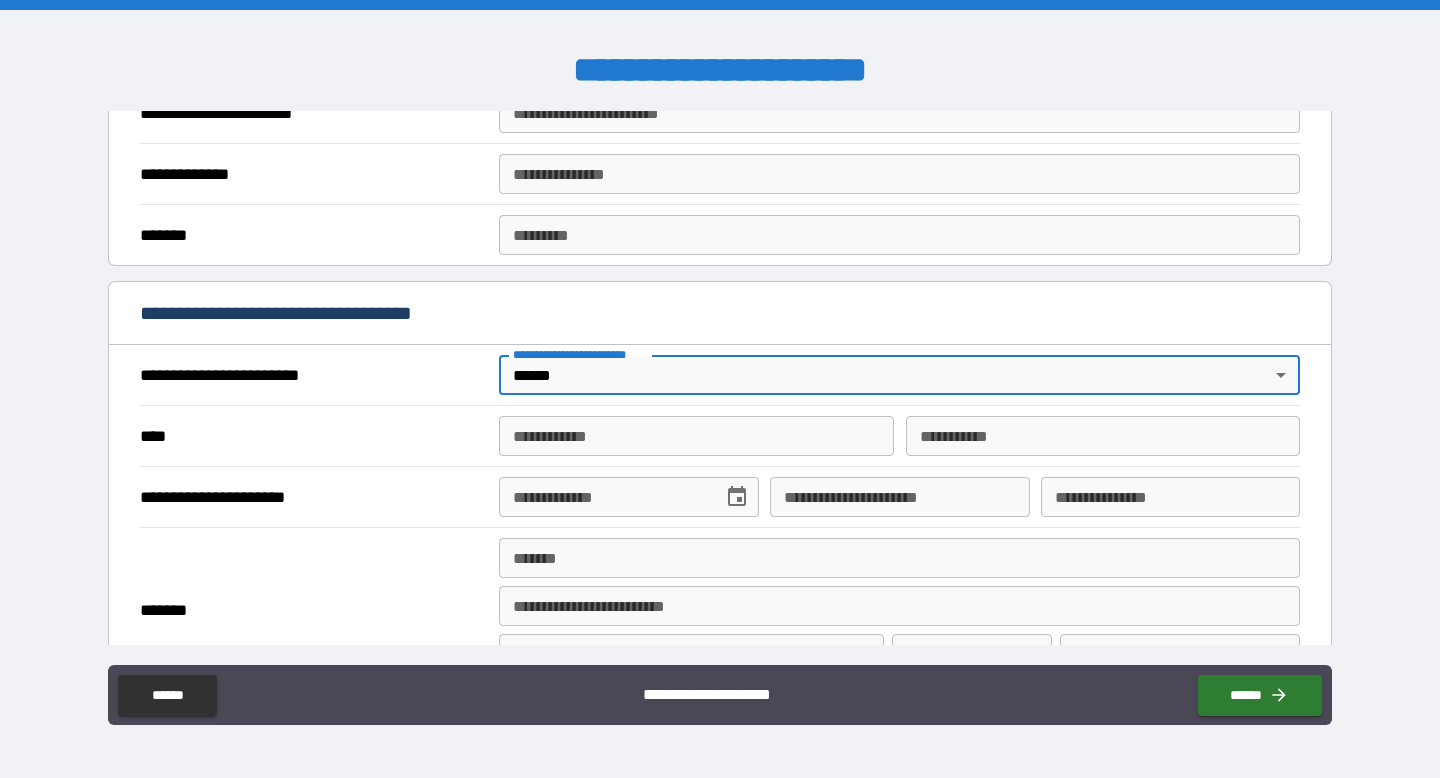 click on "**********" at bounding box center (696, 436) 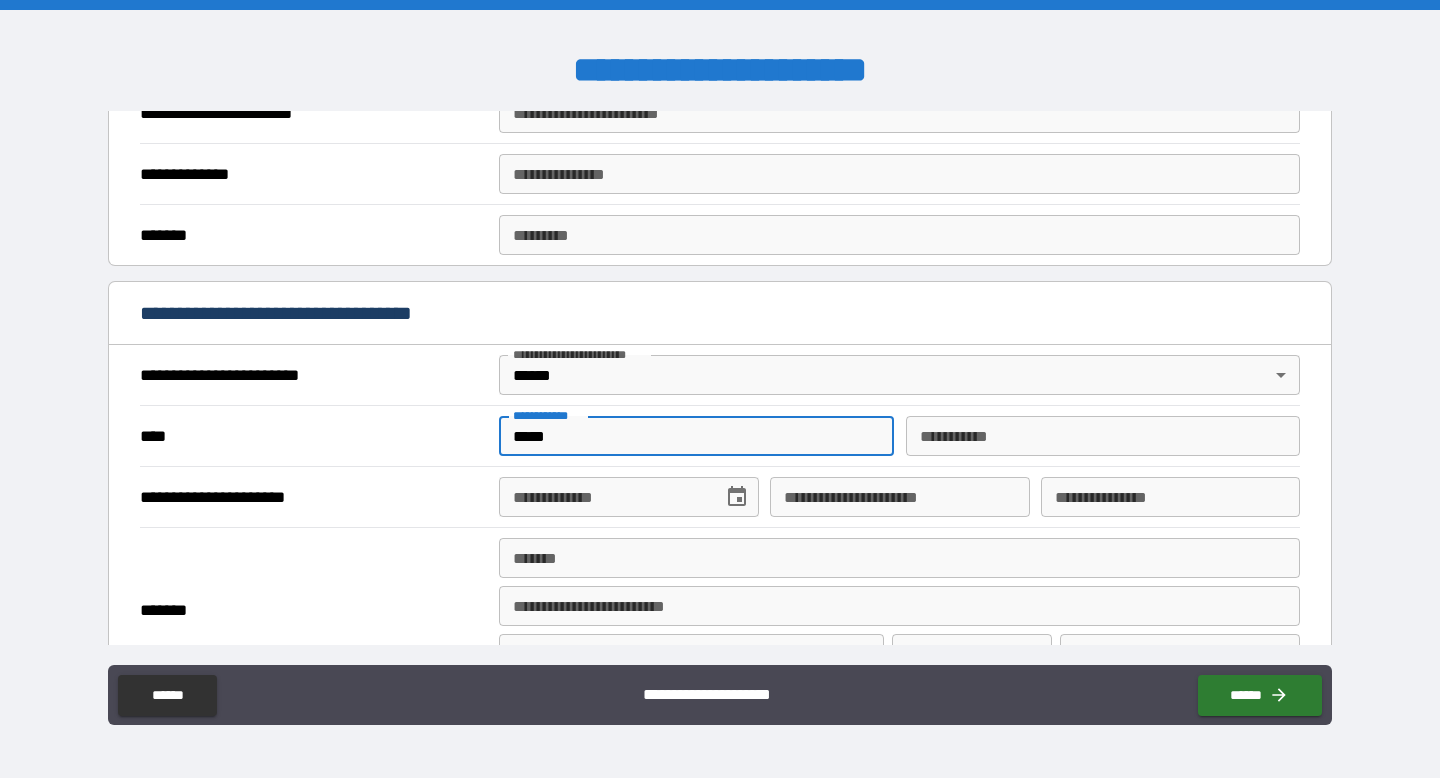 type on "*****" 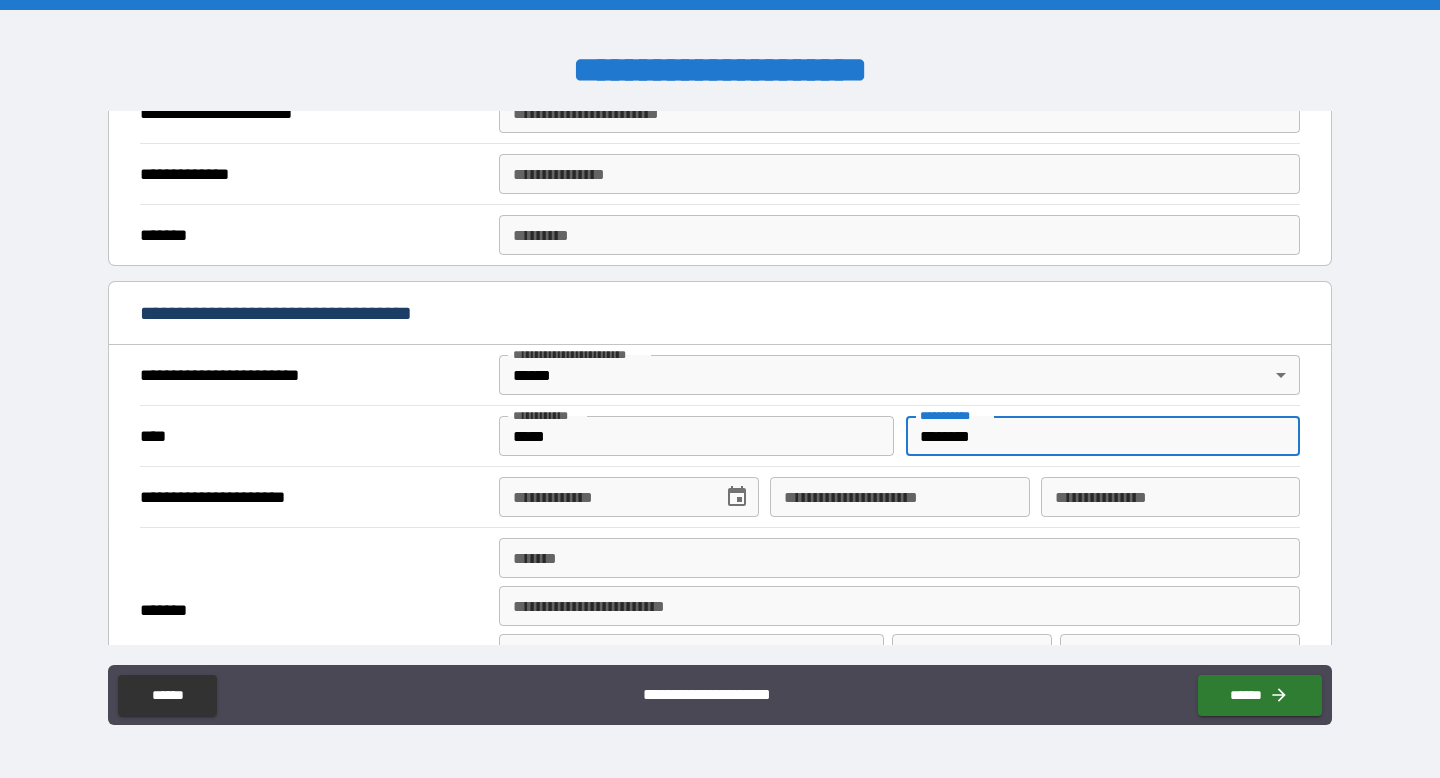 type on "********" 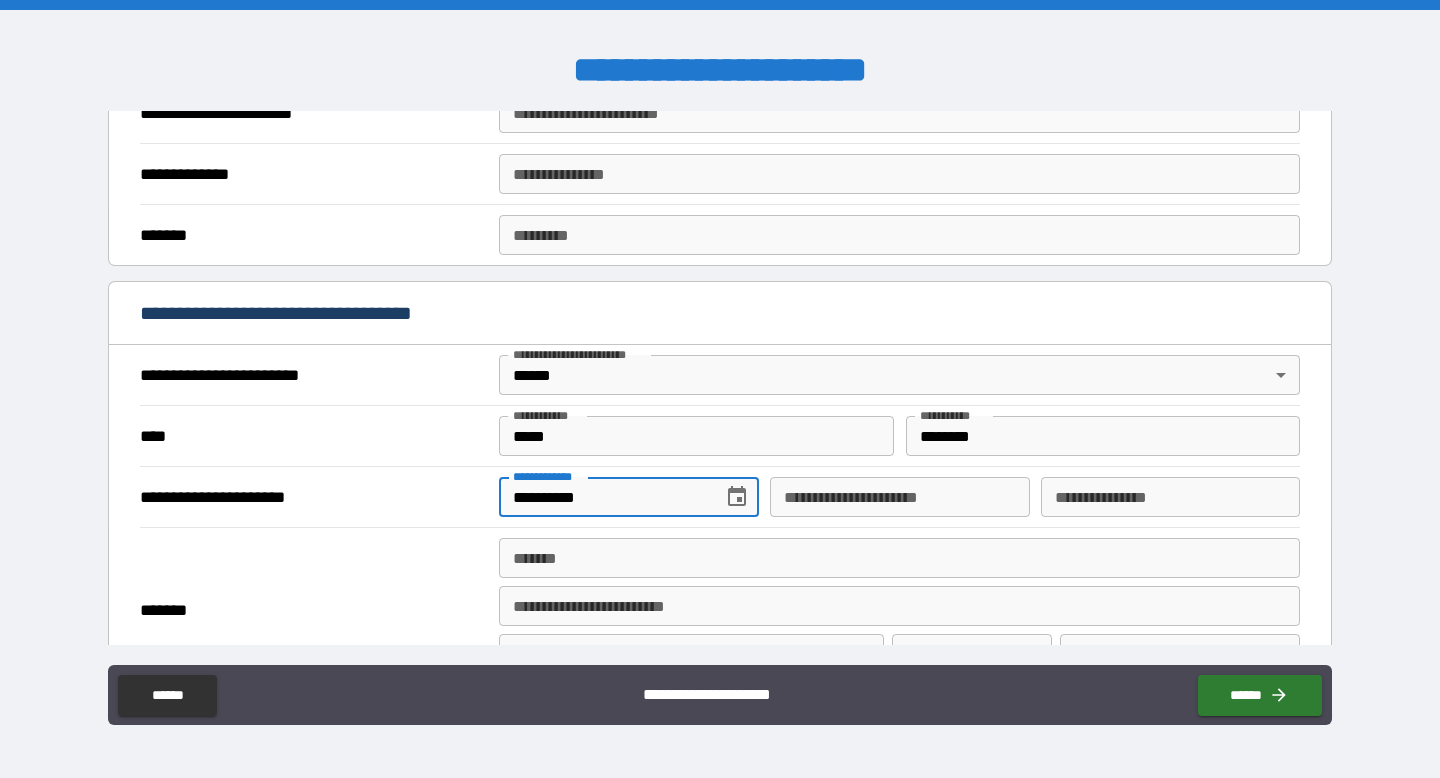 type on "**********" 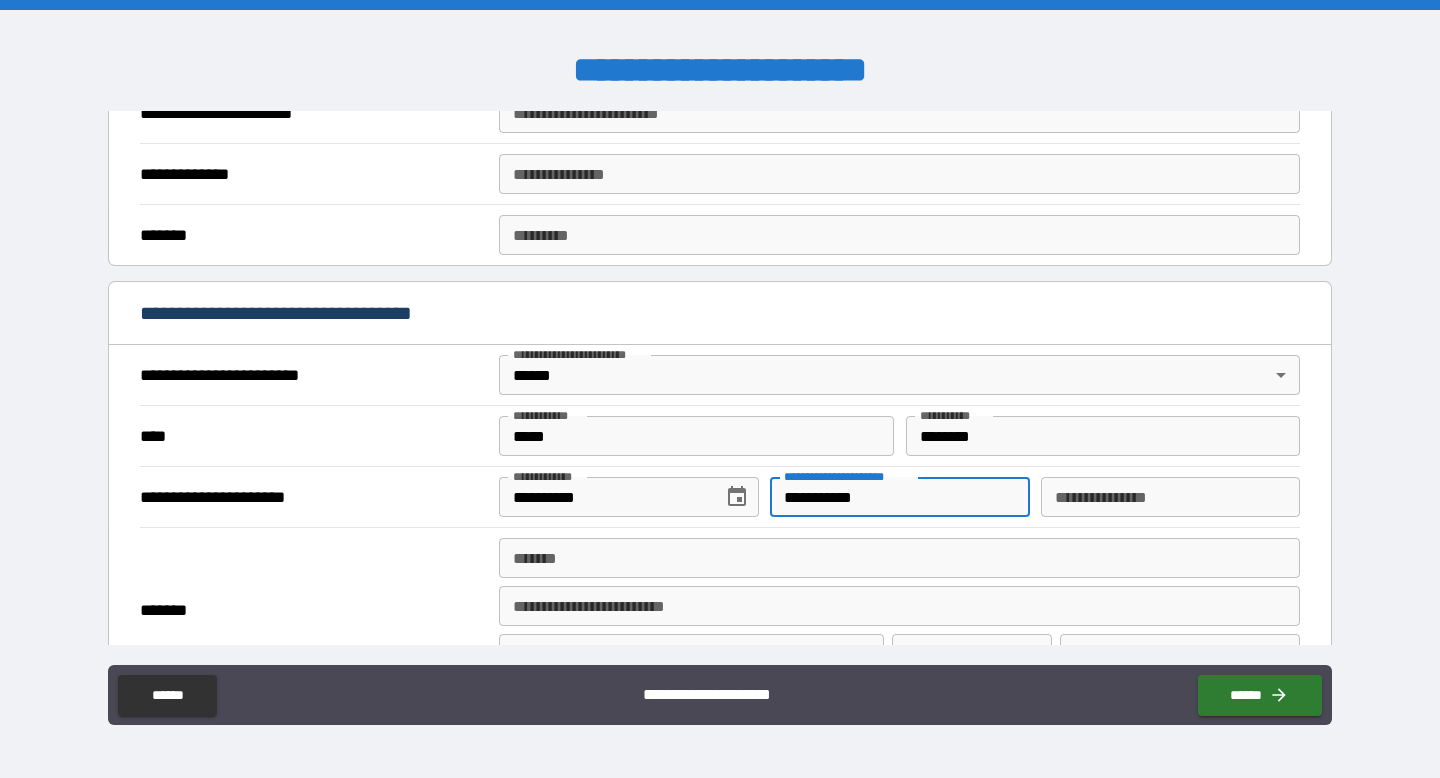 type on "**********" 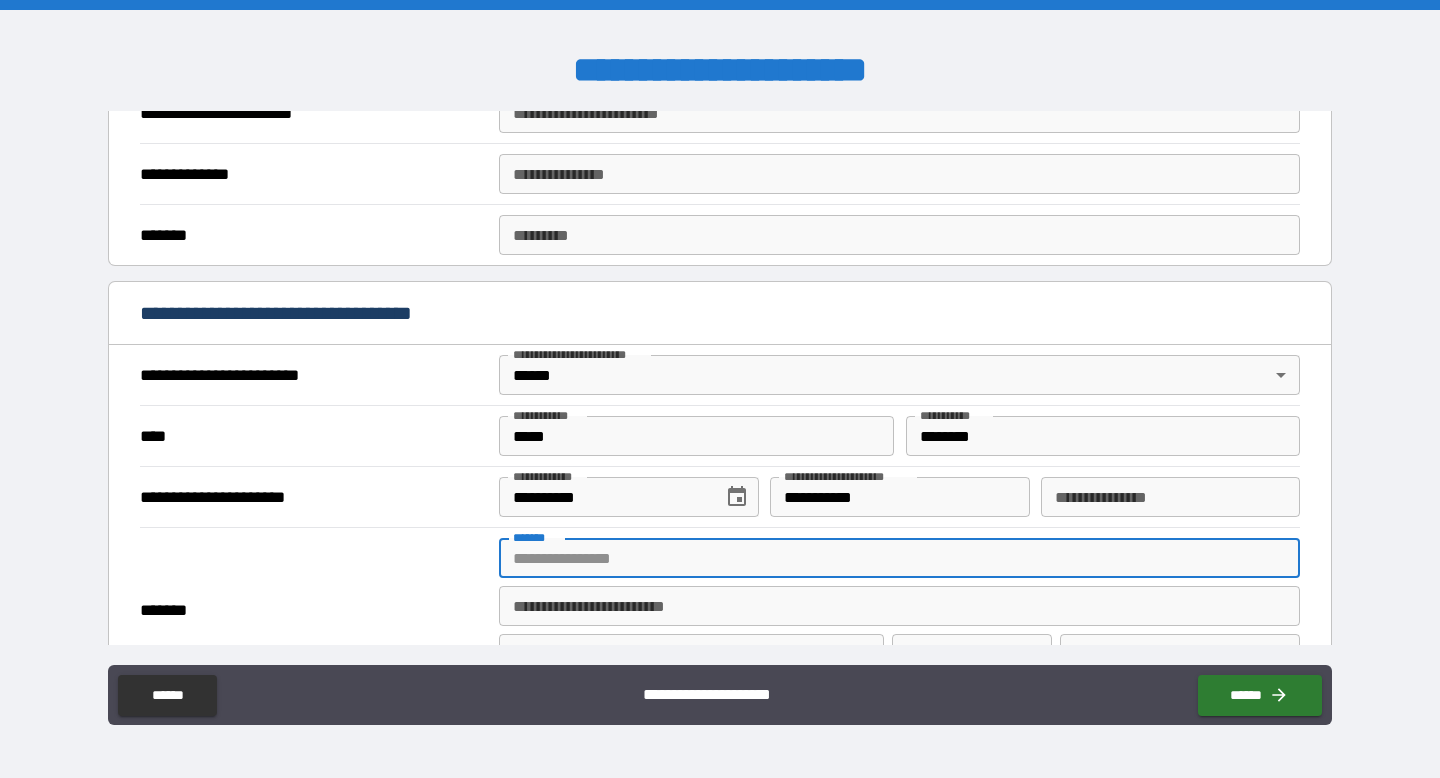 click on "*******" at bounding box center [899, 558] 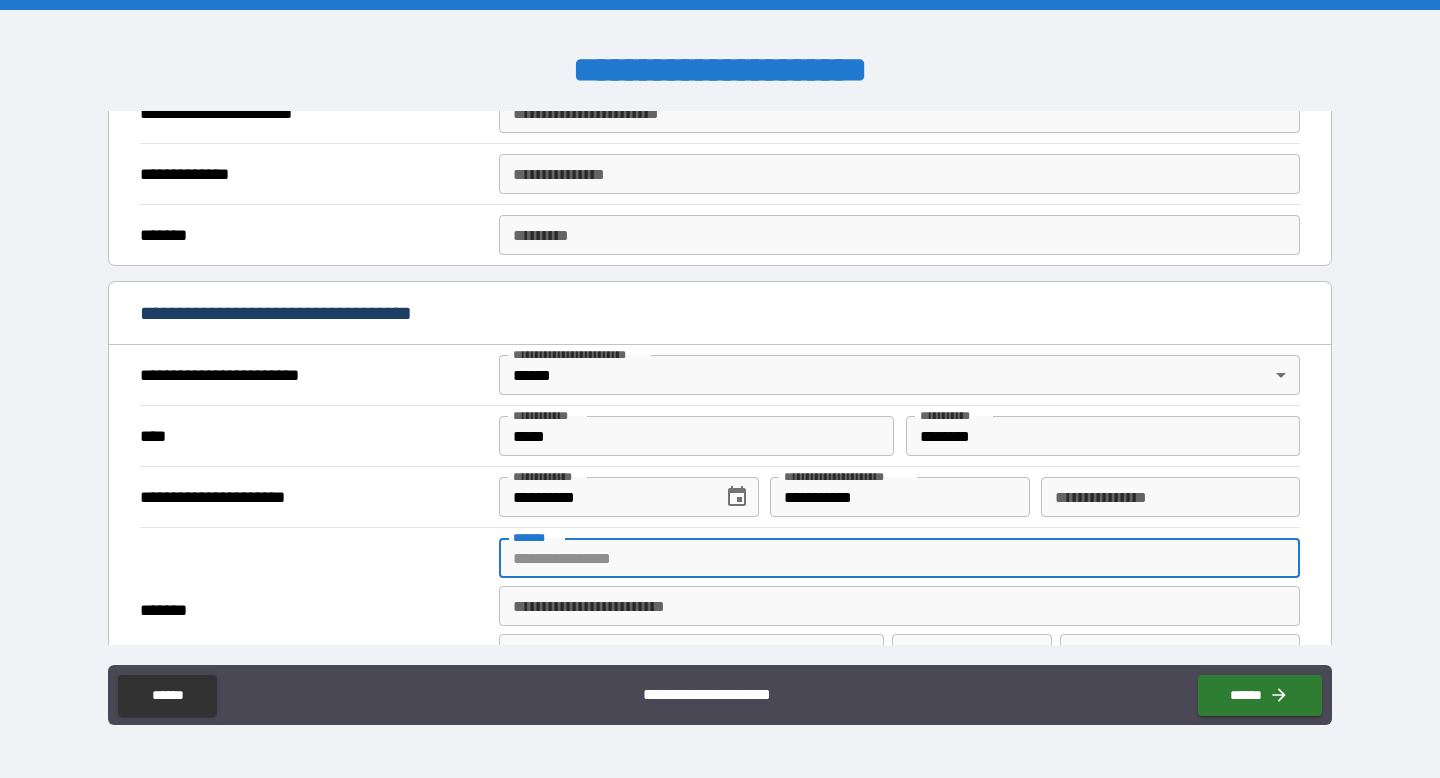 type on "**********" 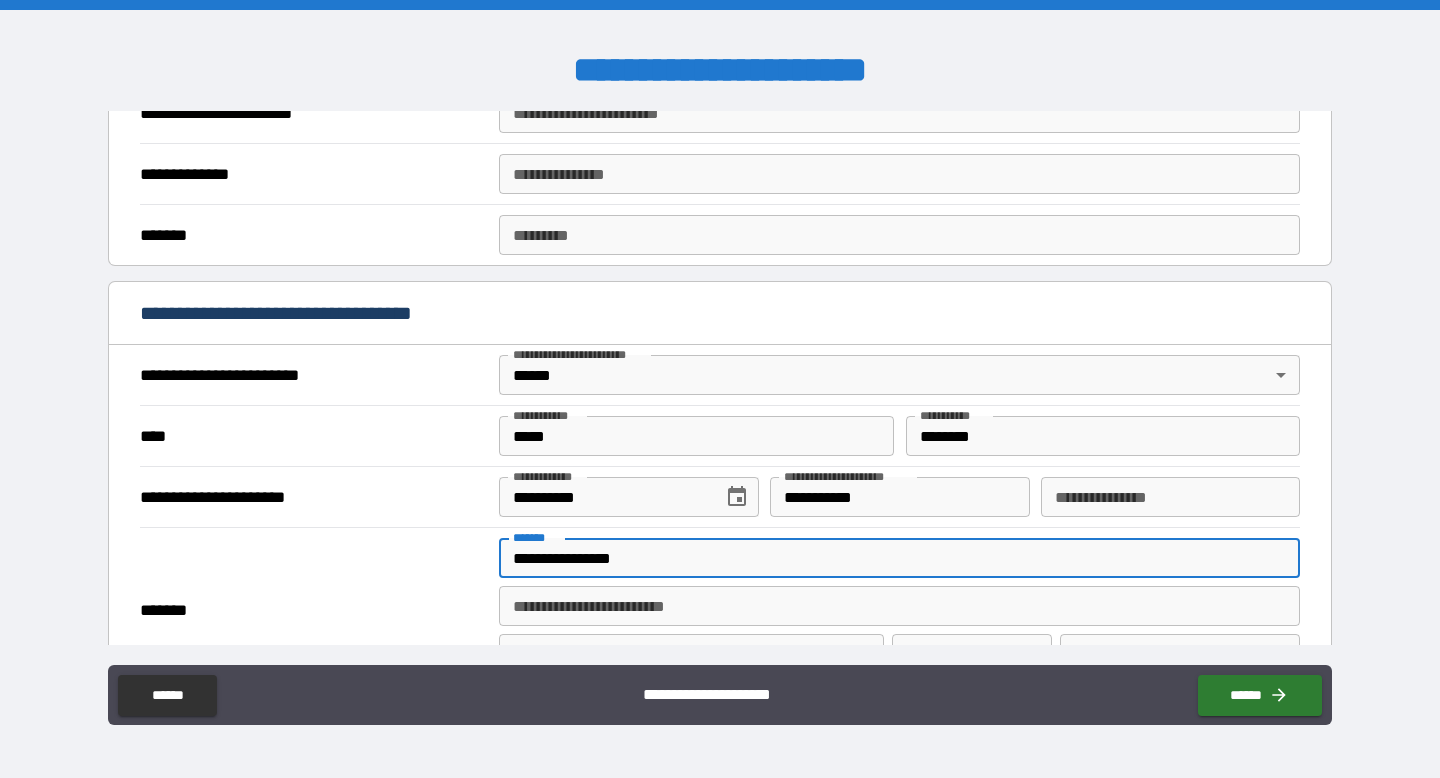type on "*****" 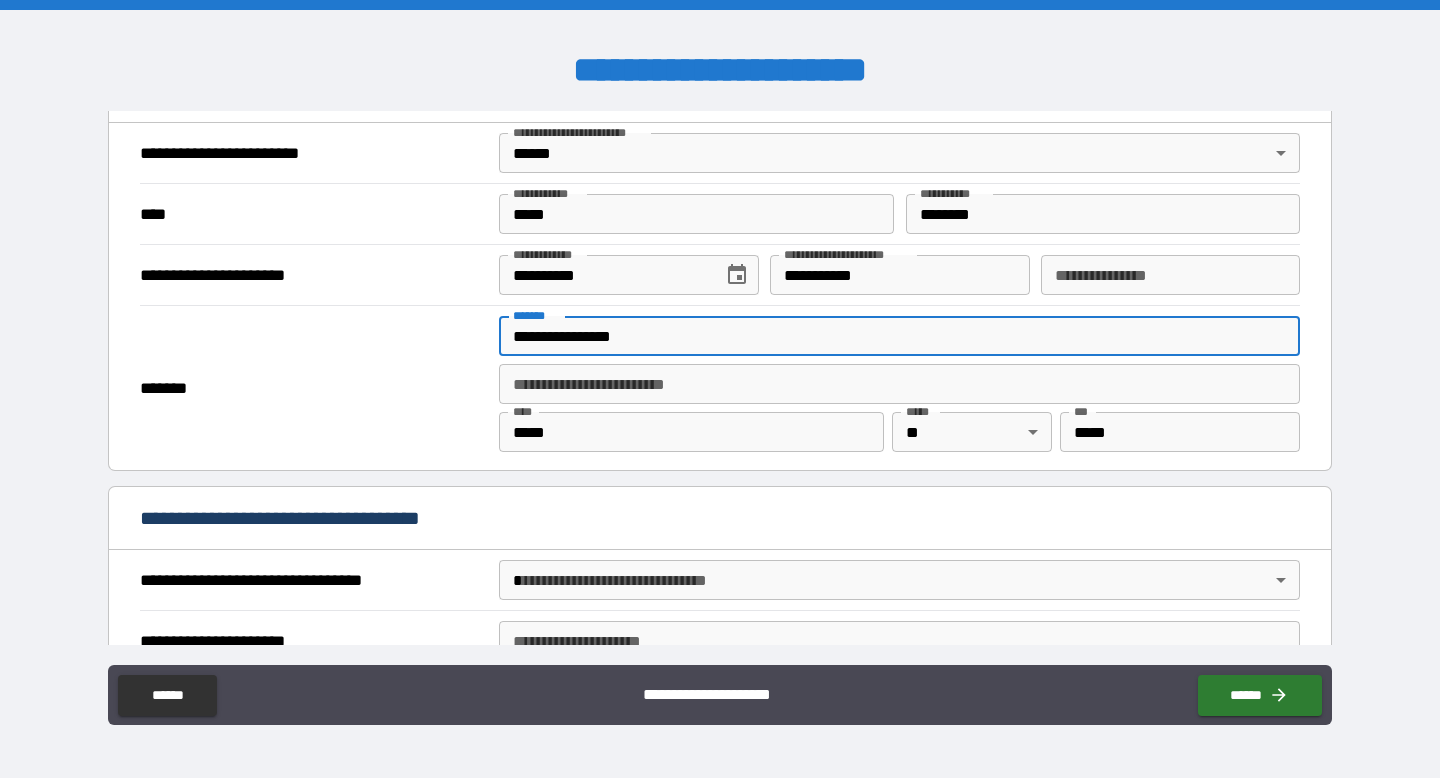 scroll, scrollTop: 767, scrollLeft: 0, axis: vertical 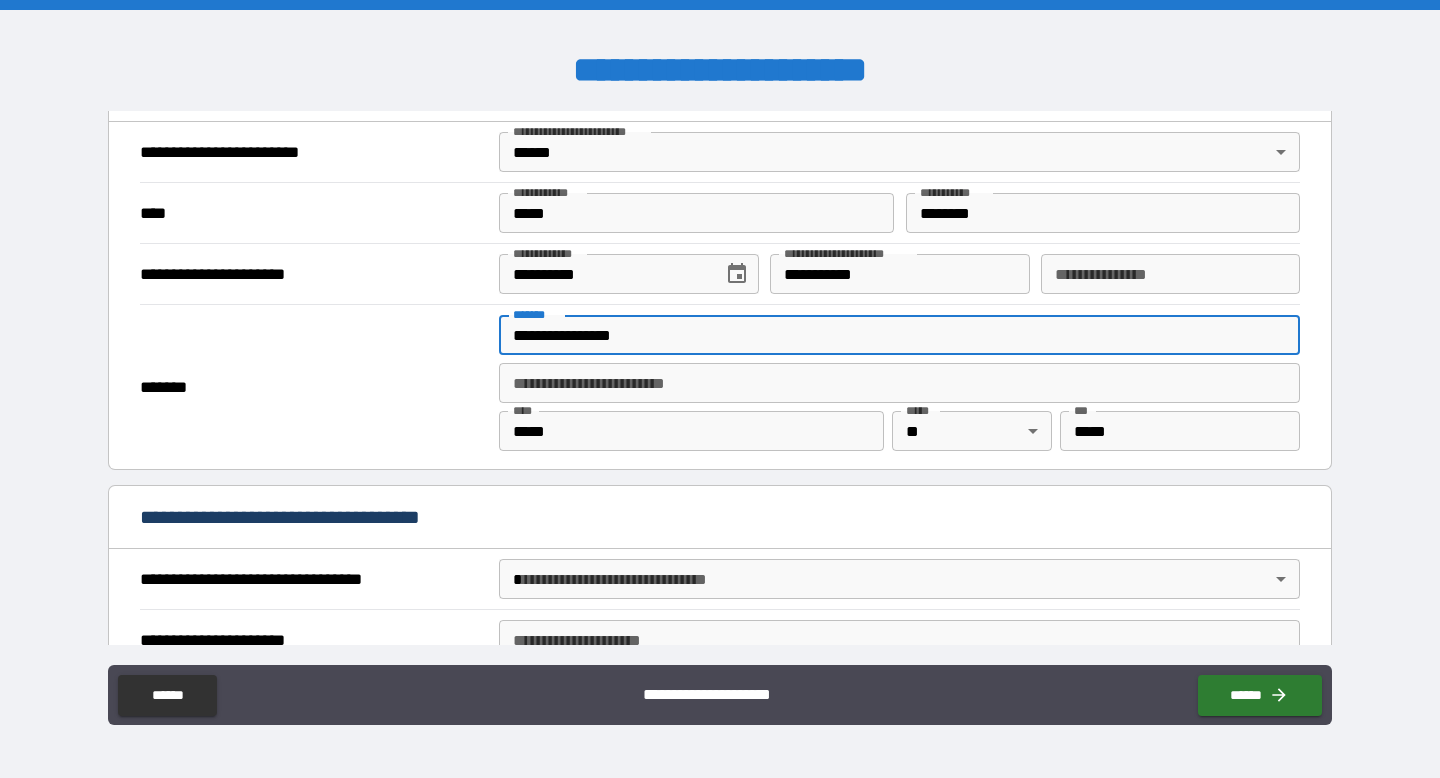 click on "**********" at bounding box center [720, 389] 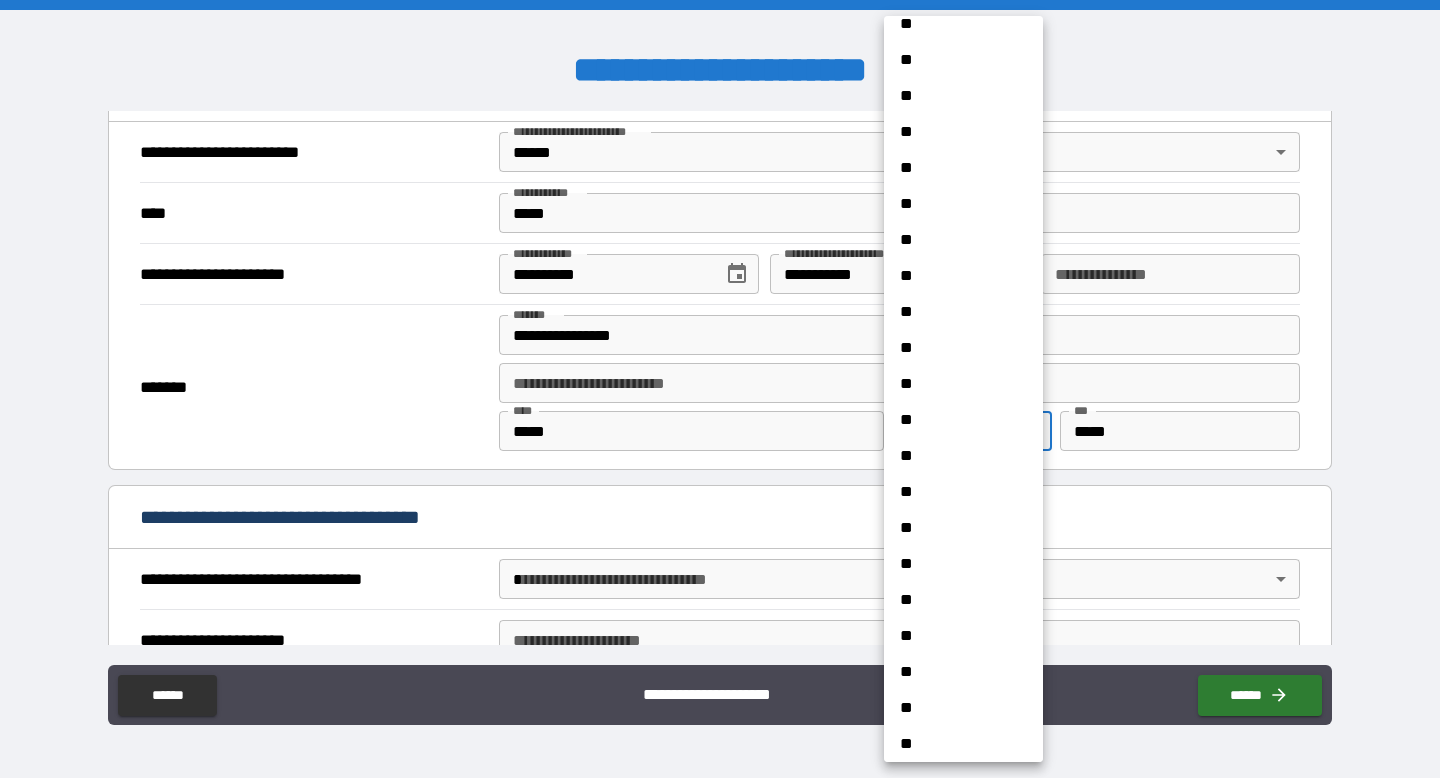 scroll, scrollTop: 1351, scrollLeft: 0, axis: vertical 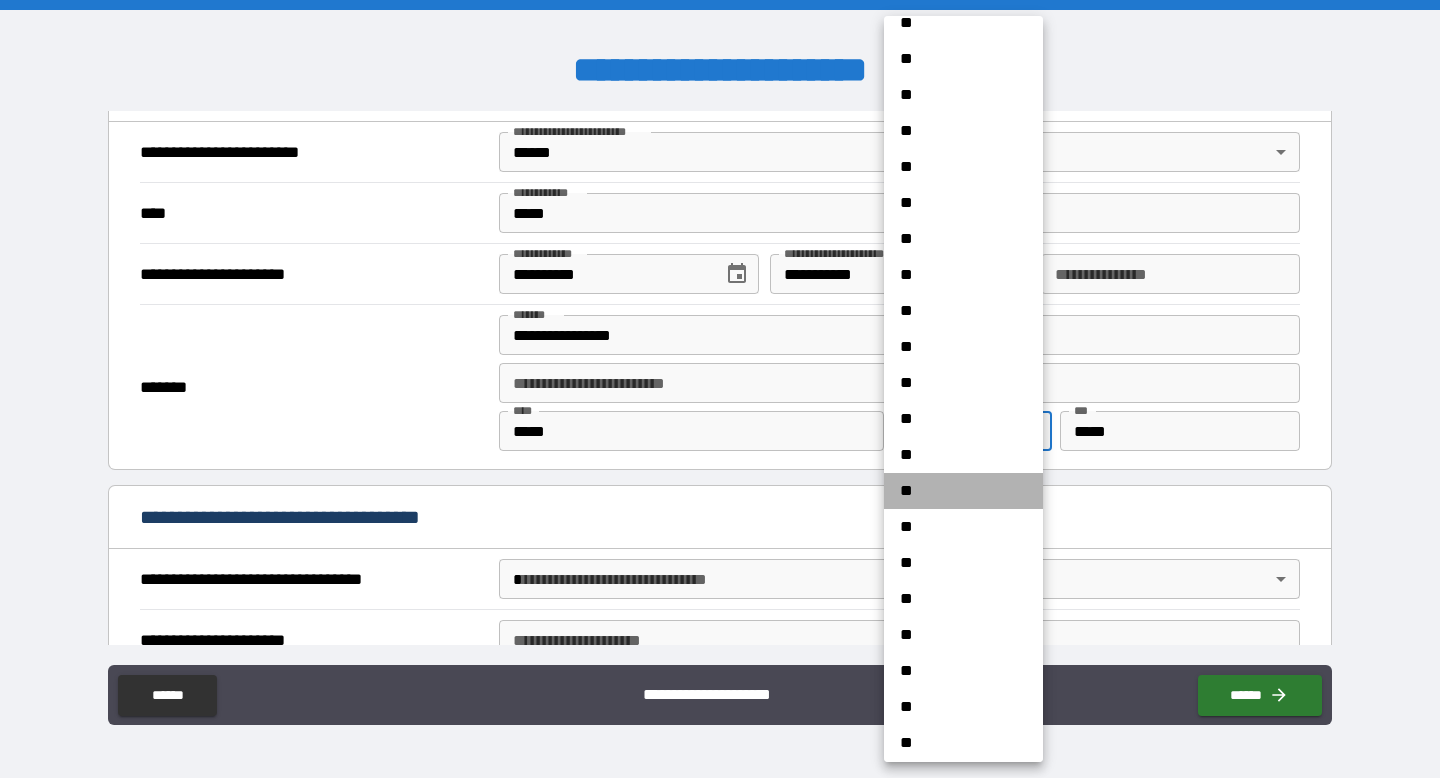 click on "**" at bounding box center (963, 491) 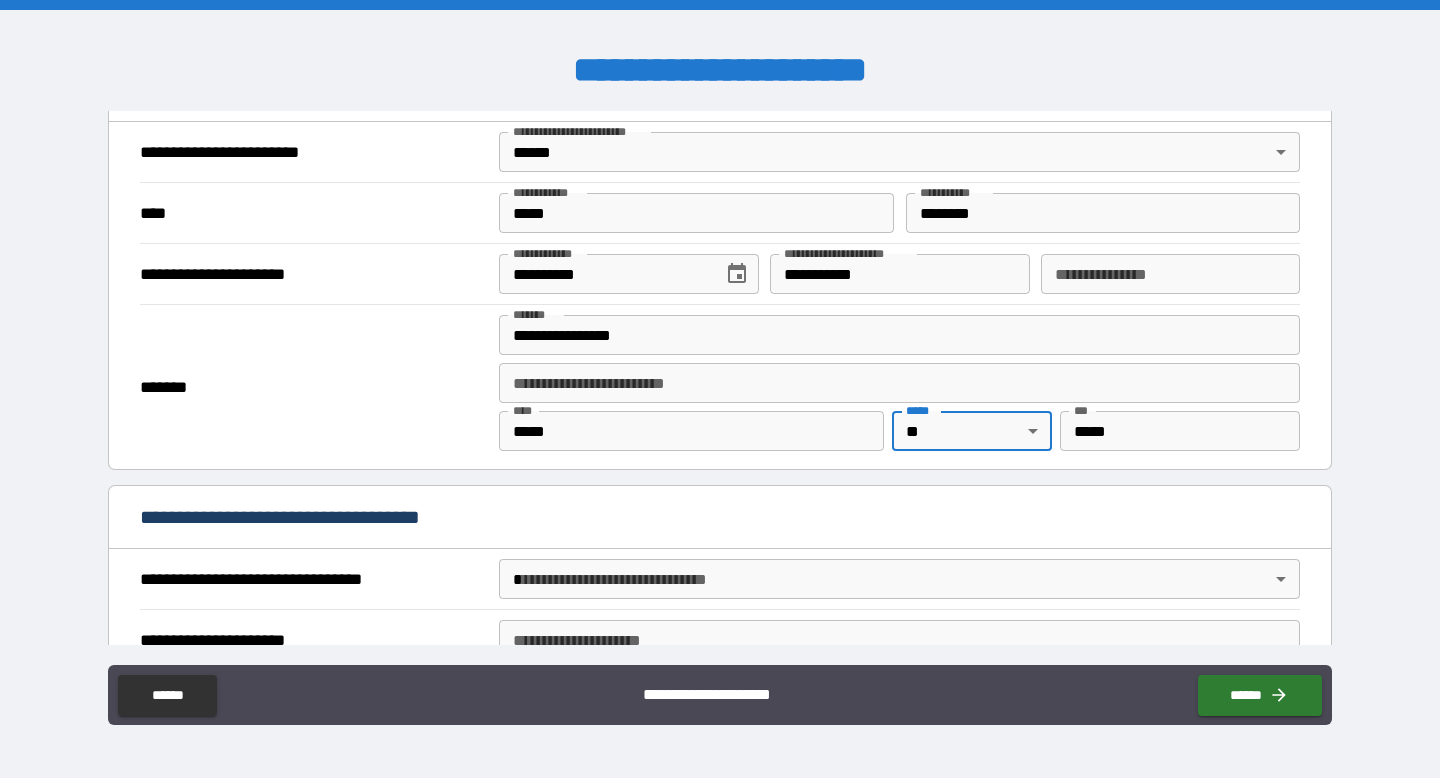 click on "**********" at bounding box center [720, 519] 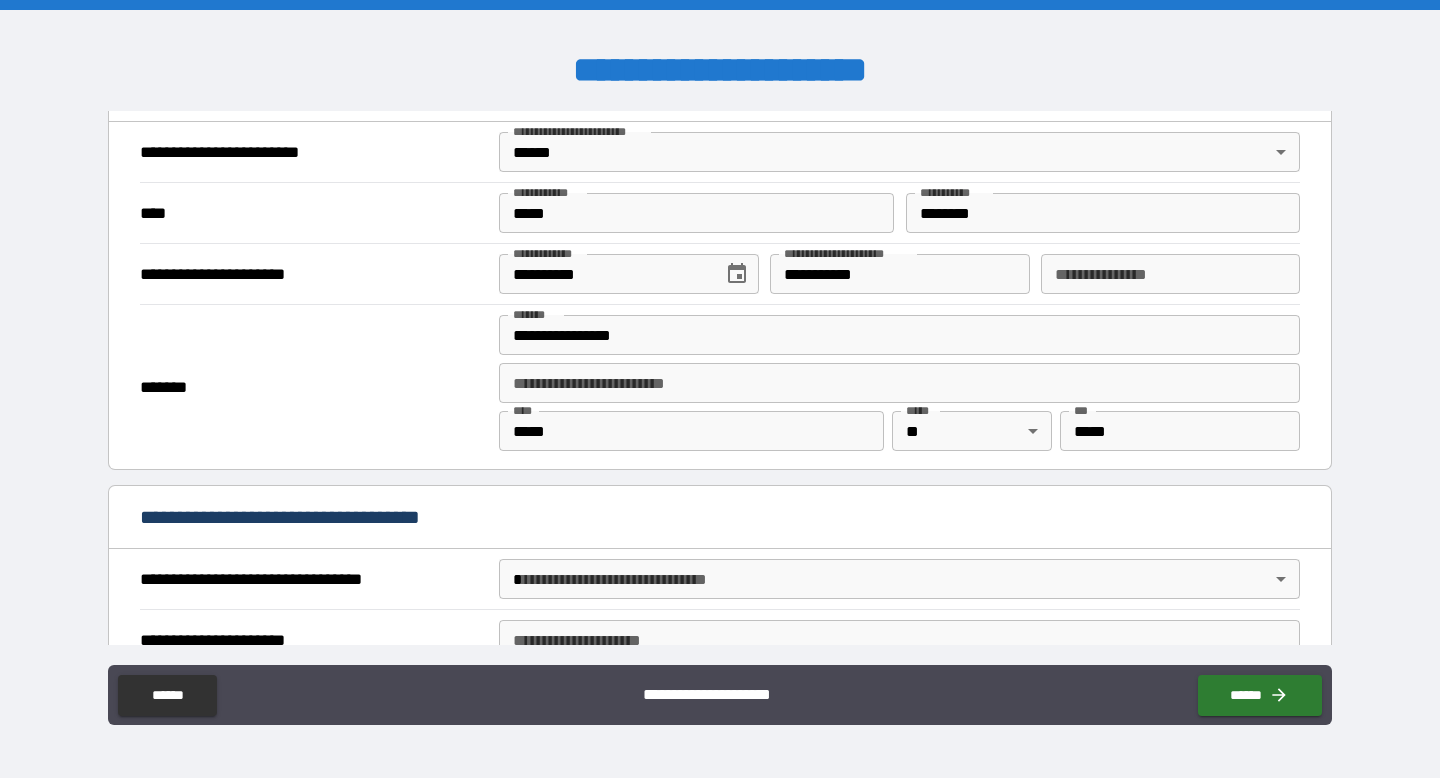 scroll, scrollTop: 866, scrollLeft: 0, axis: vertical 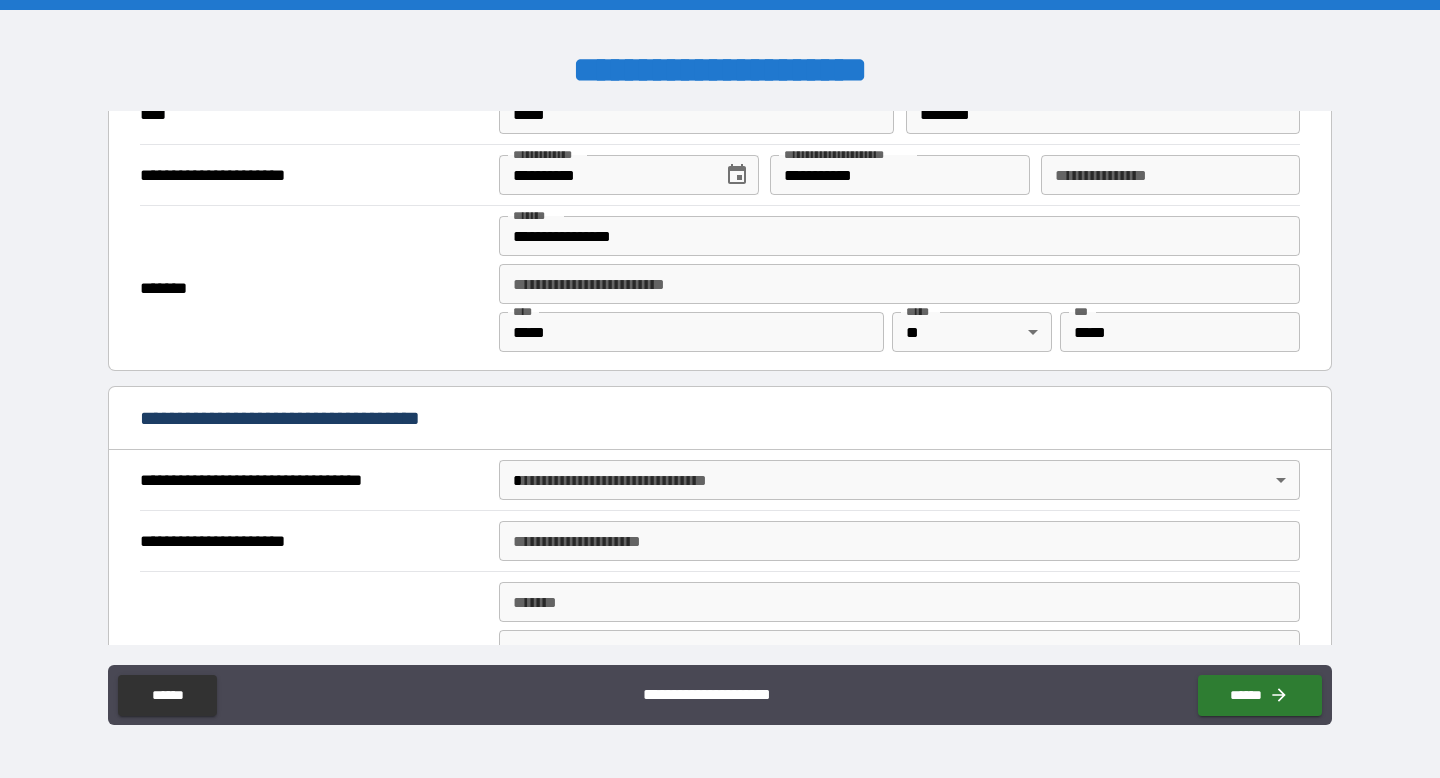 click on "**********" at bounding box center [720, 389] 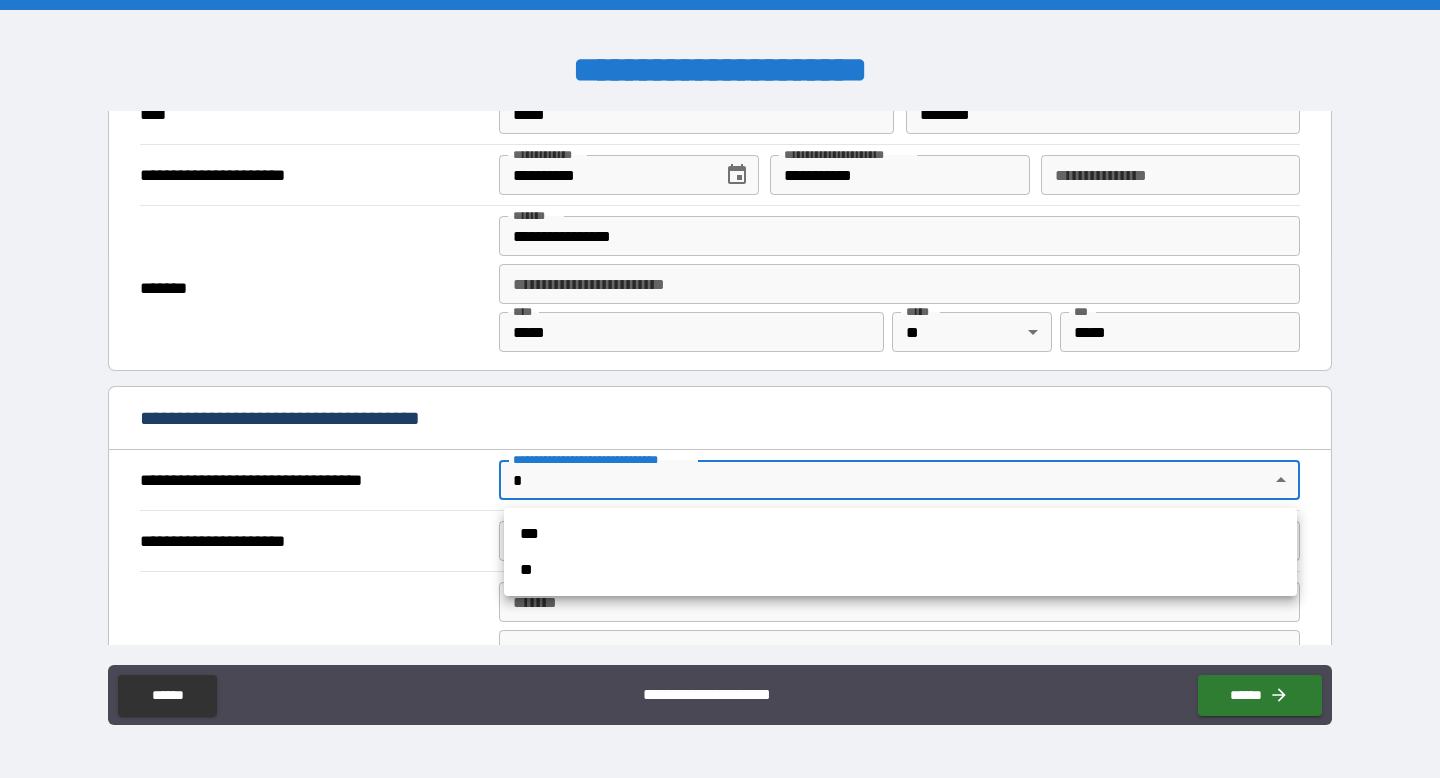 click on "***" at bounding box center (900, 534) 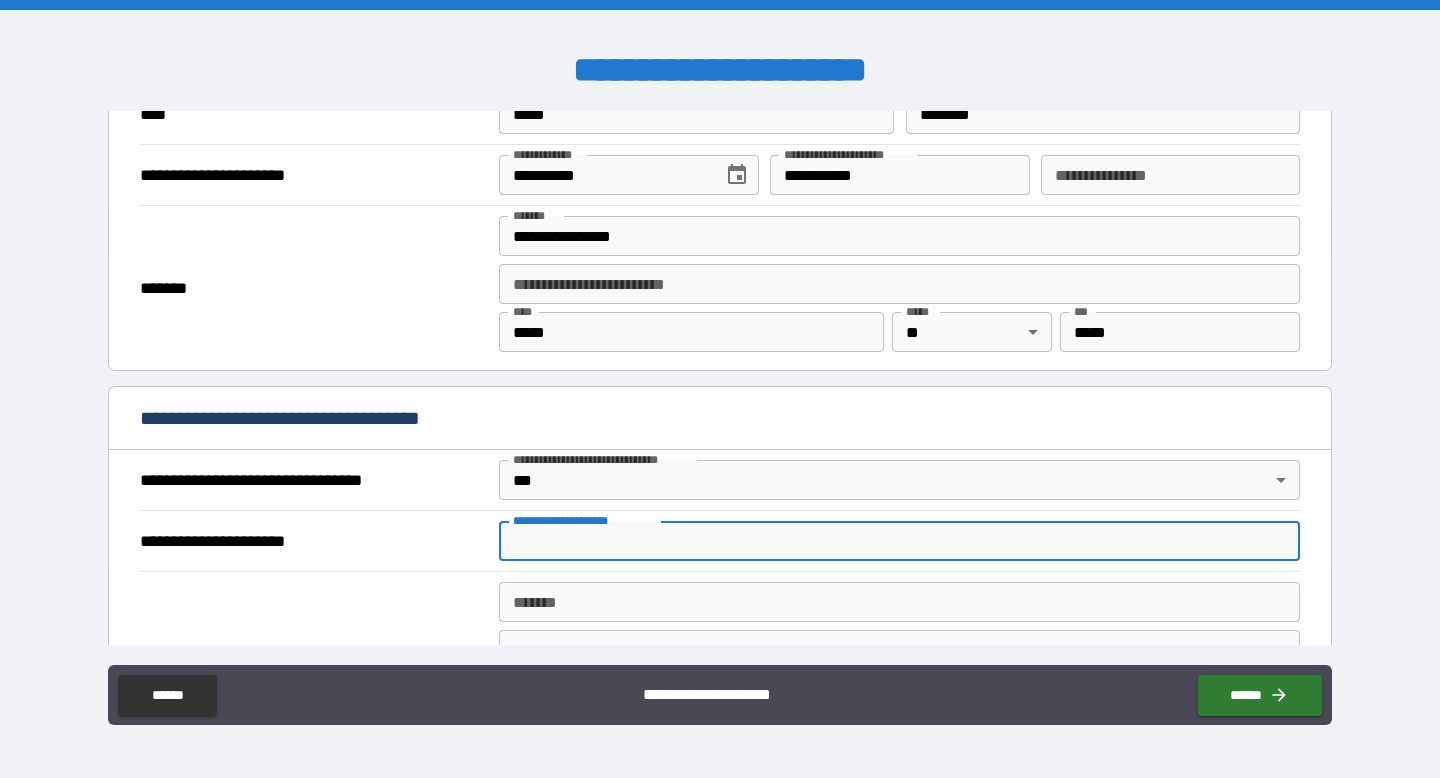 click on "**********" at bounding box center [899, 541] 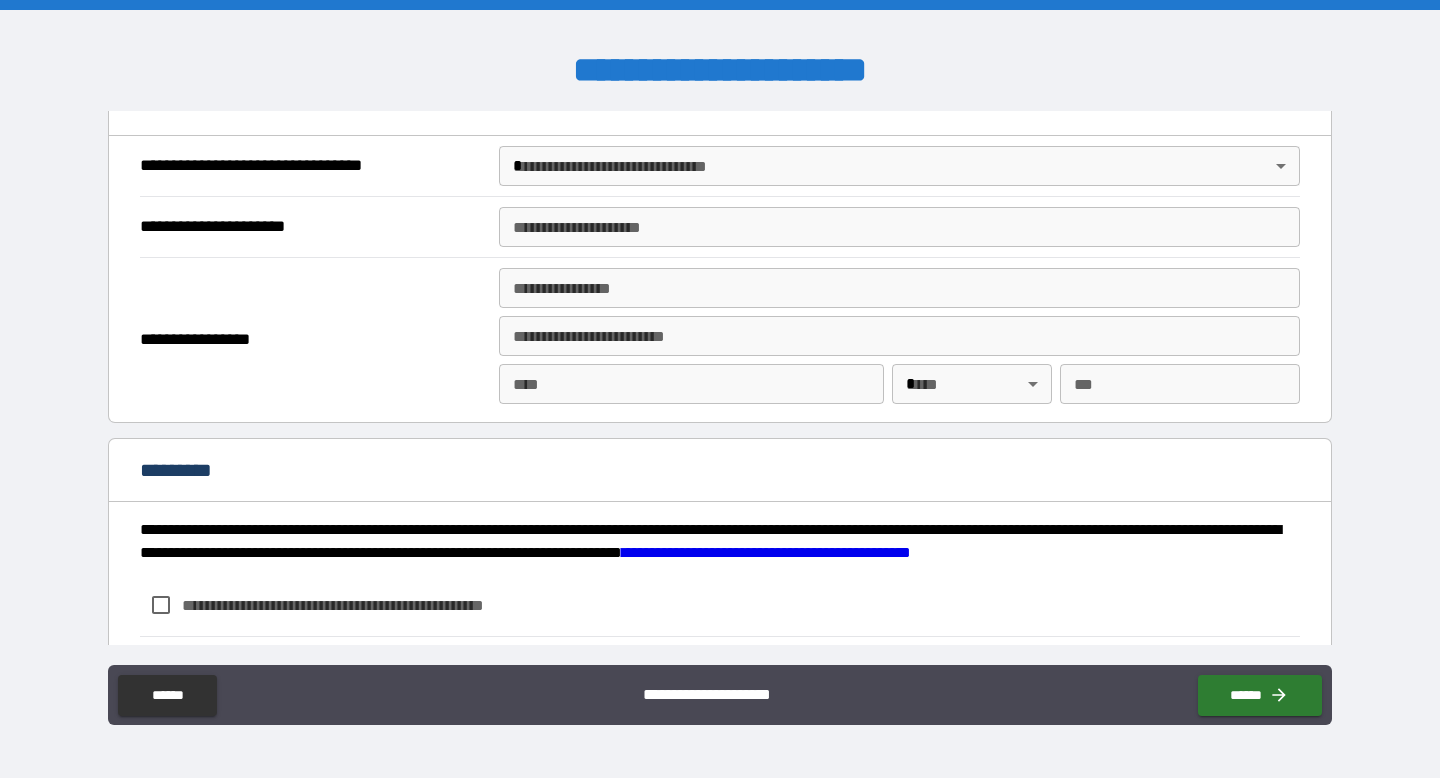 scroll, scrollTop: 2490, scrollLeft: 0, axis: vertical 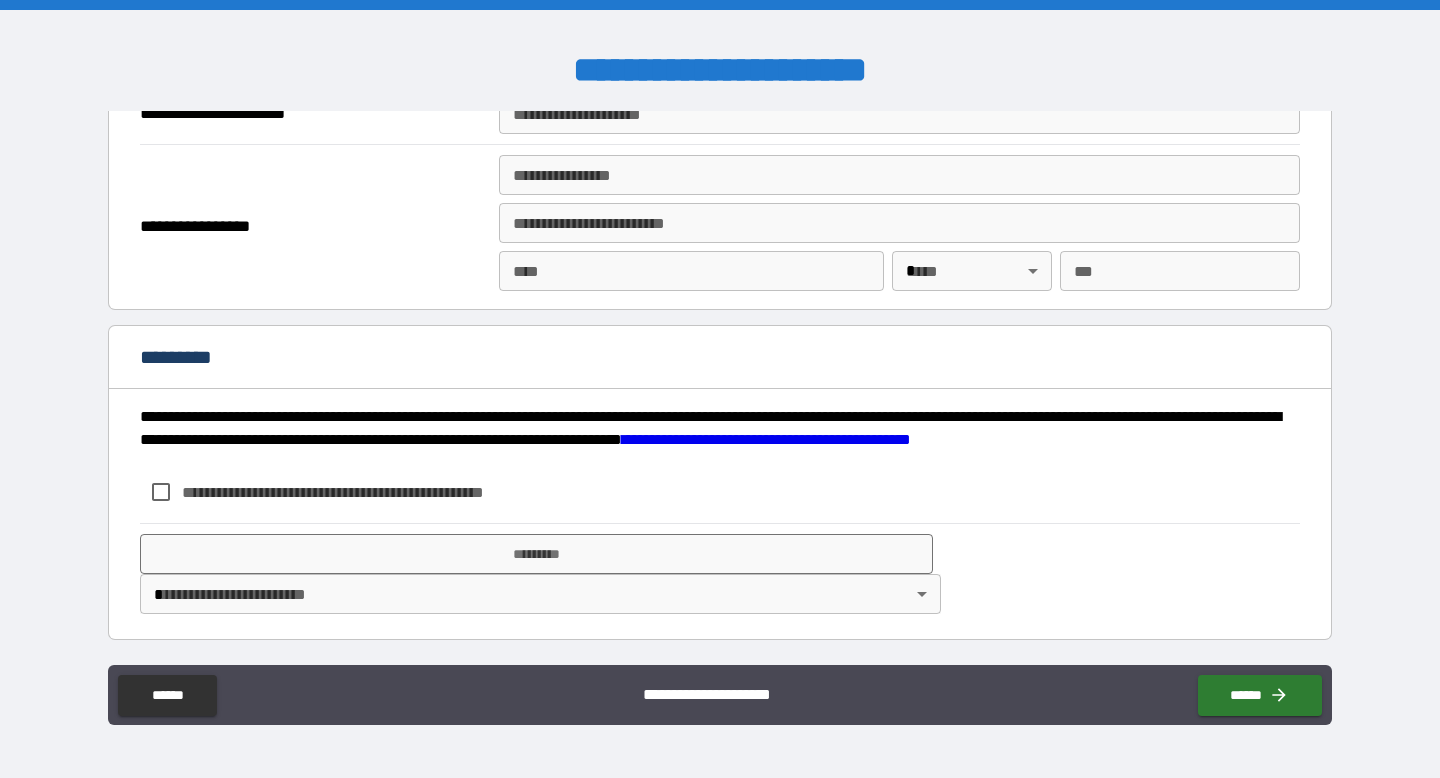 type on "**********" 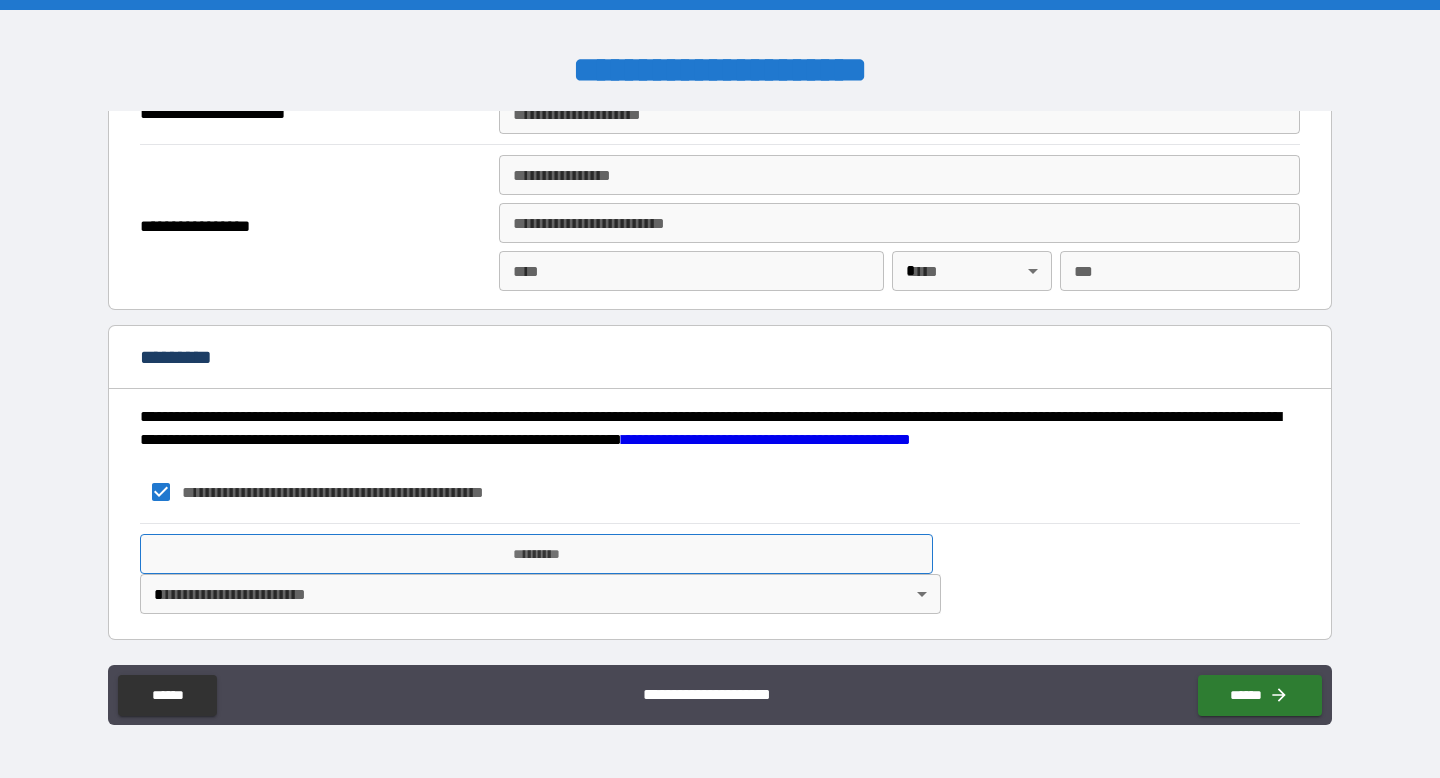 click on "*********" at bounding box center (536, 554) 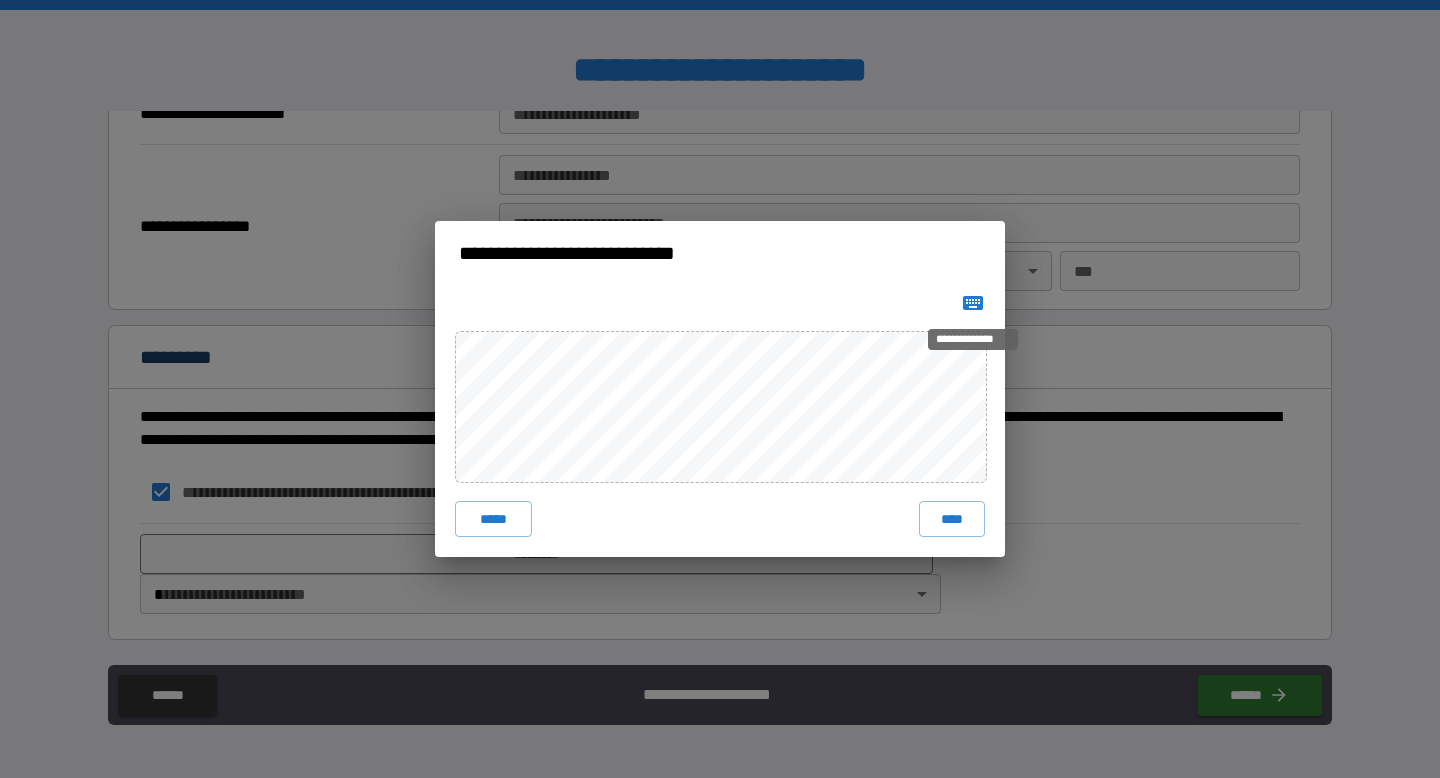 click 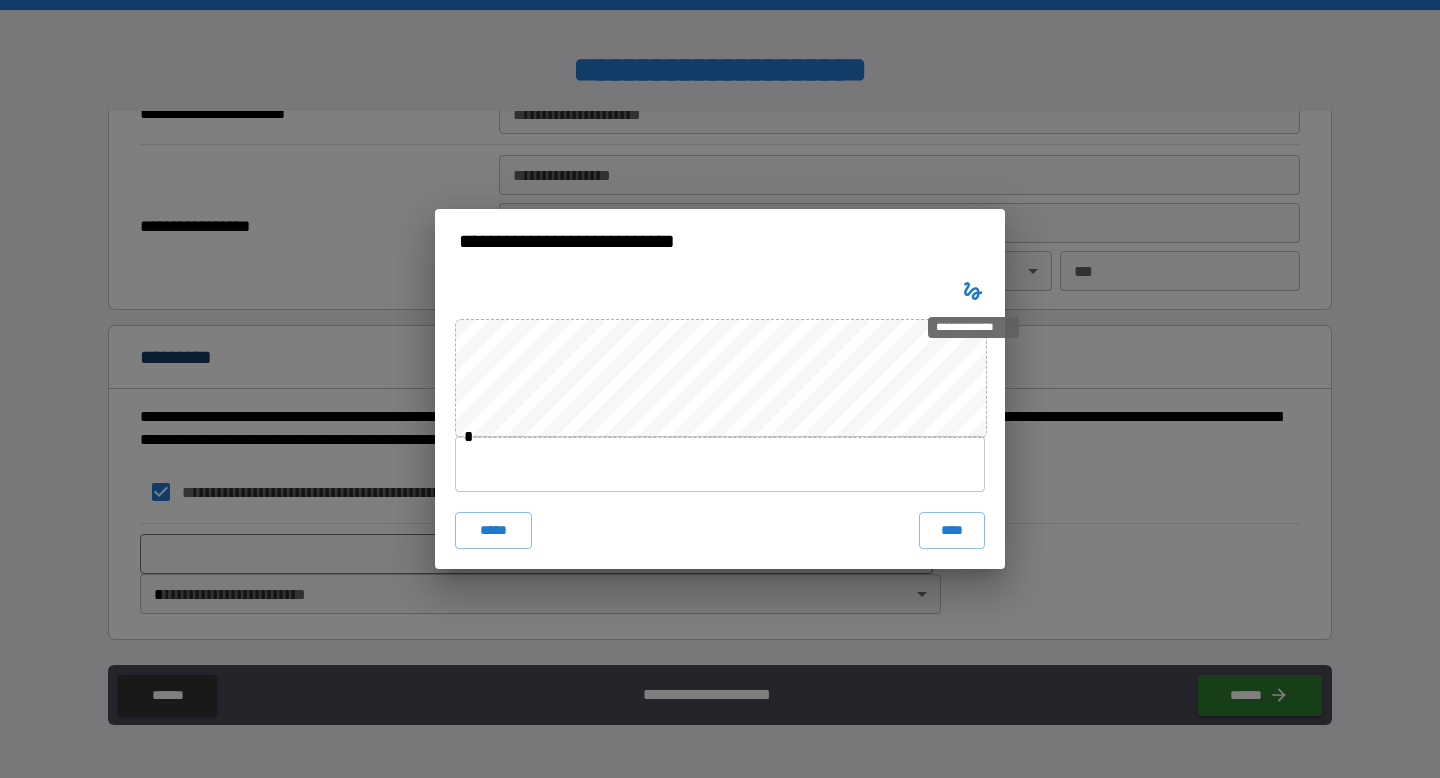 type 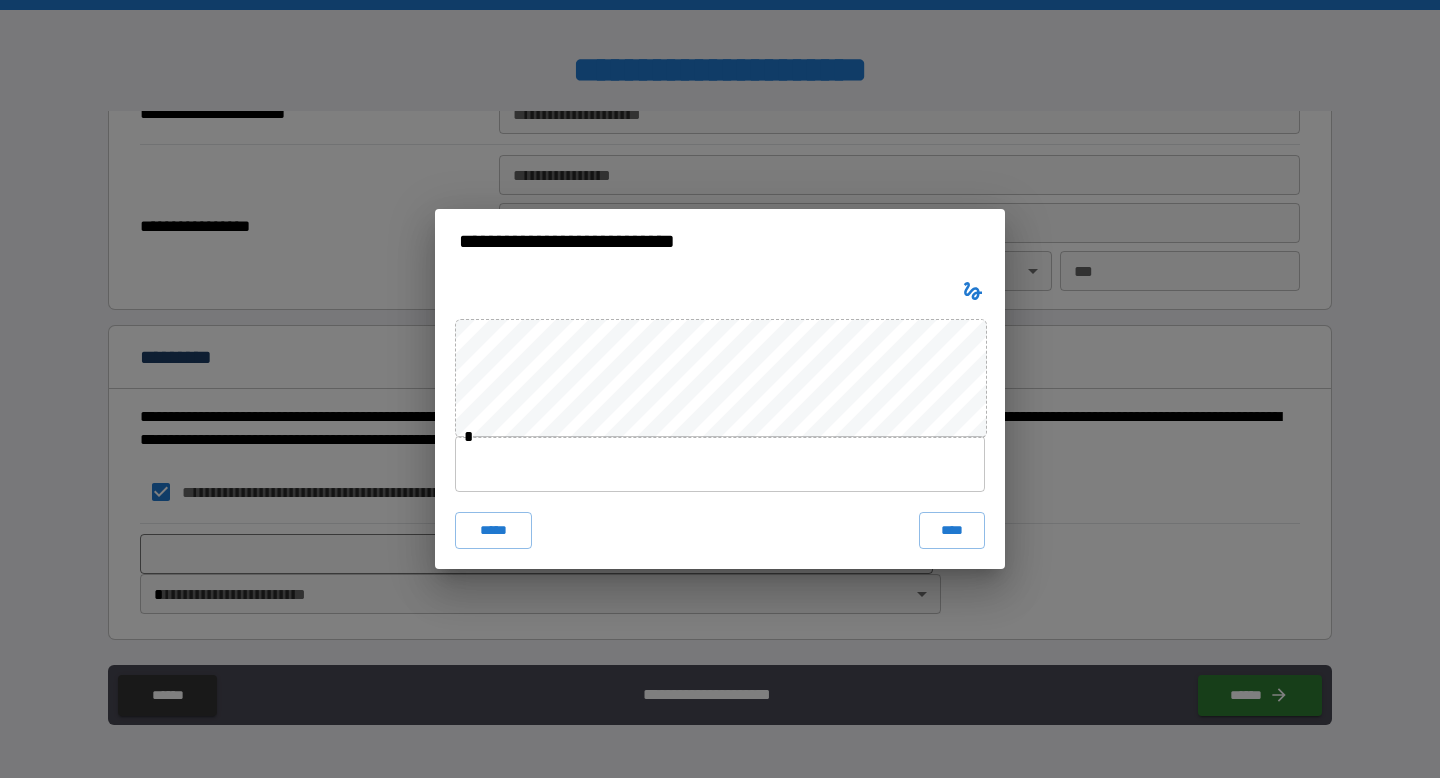 click at bounding box center (720, 464) 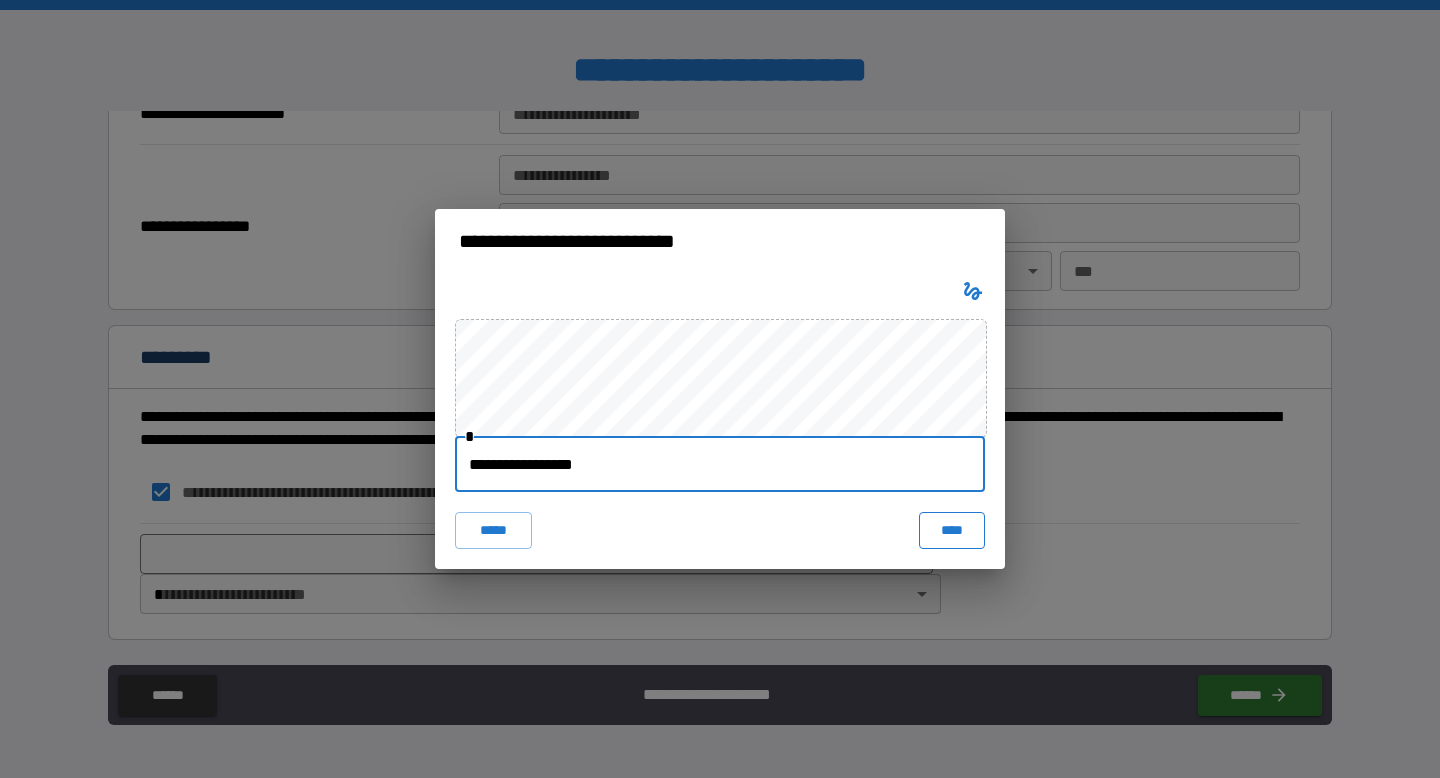 type on "**********" 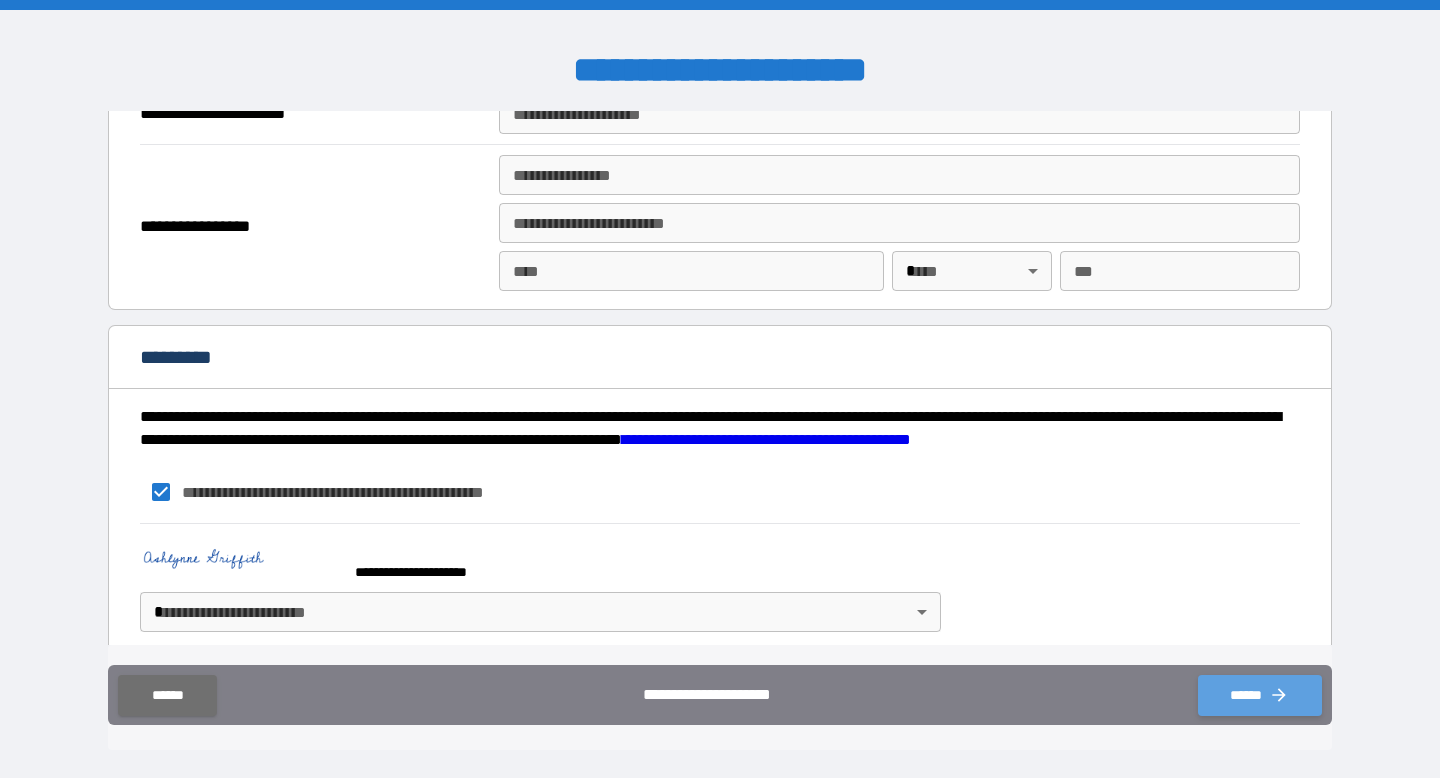 click on "******" at bounding box center (1260, 695) 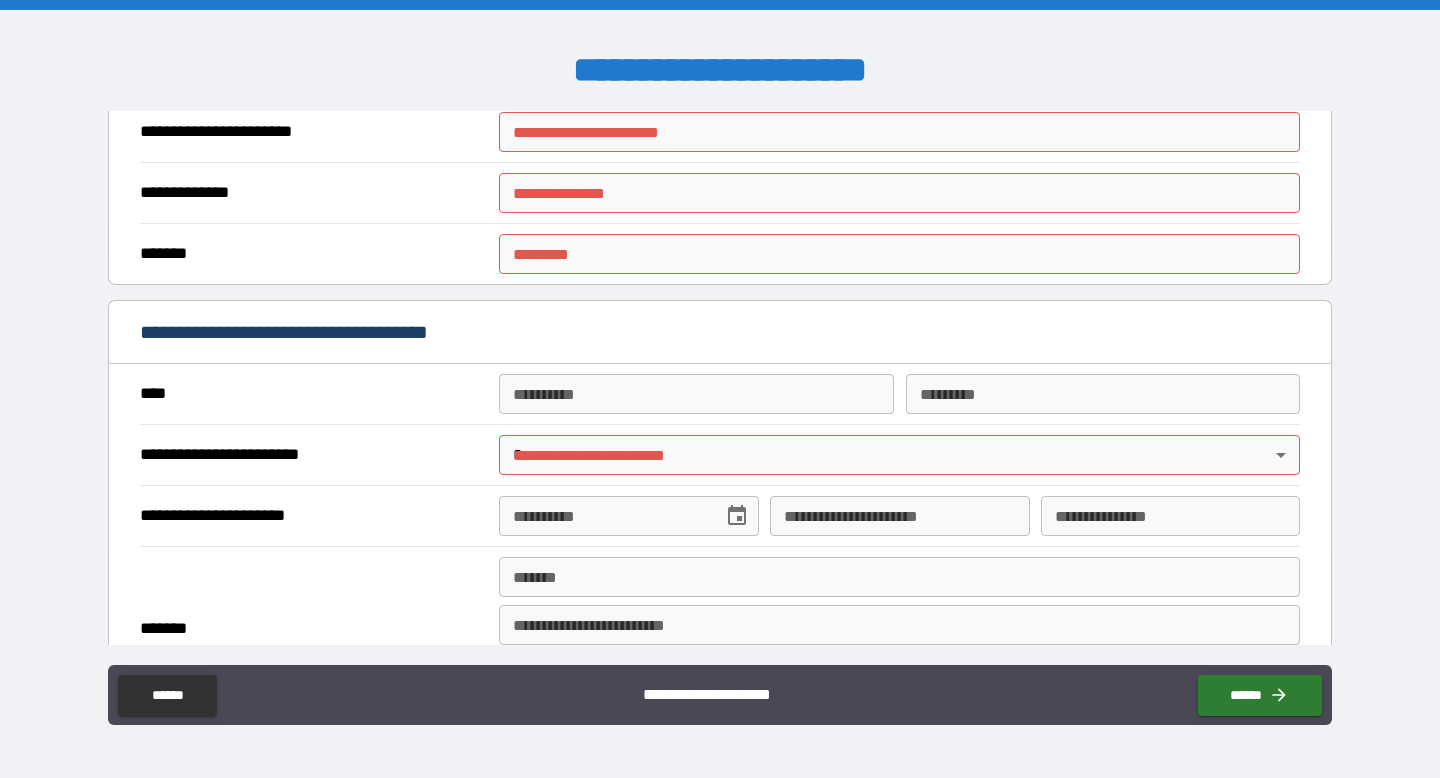scroll, scrollTop: 1724, scrollLeft: 0, axis: vertical 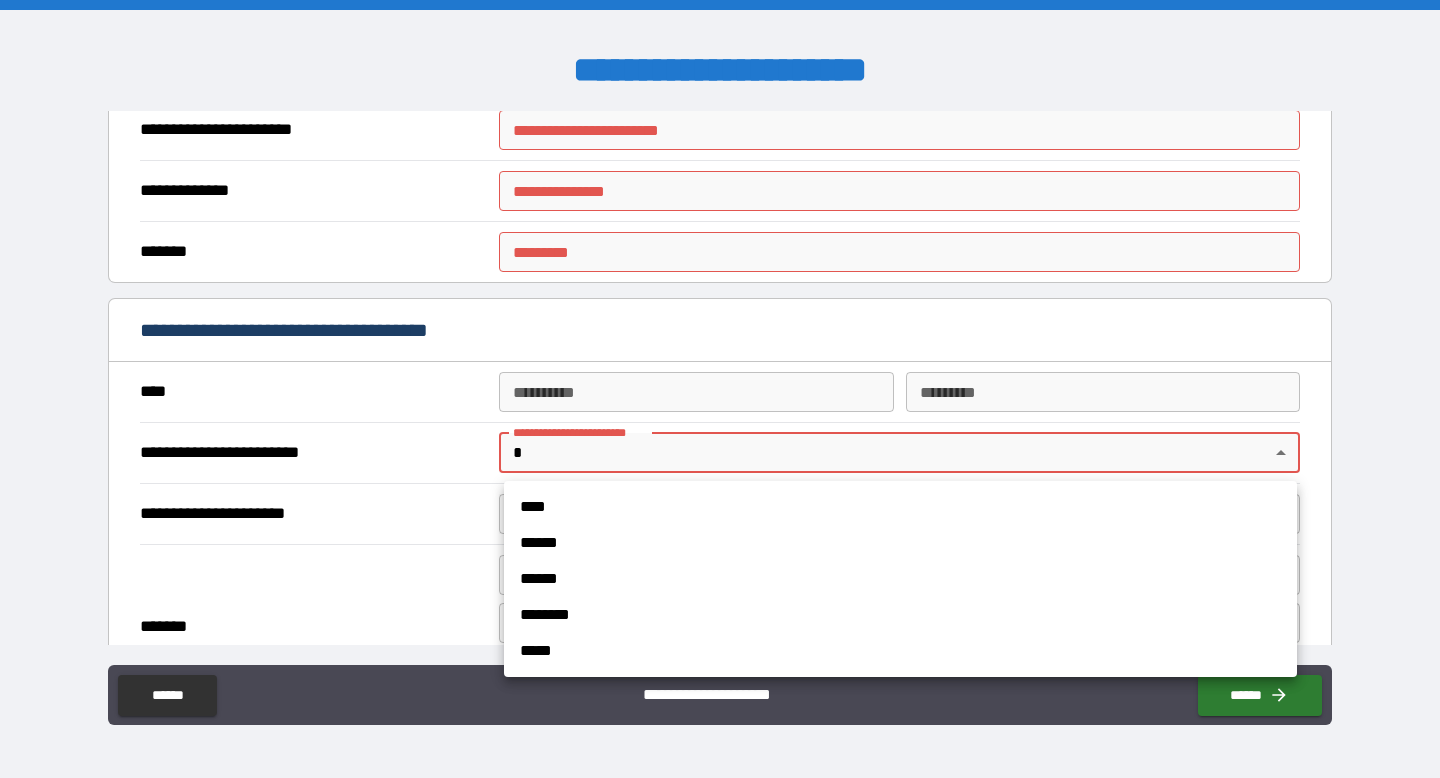 click on "**********" at bounding box center (720, 389) 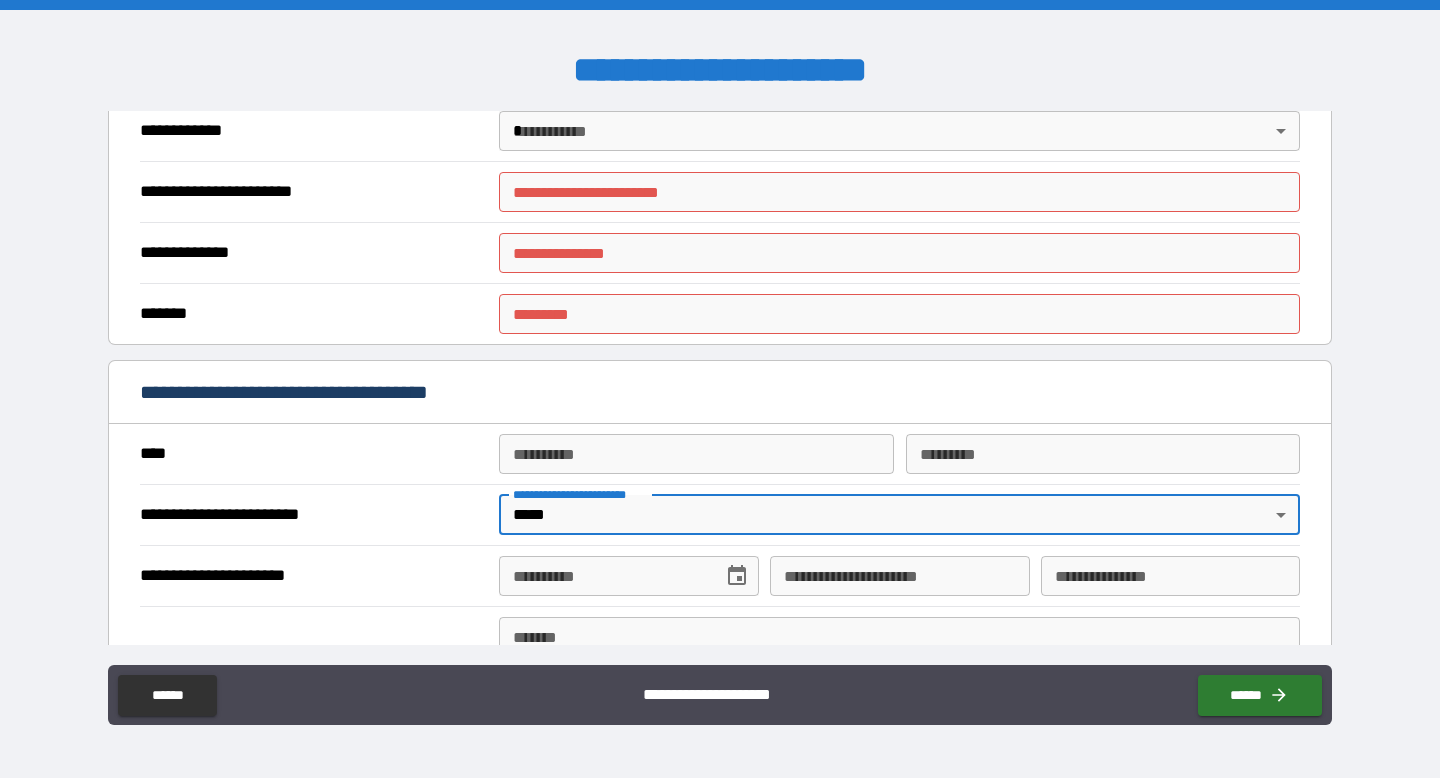 scroll, scrollTop: 1624, scrollLeft: 0, axis: vertical 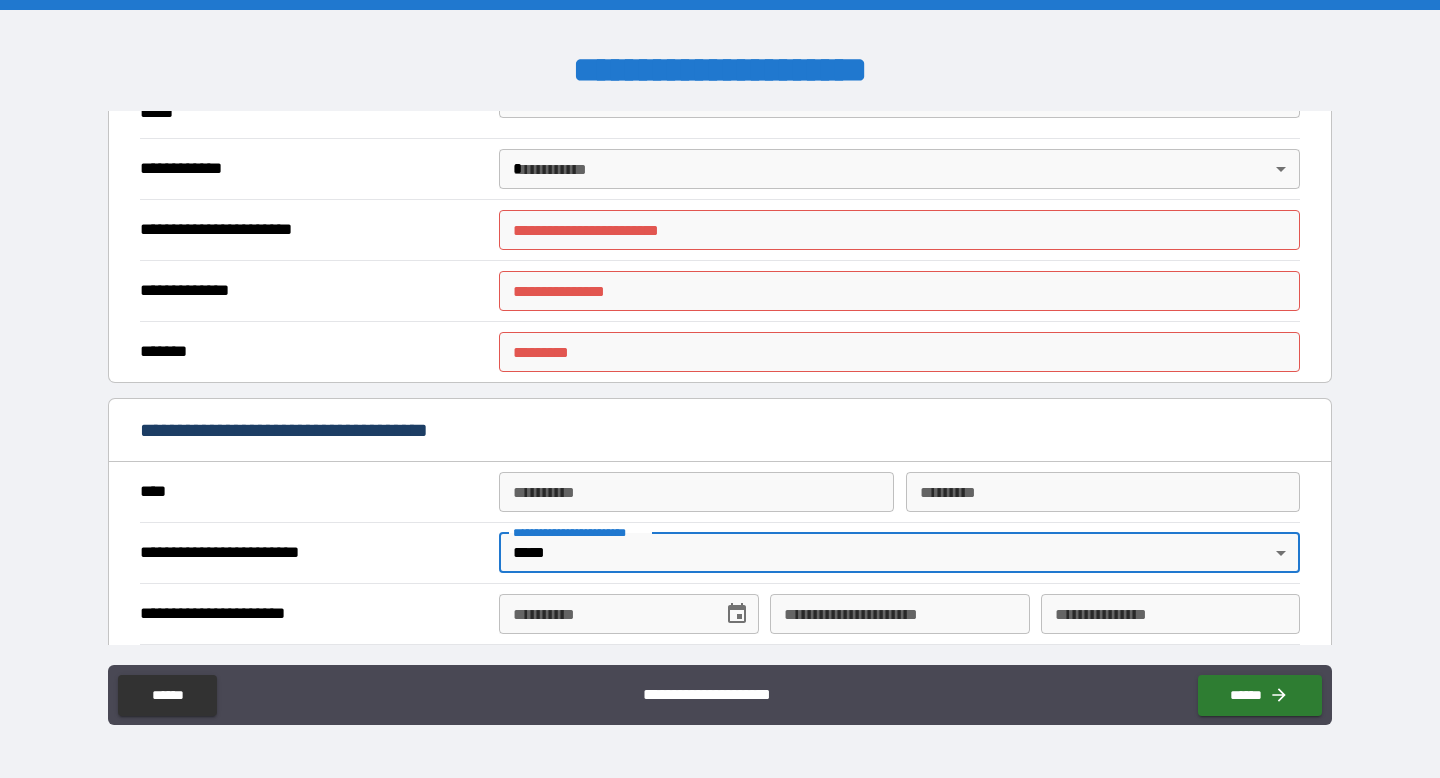 click on "**********" at bounding box center (899, 230) 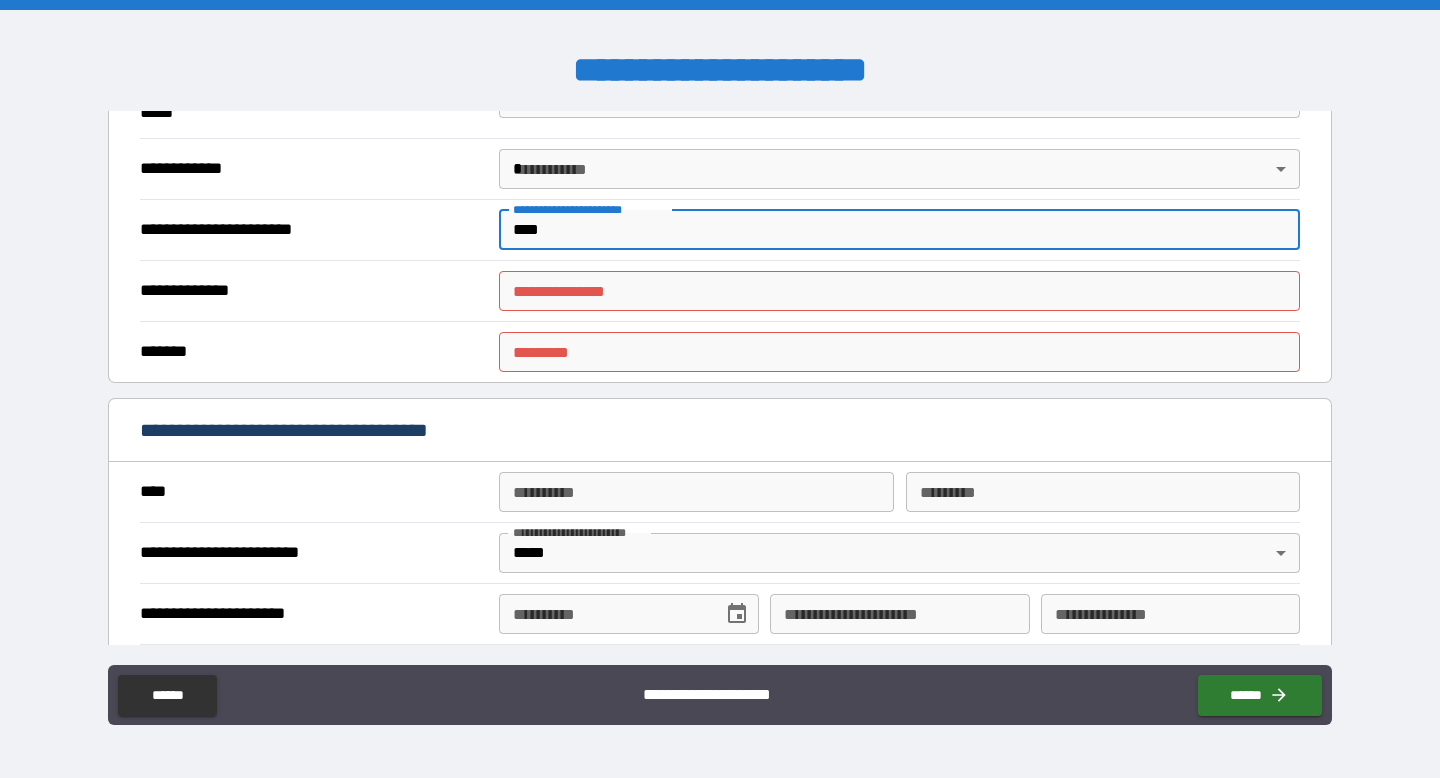 type on "****" 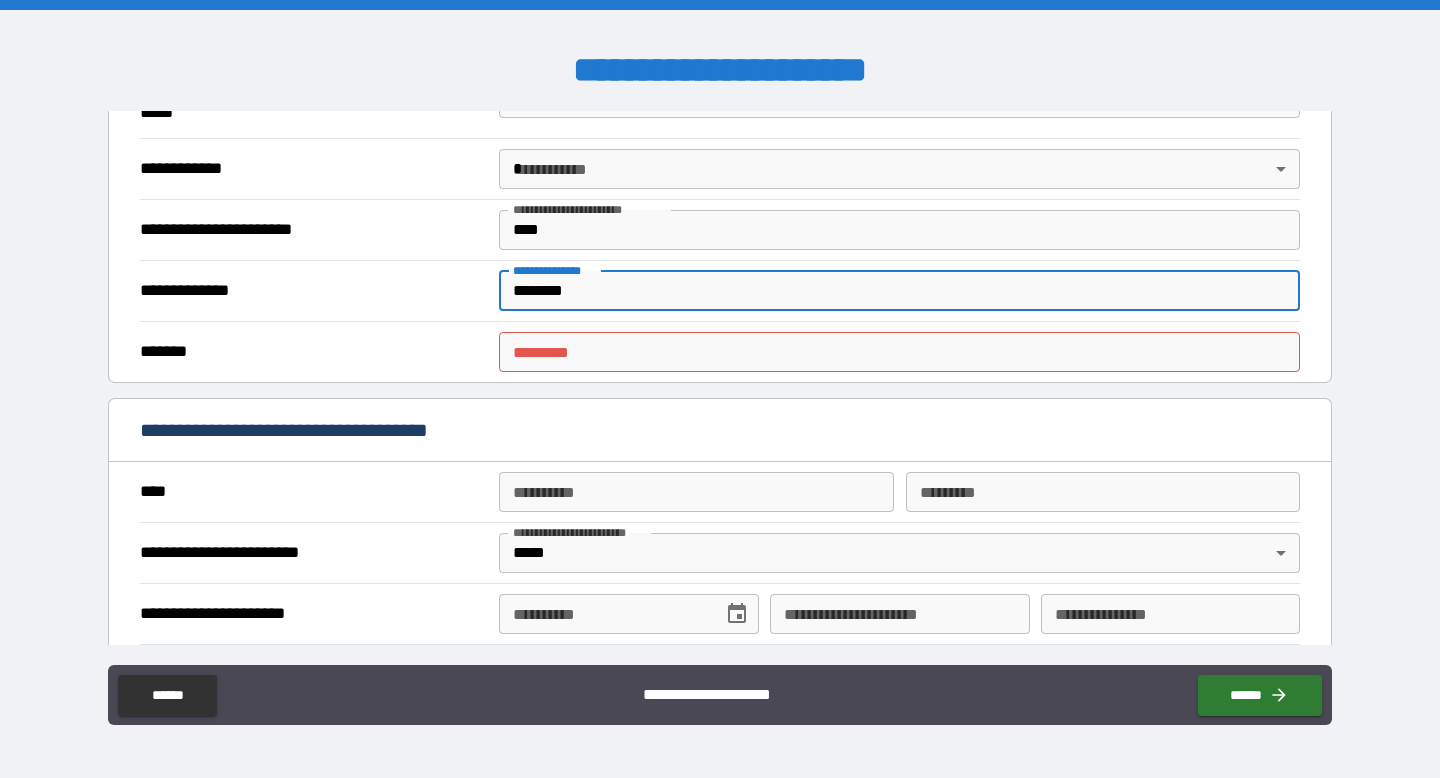type on "********" 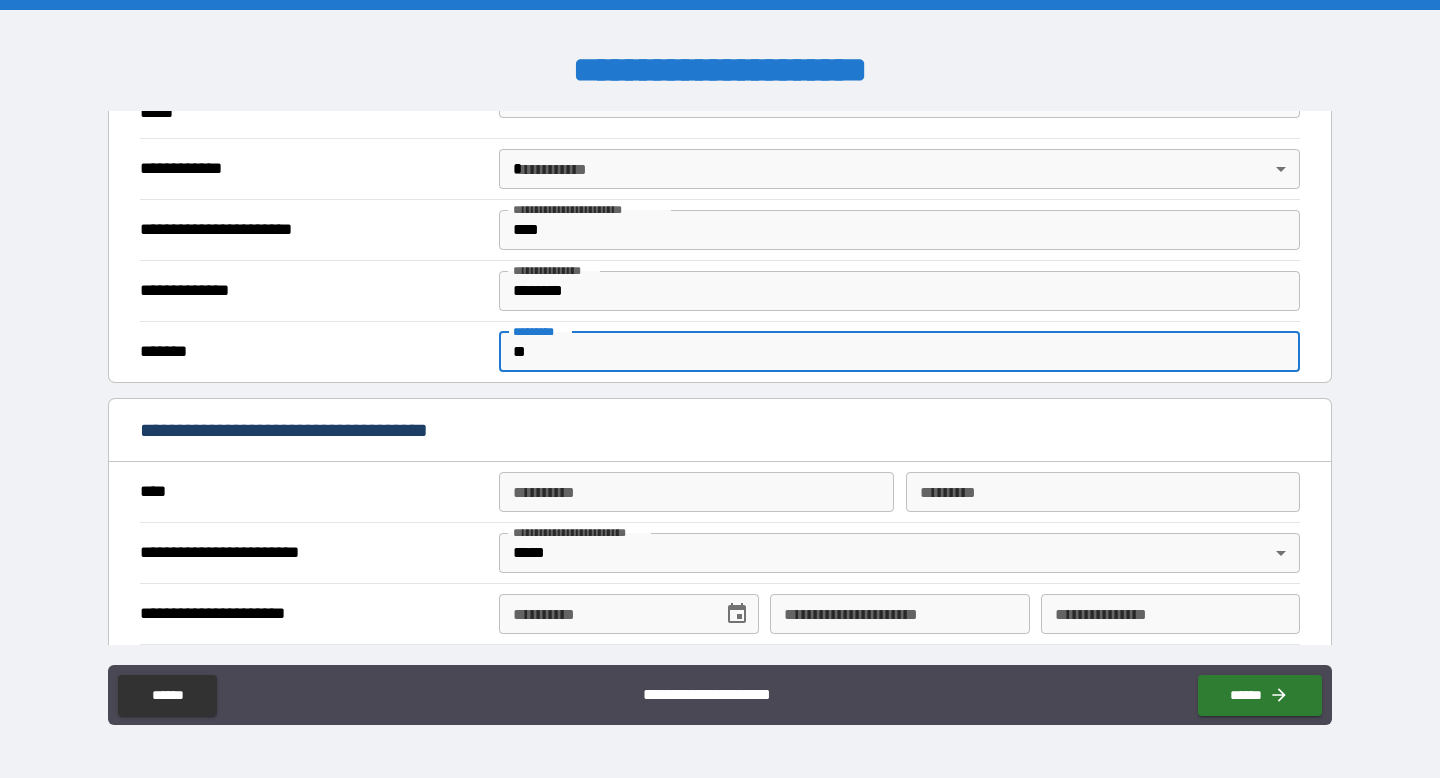 type on "*" 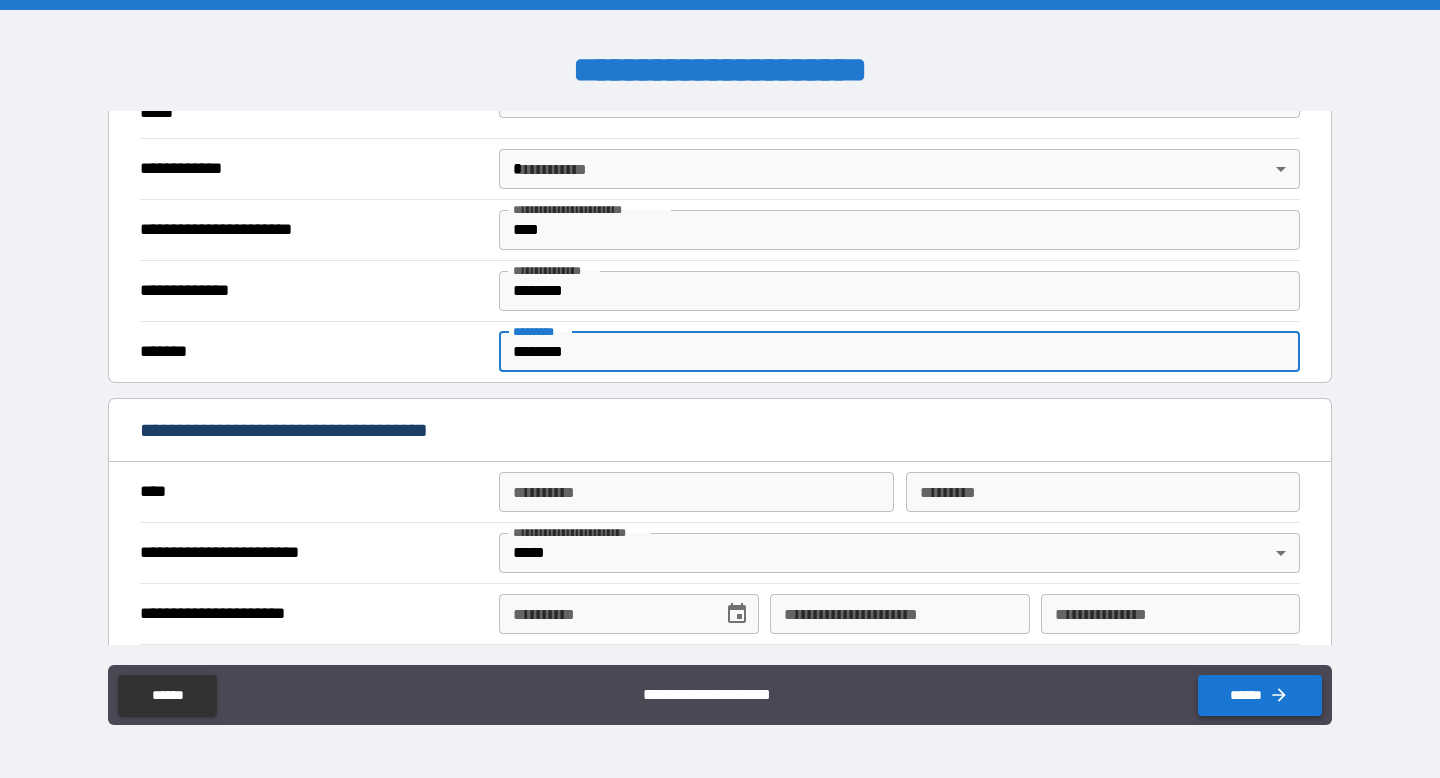 type on "********" 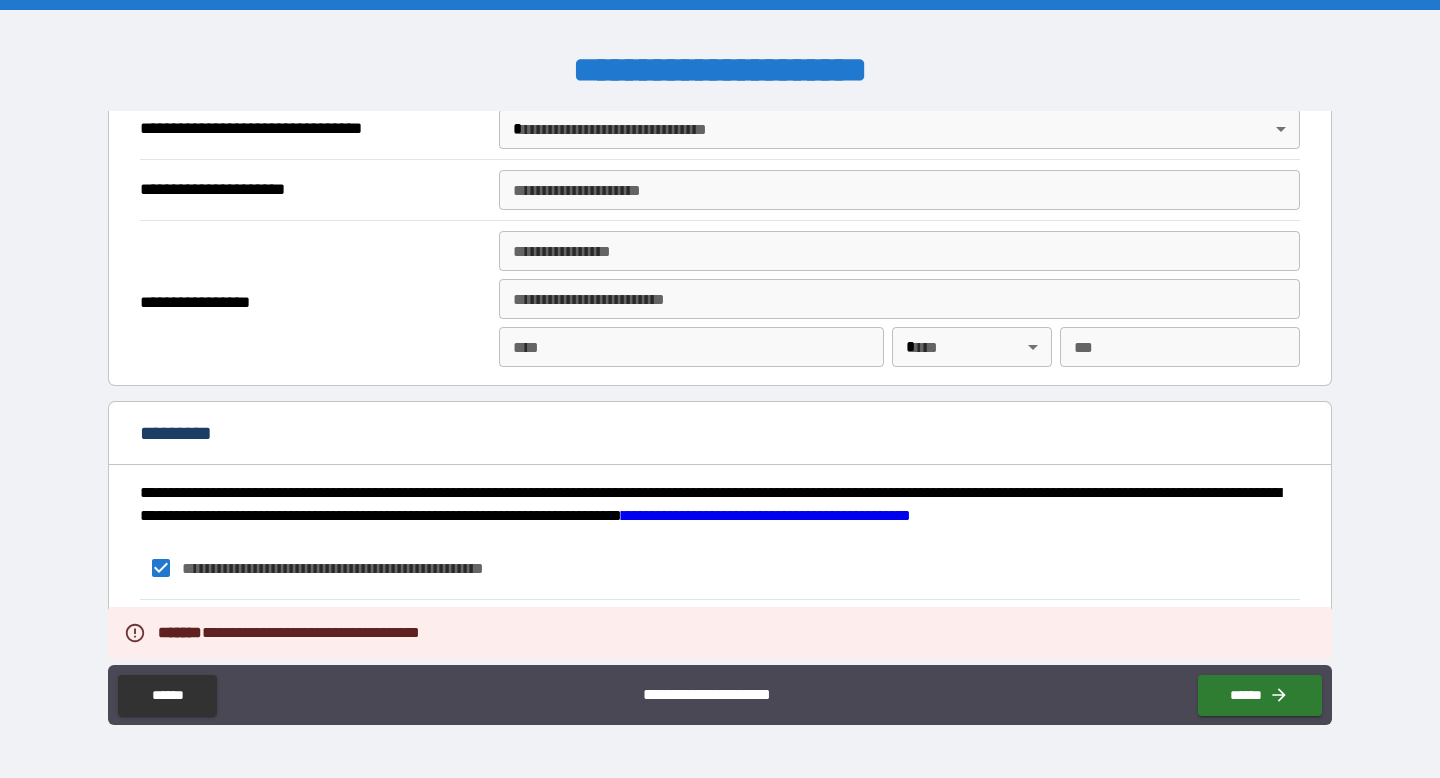 scroll, scrollTop: 2508, scrollLeft: 0, axis: vertical 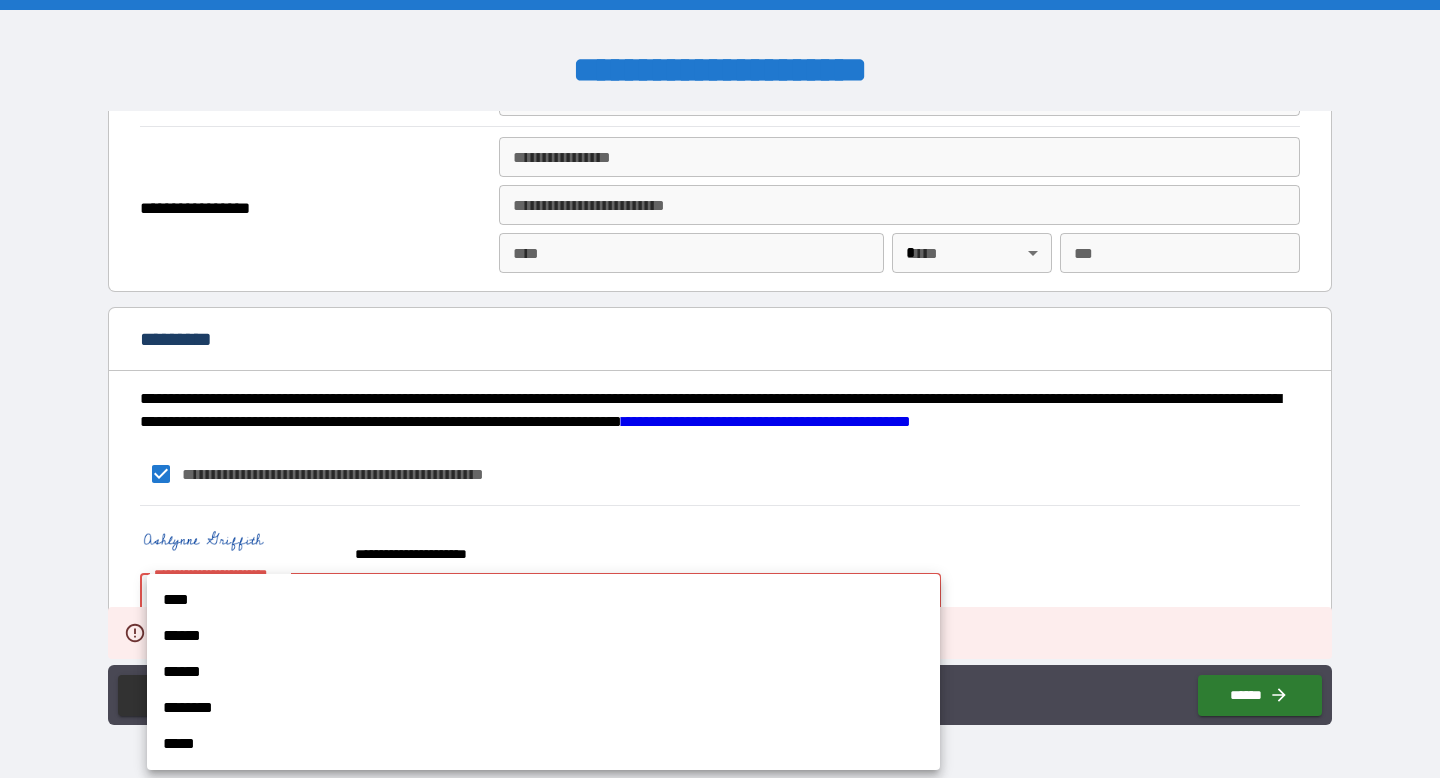 click on "**********" at bounding box center [720, 389] 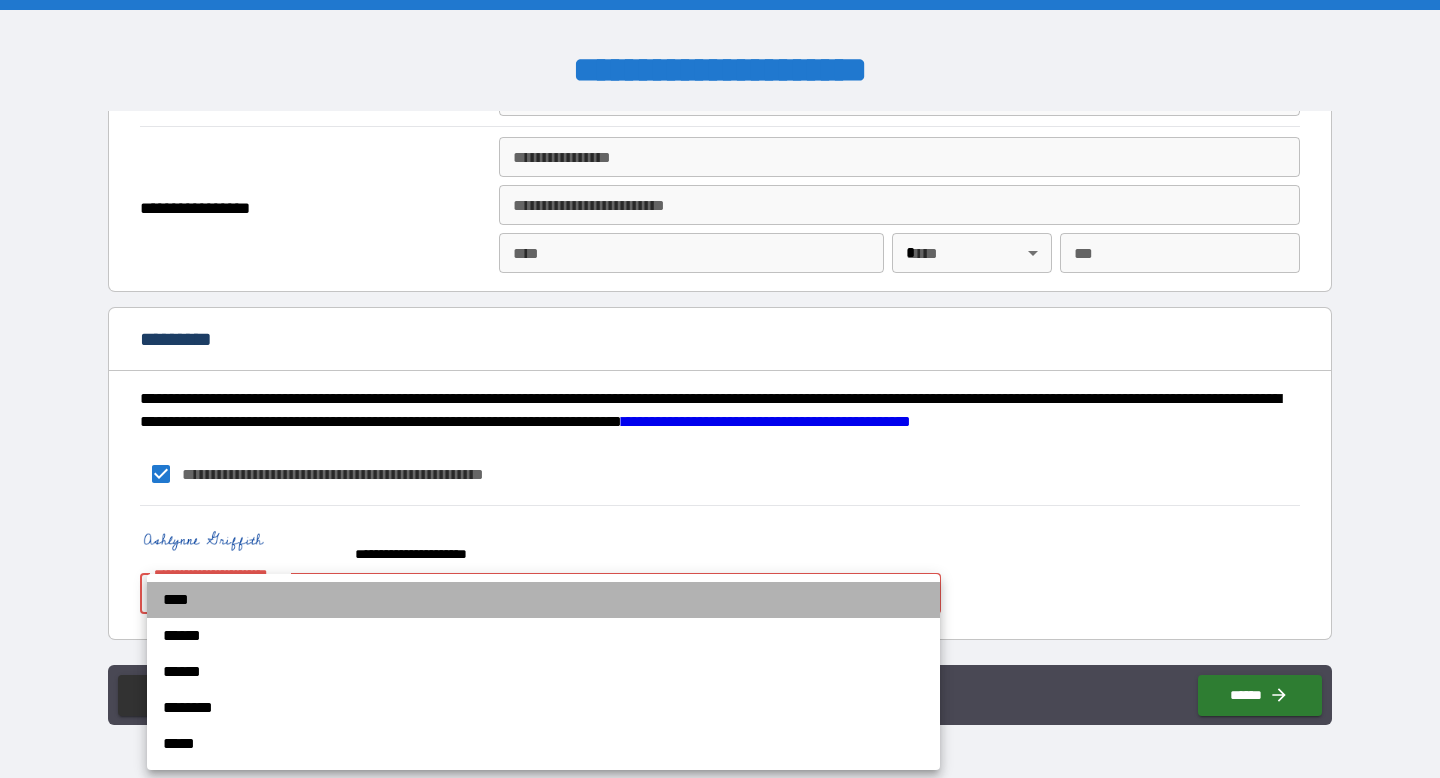 click on "****" at bounding box center [543, 600] 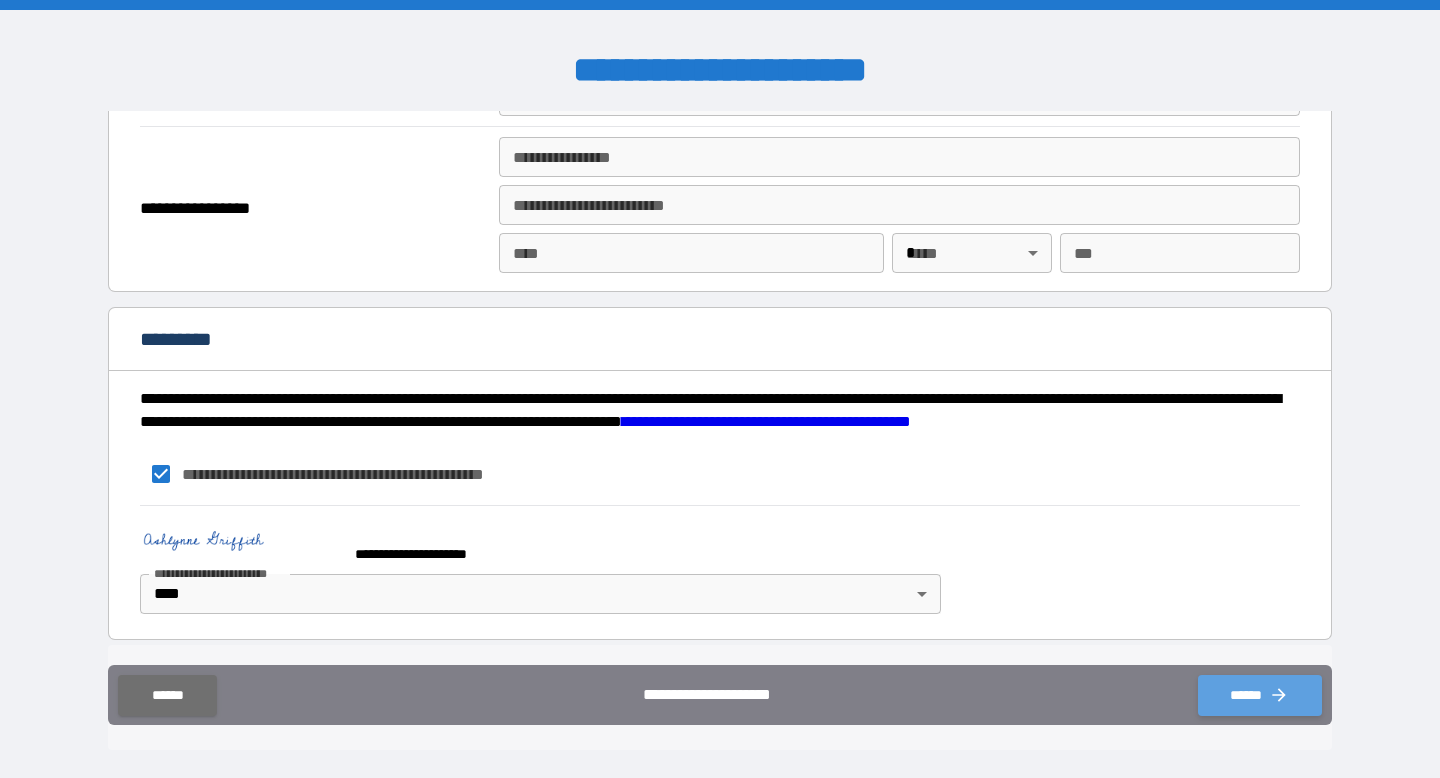 click on "******" at bounding box center [1260, 695] 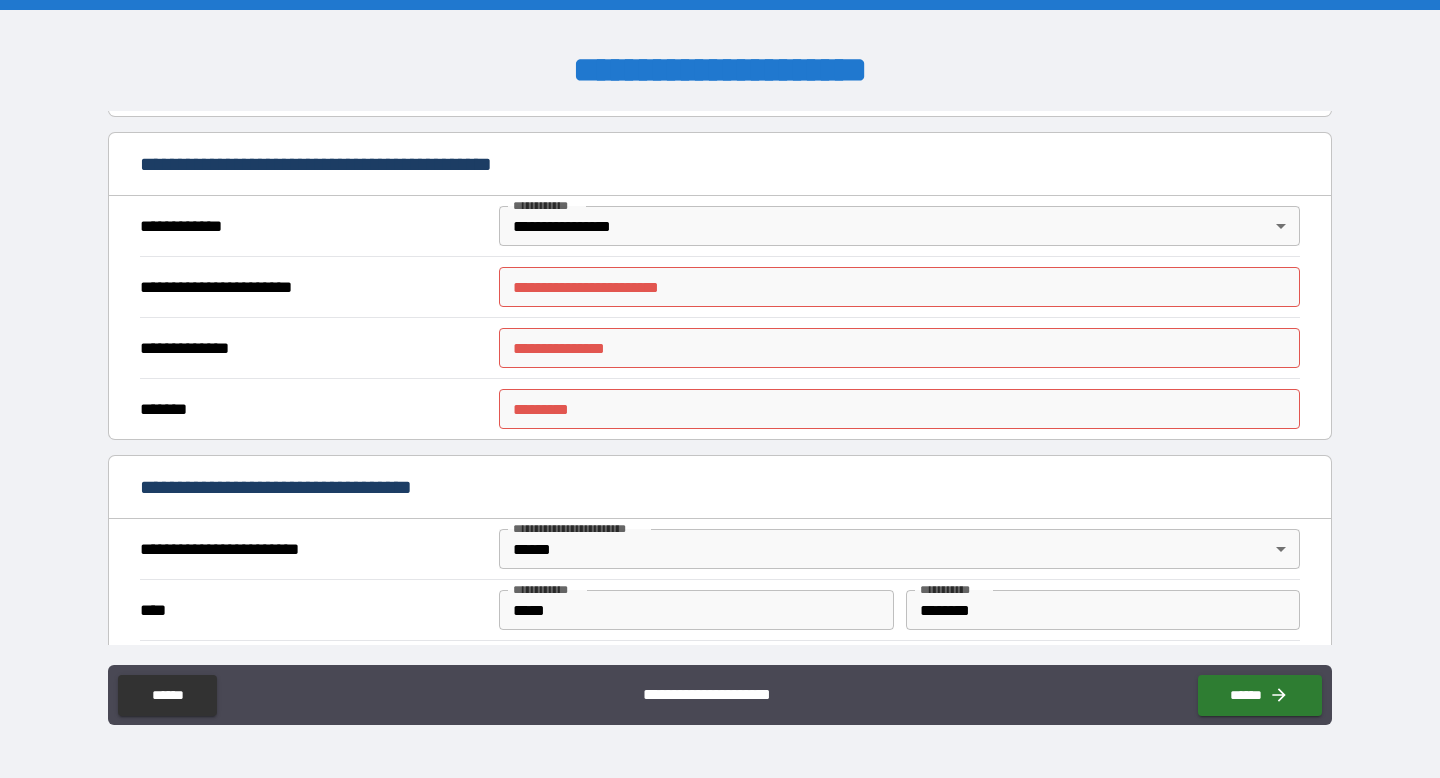scroll, scrollTop: 360, scrollLeft: 0, axis: vertical 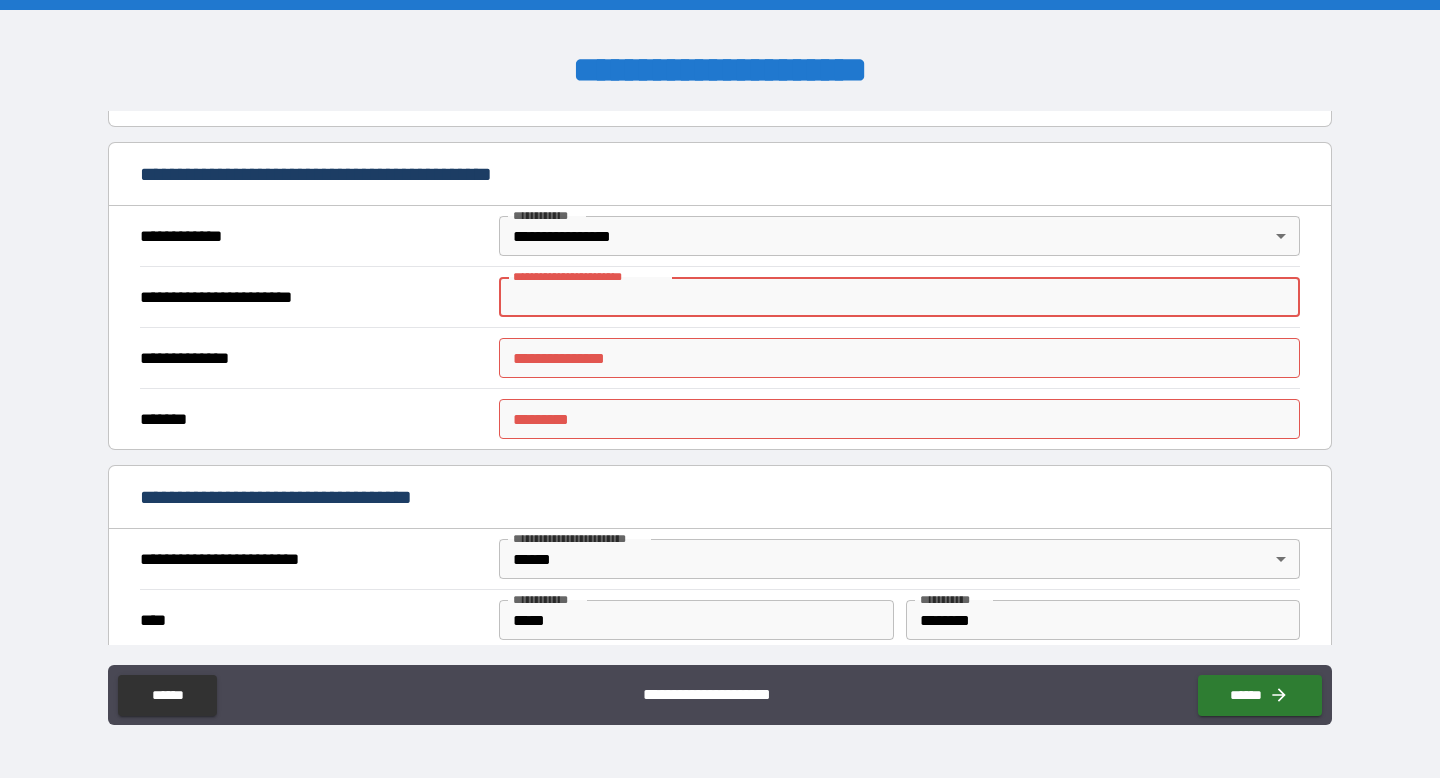 click on "**********" at bounding box center [899, 297] 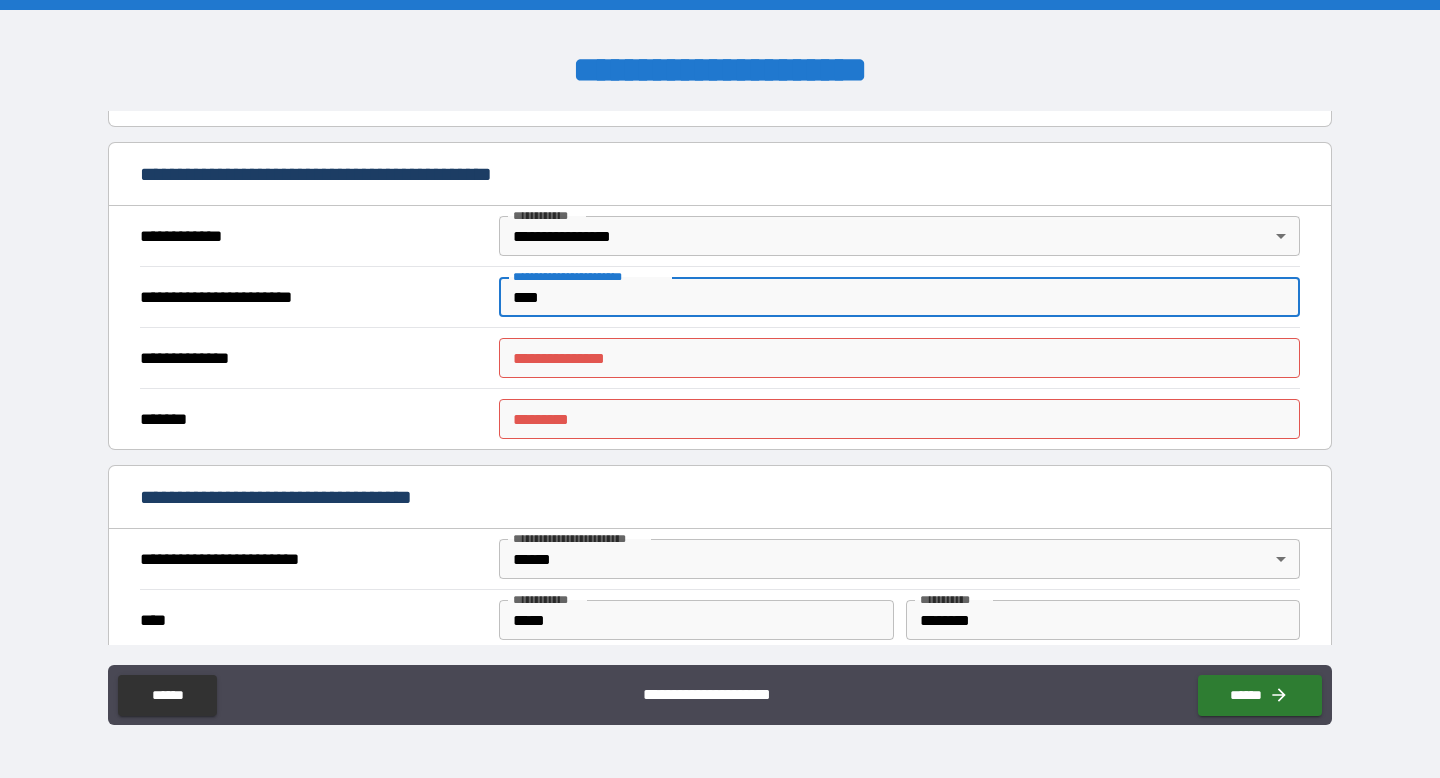 type on "****" 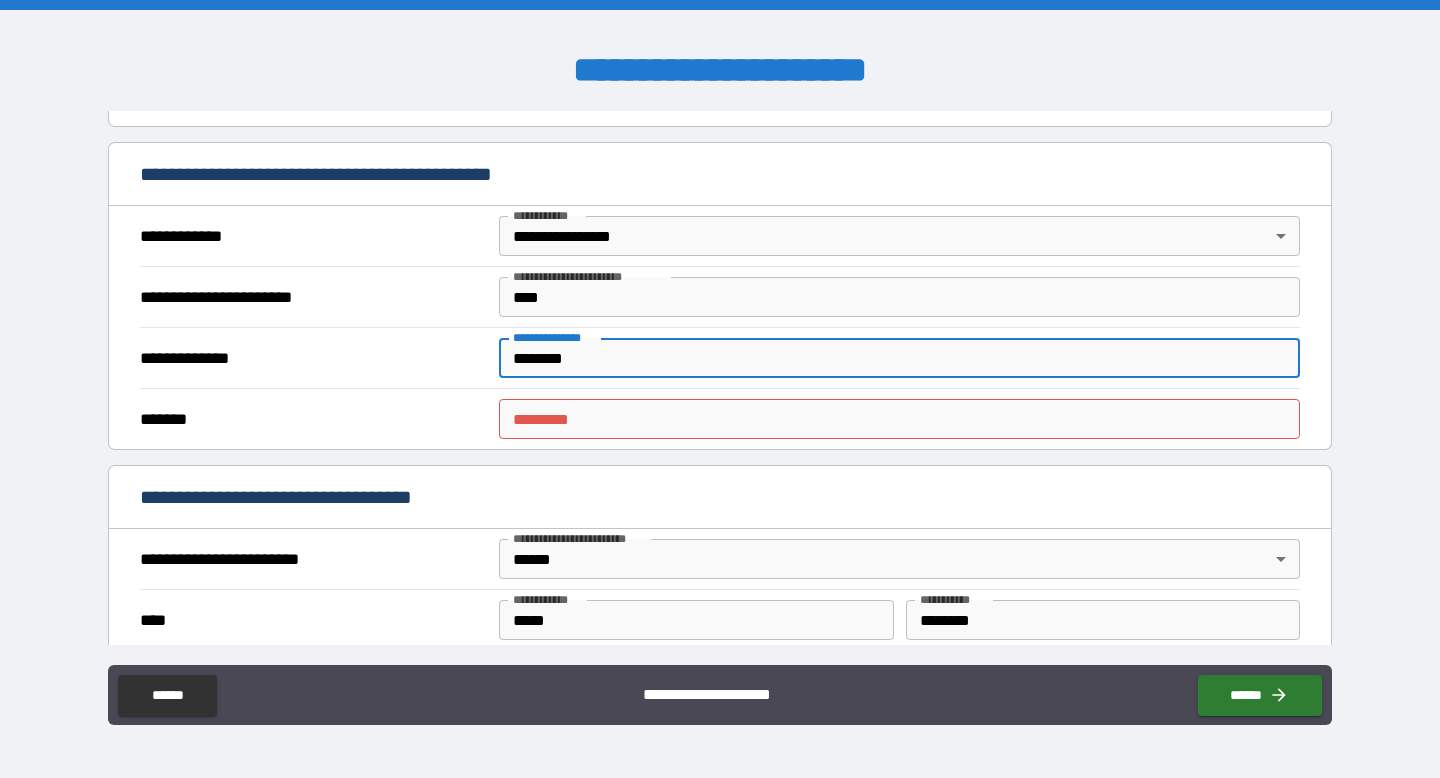type on "********" 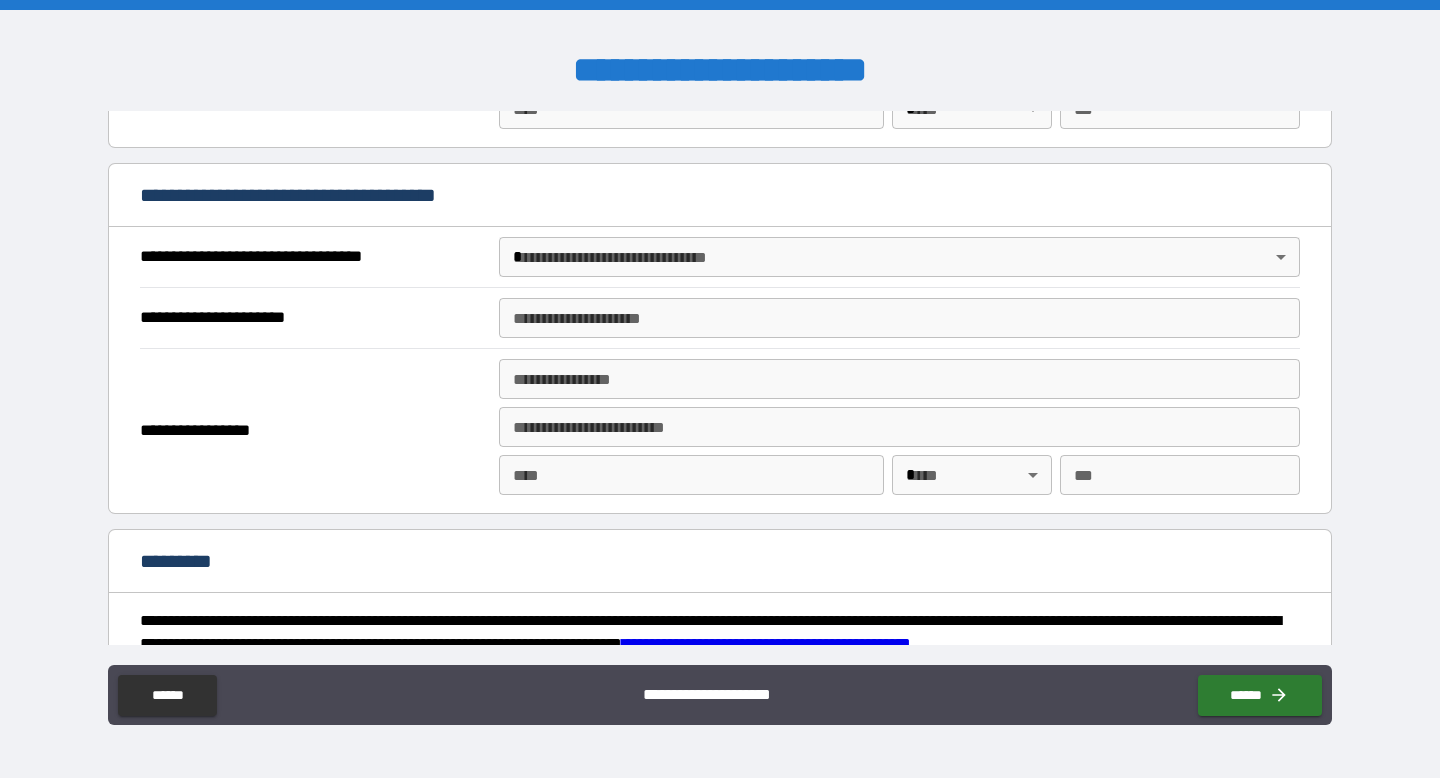 scroll, scrollTop: 2508, scrollLeft: 0, axis: vertical 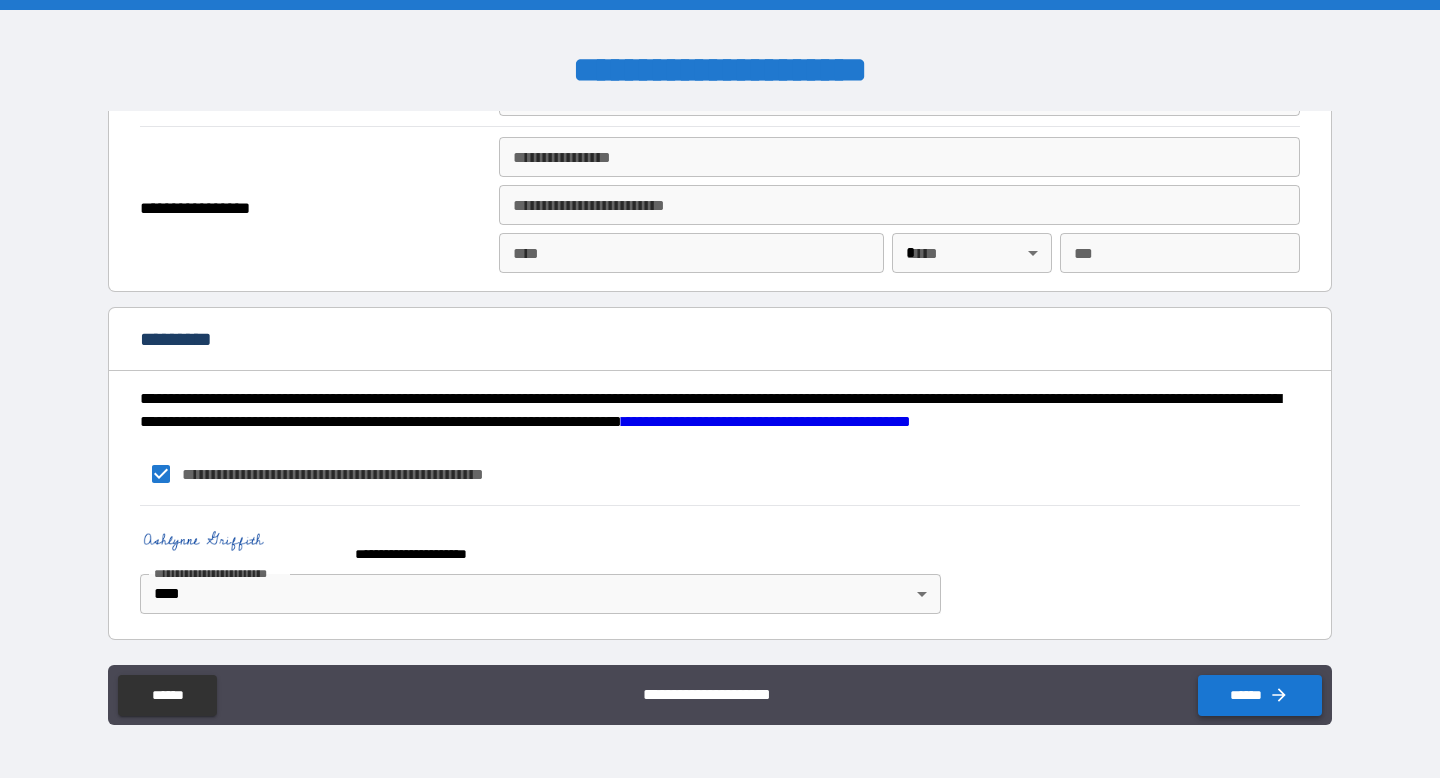 type on "********" 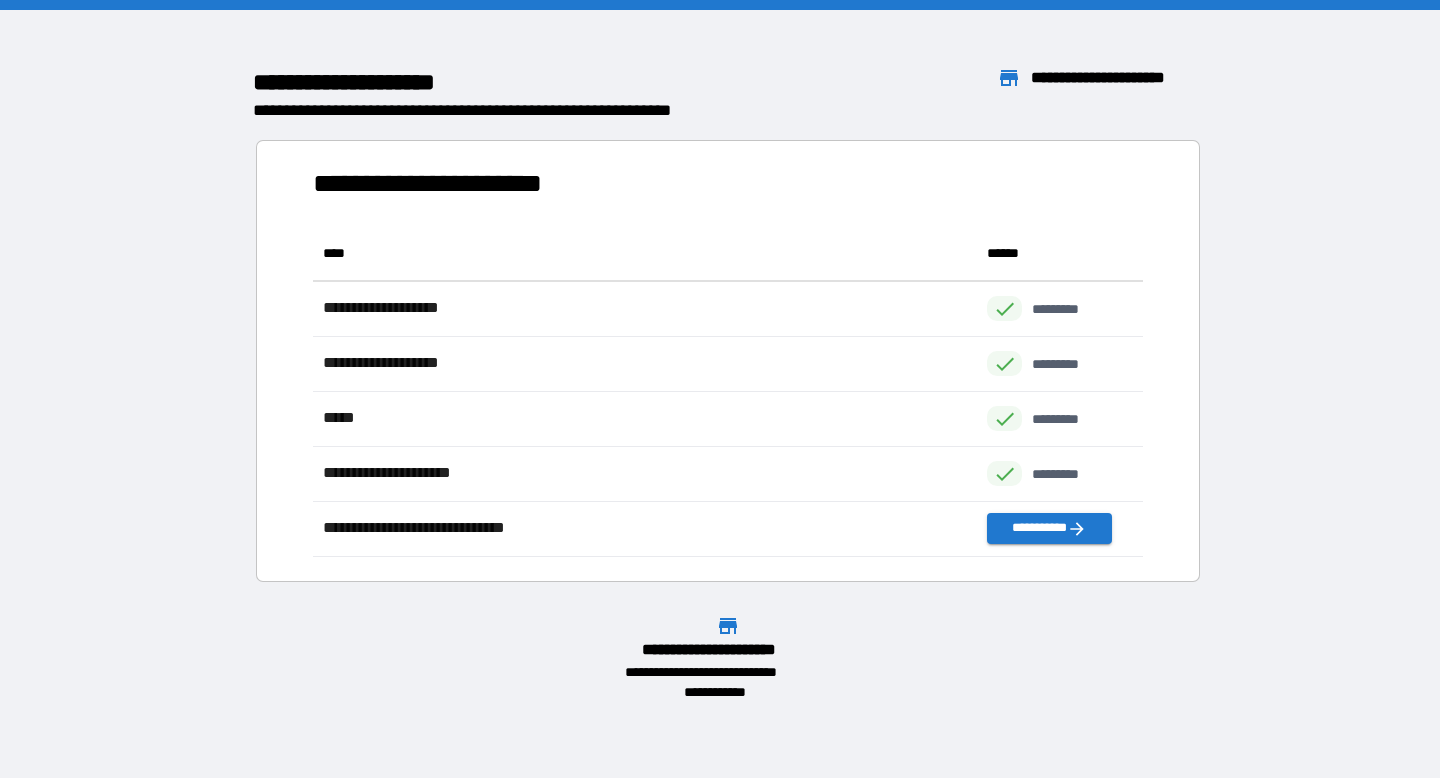 scroll, scrollTop: 1, scrollLeft: 1, axis: both 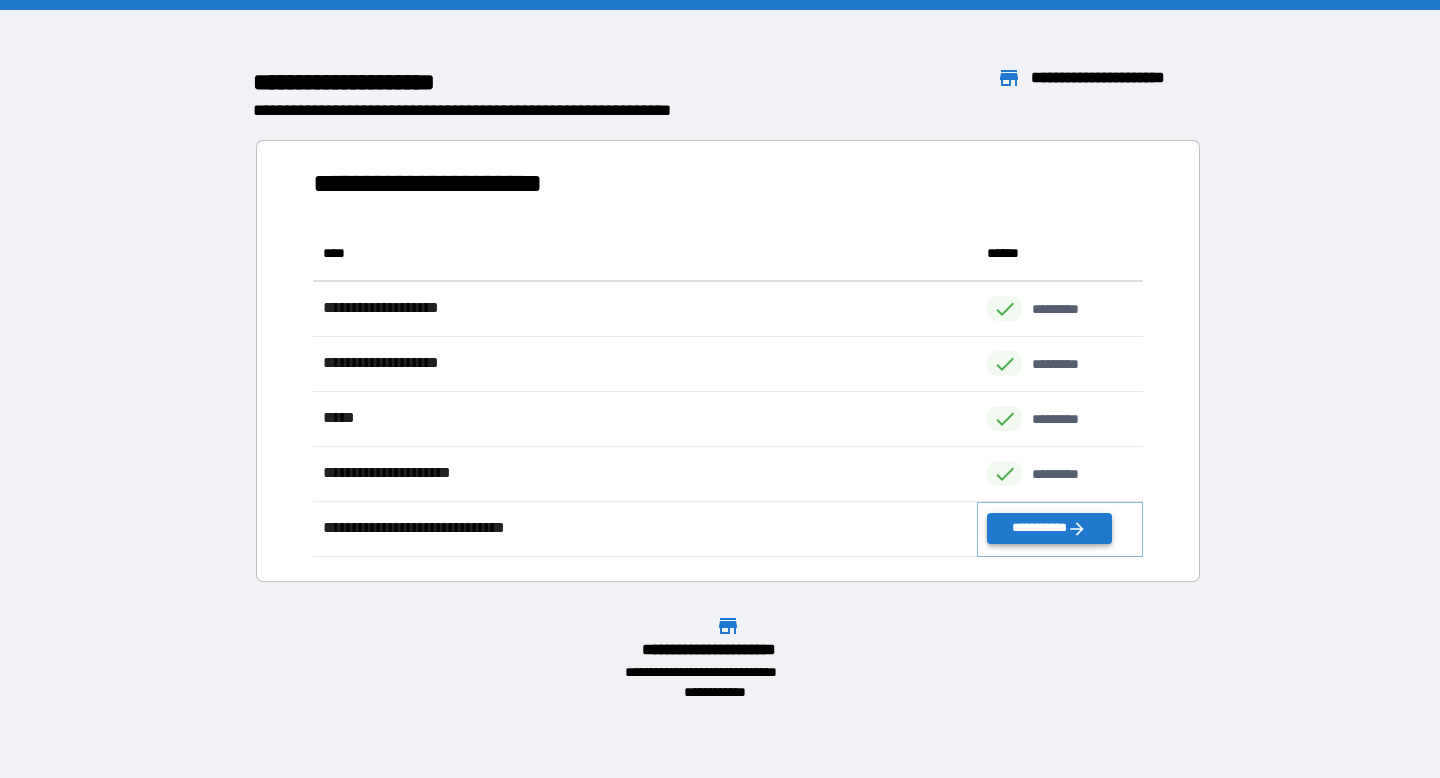 click on "**********" at bounding box center [1049, 528] 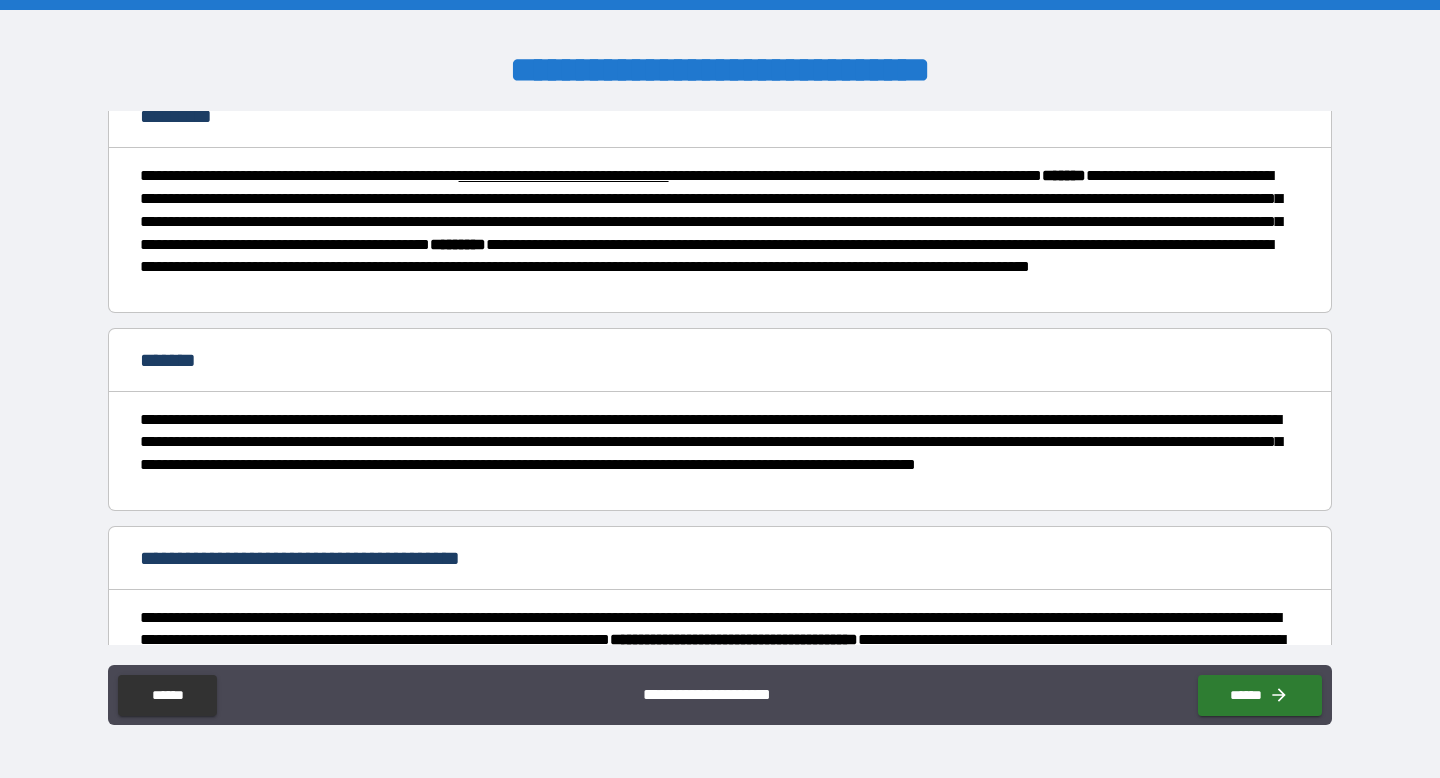 scroll, scrollTop: 502, scrollLeft: 0, axis: vertical 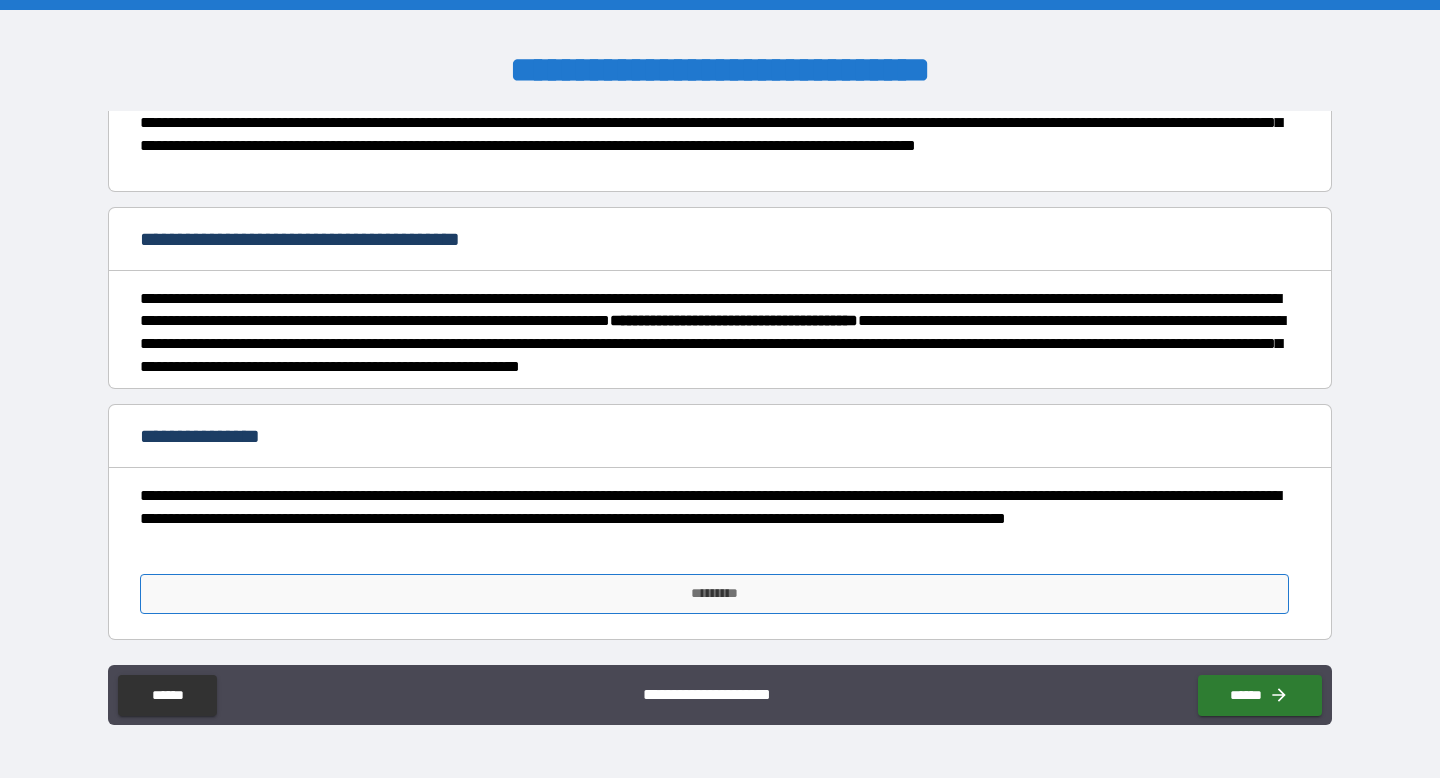 click on "*********" at bounding box center (715, 594) 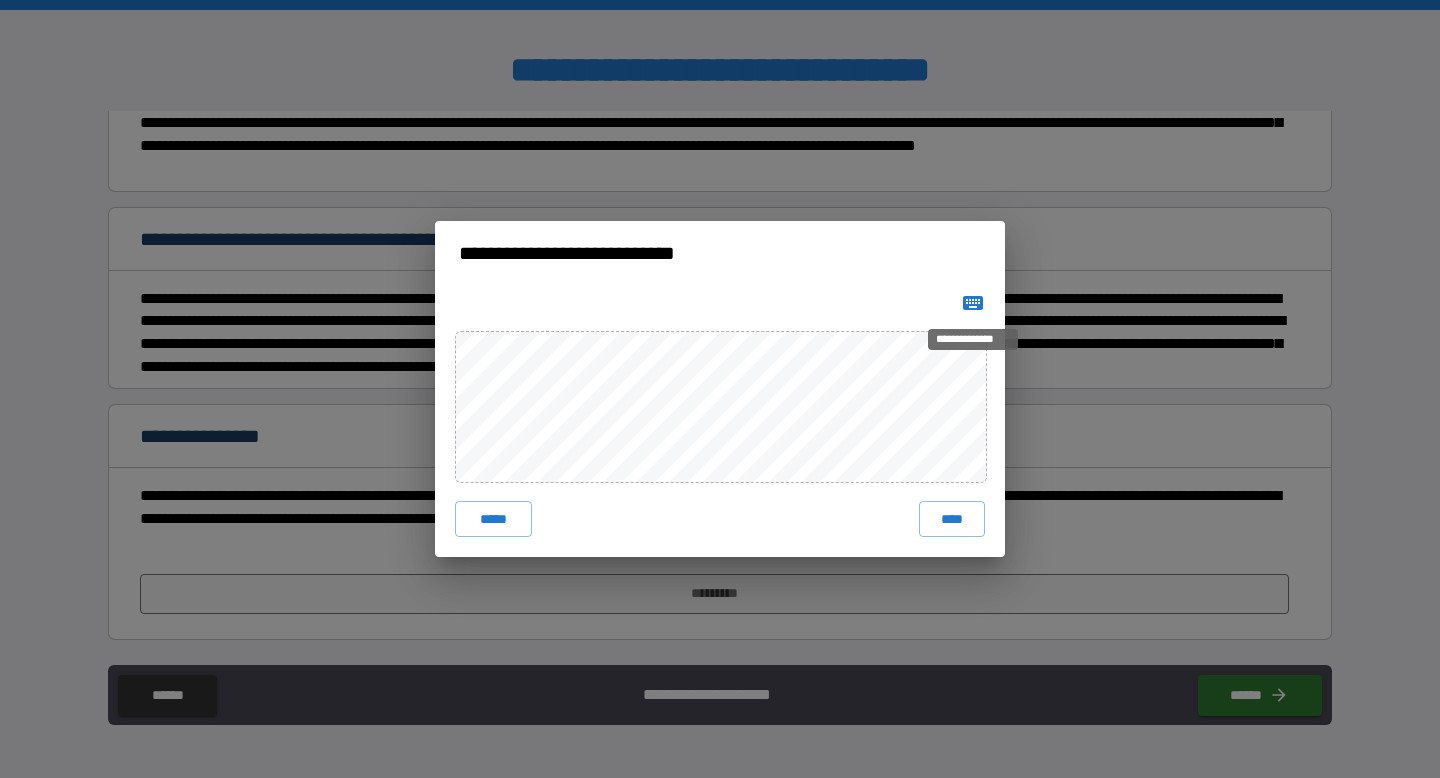 click 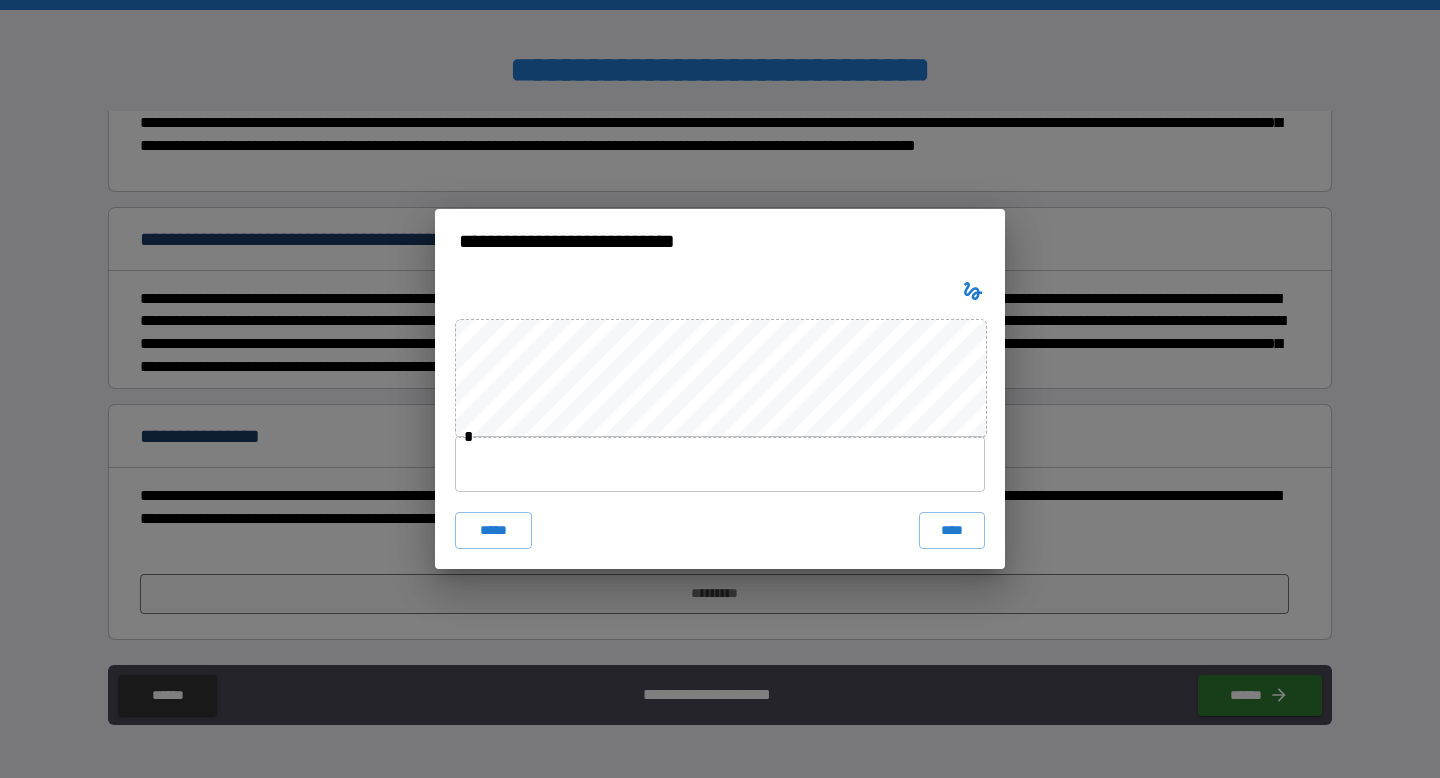 click at bounding box center (720, 464) 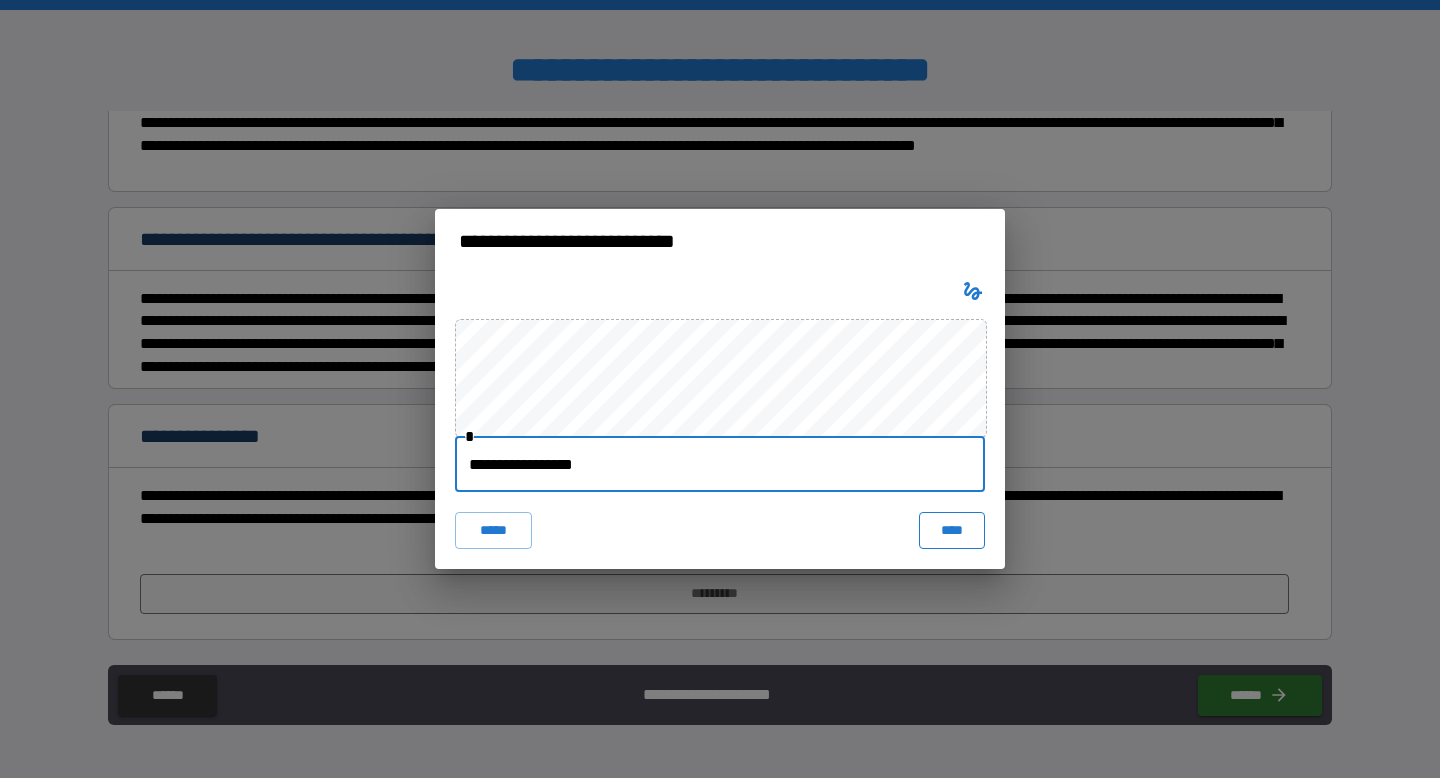 type on "**********" 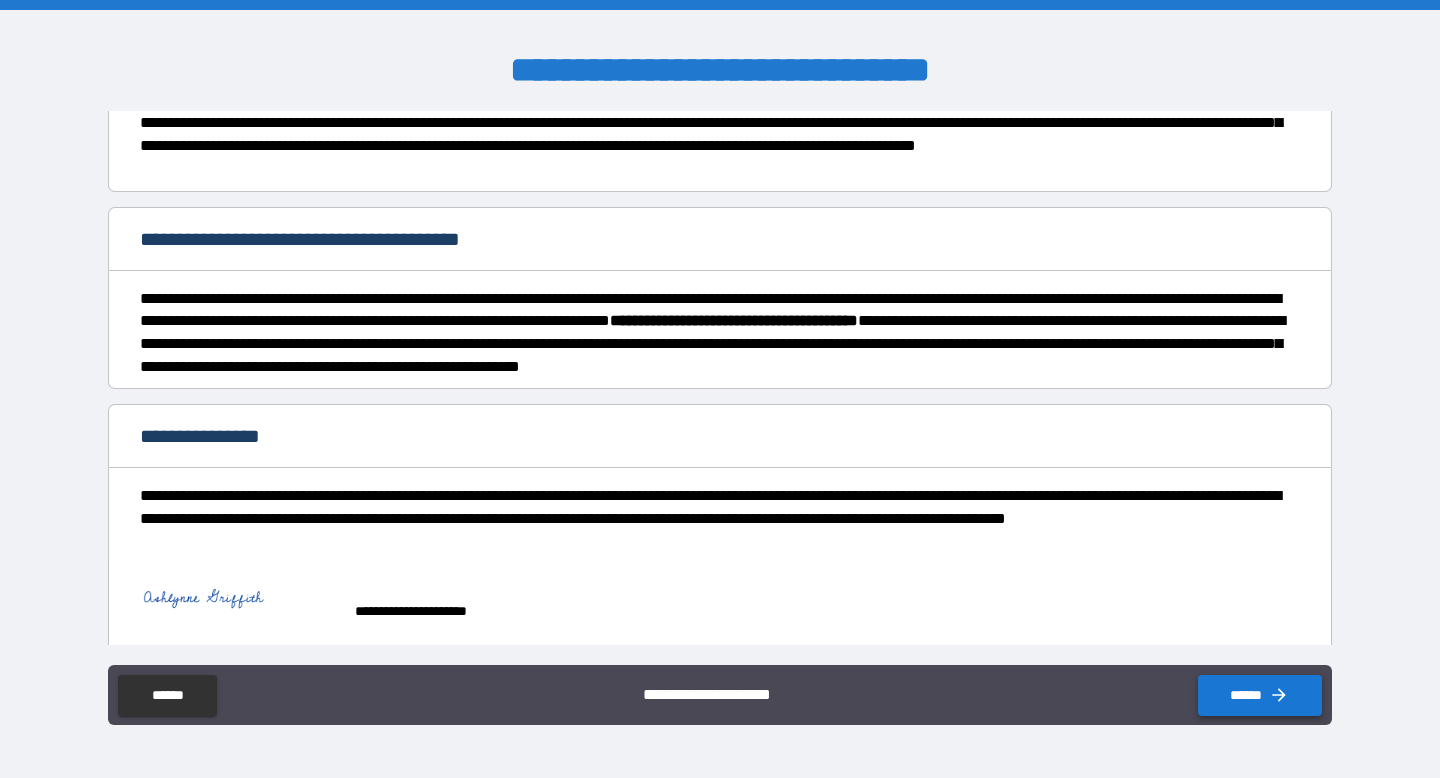 click on "******" at bounding box center [1260, 695] 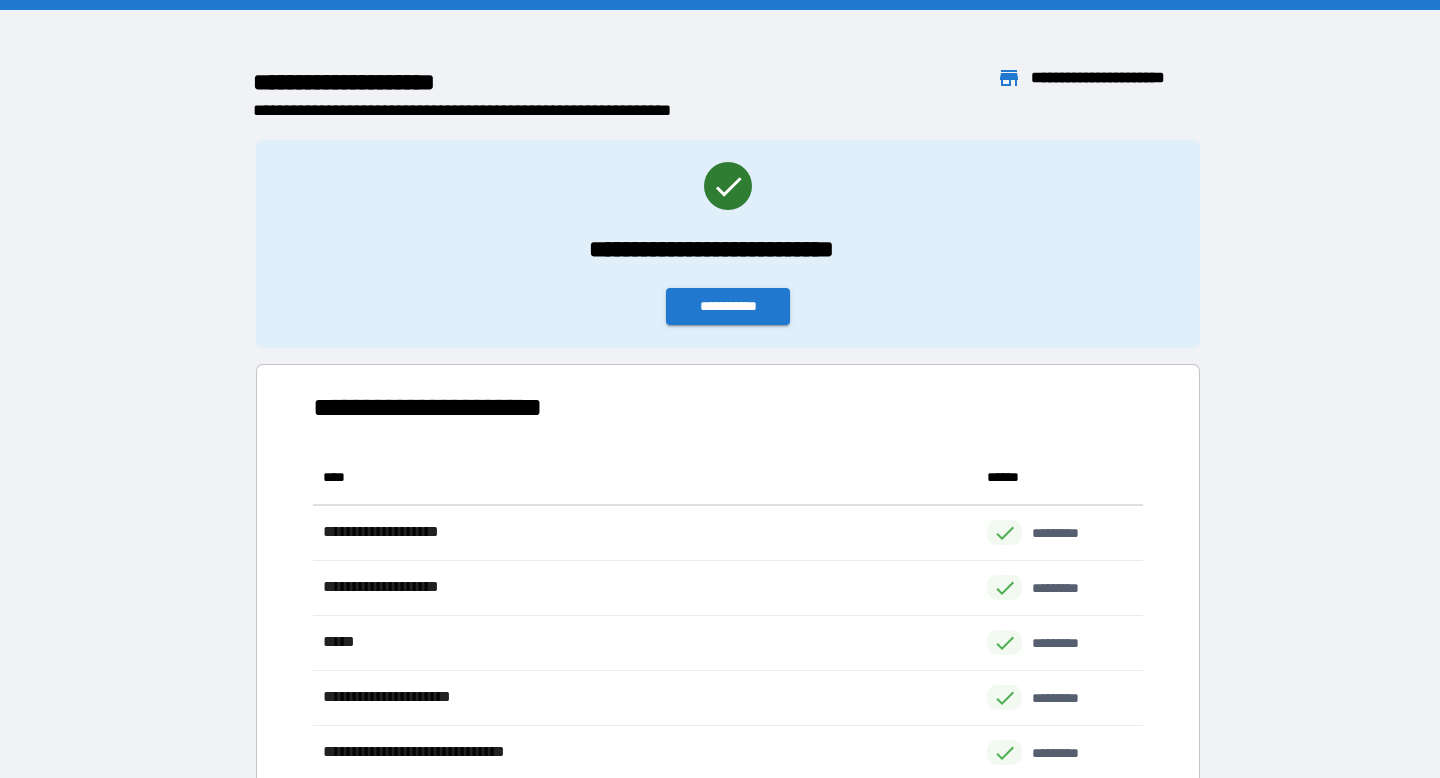 scroll, scrollTop: 1, scrollLeft: 1, axis: both 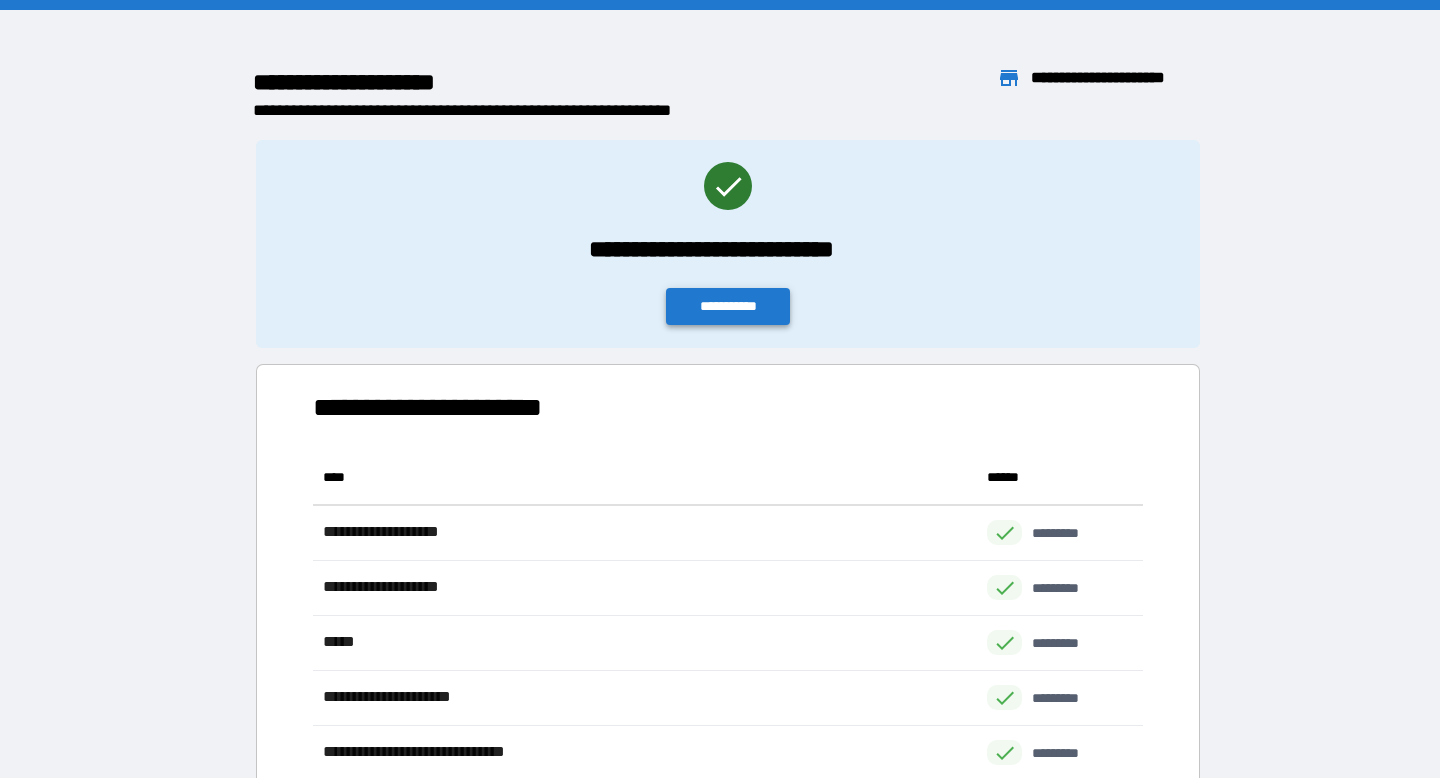 click on "**********" at bounding box center (728, 306) 